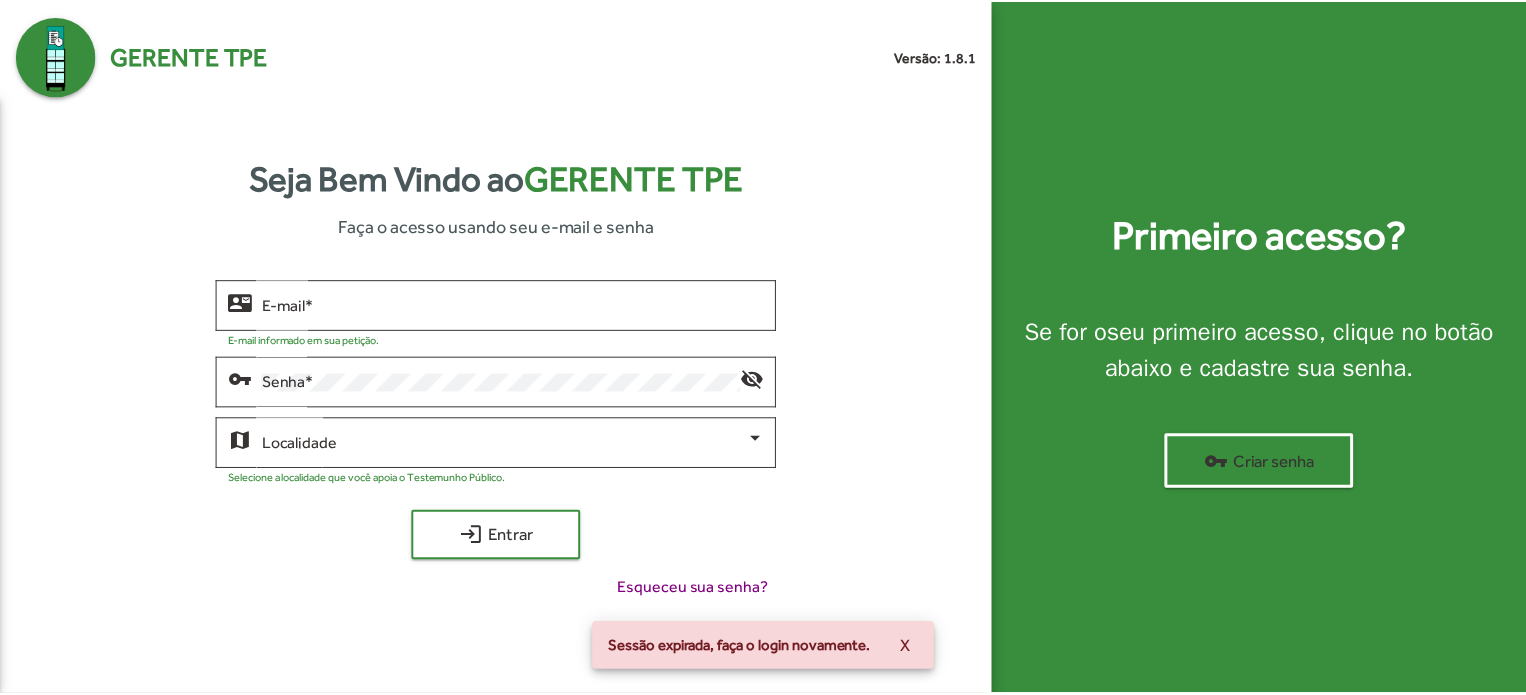 scroll, scrollTop: 0, scrollLeft: 0, axis: both 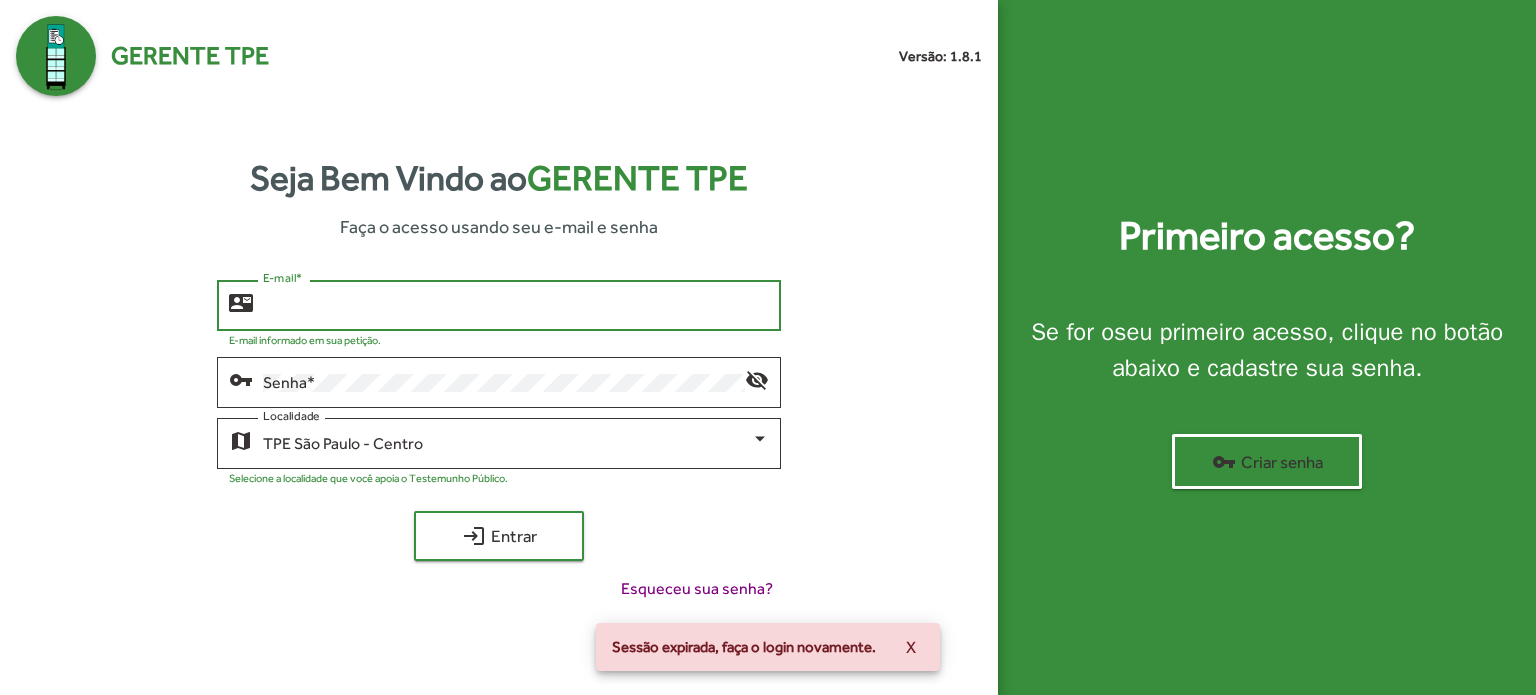 click on "E-mail   *" at bounding box center (516, 306) 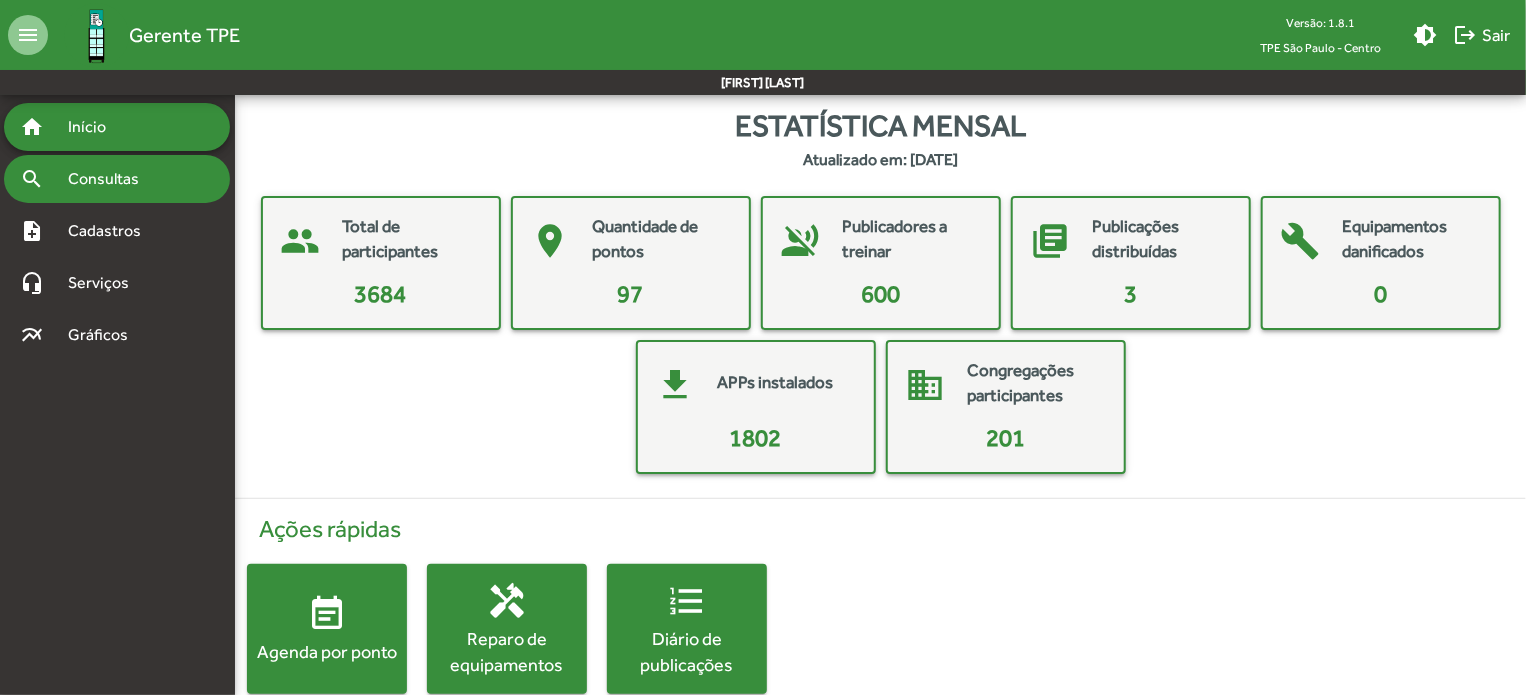 click on "search Consultas" at bounding box center [117, 127] 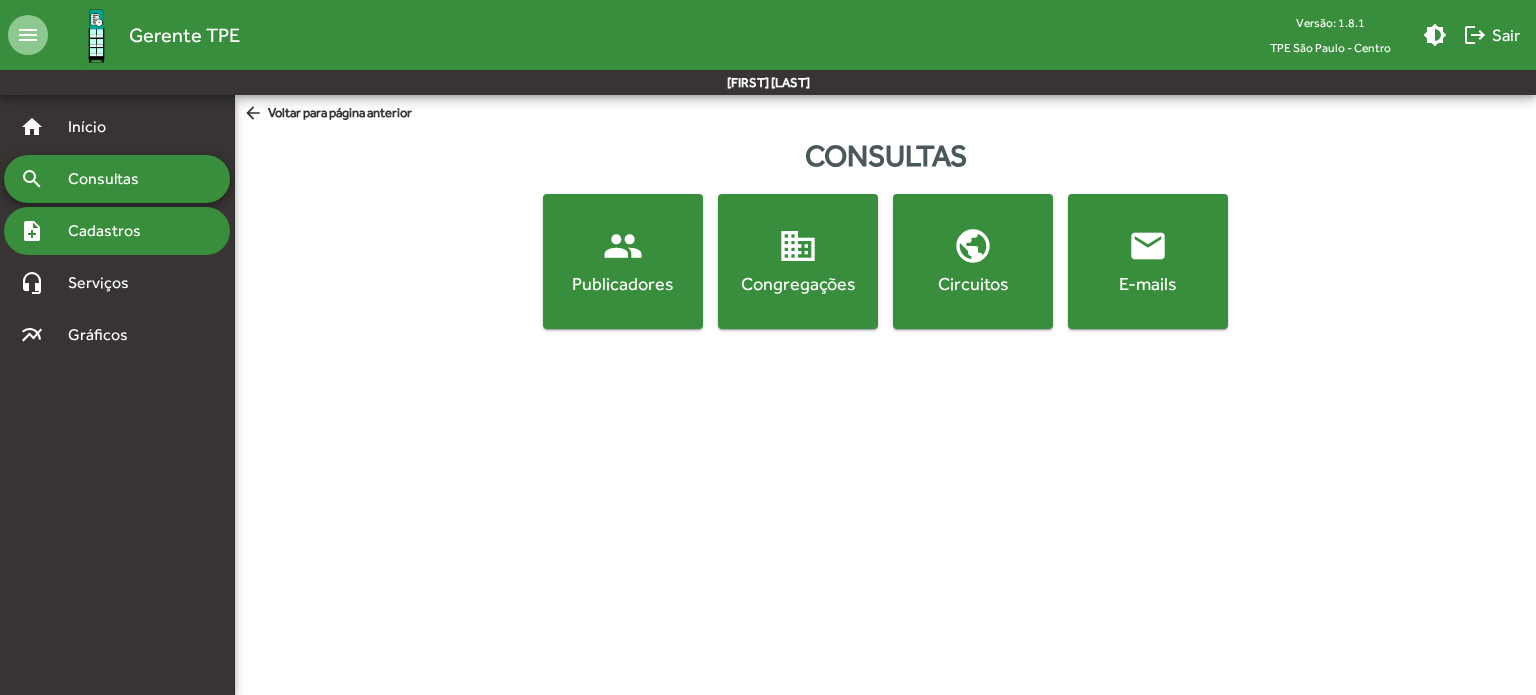 click on "Cadastros" at bounding box center (95, 127) 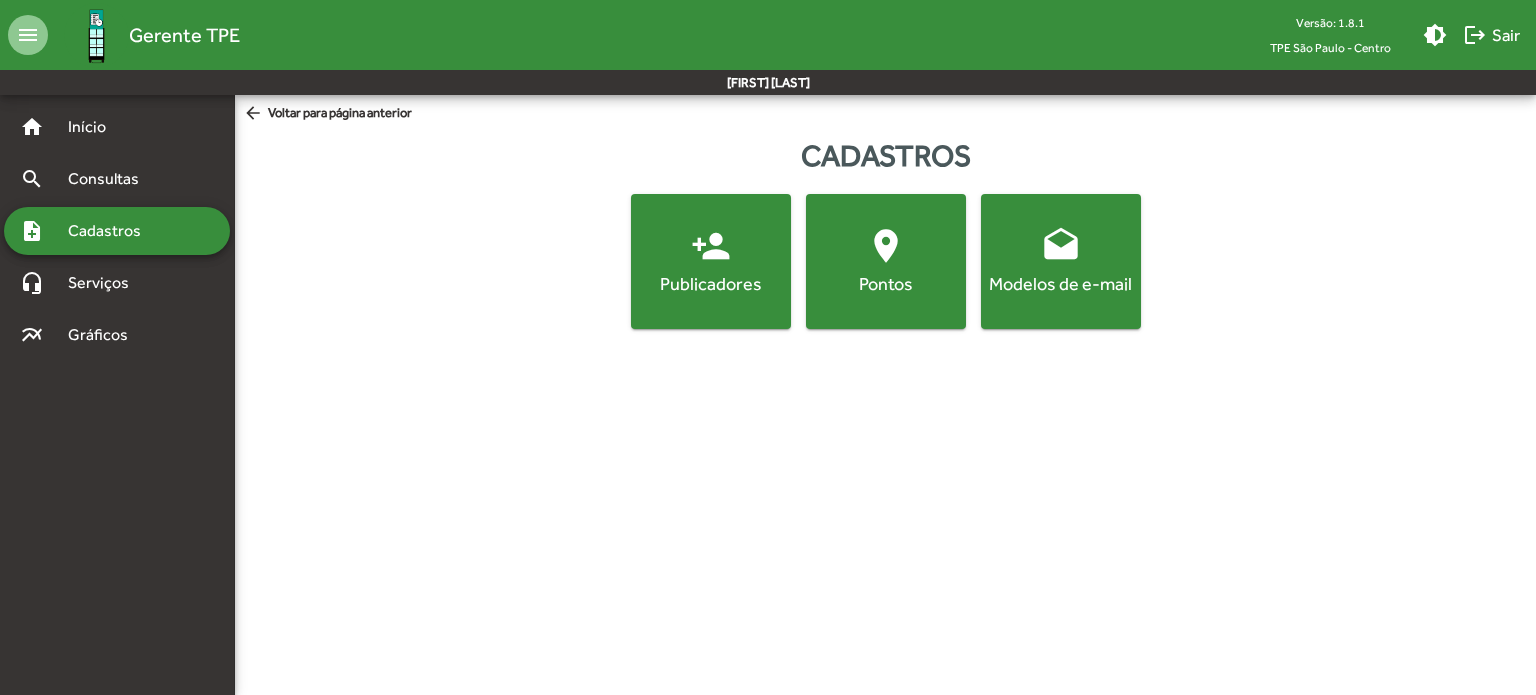 click on "person_add  Publicadores" at bounding box center (711, 261) 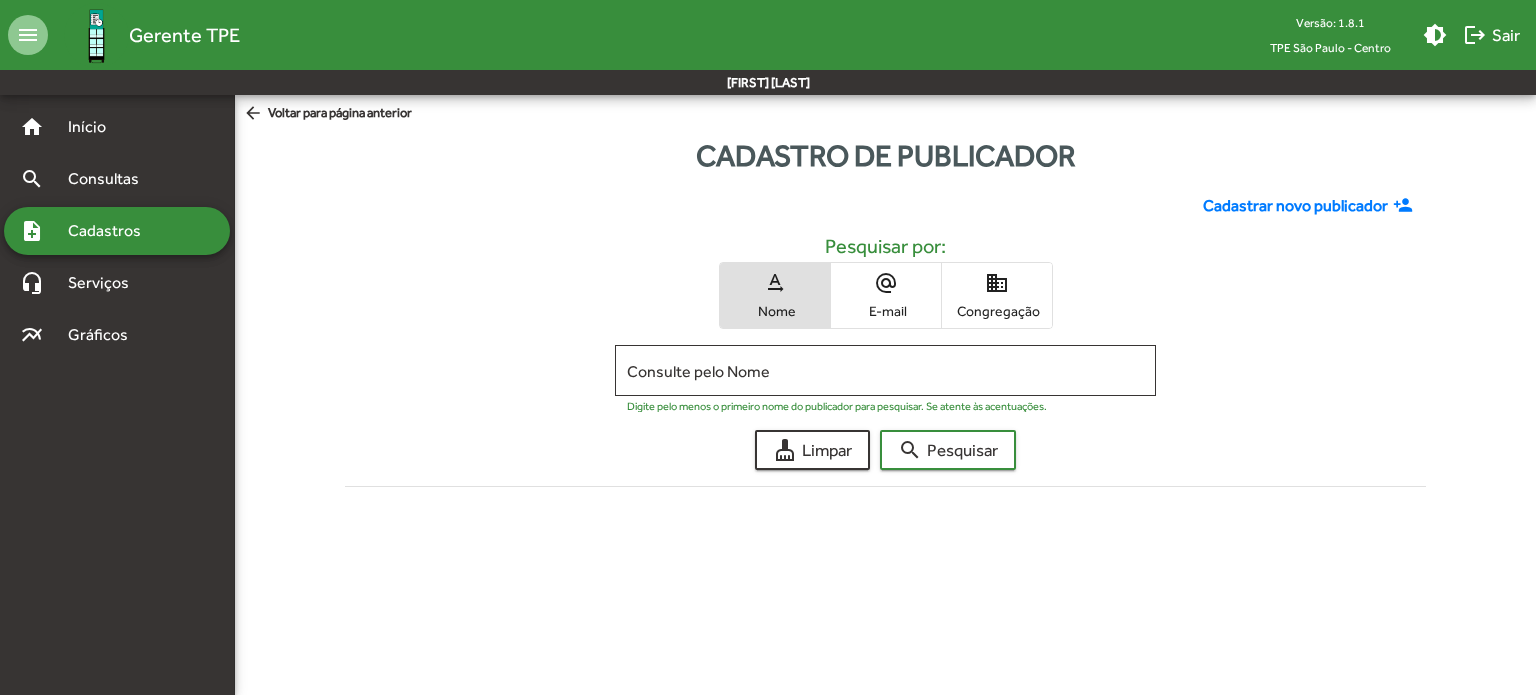 click on "alternate_email E-mail" at bounding box center (886, 295) 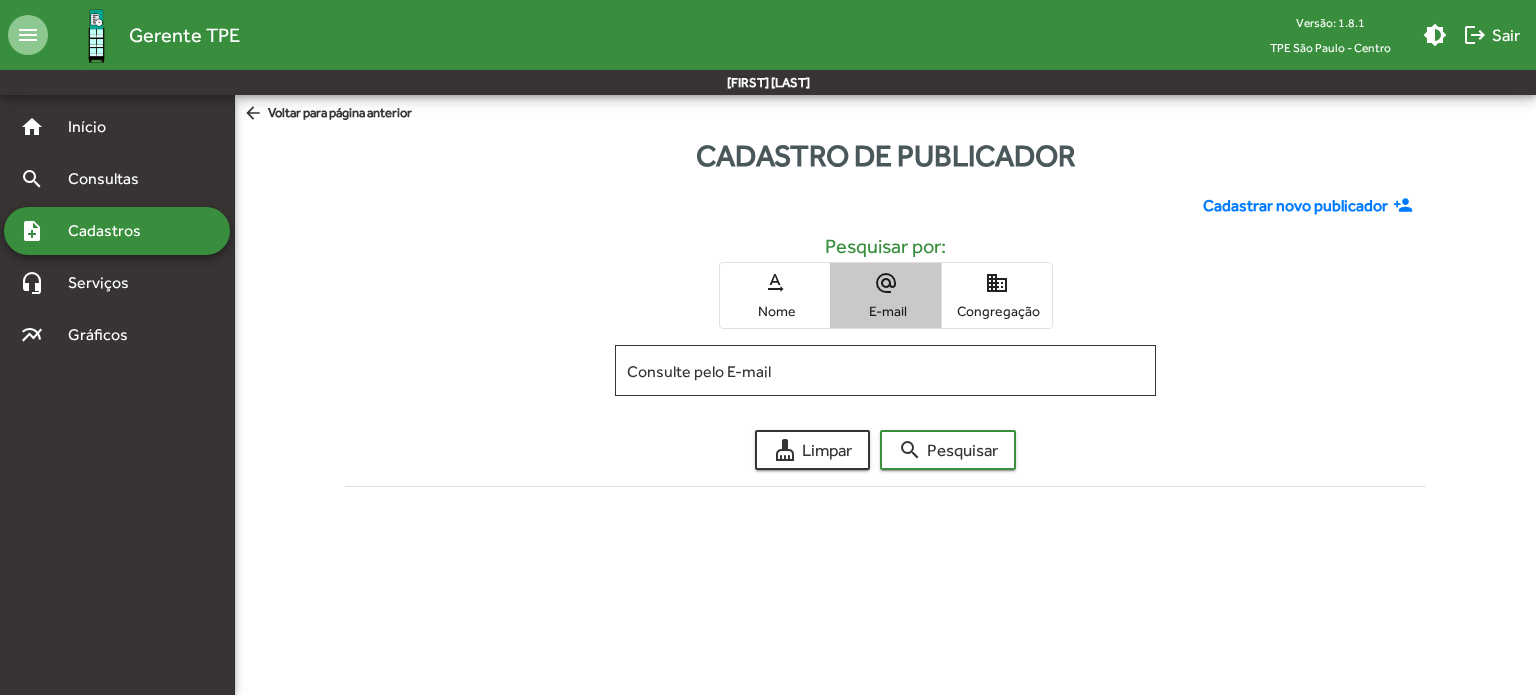 click on "text_rotation_none Nome" at bounding box center [775, 295] 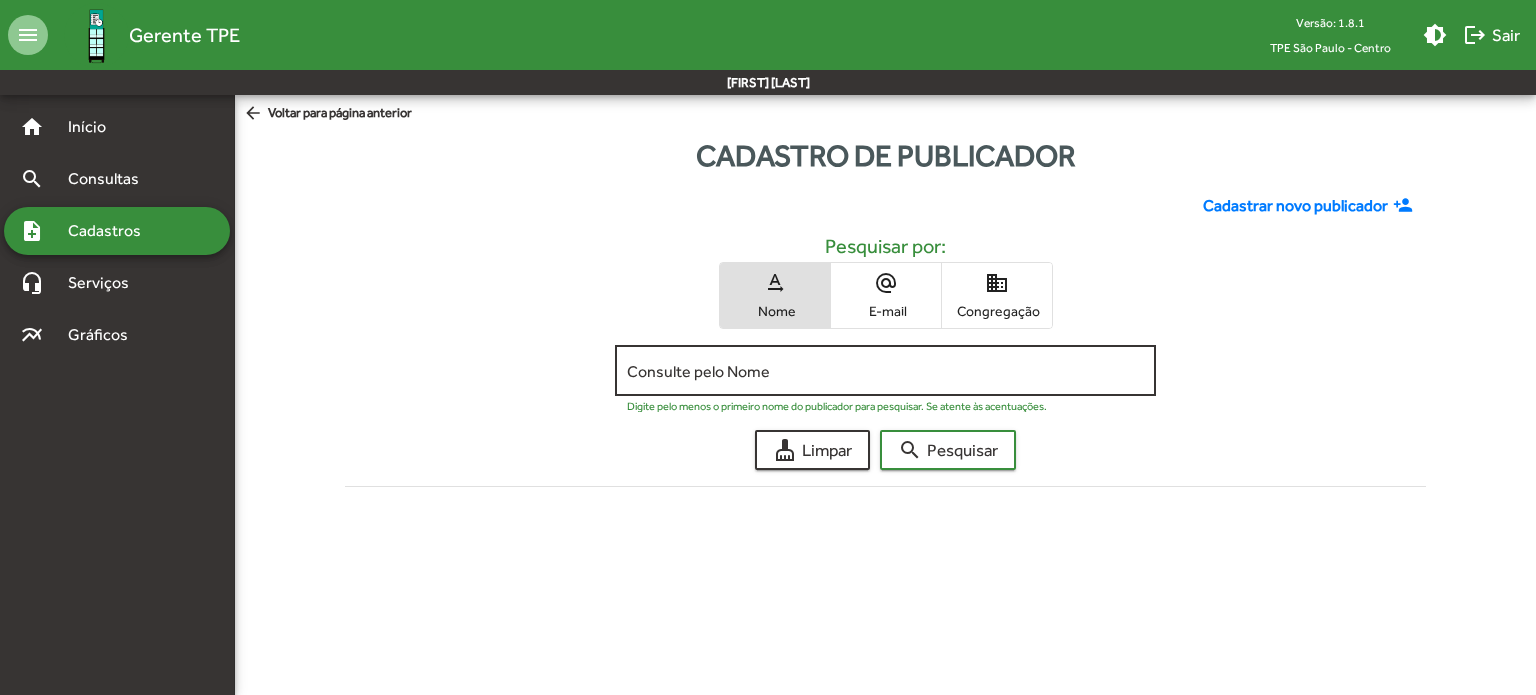 click on "Consulte pelo Nome" at bounding box center (885, 371) 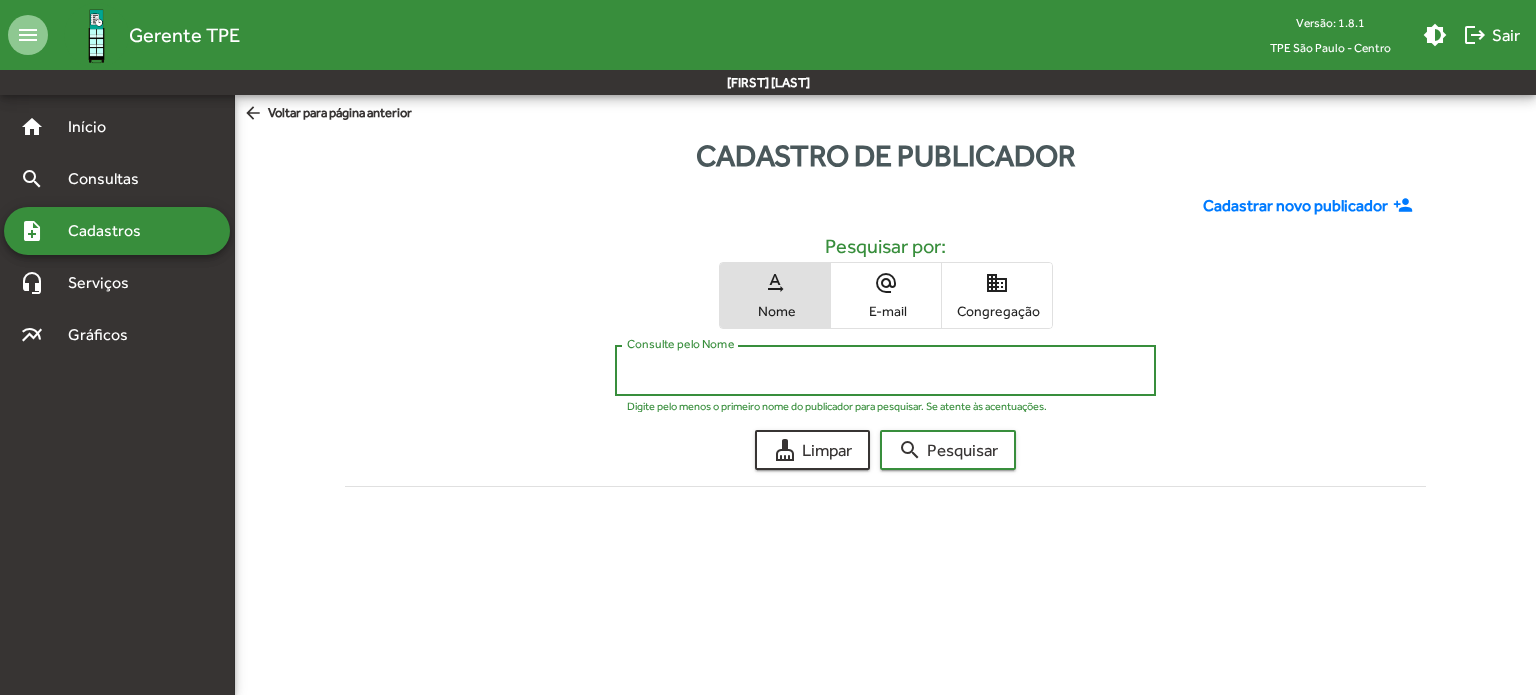 paste on "**********" 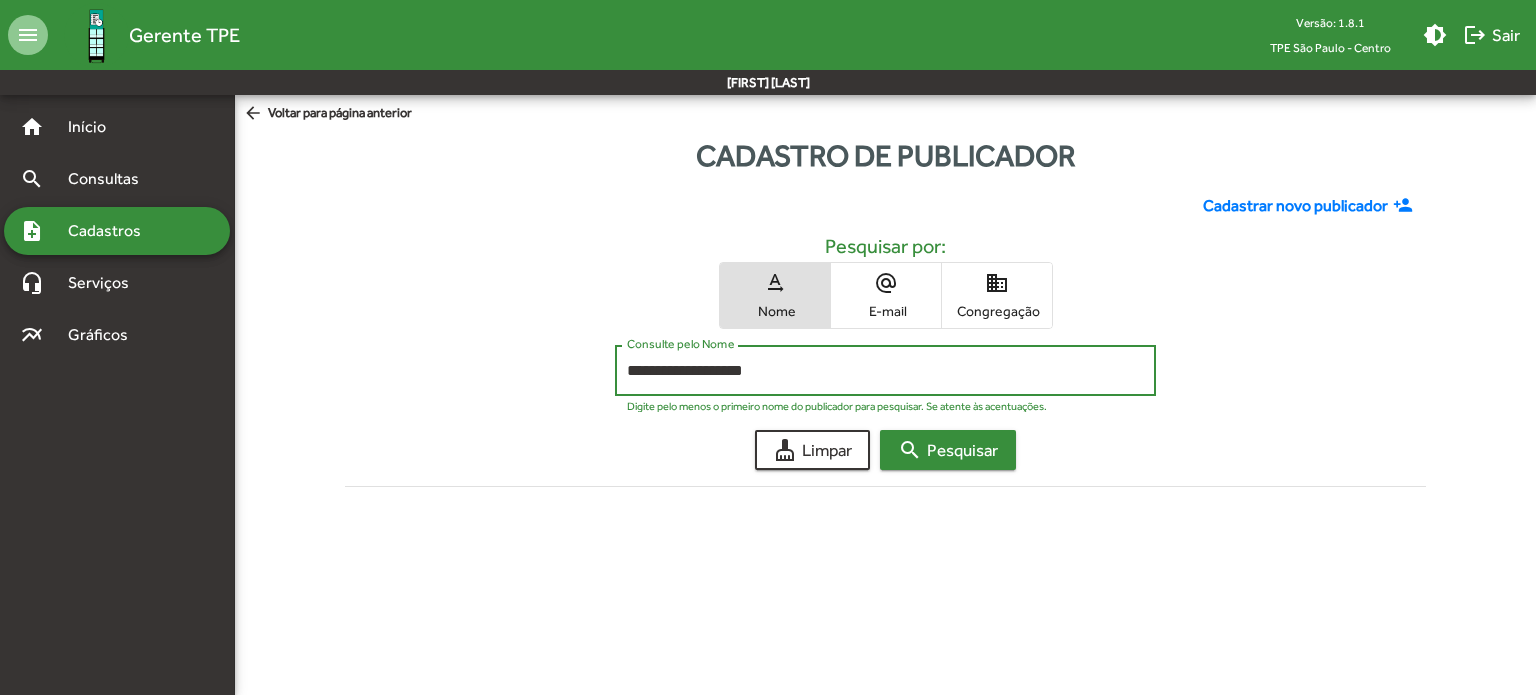 click on "search" at bounding box center [910, 450] 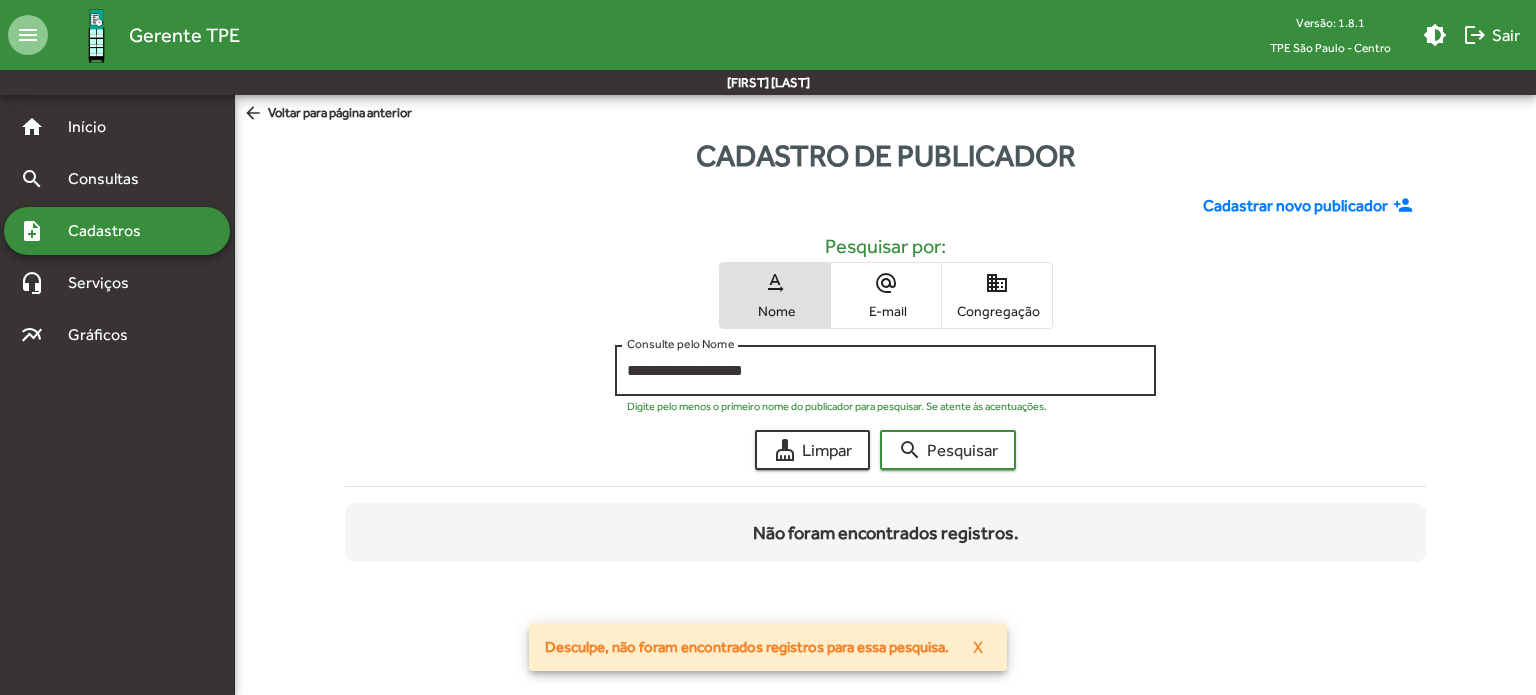 click on "**********" at bounding box center [885, 371] 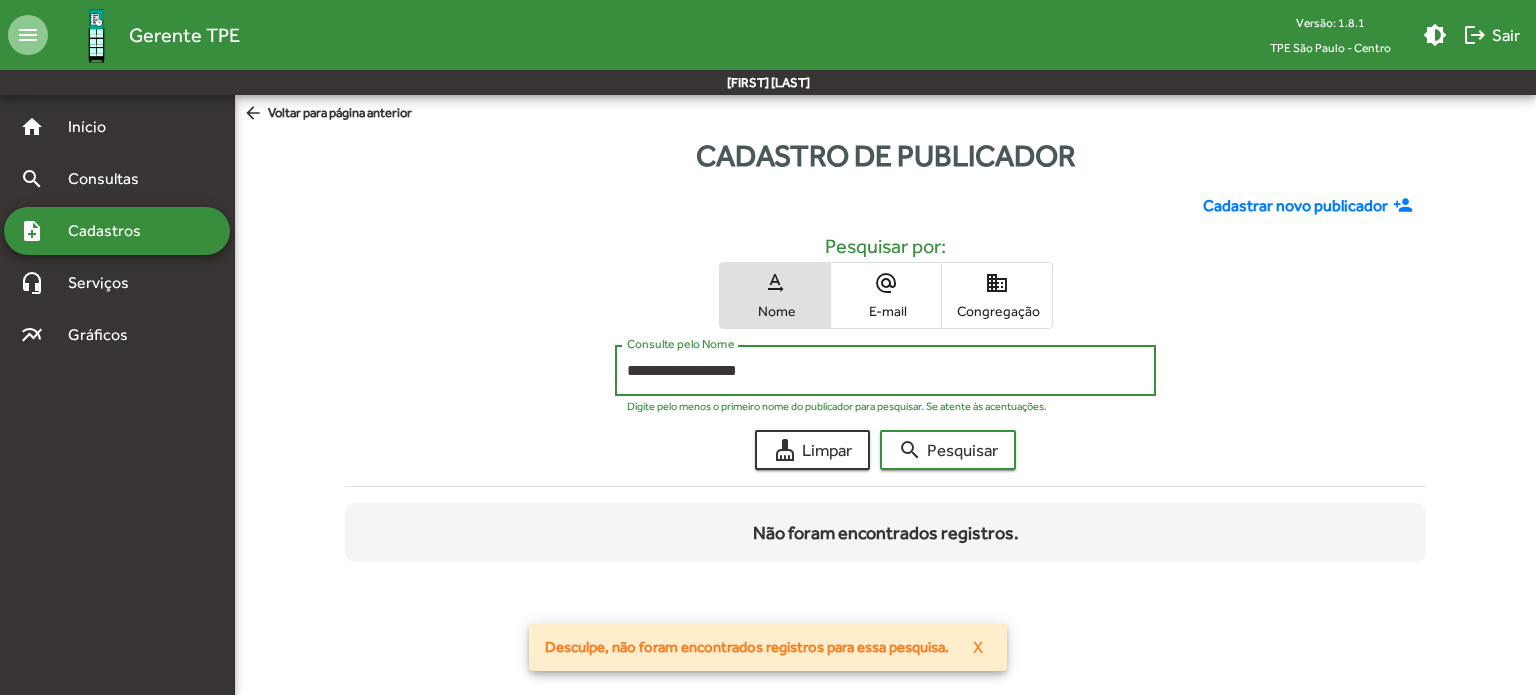 click on "**********" at bounding box center (885, 371) 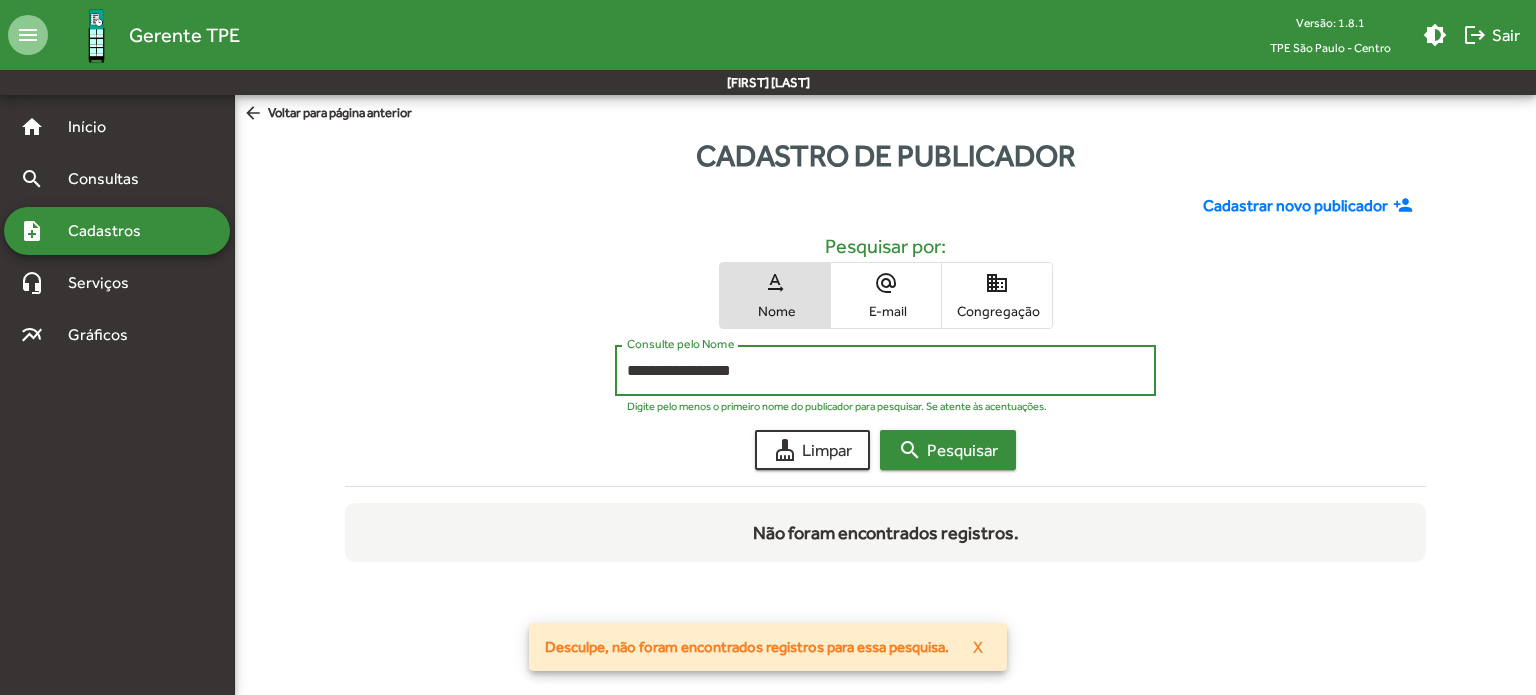 type on "**********" 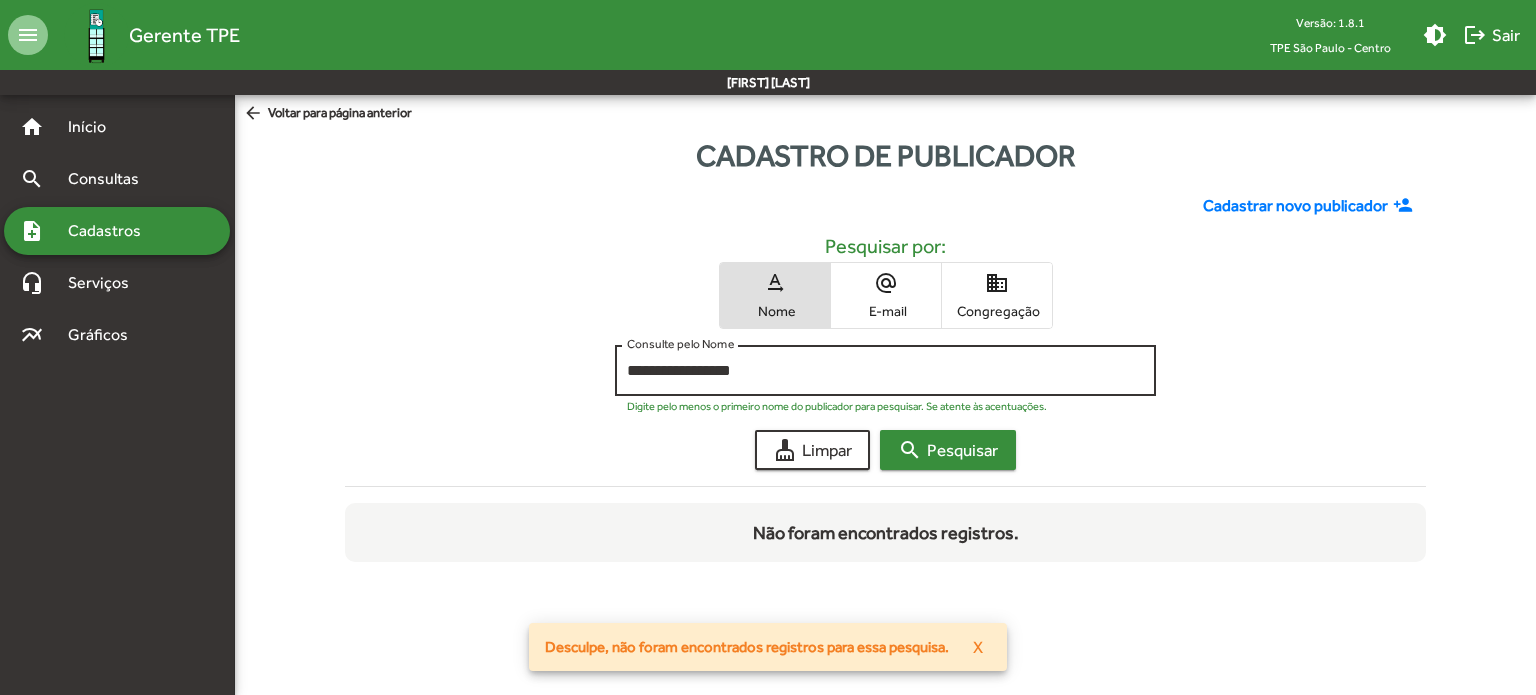 type 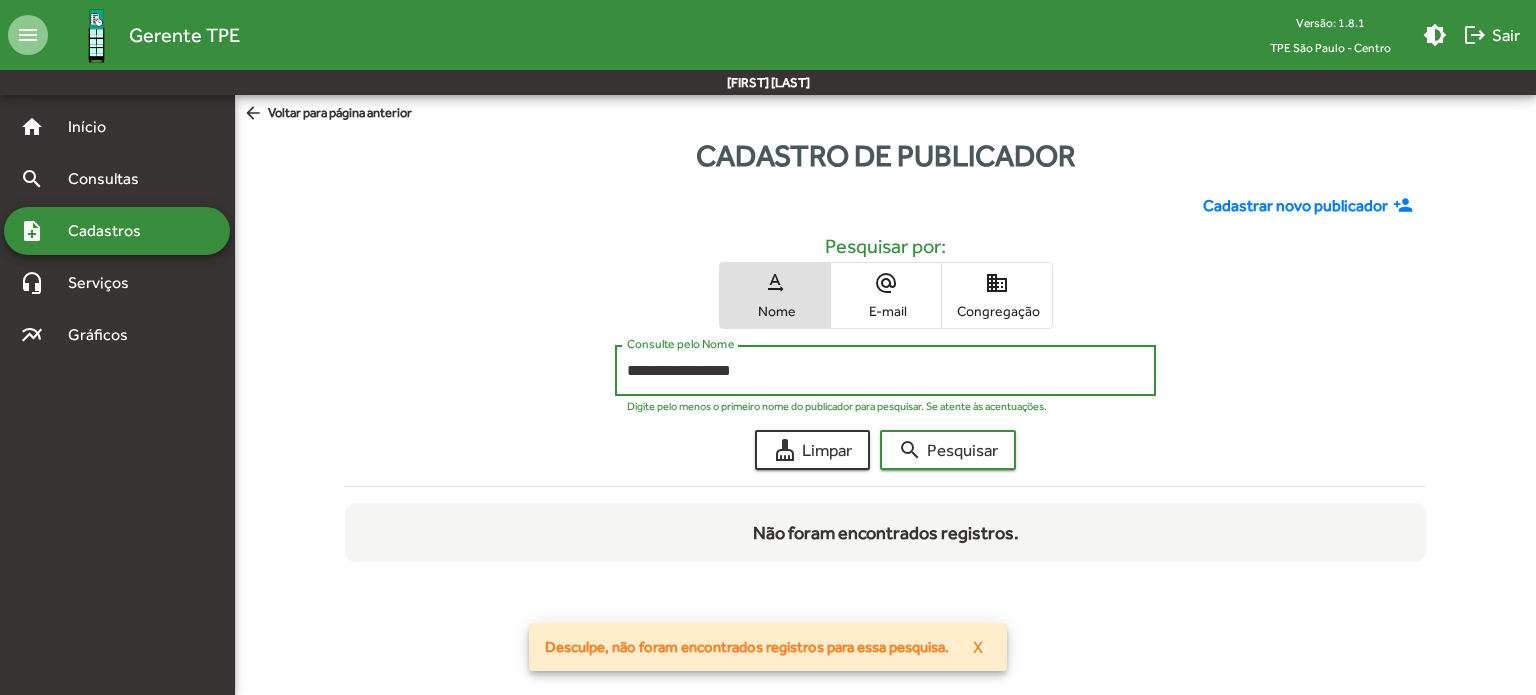 drag, startPoint x: 631, startPoint y: 368, endPoint x: 601, endPoint y: 374, distance: 30.594116 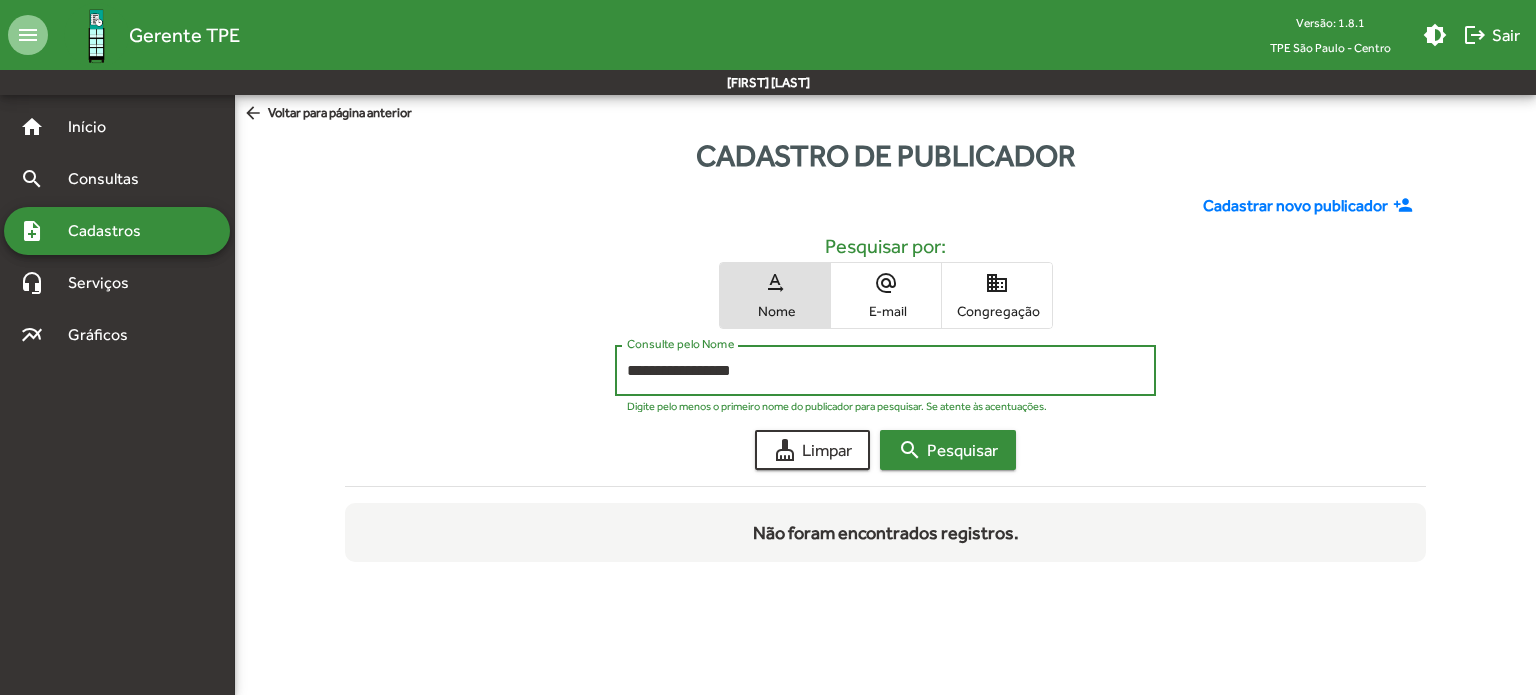 click on "search  Pesquisar" at bounding box center (948, 450) 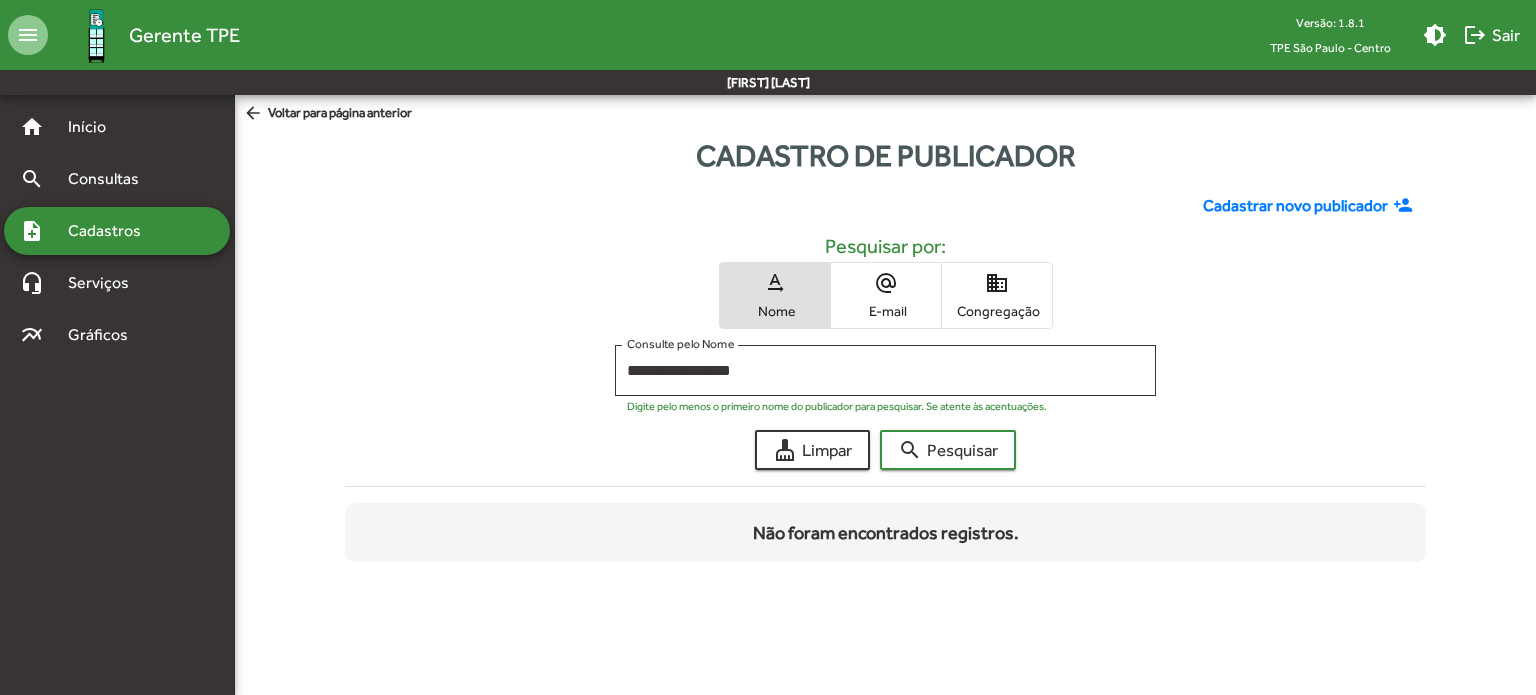 click on "E-mail" at bounding box center (886, 311) 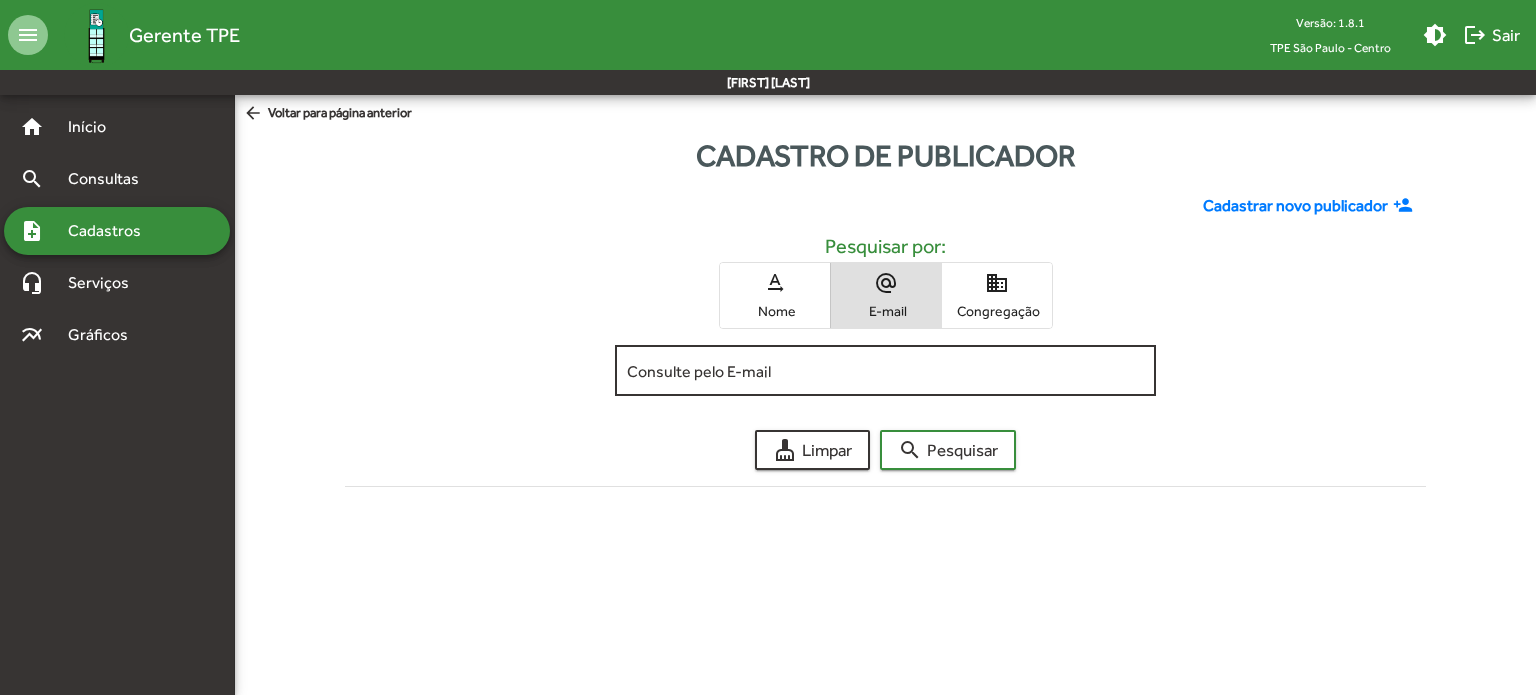 click on "Consulte pelo E-mail" at bounding box center [885, 371] 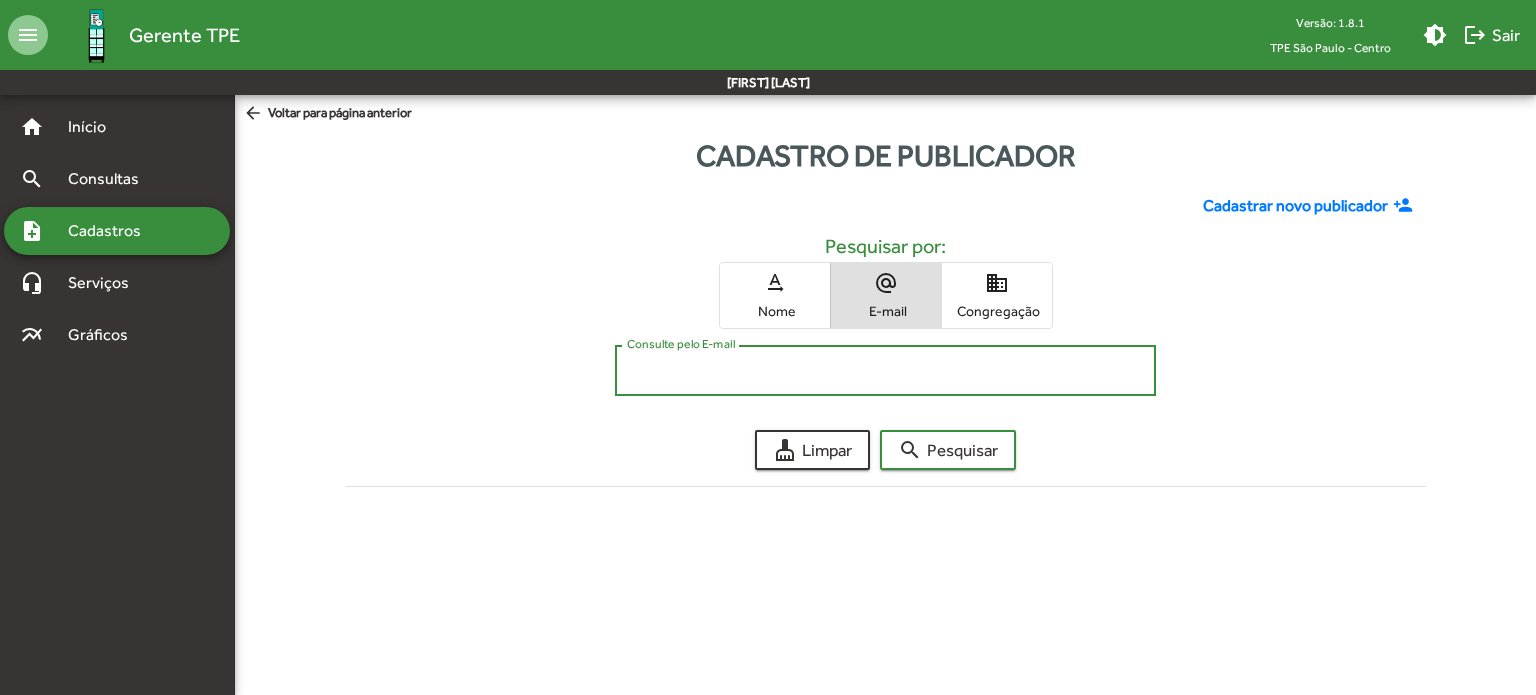 paste on "**********" 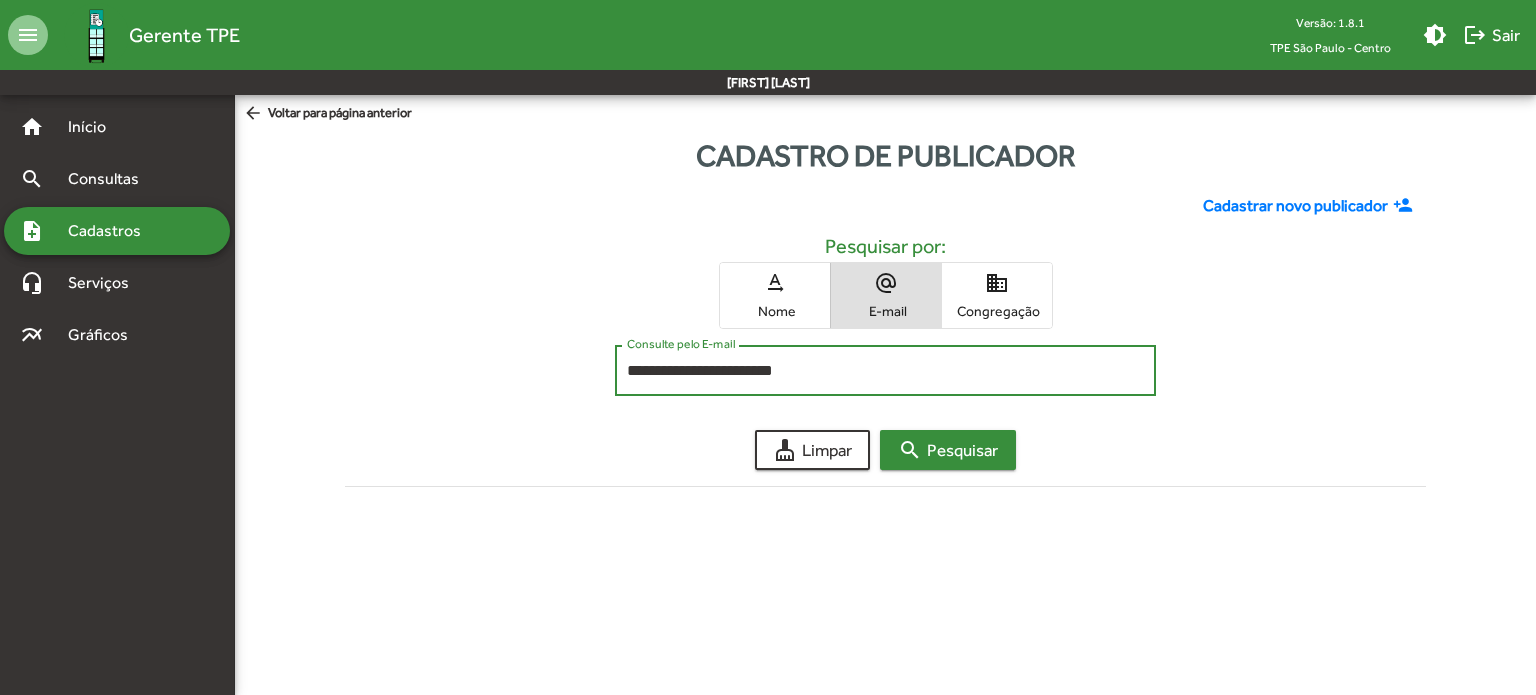 type on "**********" 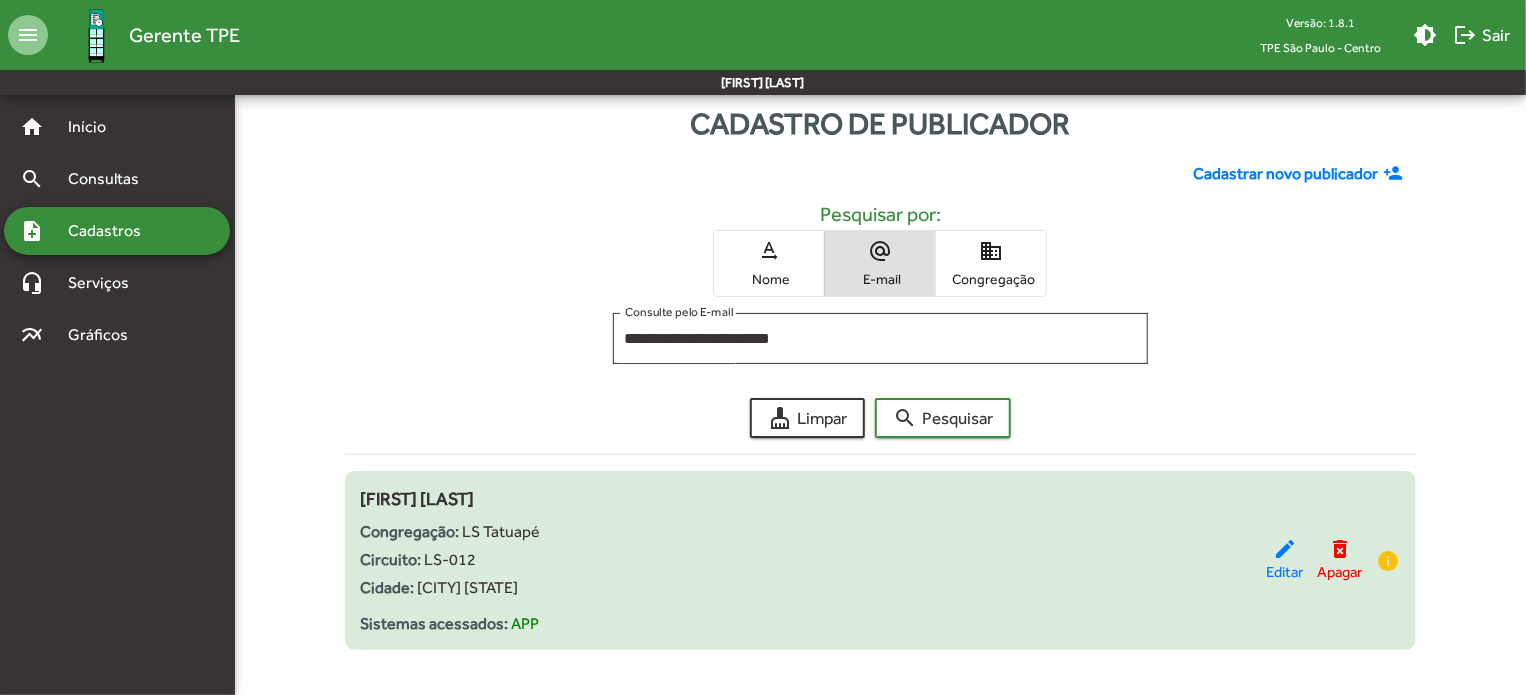 scroll, scrollTop: 33, scrollLeft: 0, axis: vertical 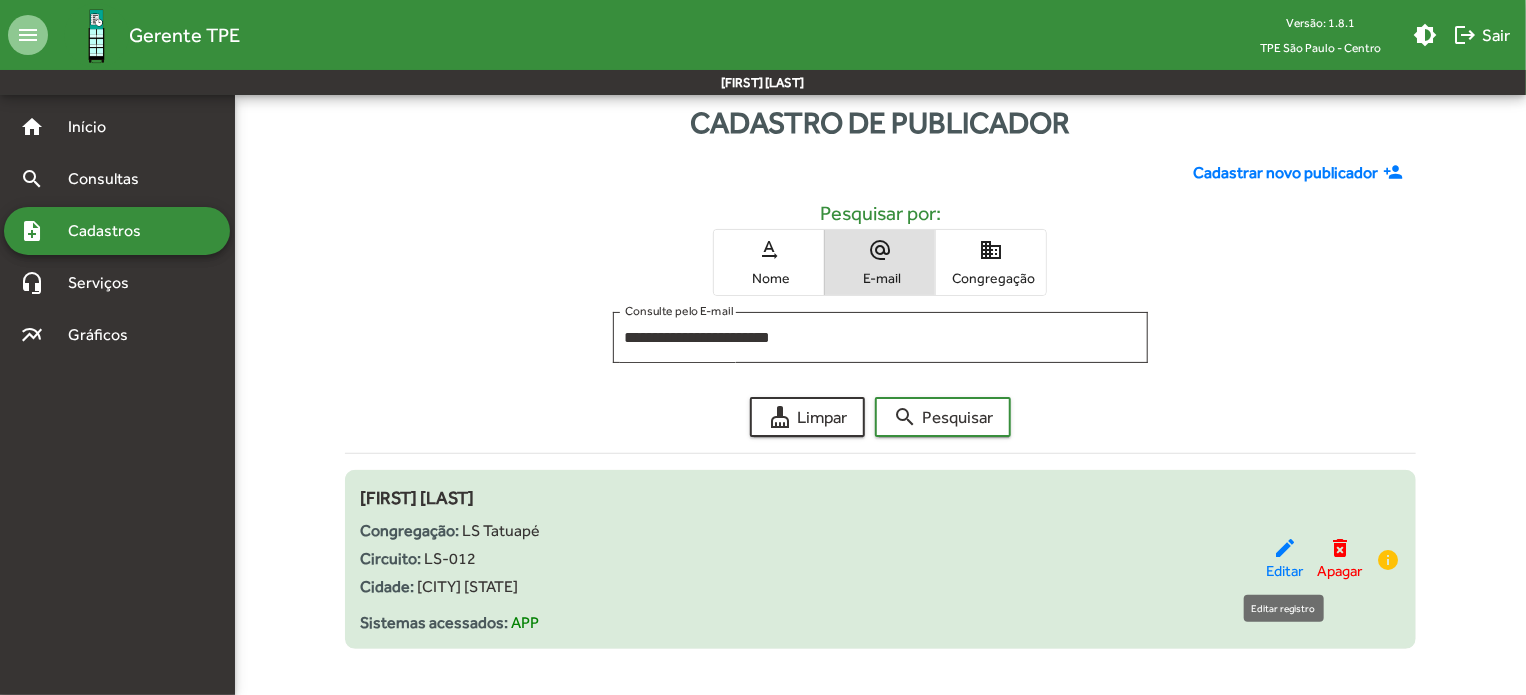 click on "edit" at bounding box center (1285, 548) 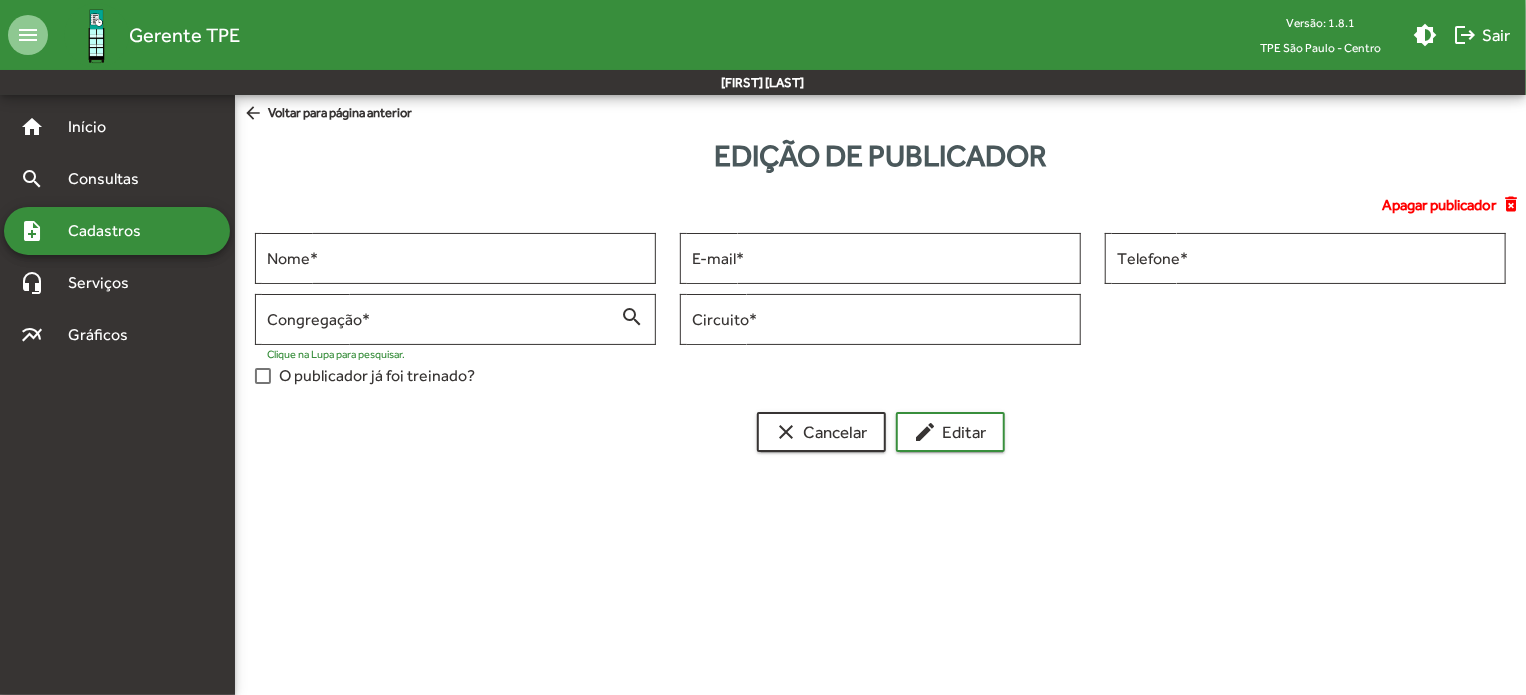 scroll, scrollTop: 0, scrollLeft: 0, axis: both 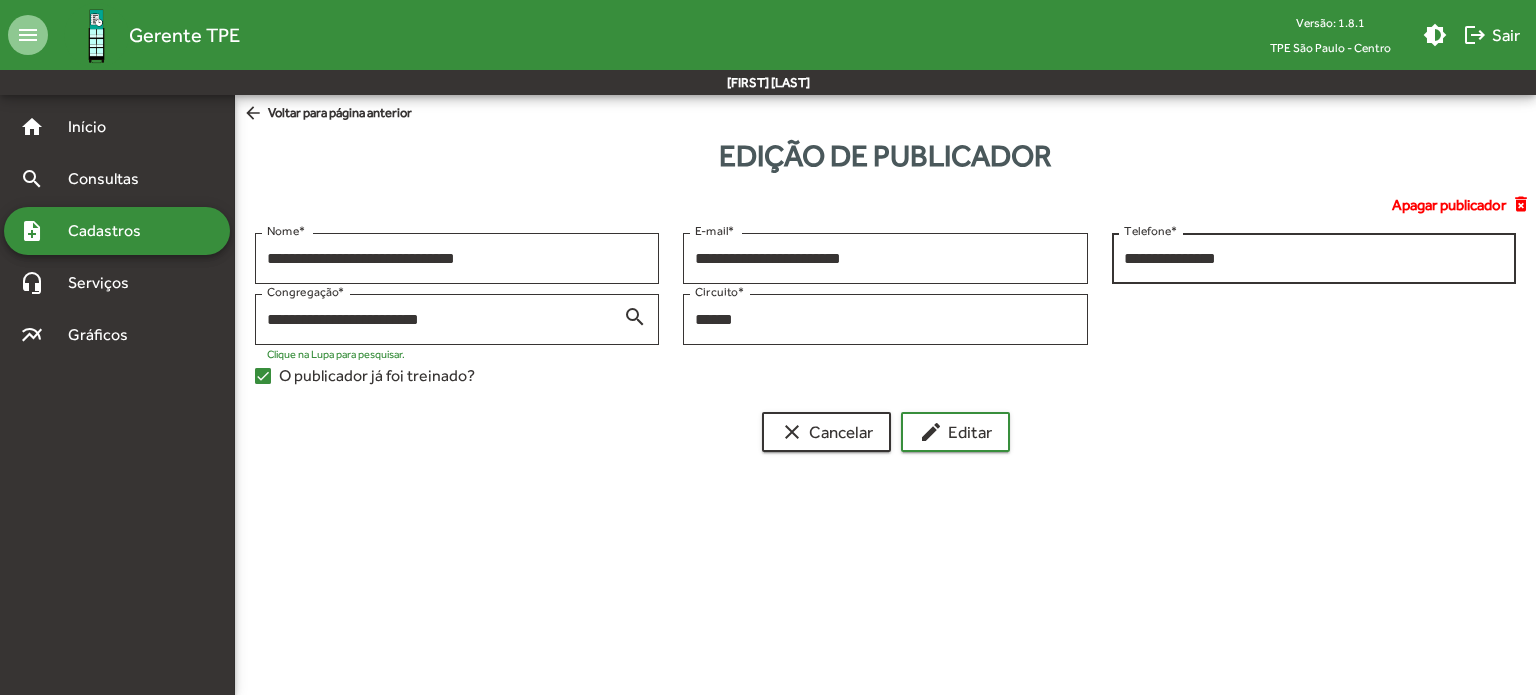 click on "**********" at bounding box center [1314, 256] 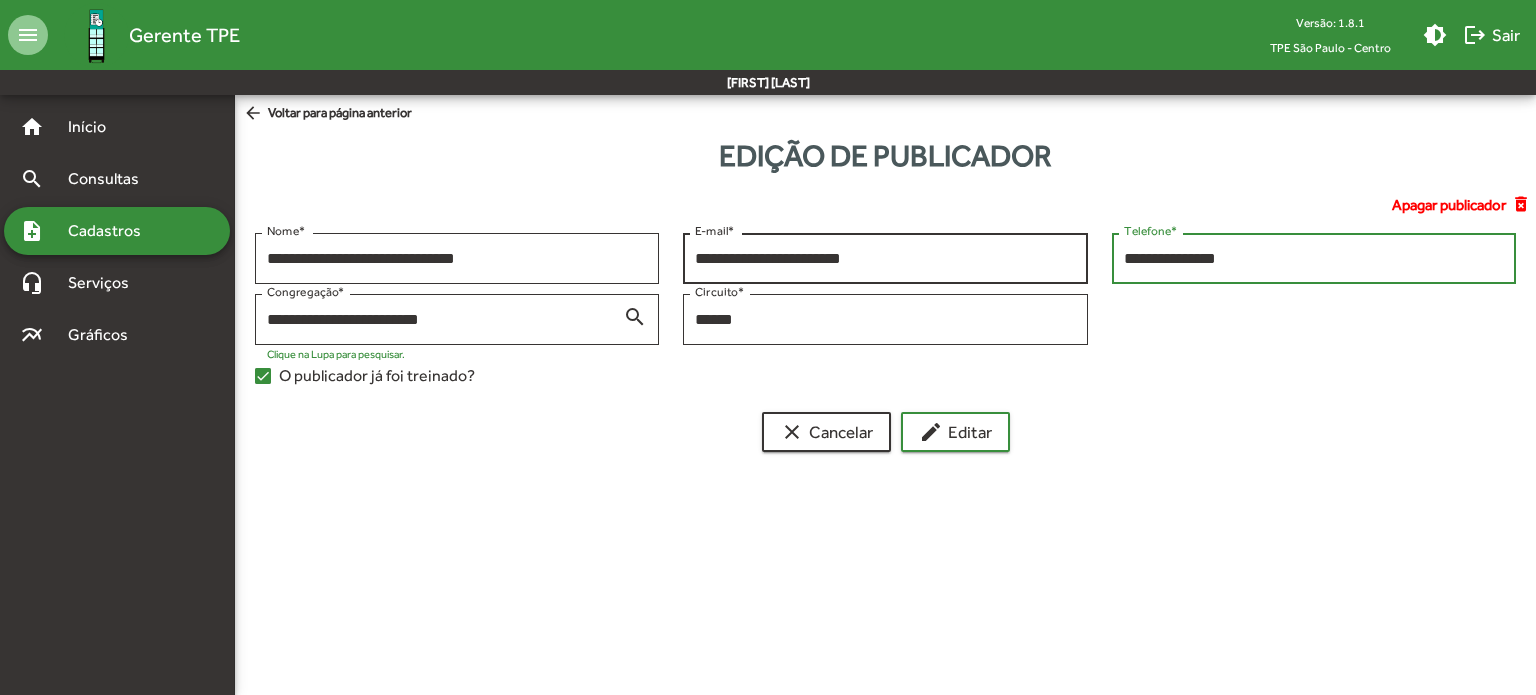 drag, startPoint x: 1284, startPoint y: 263, endPoint x: 959, endPoint y: 263, distance: 325 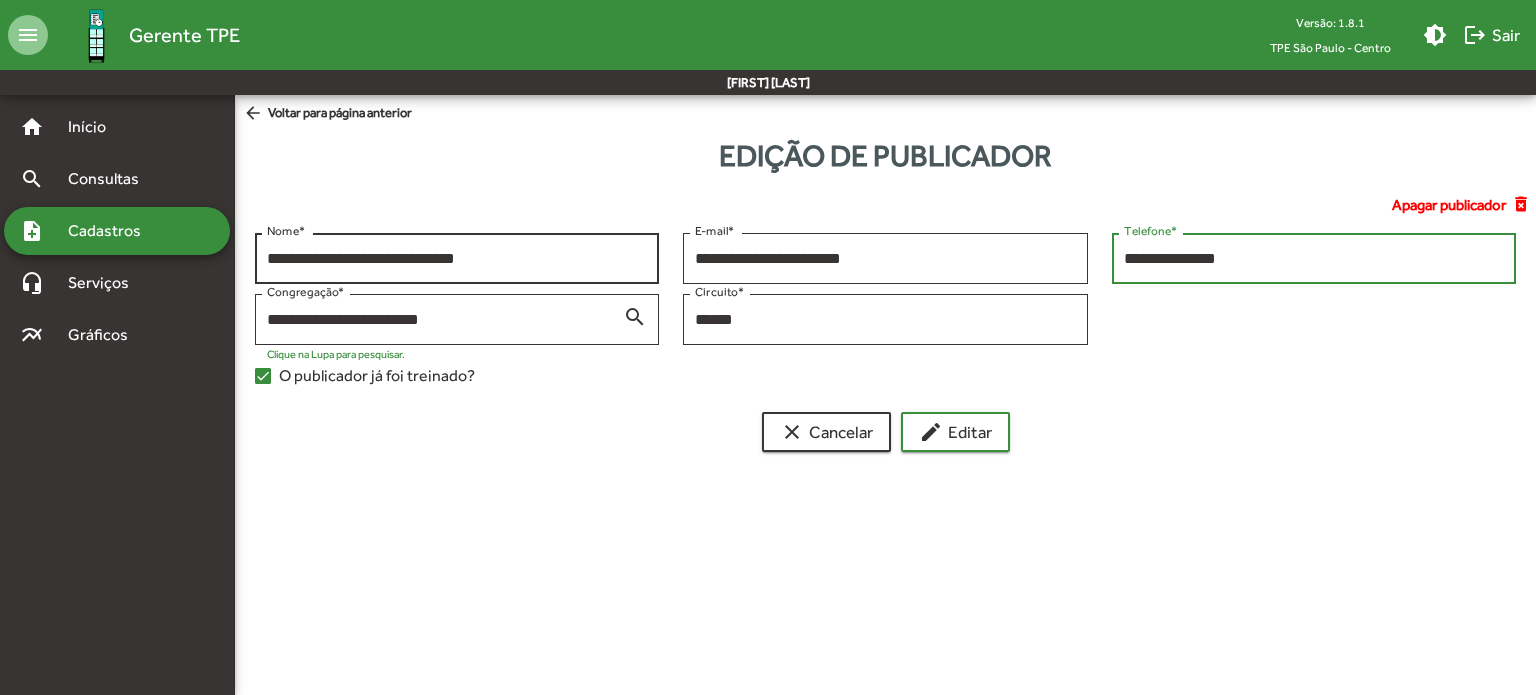 type on "**********" 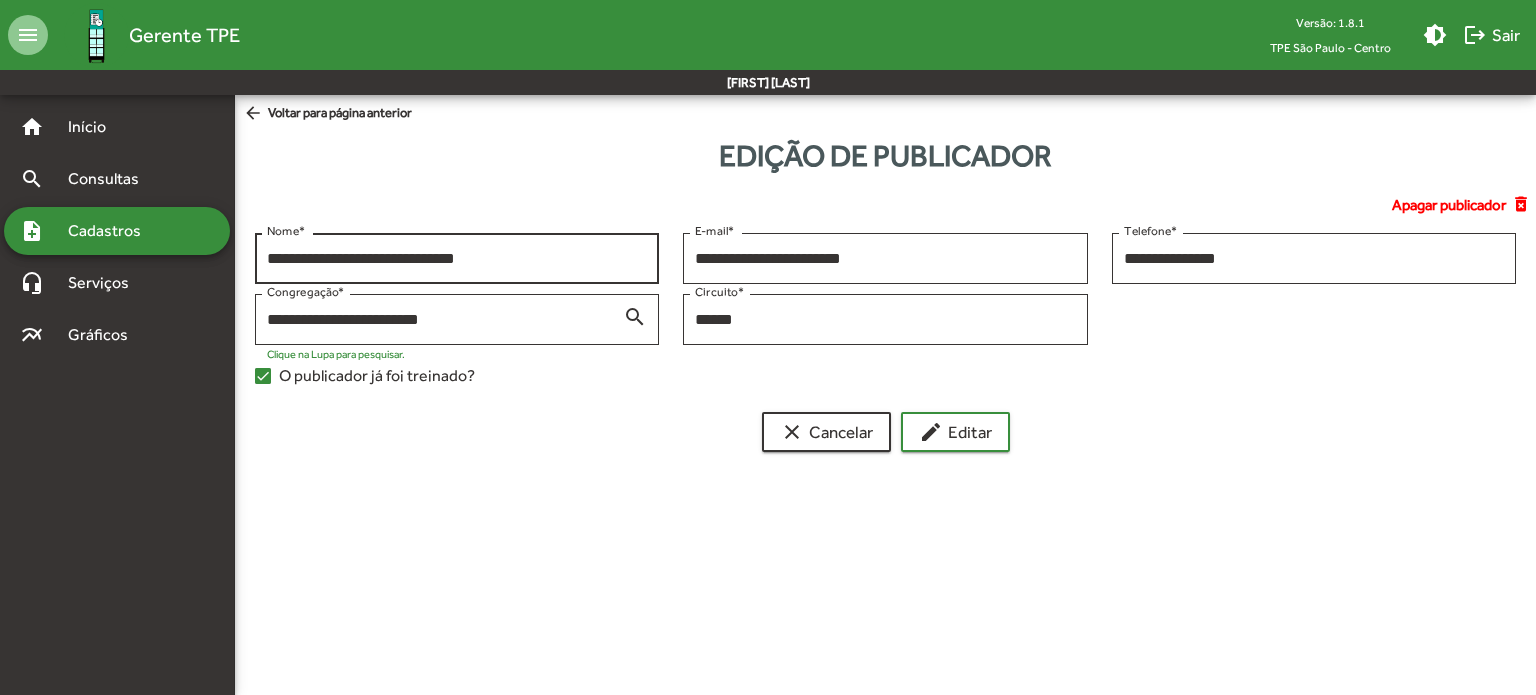 drag, startPoint x: 570, startPoint y: 247, endPoint x: 306, endPoint y: 245, distance: 264.00757 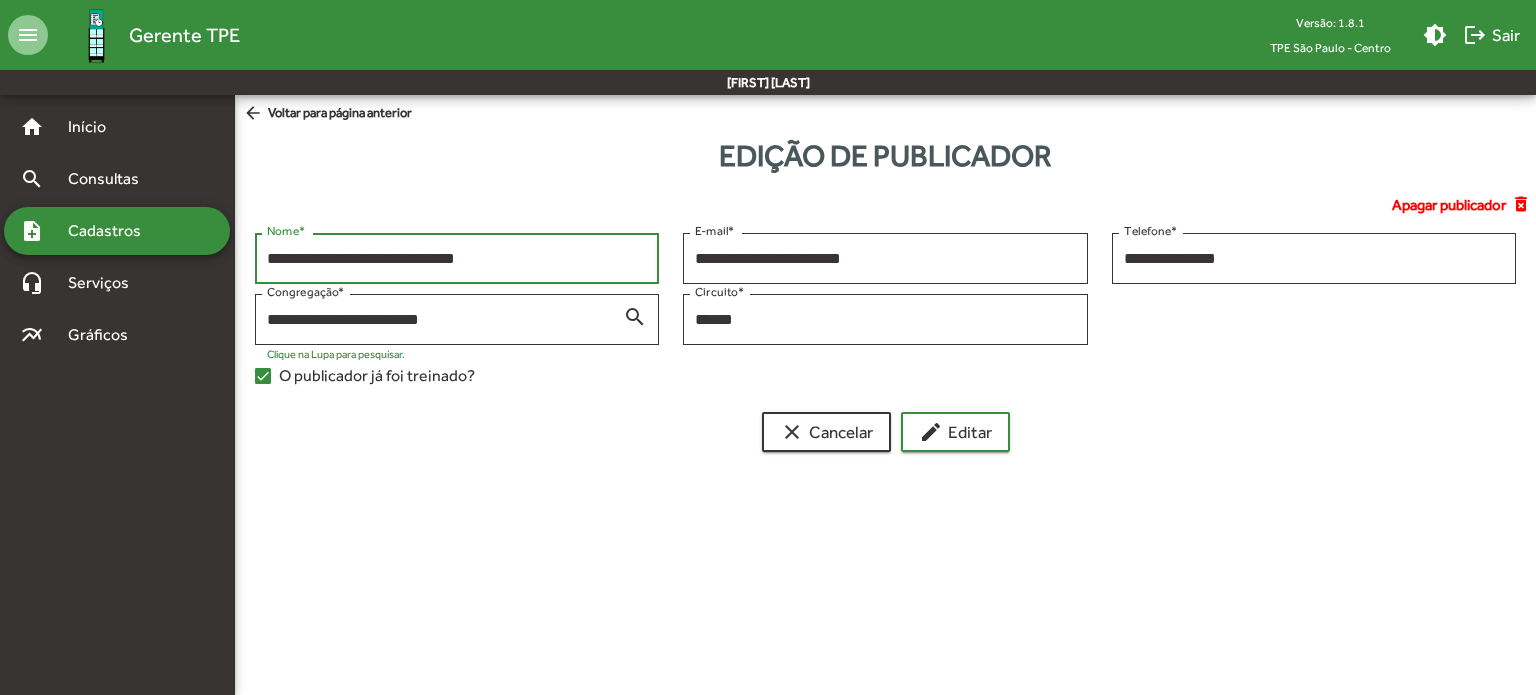click on "**********" at bounding box center [457, 259] 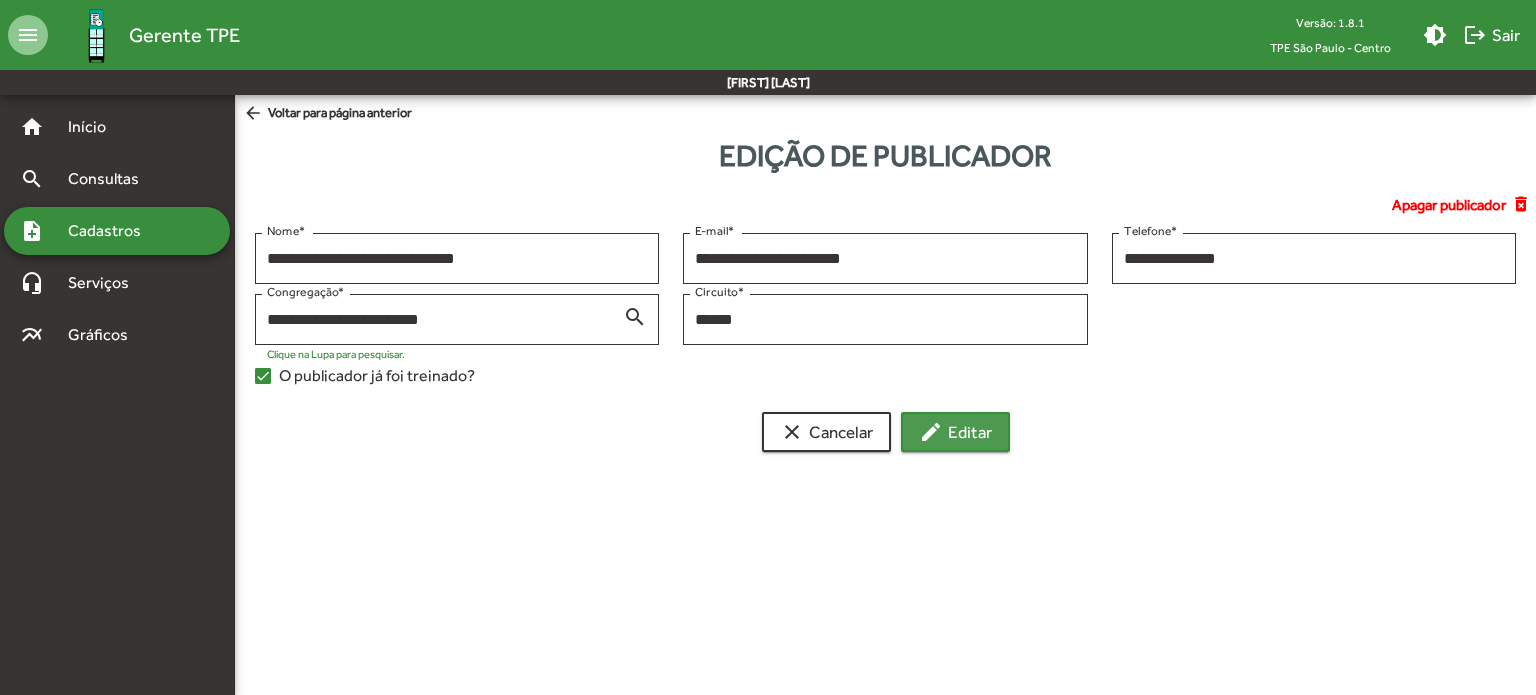 click on "edit  Editar" at bounding box center [955, 432] 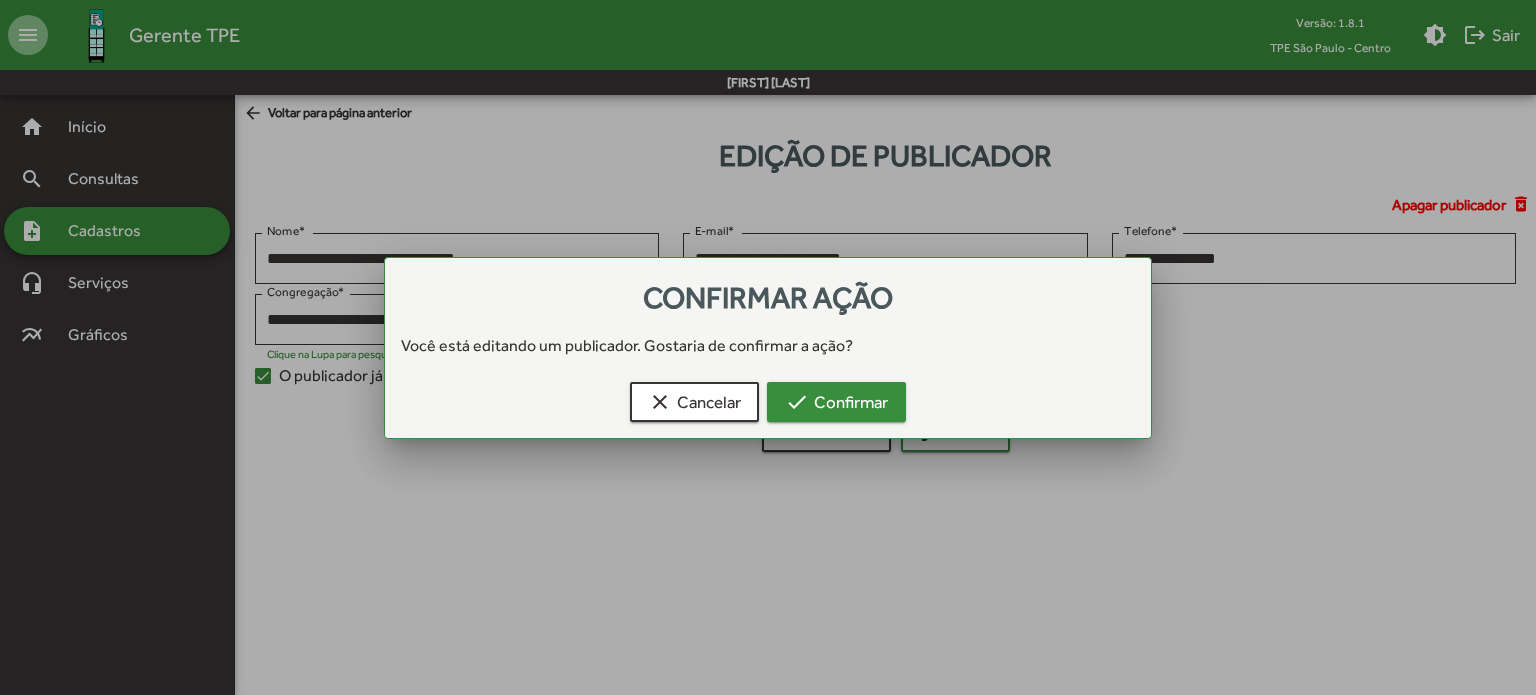 click on "check  Confirmar" at bounding box center (836, 402) 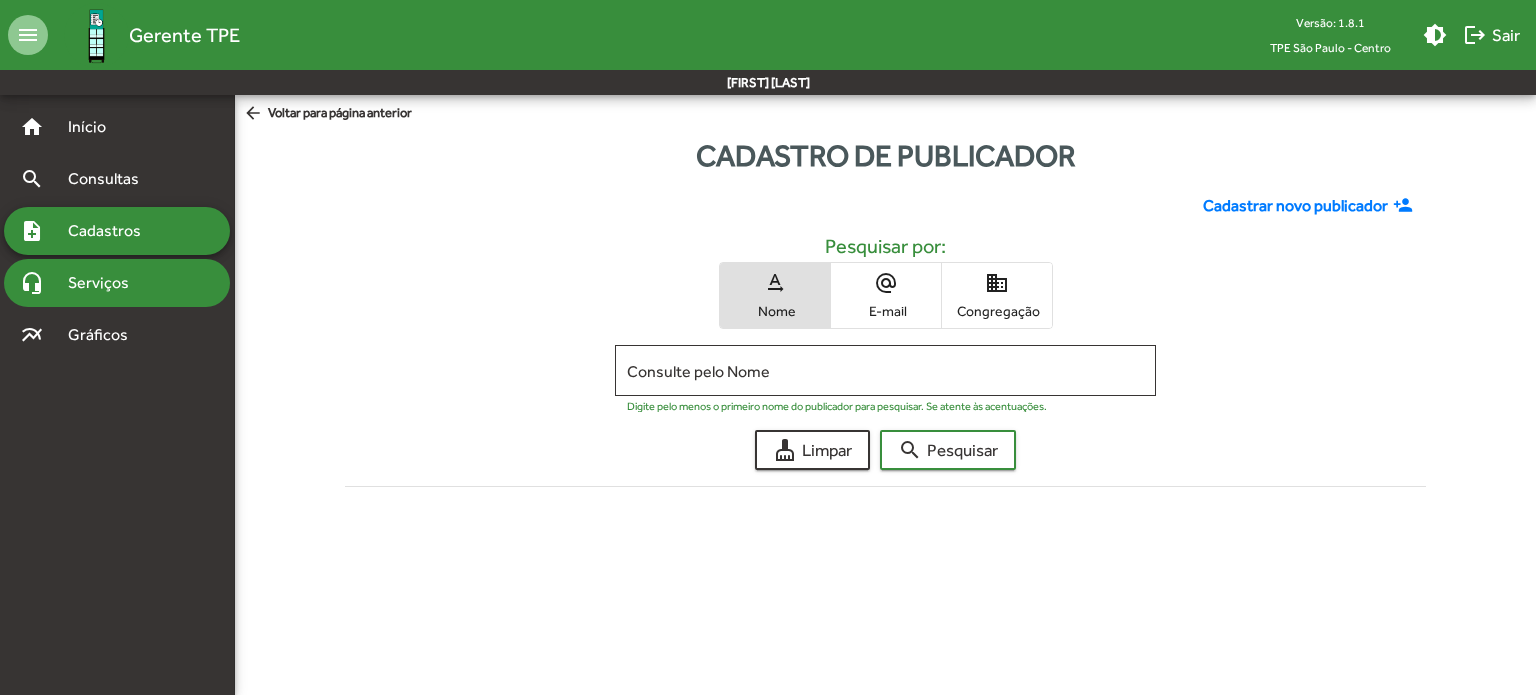 click on "headset_mic Serviços" at bounding box center [117, 127] 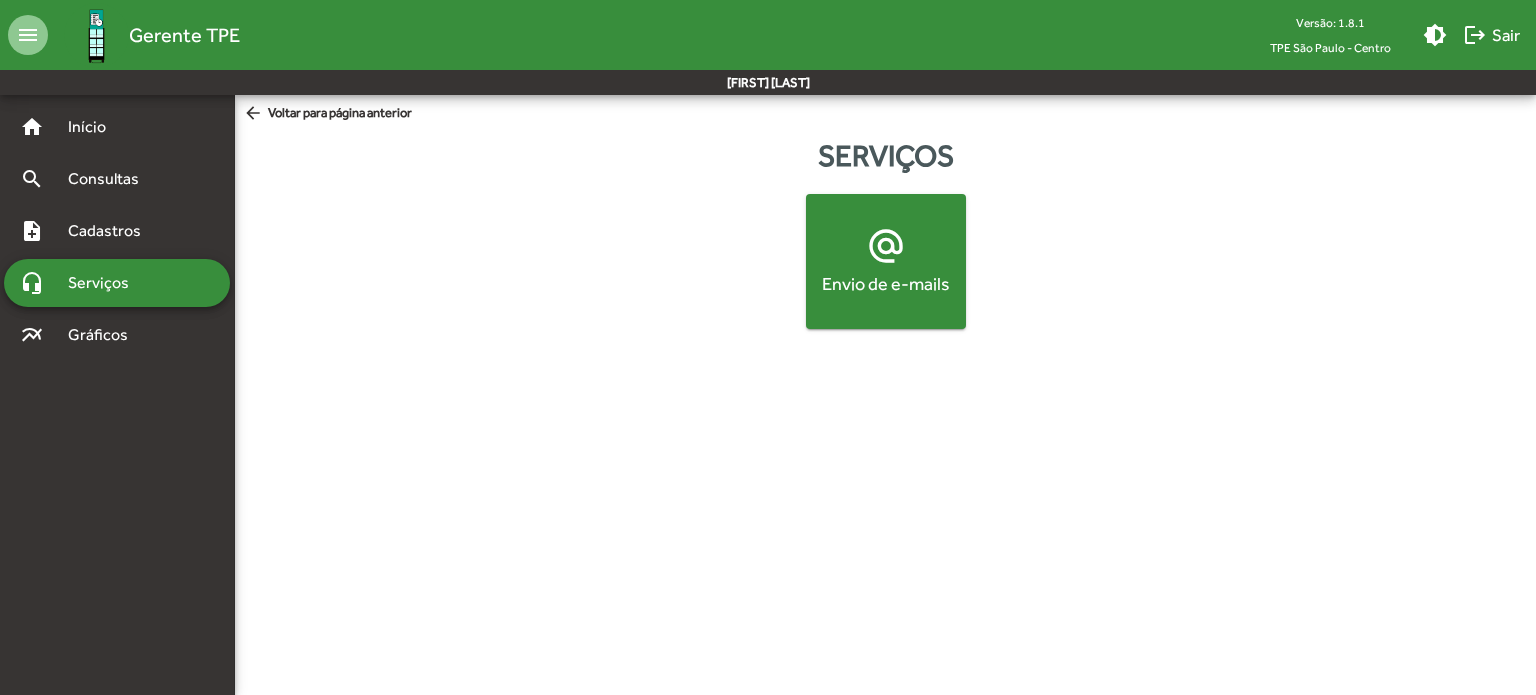 click on "alternate_email  Envio de e-mails" at bounding box center [886, 261] 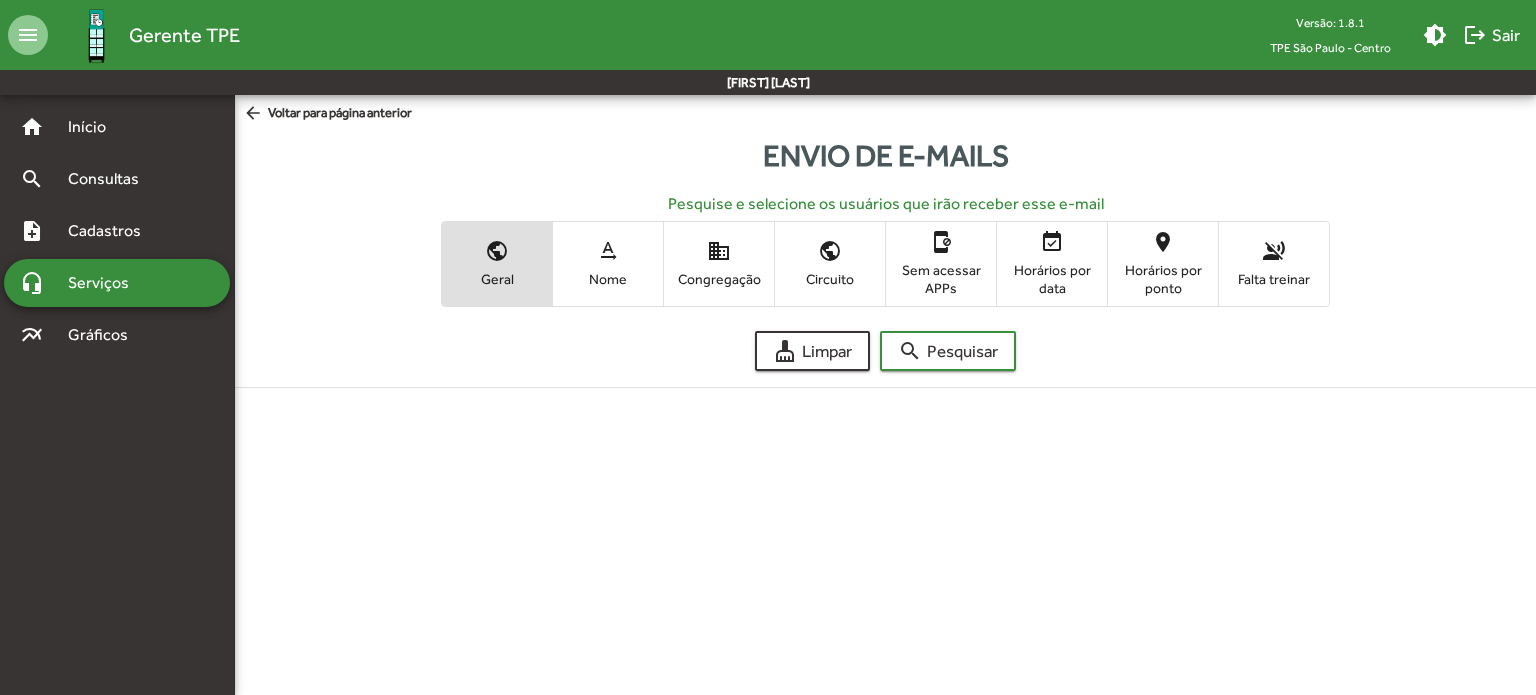 click on "text_rotation_none Nome" at bounding box center (608, 263) 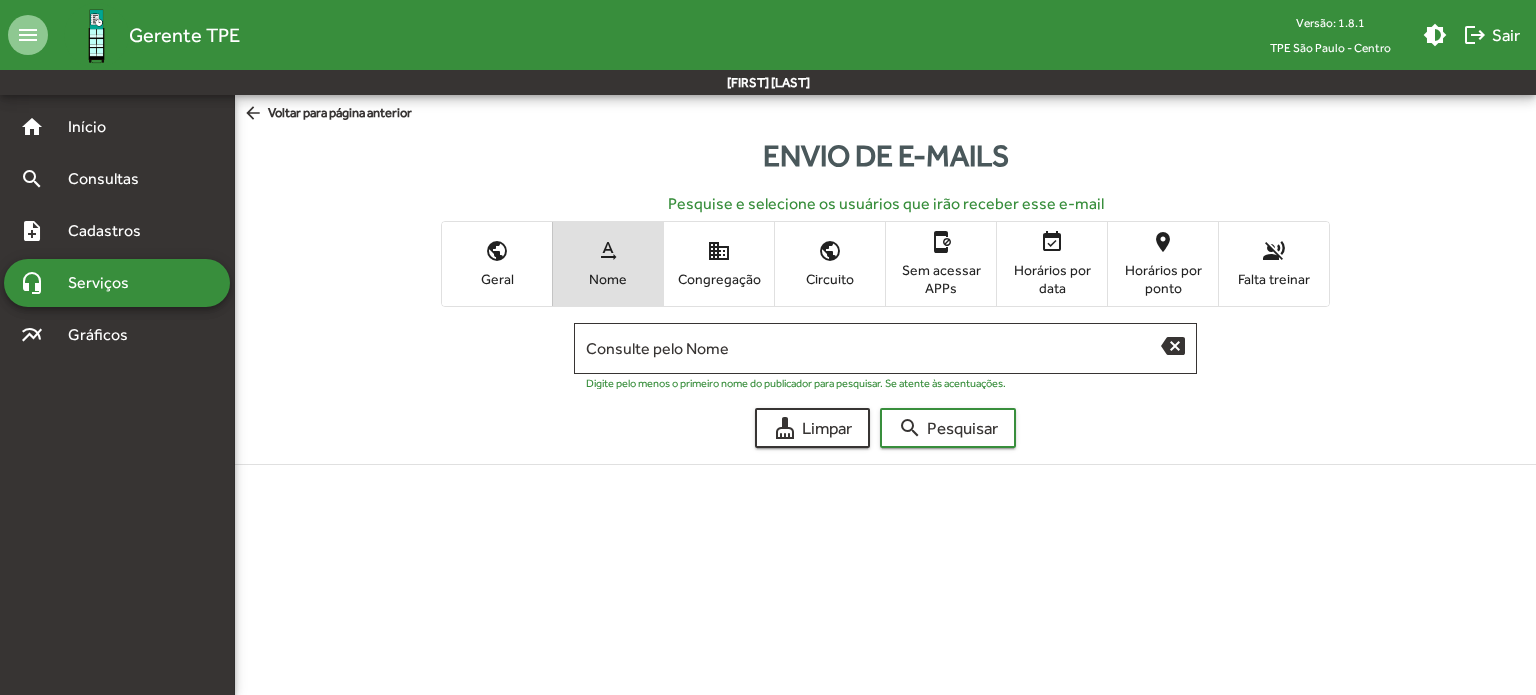 click on "public Geral" at bounding box center (497, 263) 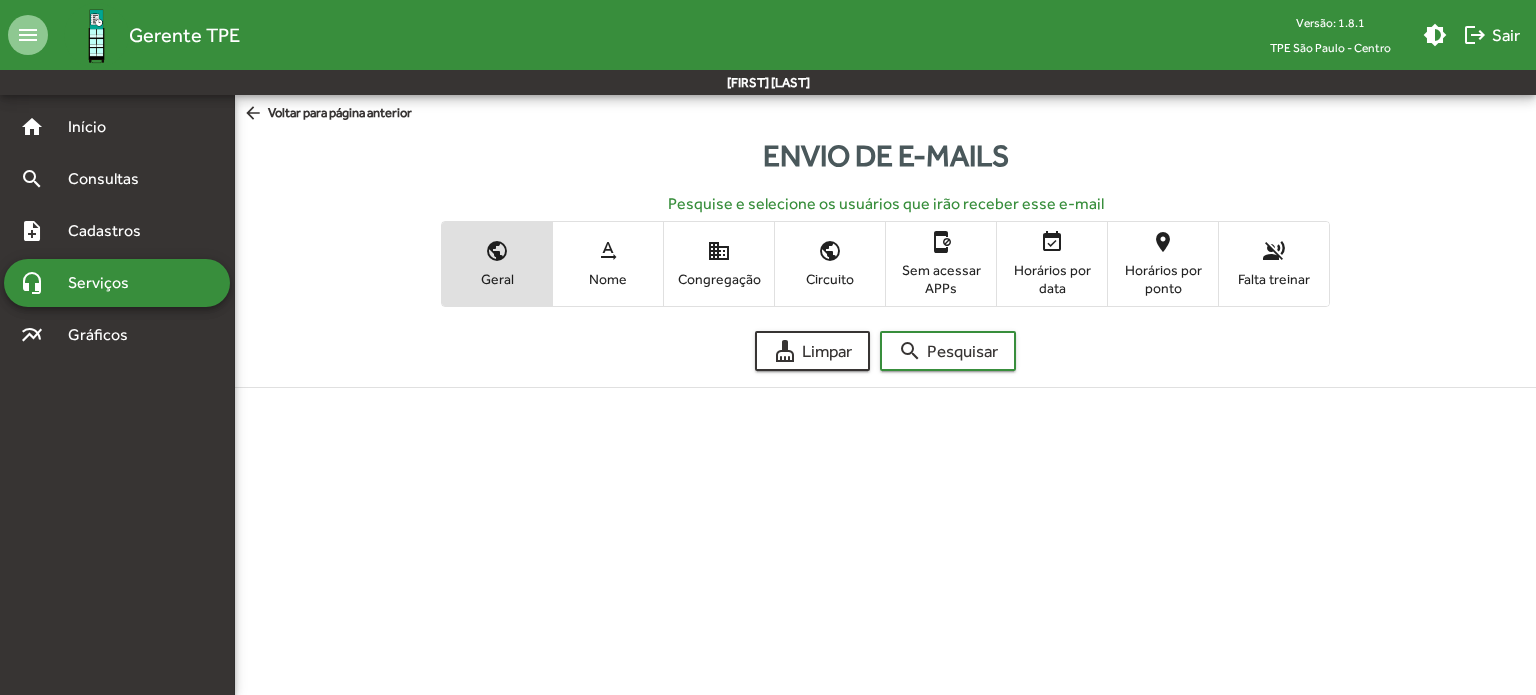 click on "text_rotation_none Nome" at bounding box center (608, 263) 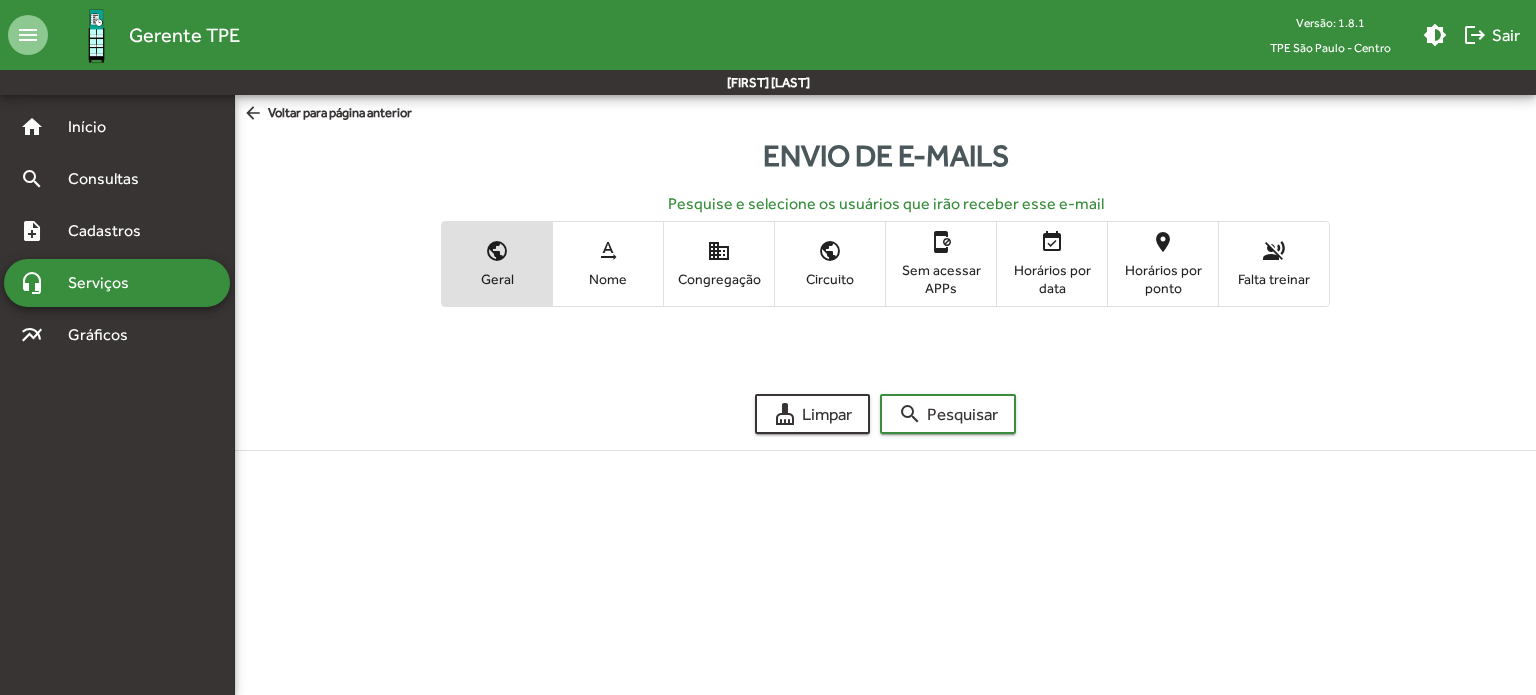 click on "text_rotation_none Nome" at bounding box center [608, 263] 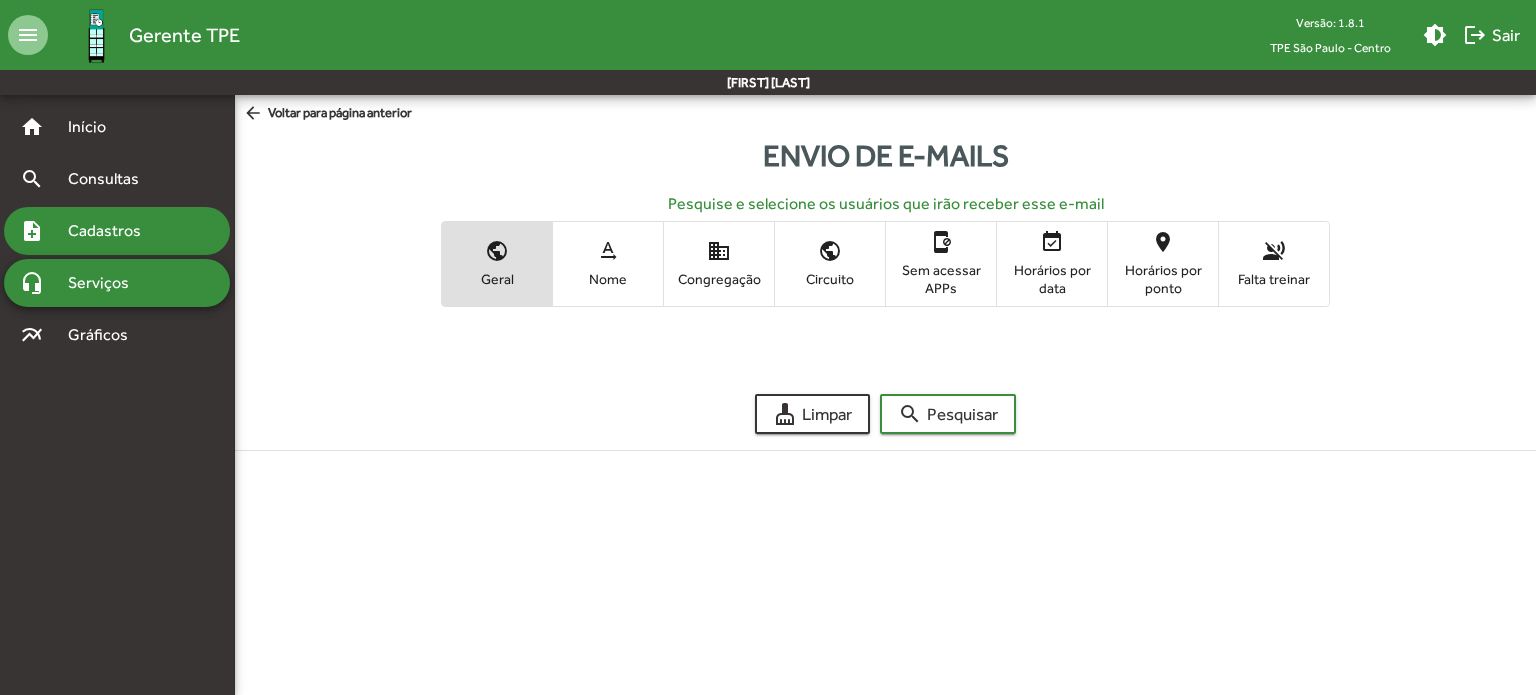 click on "note_add Cadastros" at bounding box center [117, 127] 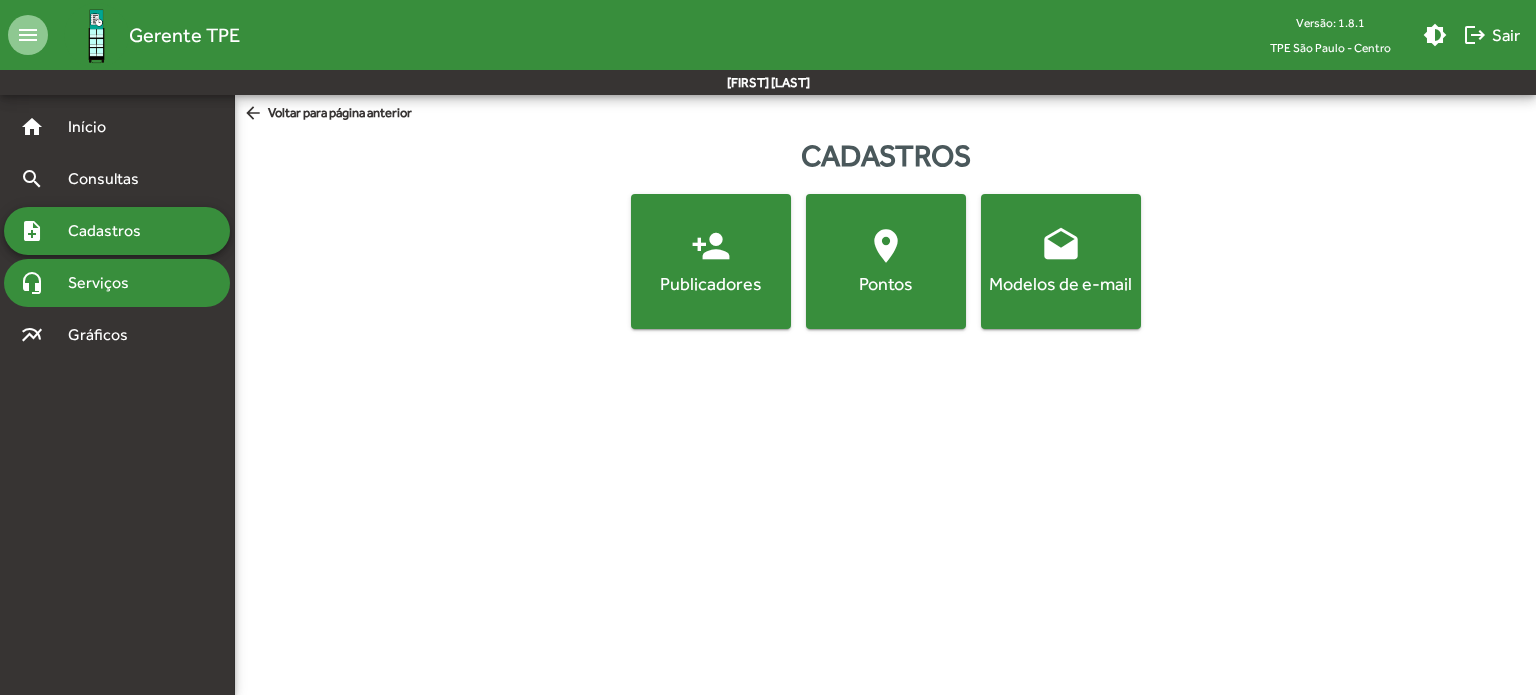 click on "headset_mic Serviços" at bounding box center (117, 127) 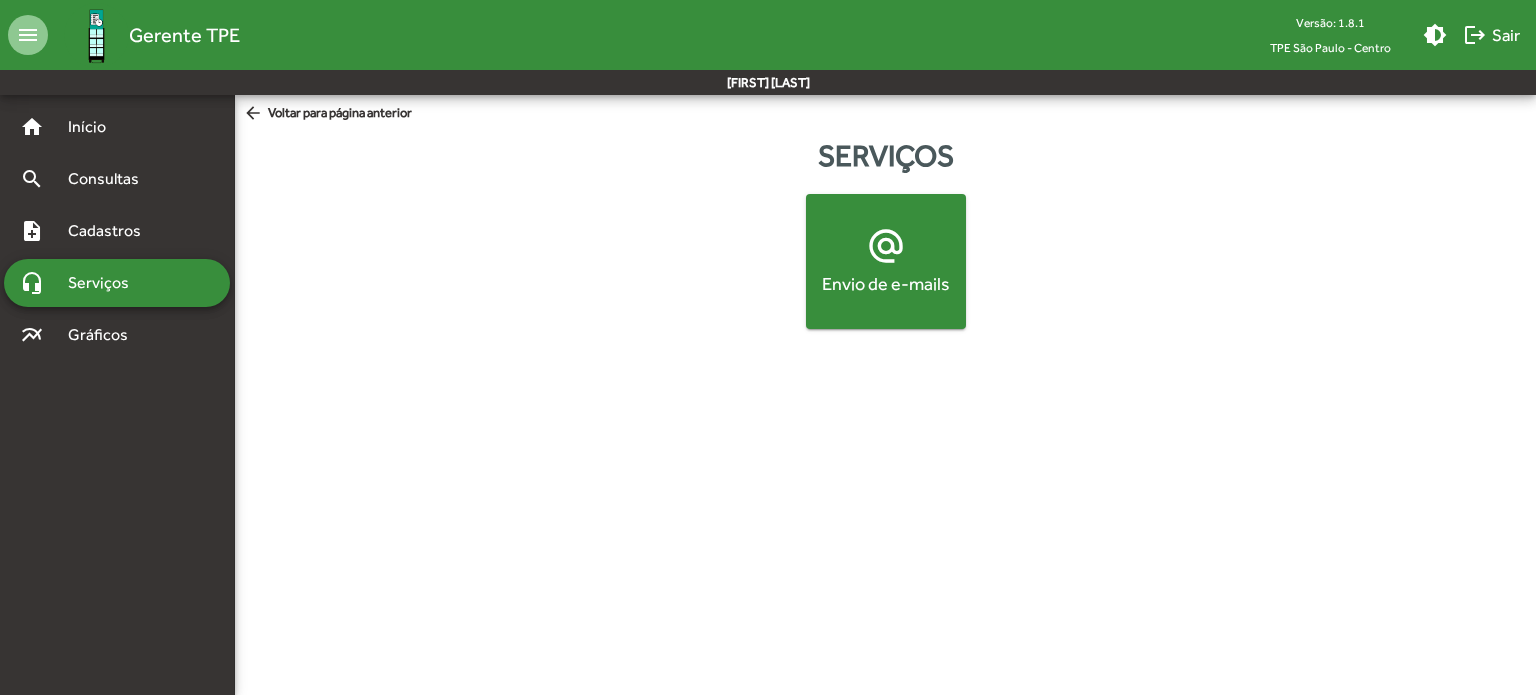 click on "alternate_email  Envio de e-mails" at bounding box center (886, 261) 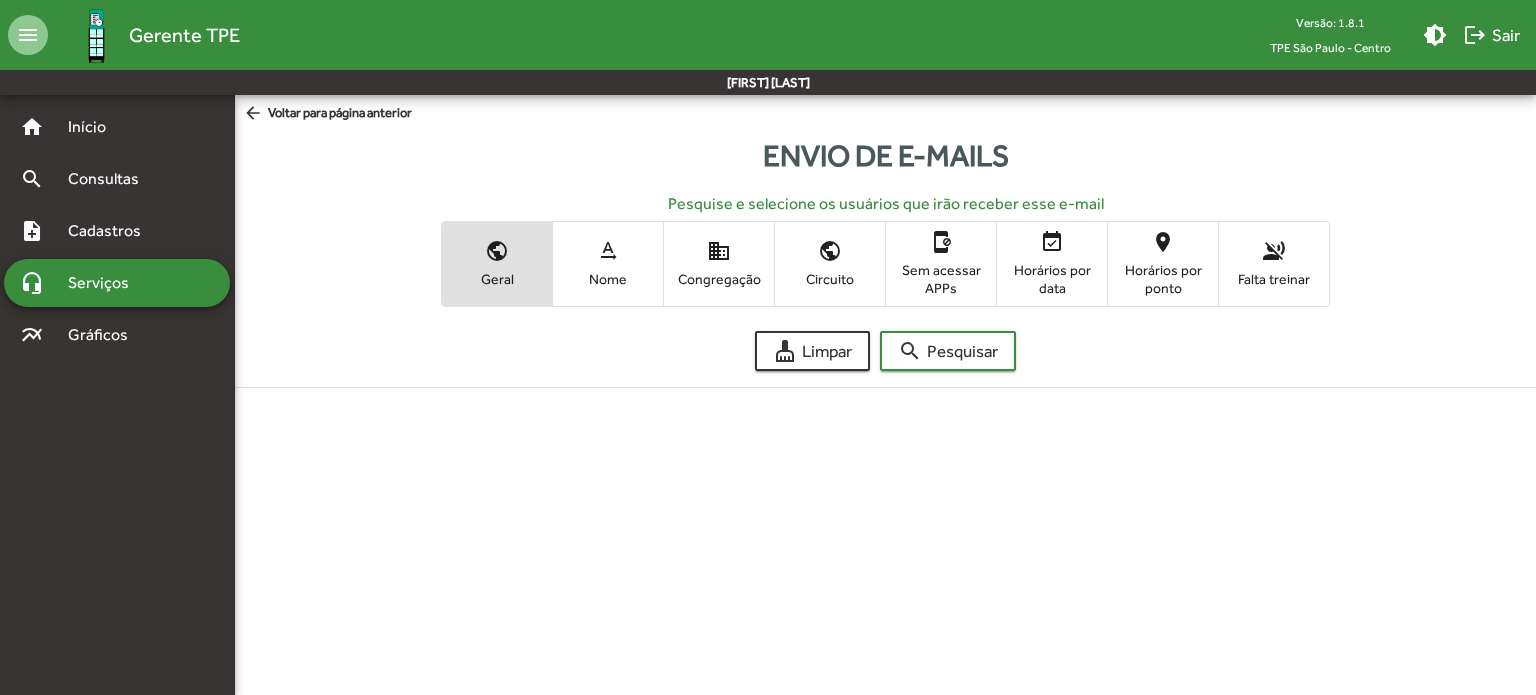 click on "Nome" at bounding box center [608, 279] 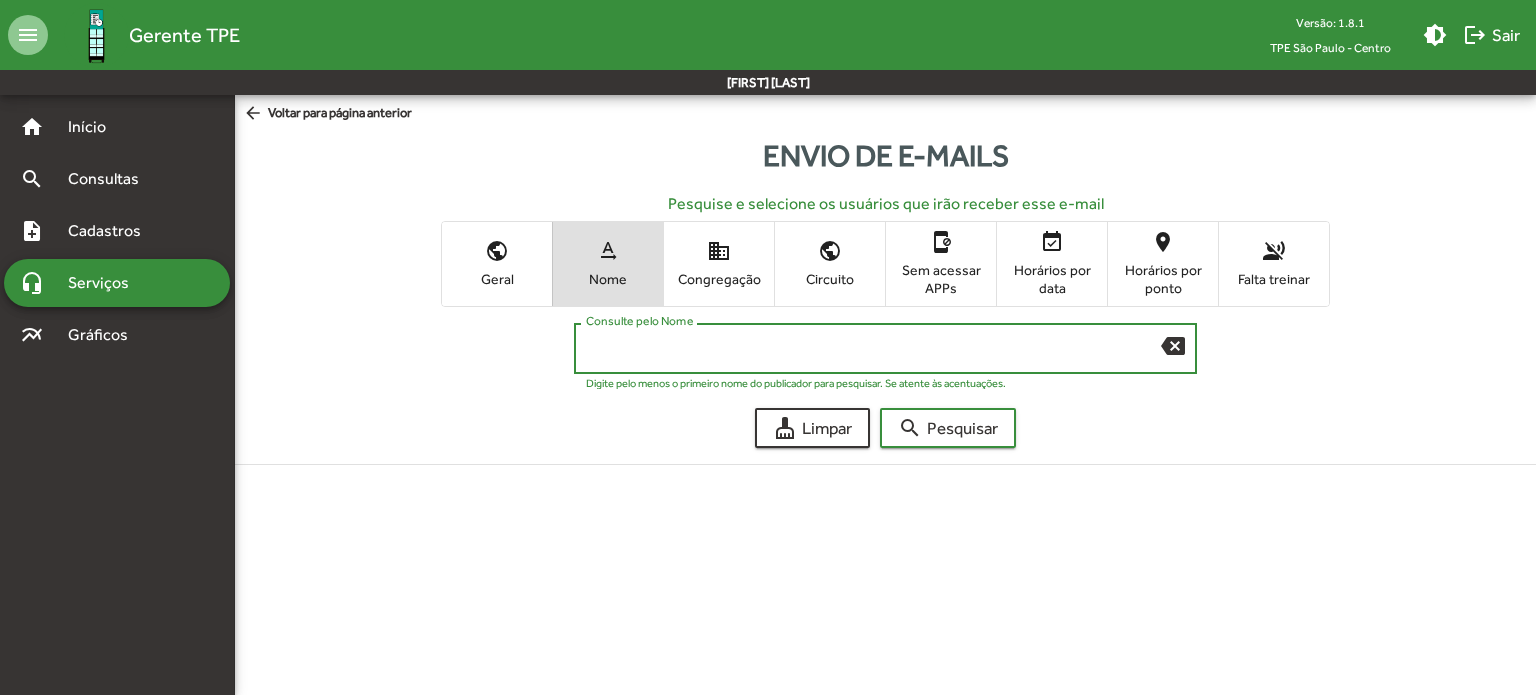 click on "Consulte pelo Nome" at bounding box center [873, 349] 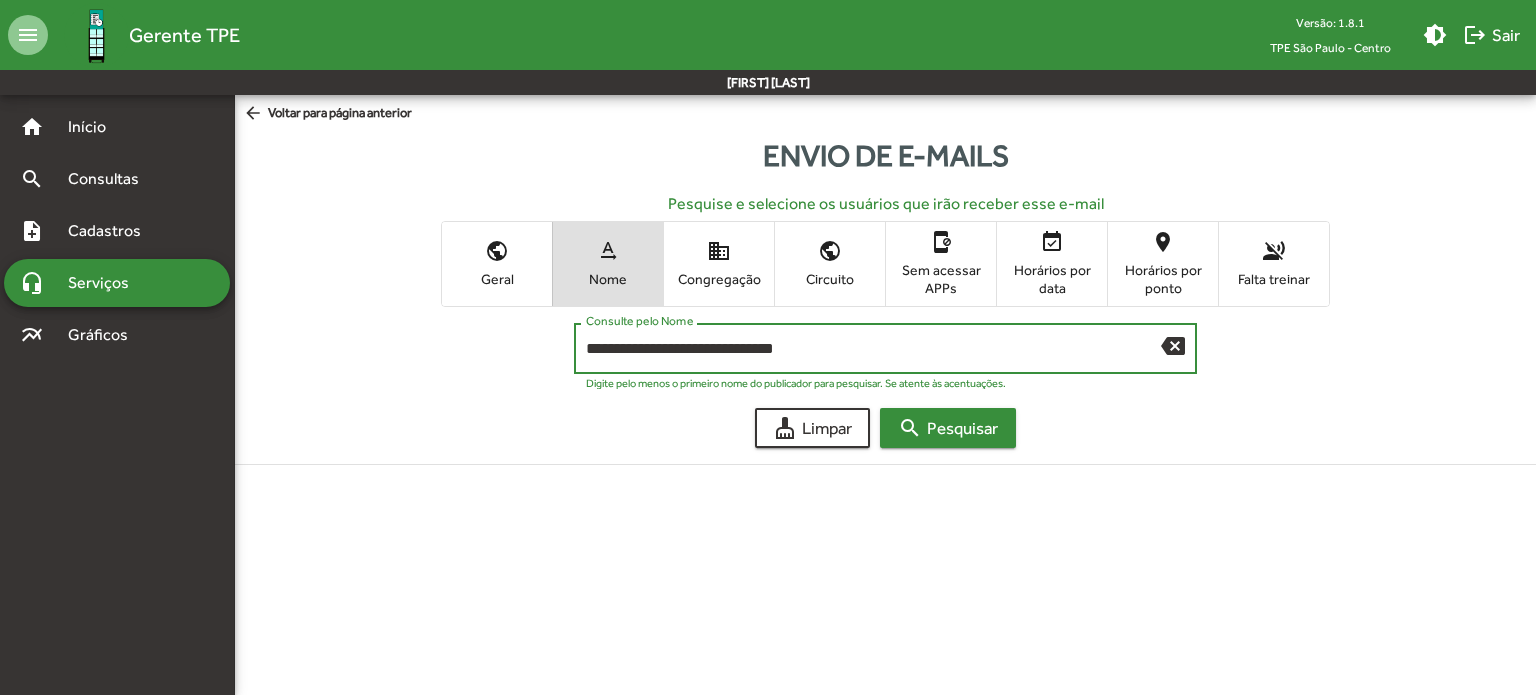 type on "**********" 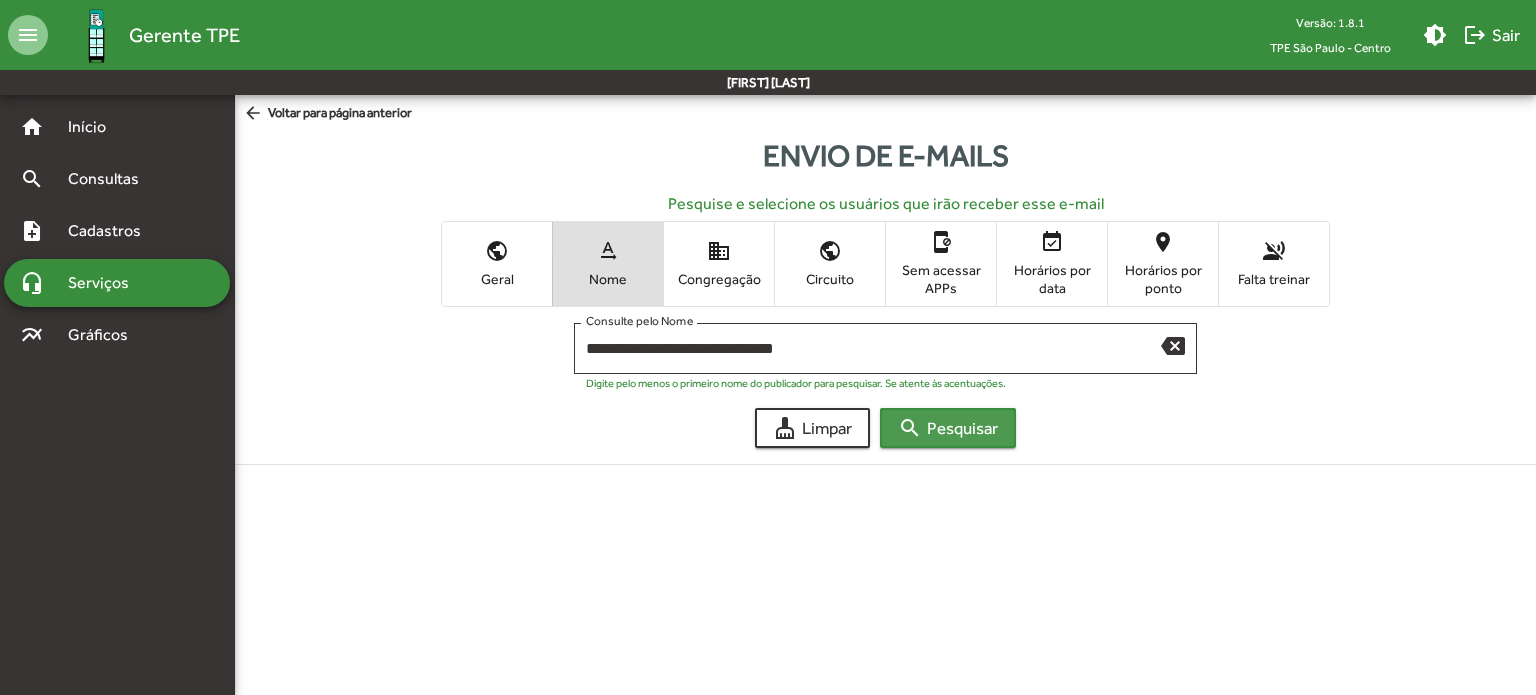 click on "search  Pesquisar" at bounding box center [948, 428] 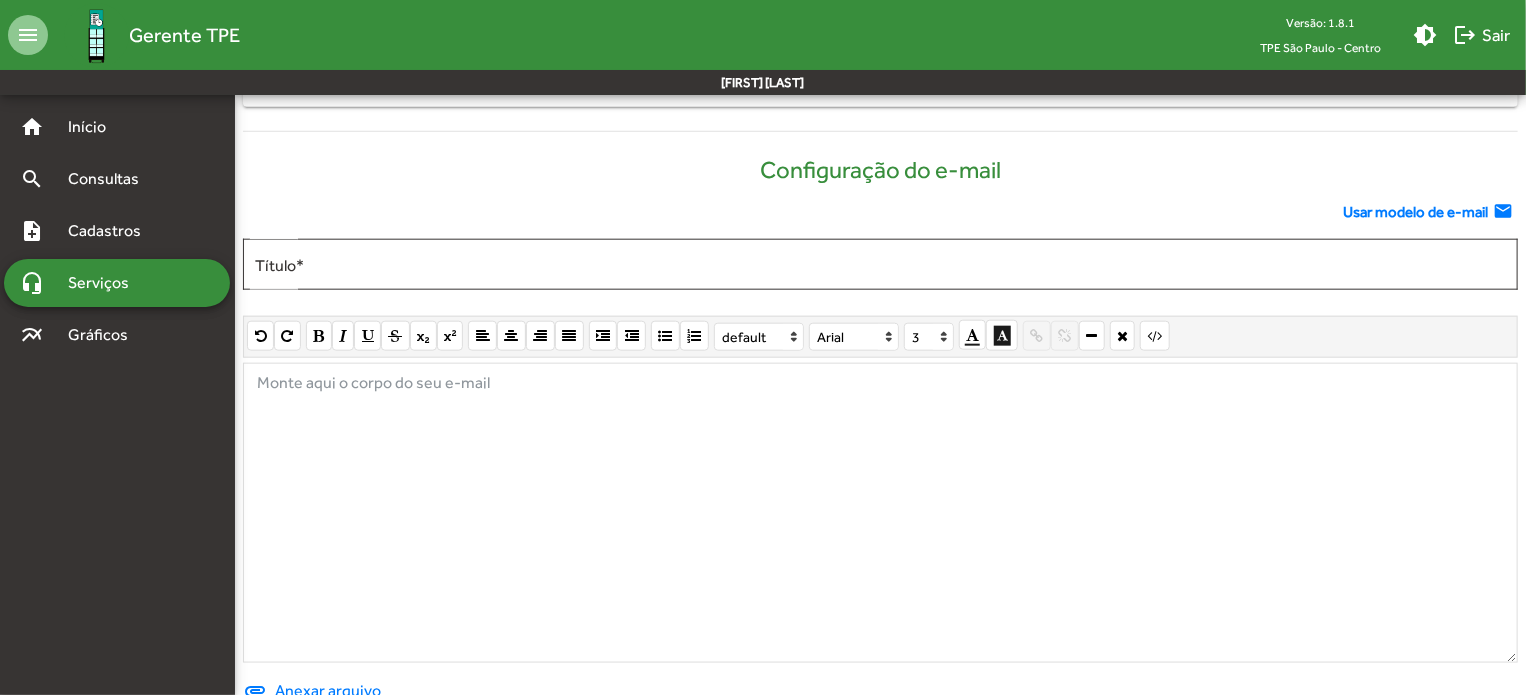 scroll, scrollTop: 980, scrollLeft: 0, axis: vertical 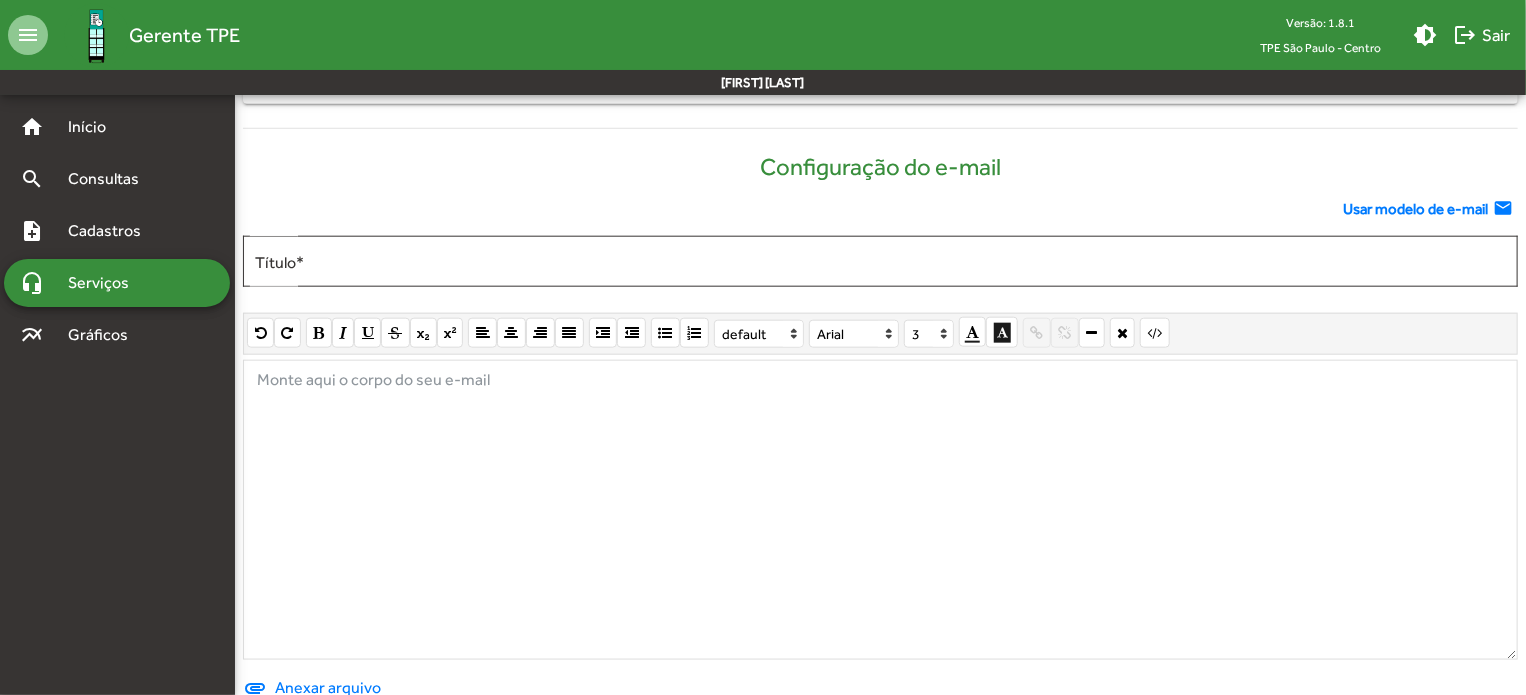 click at bounding box center (880, 510) 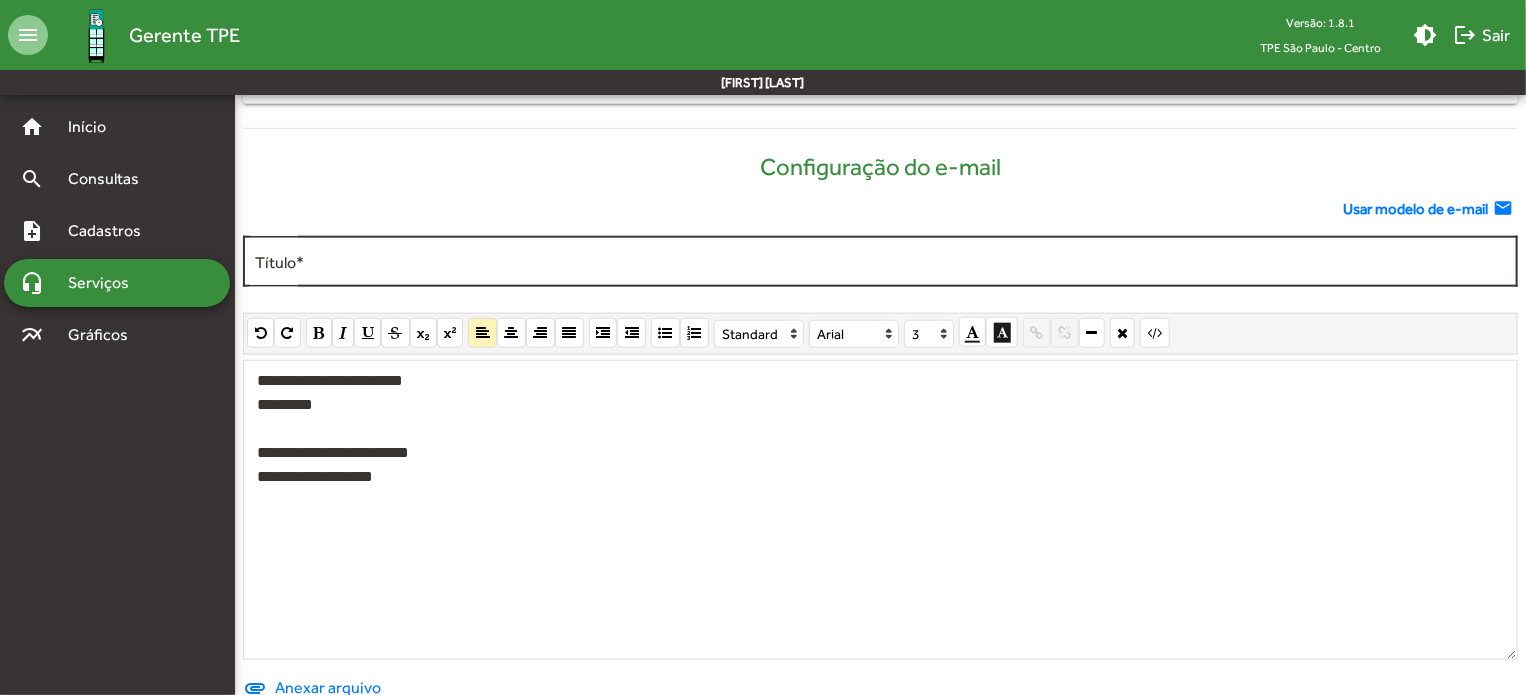 click on "Título  *" at bounding box center [880, 262] 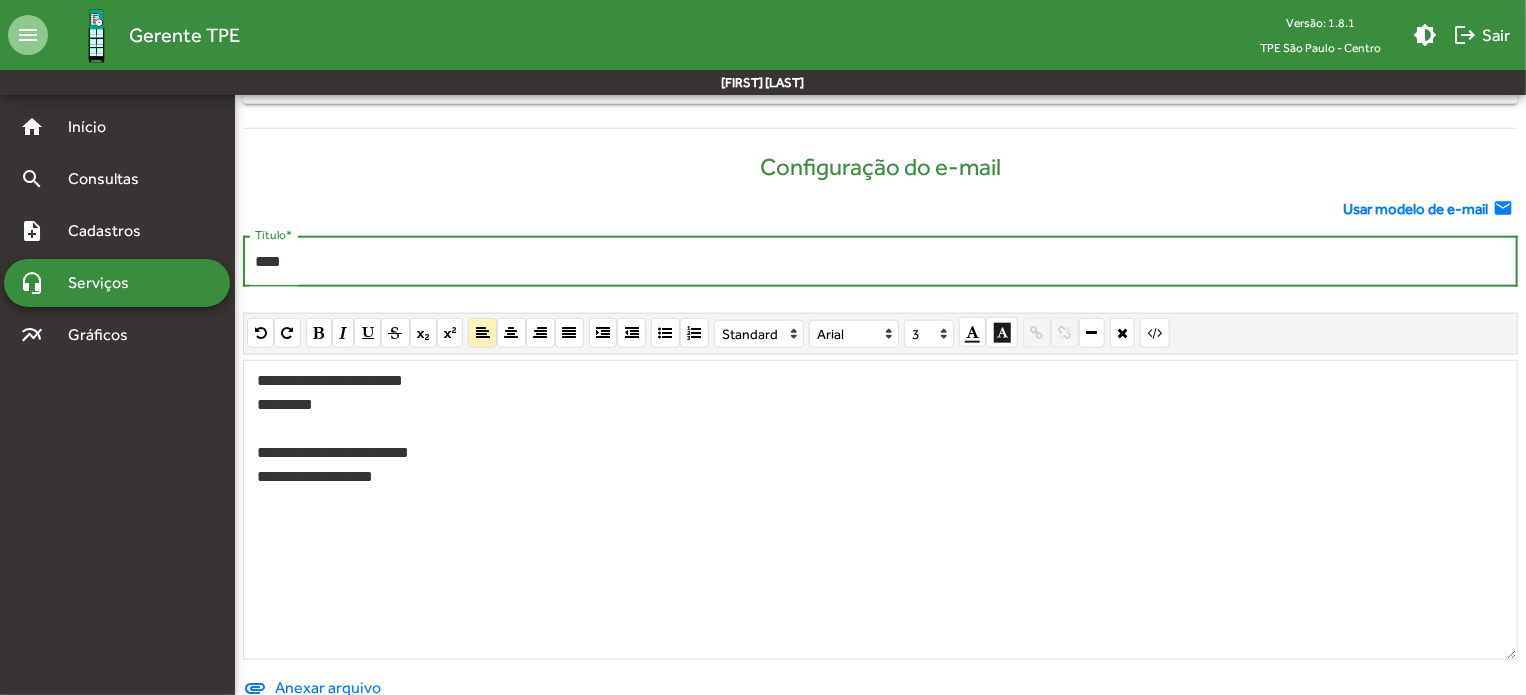 paste on "**********" 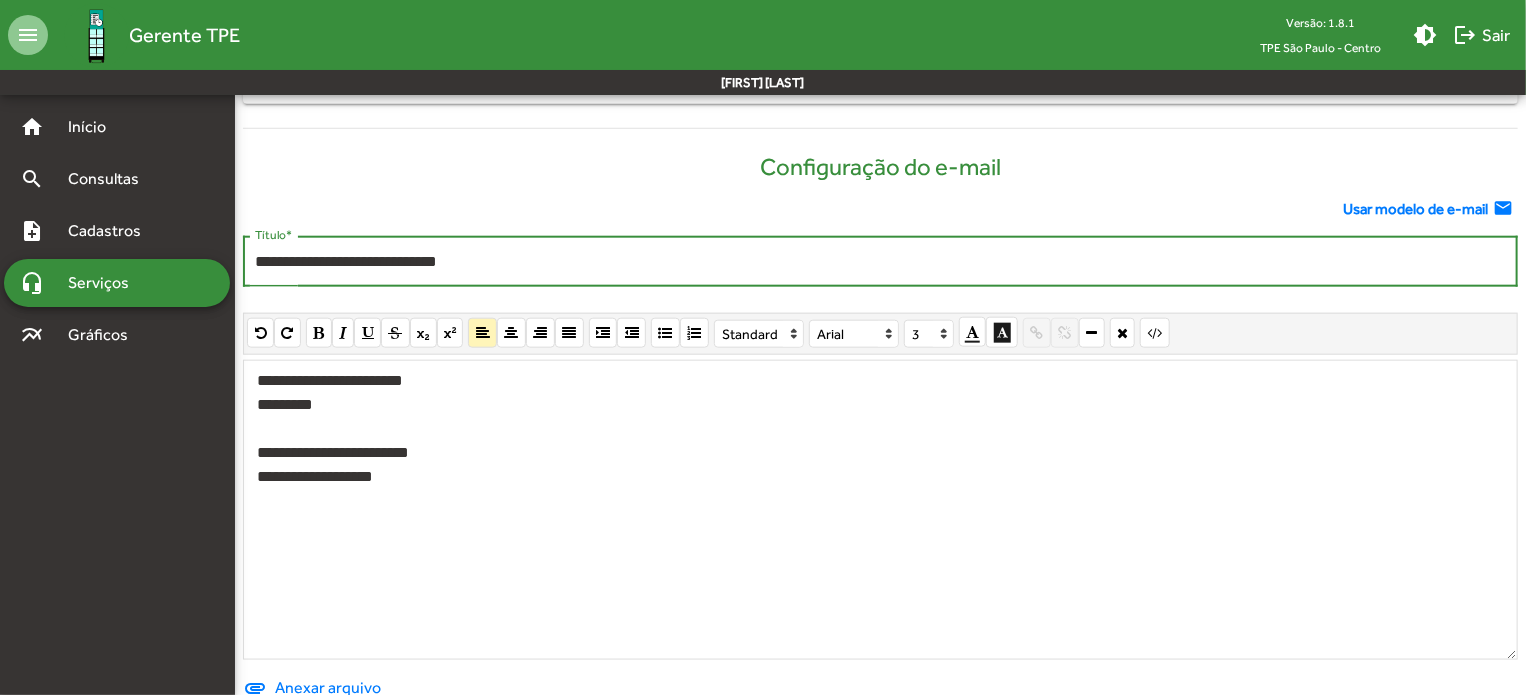 type on "**********" 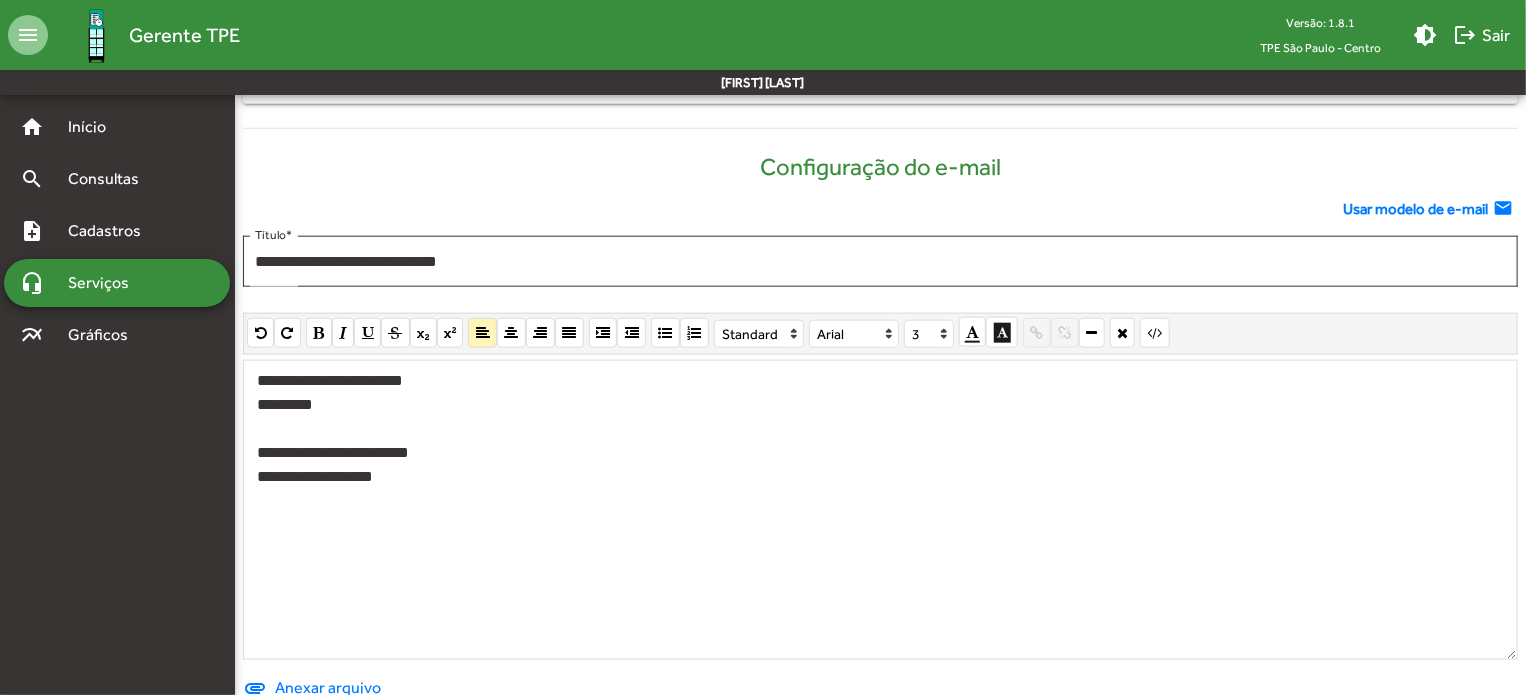 click at bounding box center [881, 429] 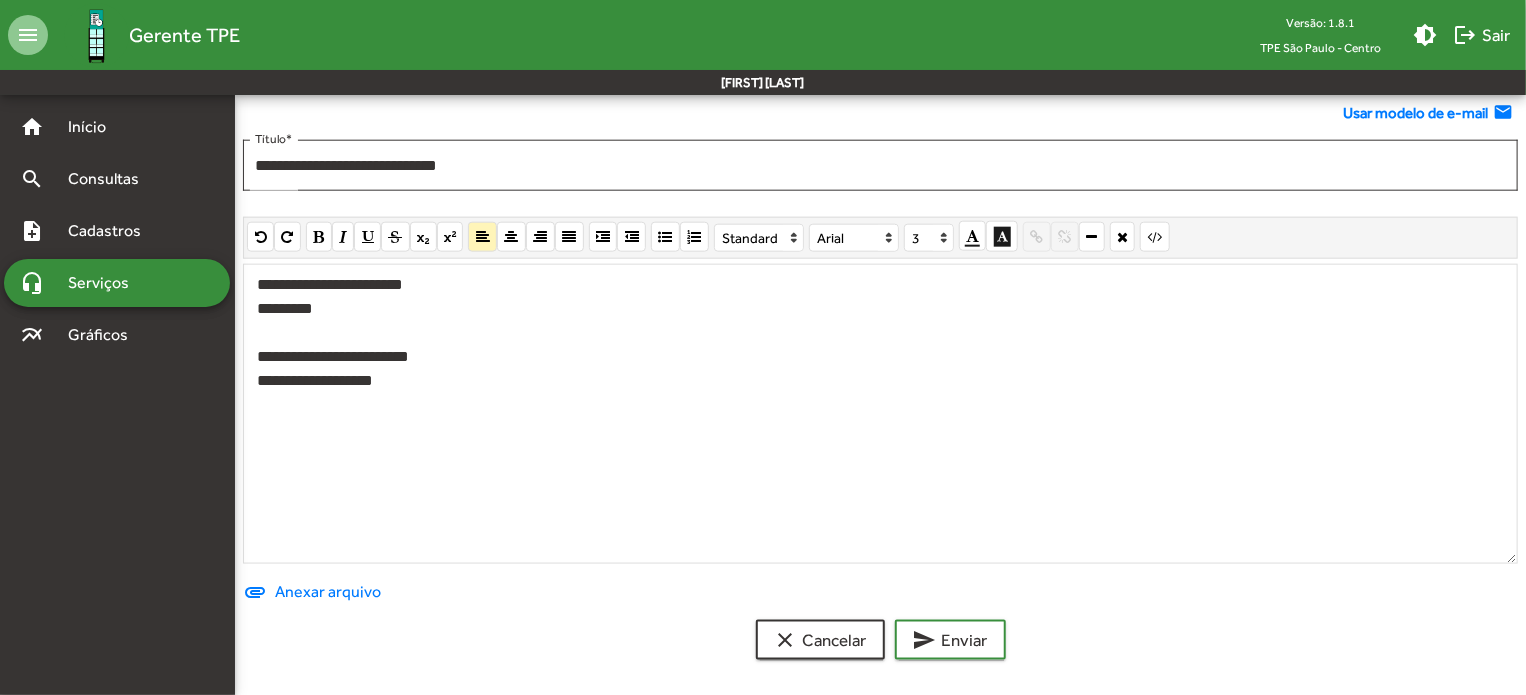 scroll, scrollTop: 1077, scrollLeft: 0, axis: vertical 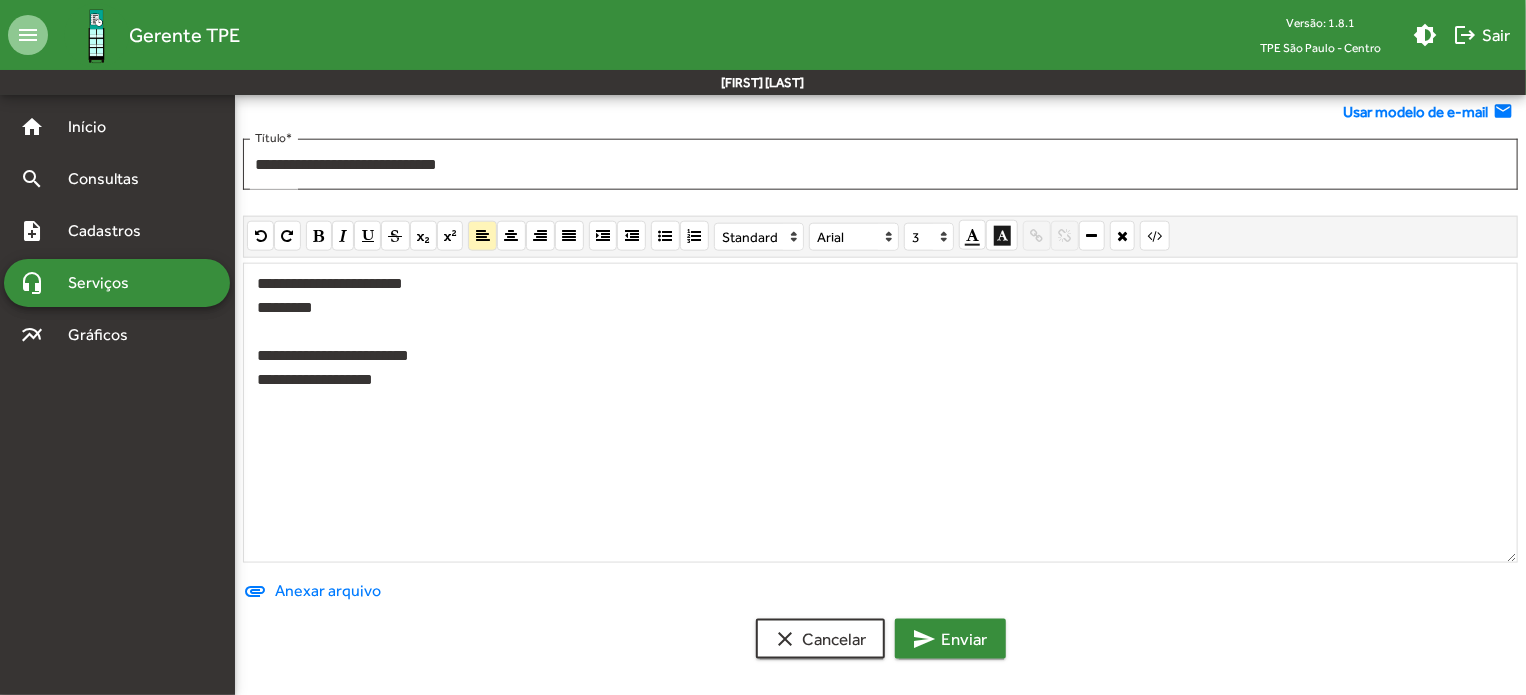 click on "send  Enviar" at bounding box center [950, 639] 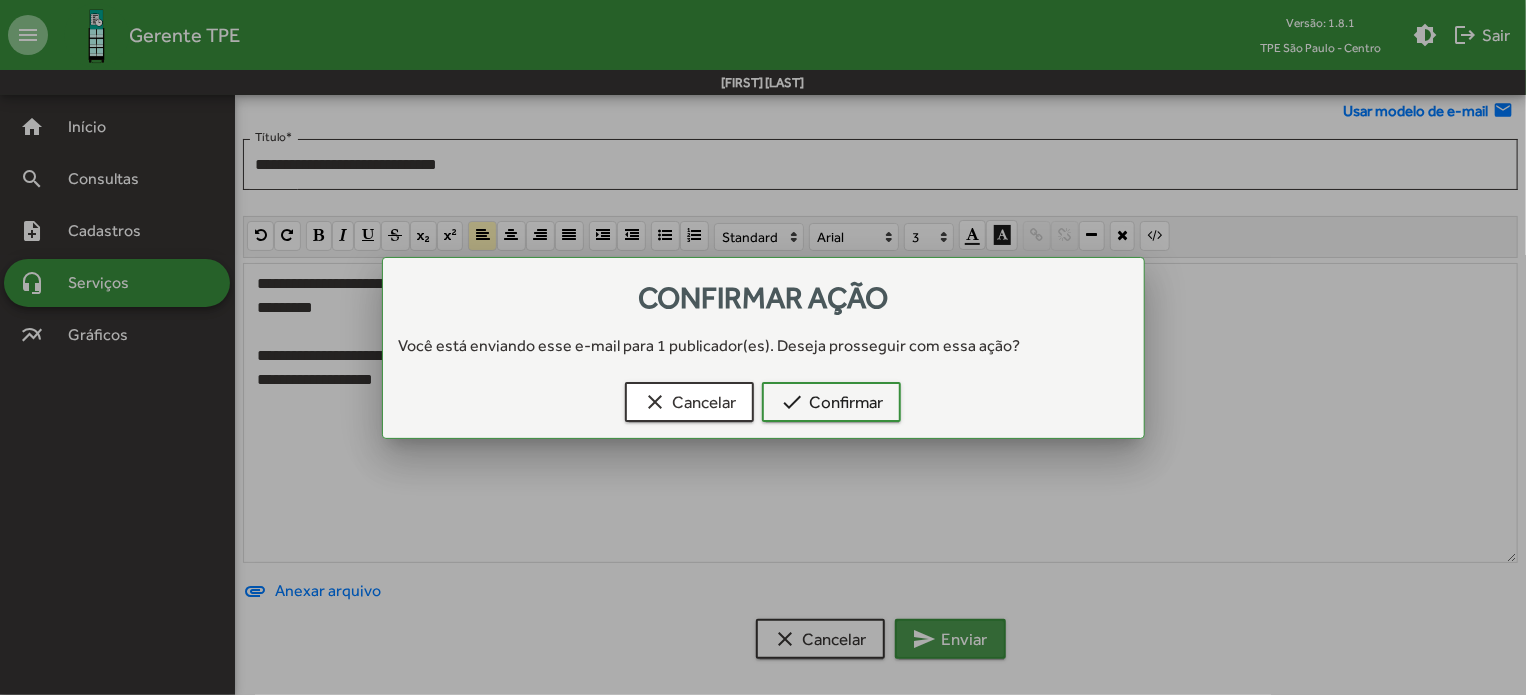 scroll, scrollTop: 0, scrollLeft: 0, axis: both 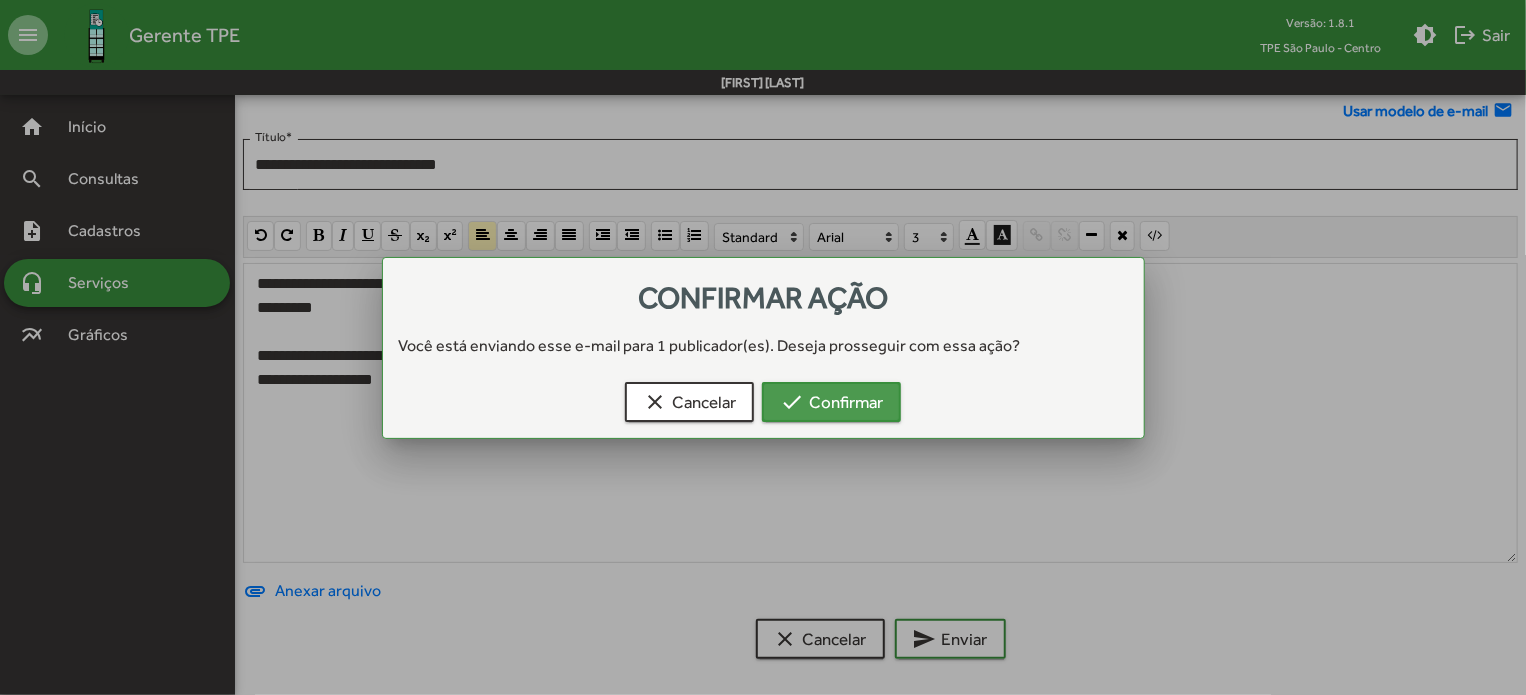 click on "check  Confirmar" at bounding box center [831, 402] 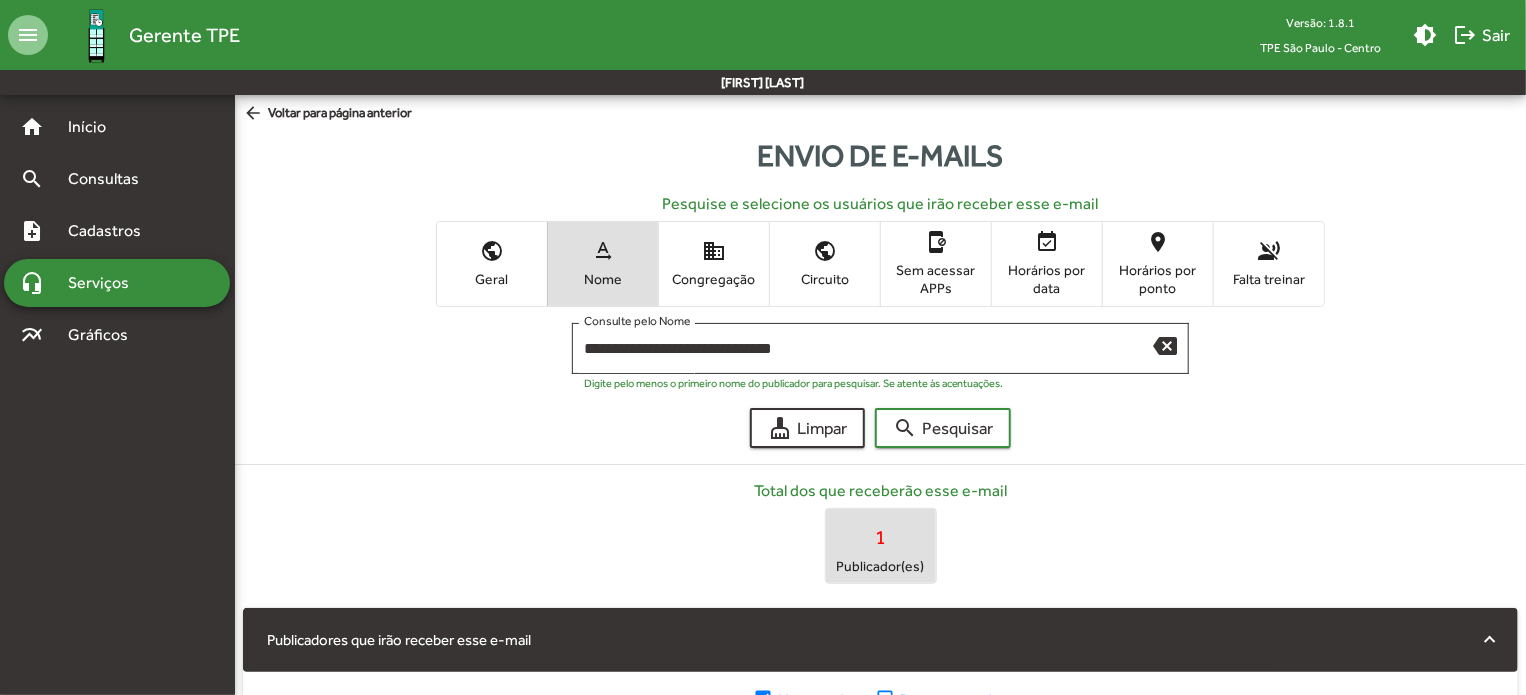 scroll, scrollTop: 1077, scrollLeft: 0, axis: vertical 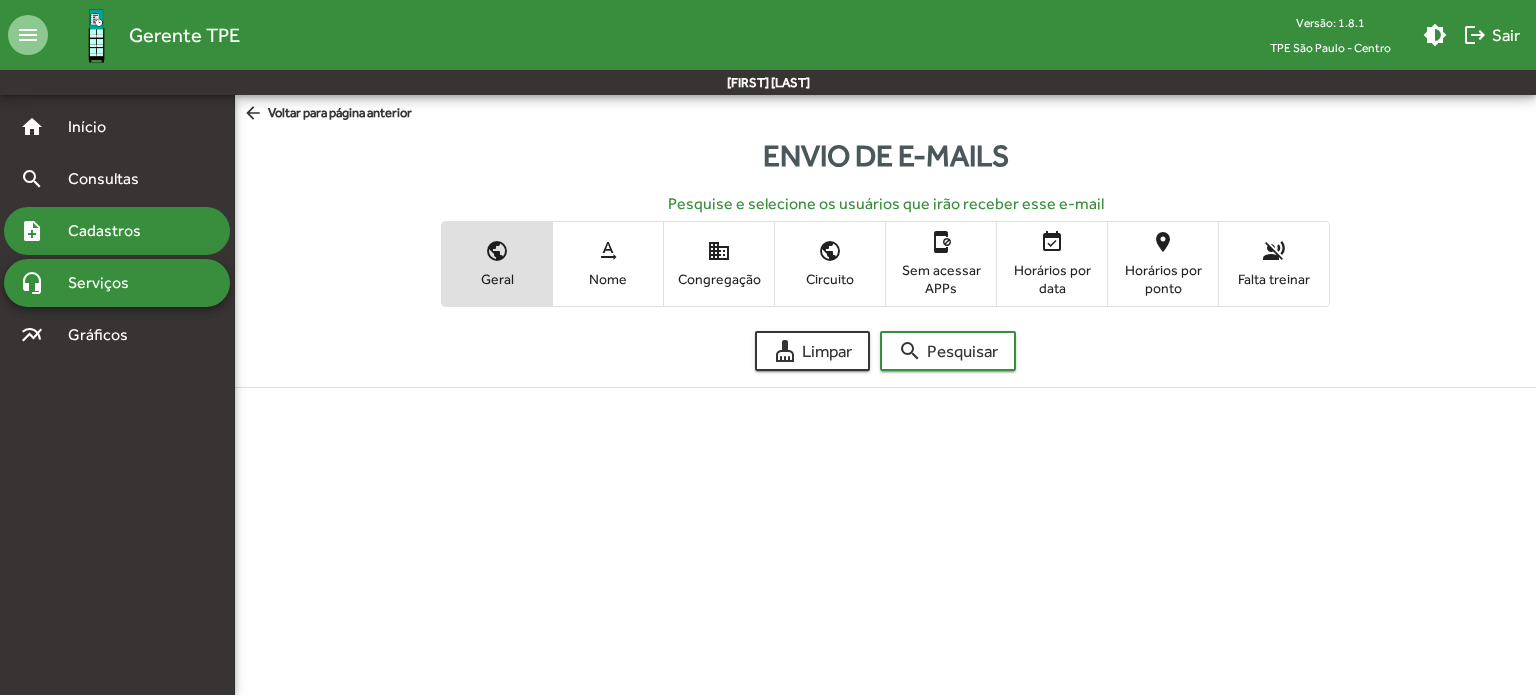 click on "Cadastros" at bounding box center [95, 127] 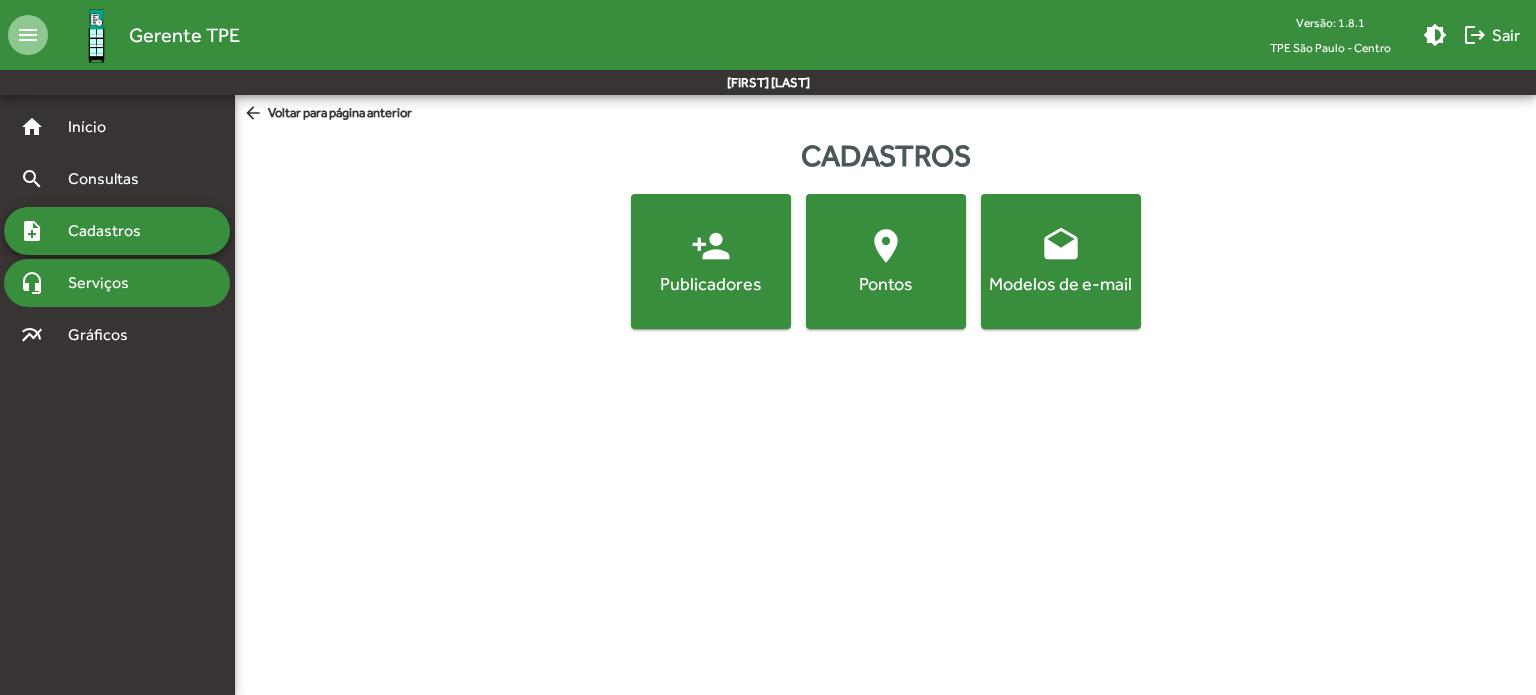 click on "Serviços" at bounding box center [95, 127] 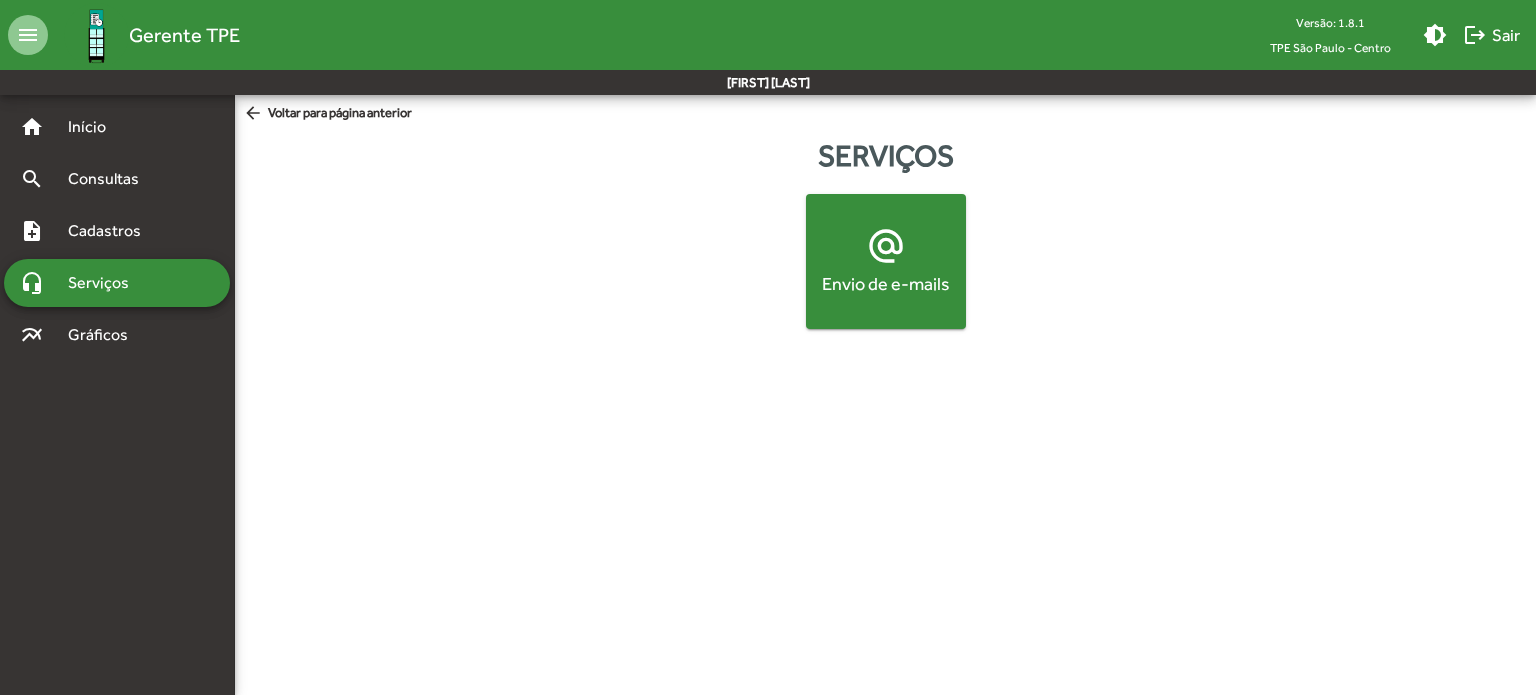 click on "alternate_email  Envio de e-mails" at bounding box center (886, 261) 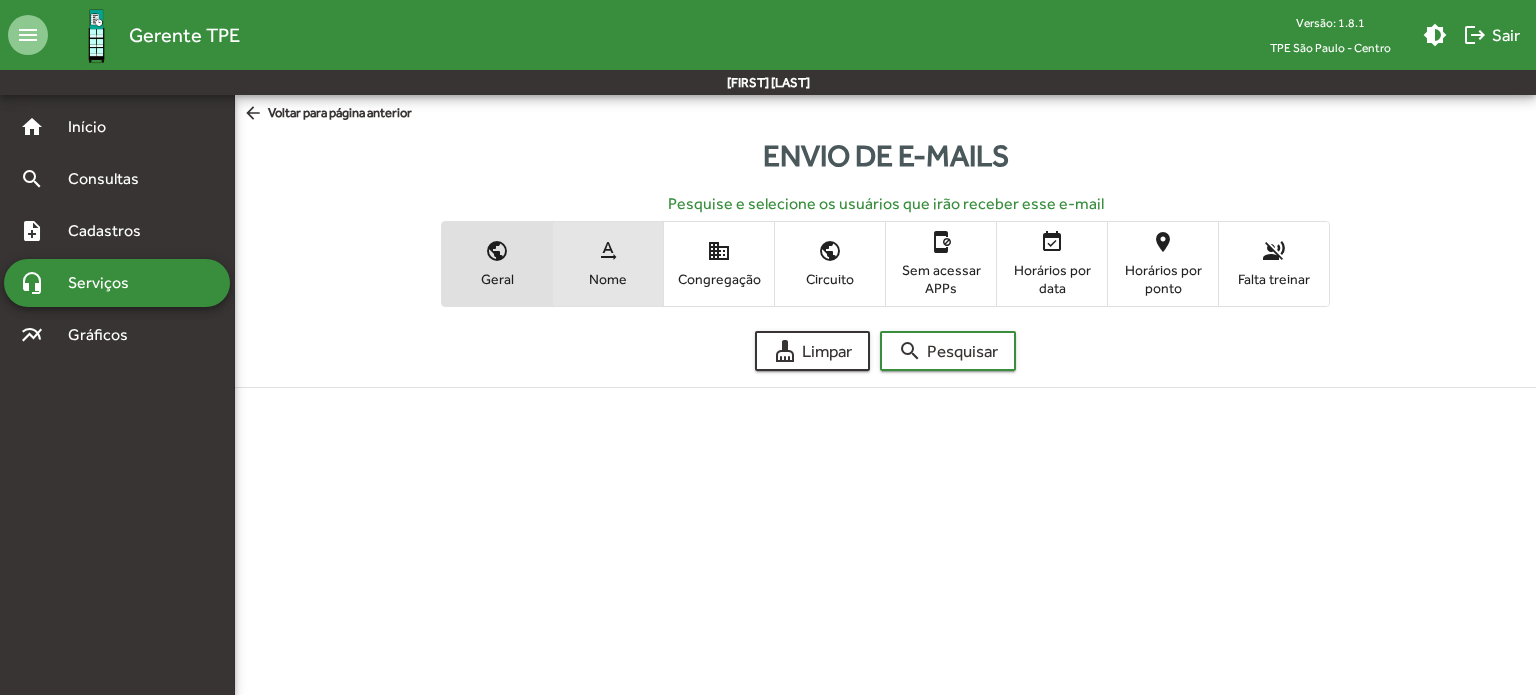 click on "text_rotation_none" at bounding box center [608, 251] 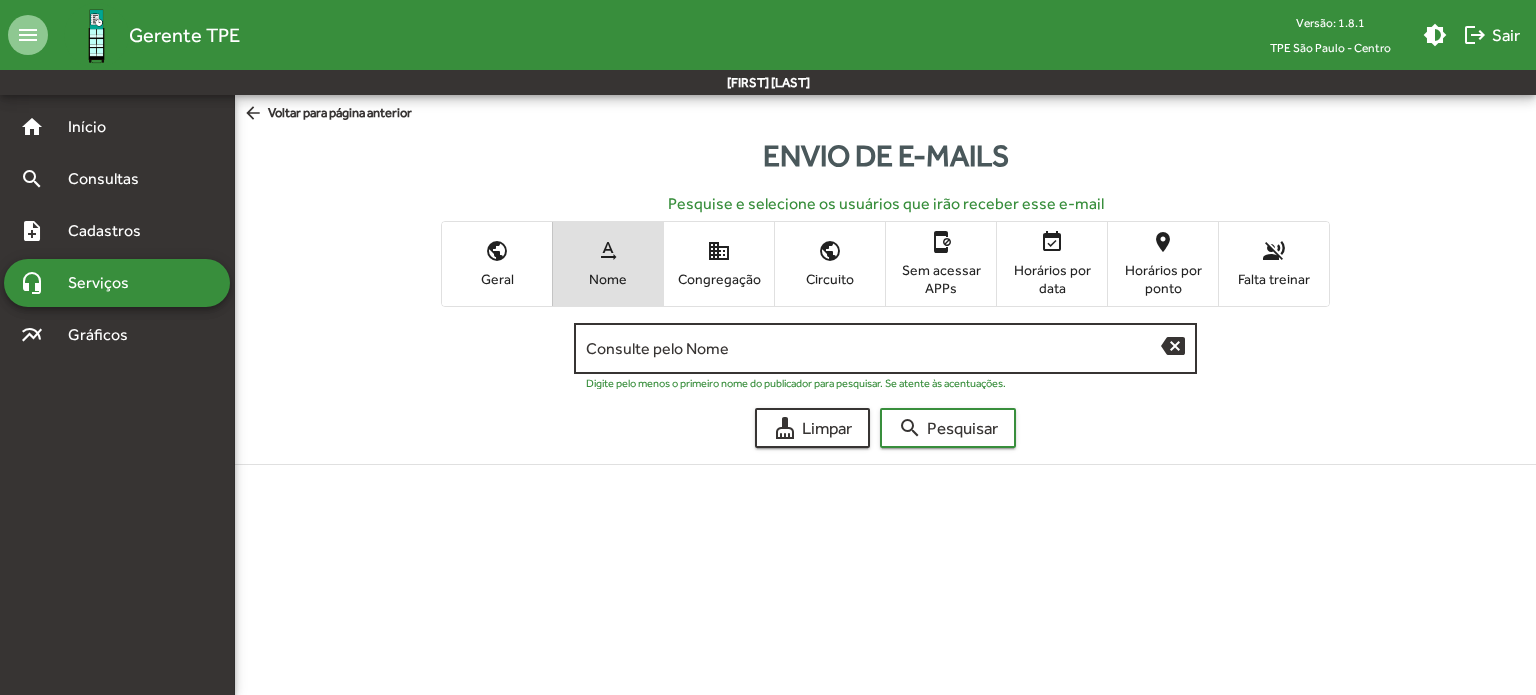 click on "Consulte pelo Nome" at bounding box center [873, 349] 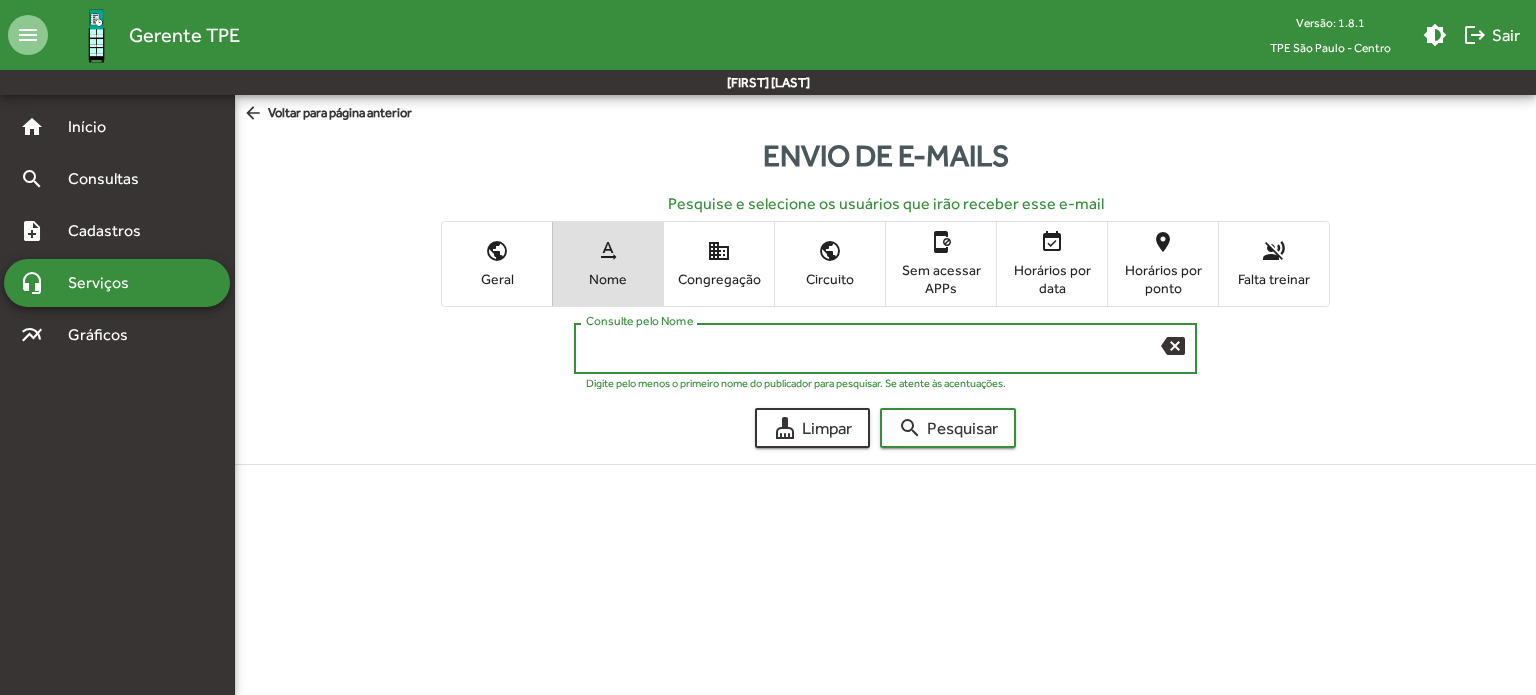 paste on "**********" 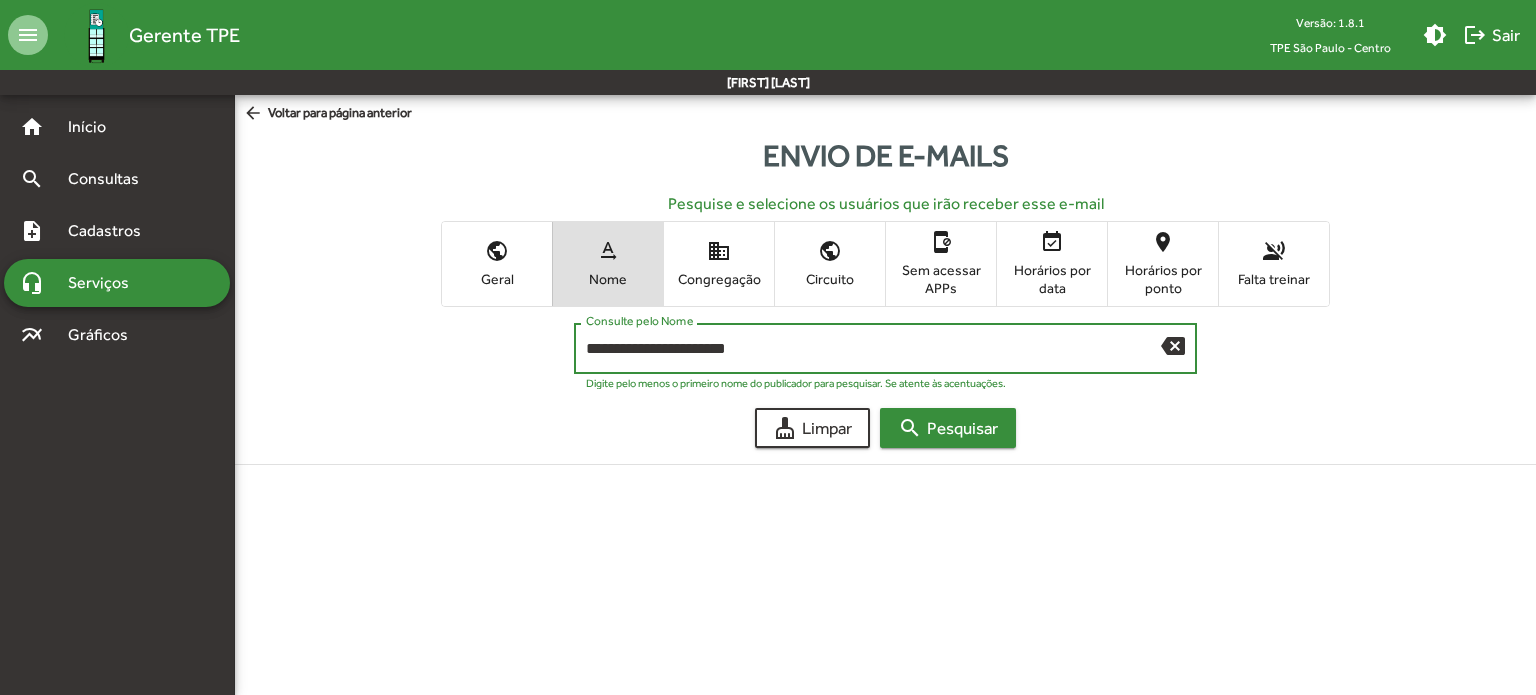 type on "**********" 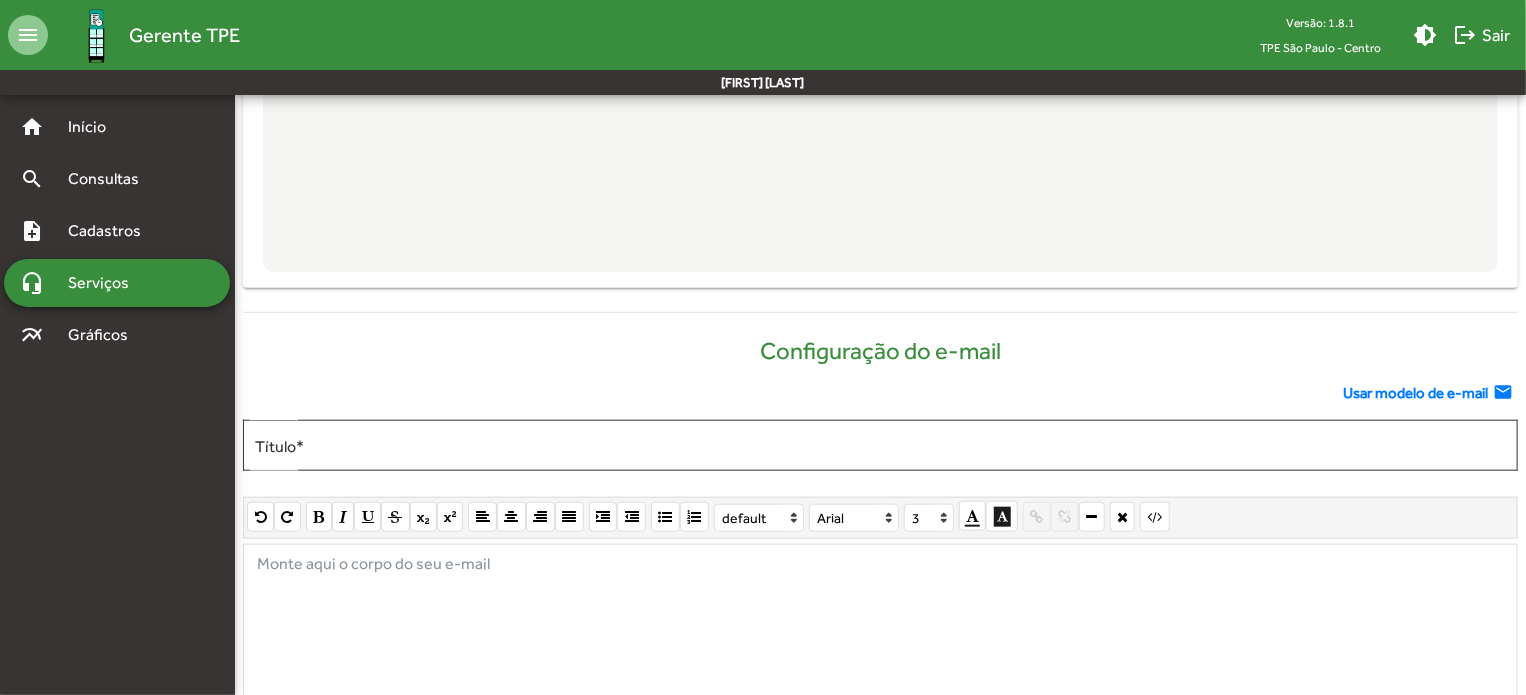 scroll, scrollTop: 798, scrollLeft: 0, axis: vertical 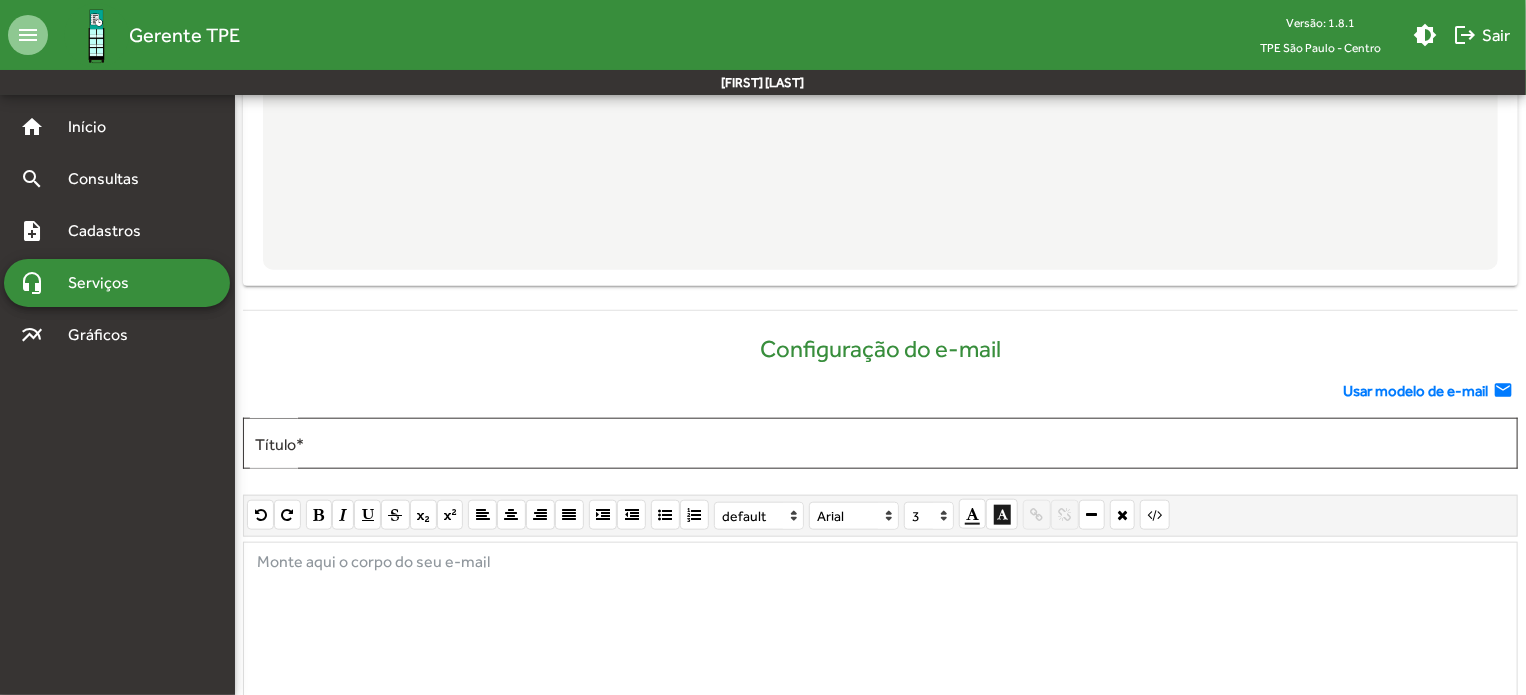 click at bounding box center (880, 692) 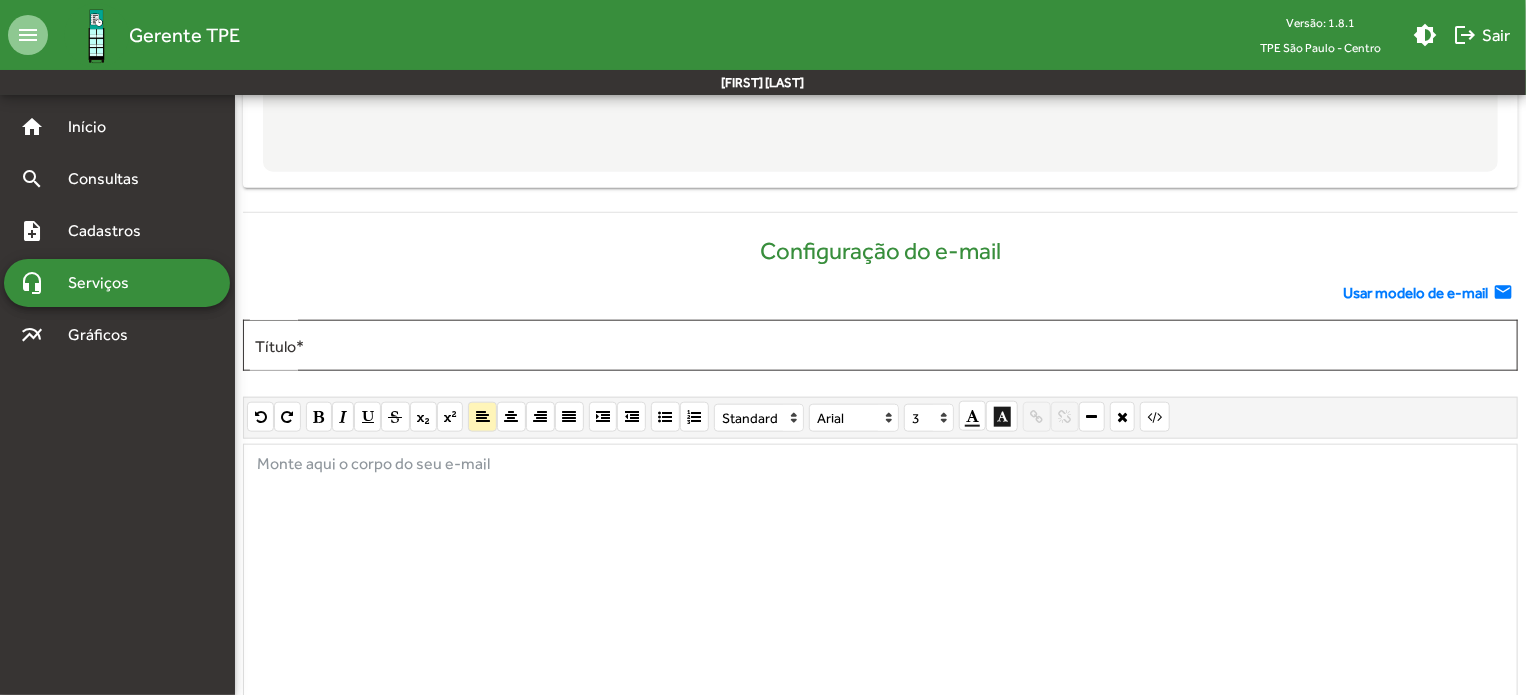 scroll, scrollTop: 897, scrollLeft: 0, axis: vertical 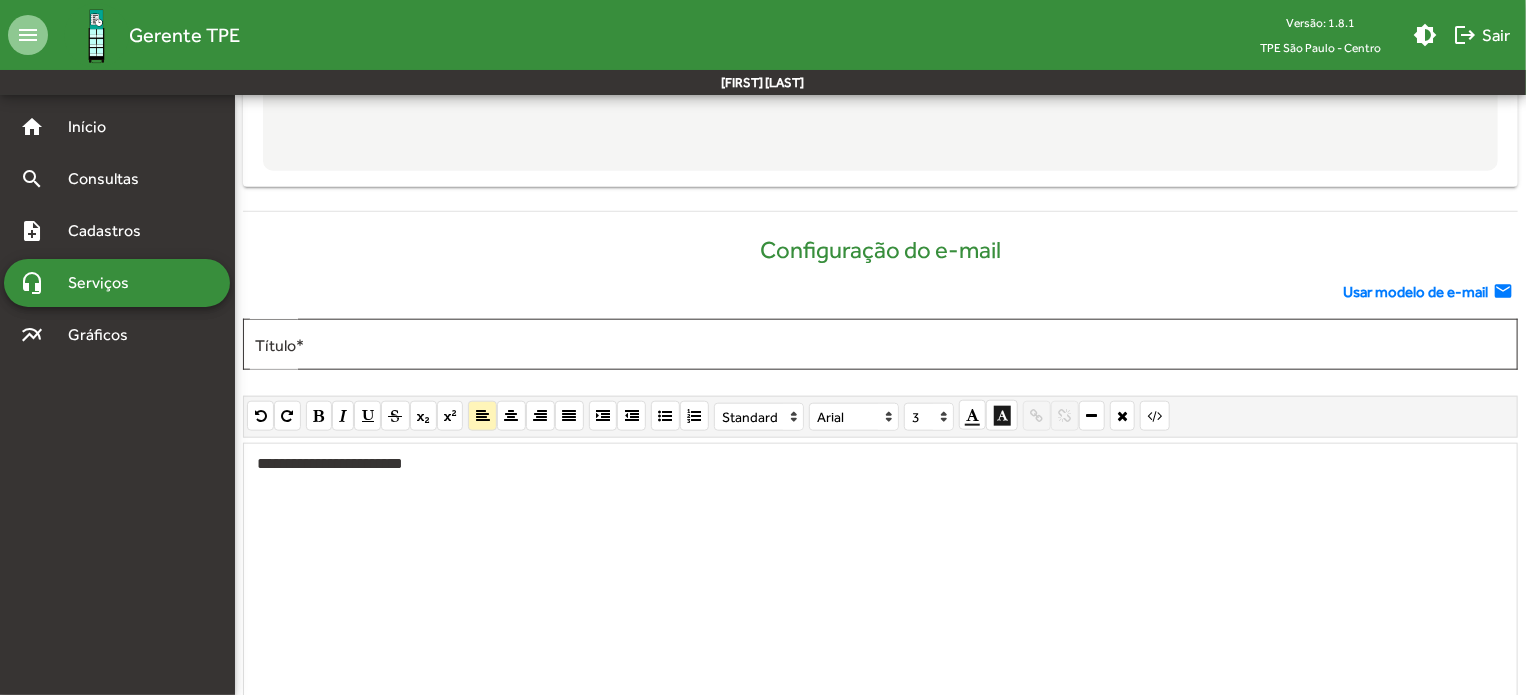click on "**********" at bounding box center (880, 593) 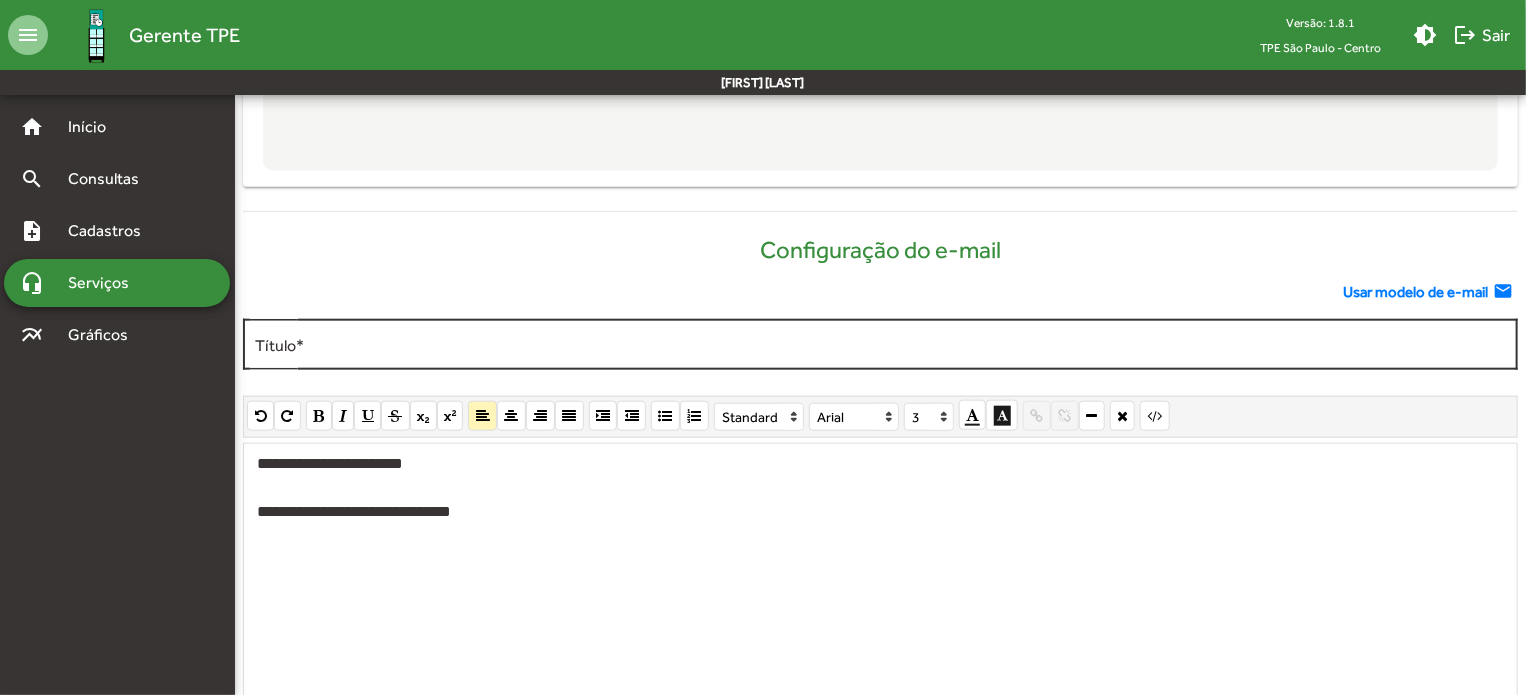 click on "Título  *" at bounding box center [880, 345] 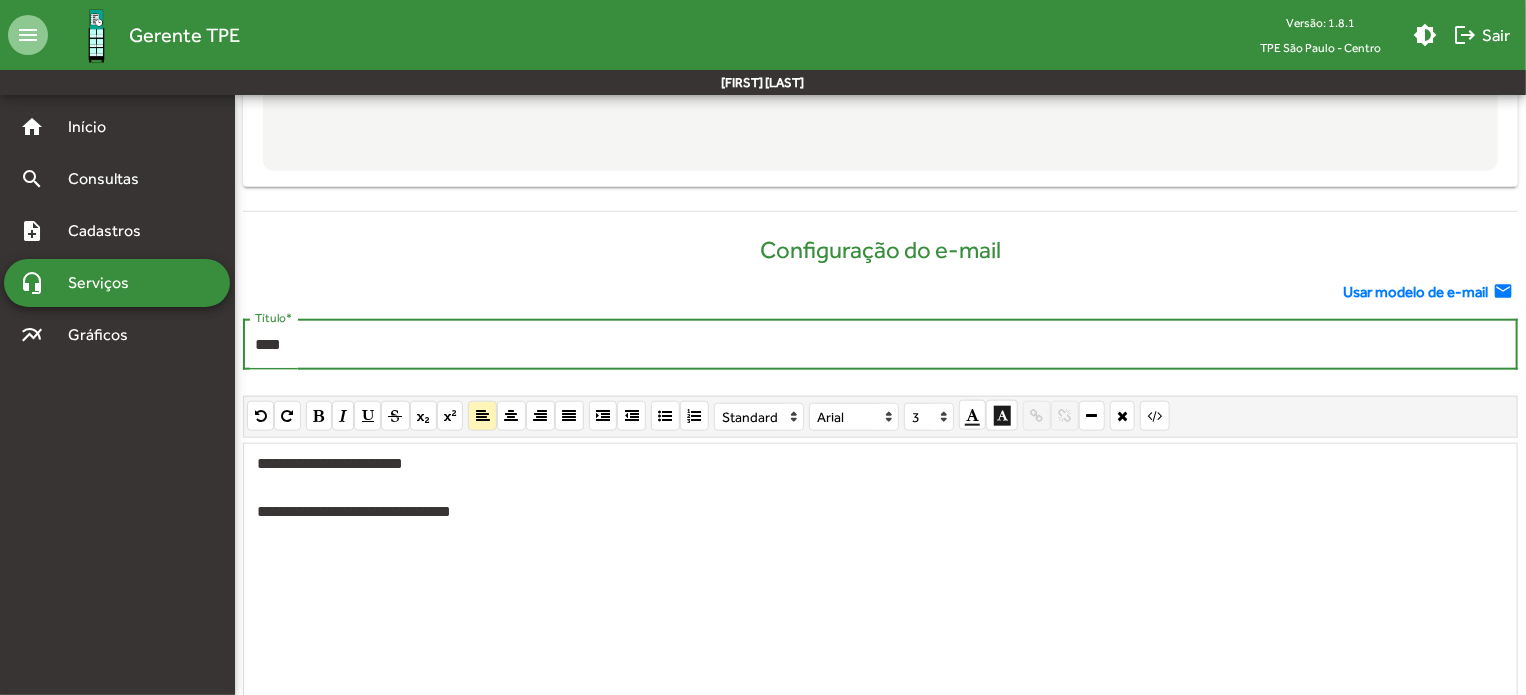 paste on "**********" 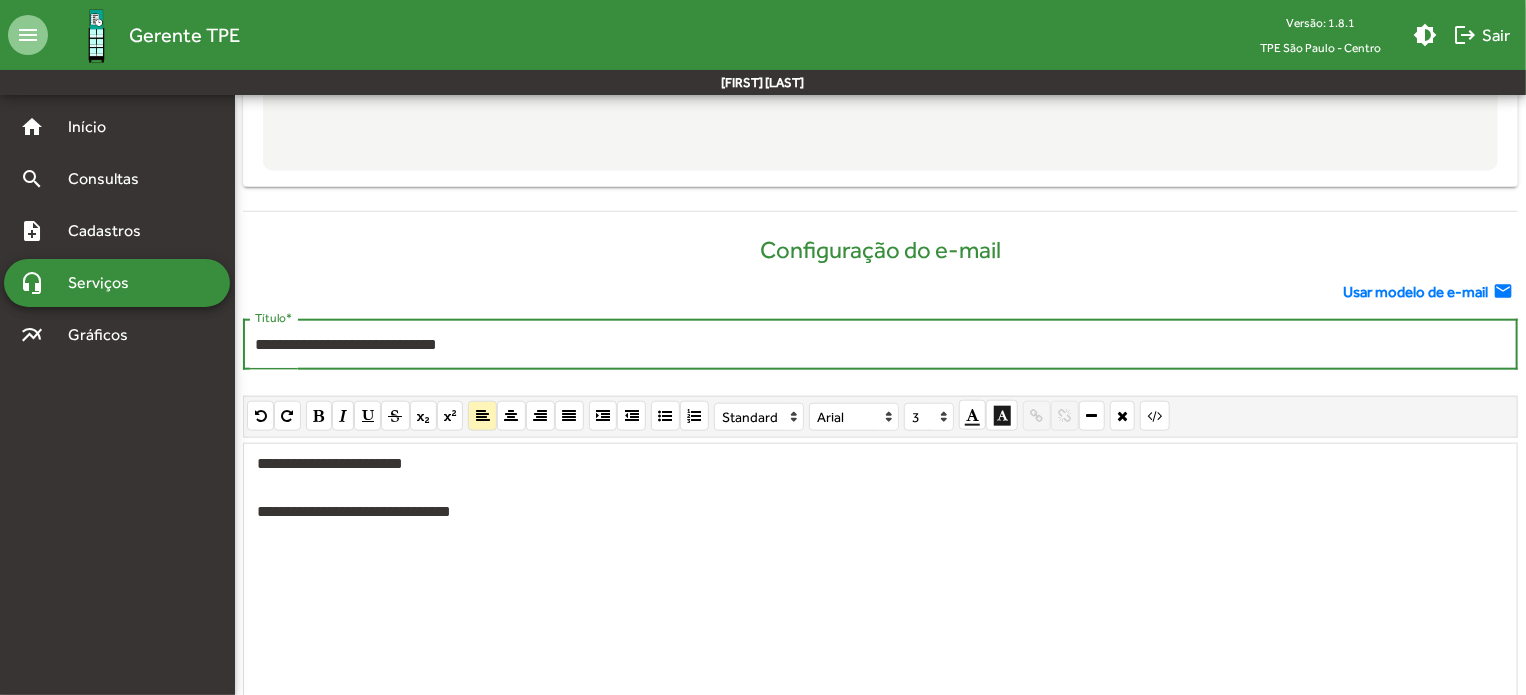 type on "**********" 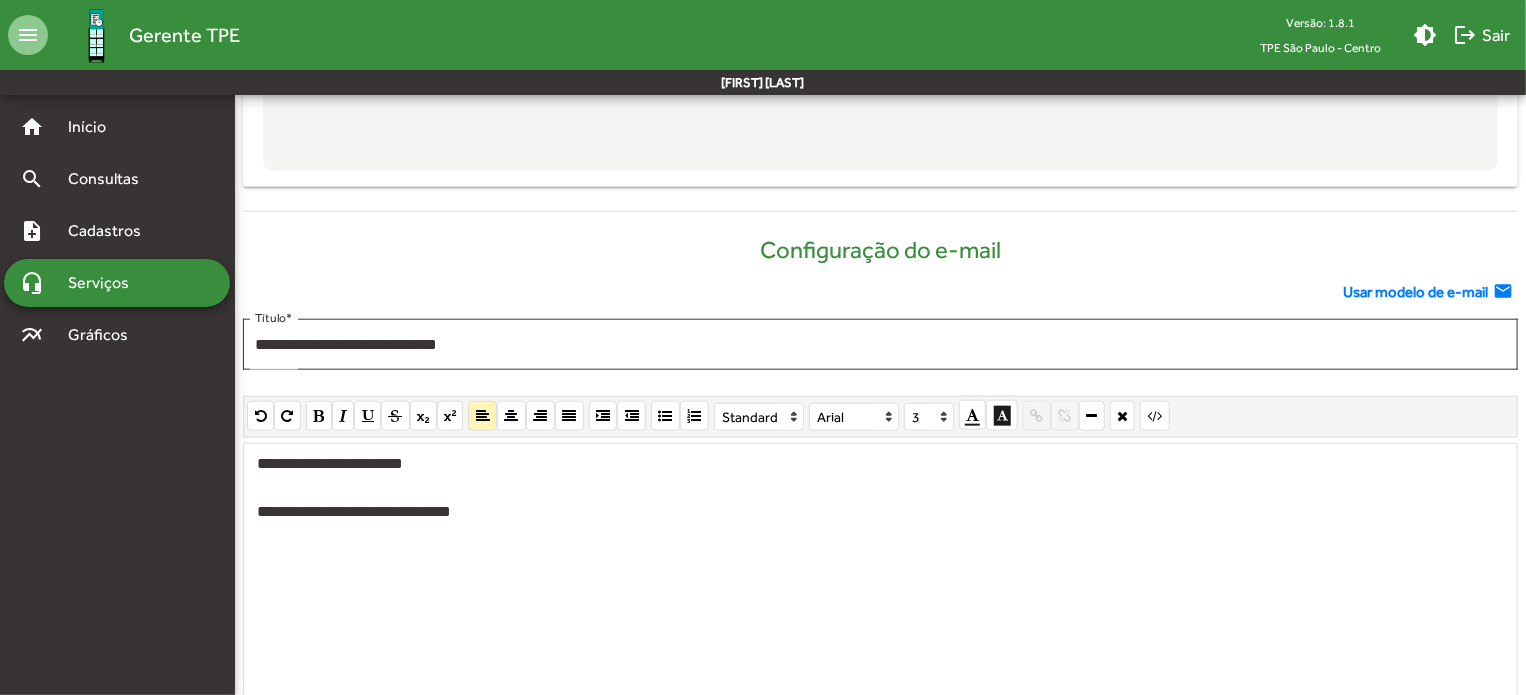click on "**********" at bounding box center (880, 593) 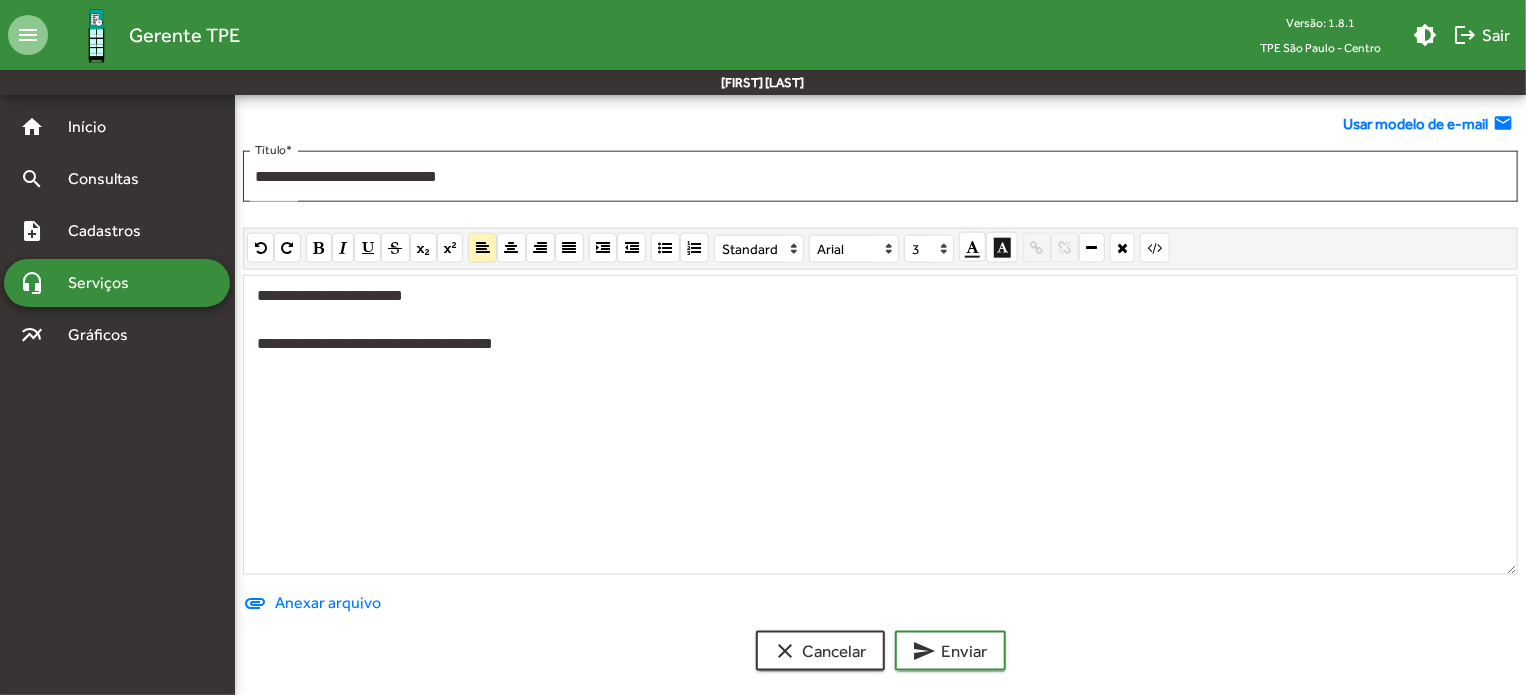 scroll, scrollTop: 1077, scrollLeft: 0, axis: vertical 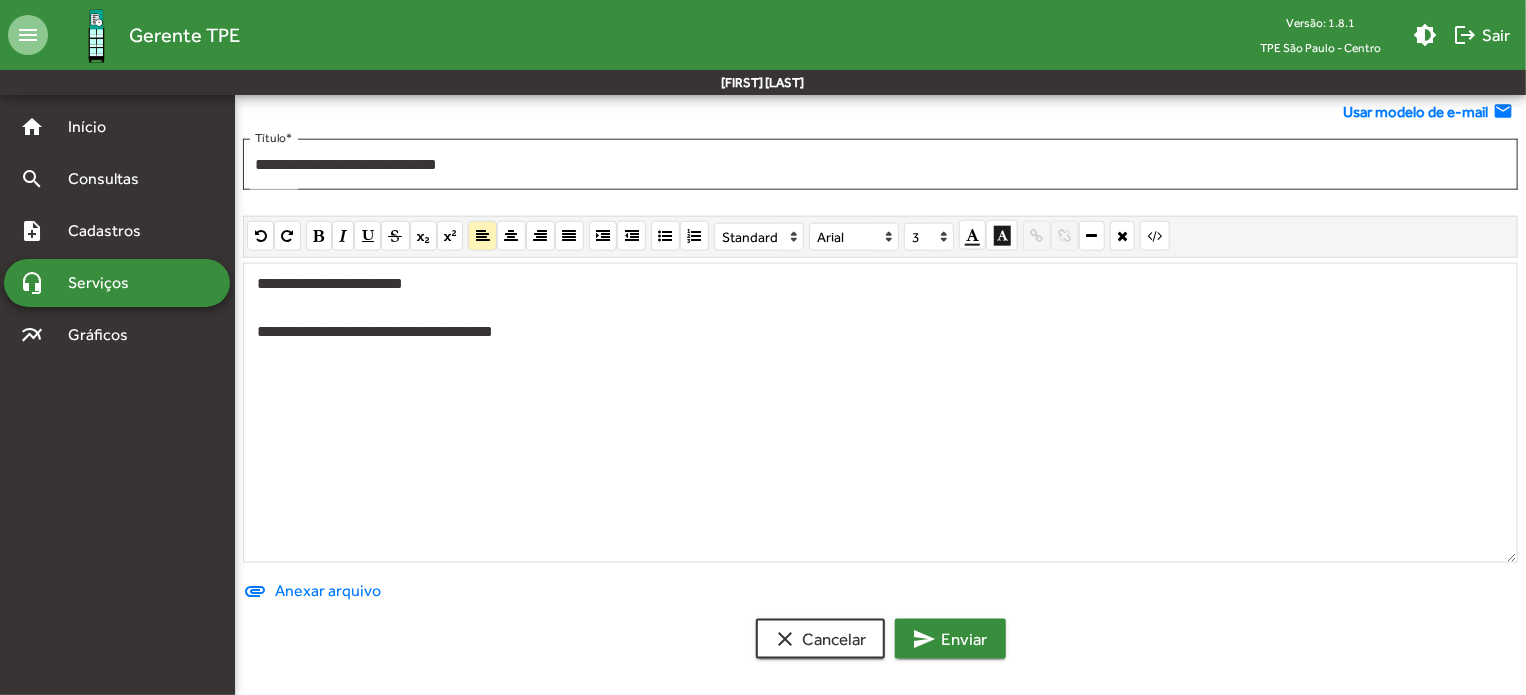 click on "send  Enviar" at bounding box center (950, 639) 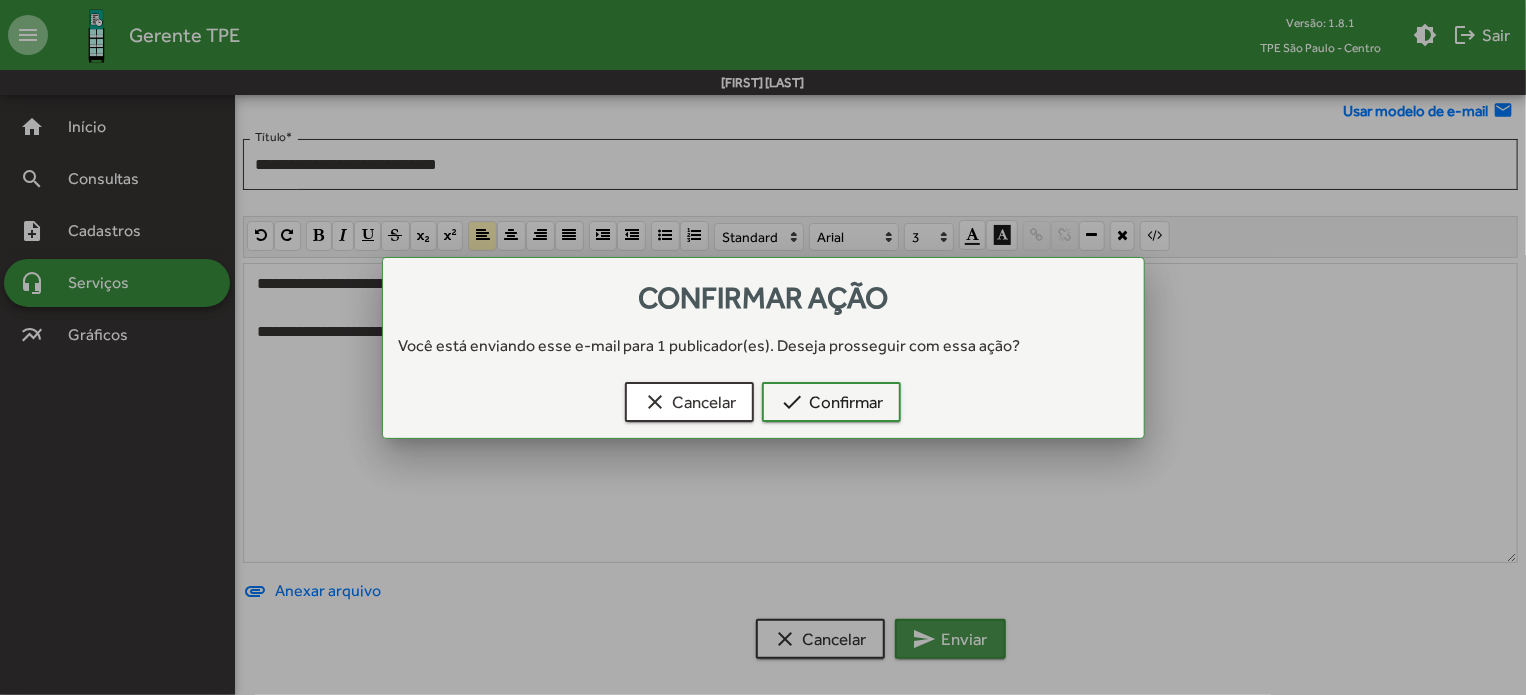 scroll, scrollTop: 0, scrollLeft: 0, axis: both 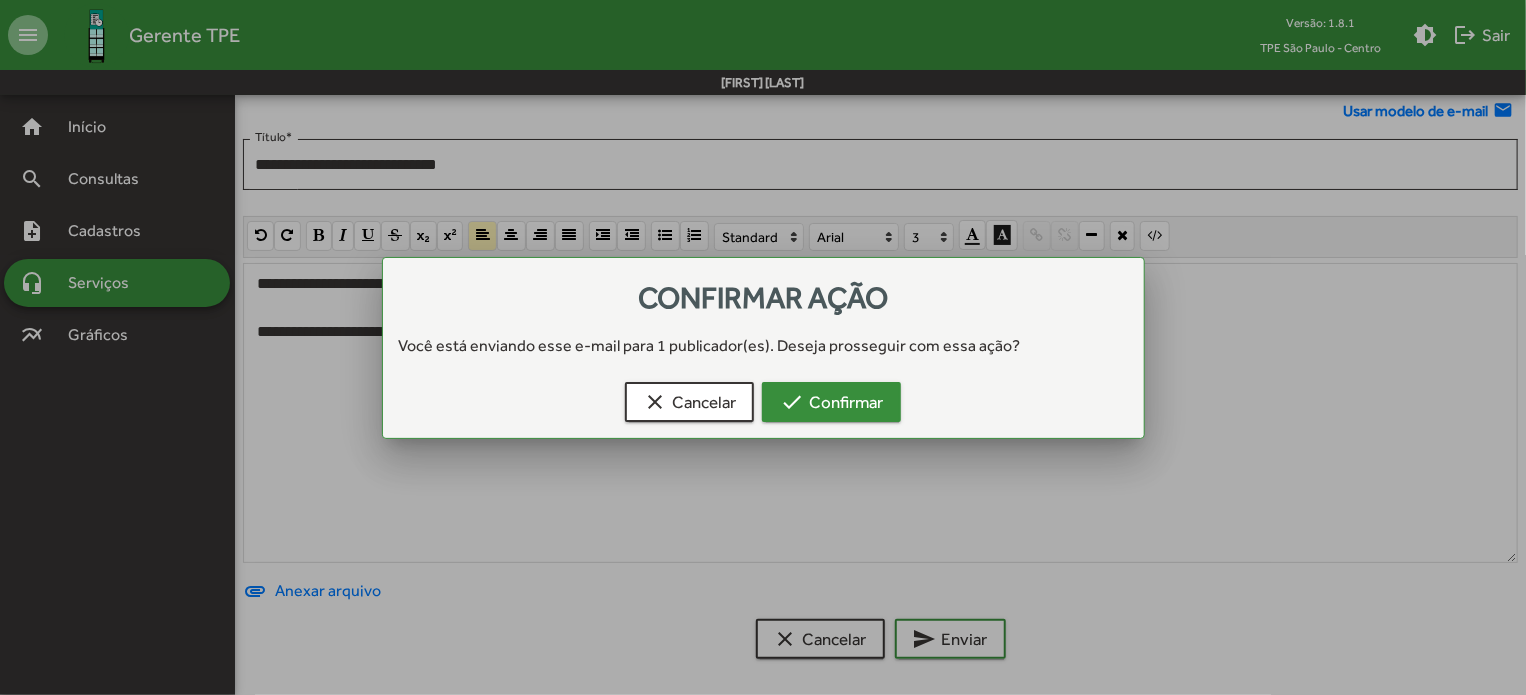 click on "check  Confirmar" at bounding box center [831, 402] 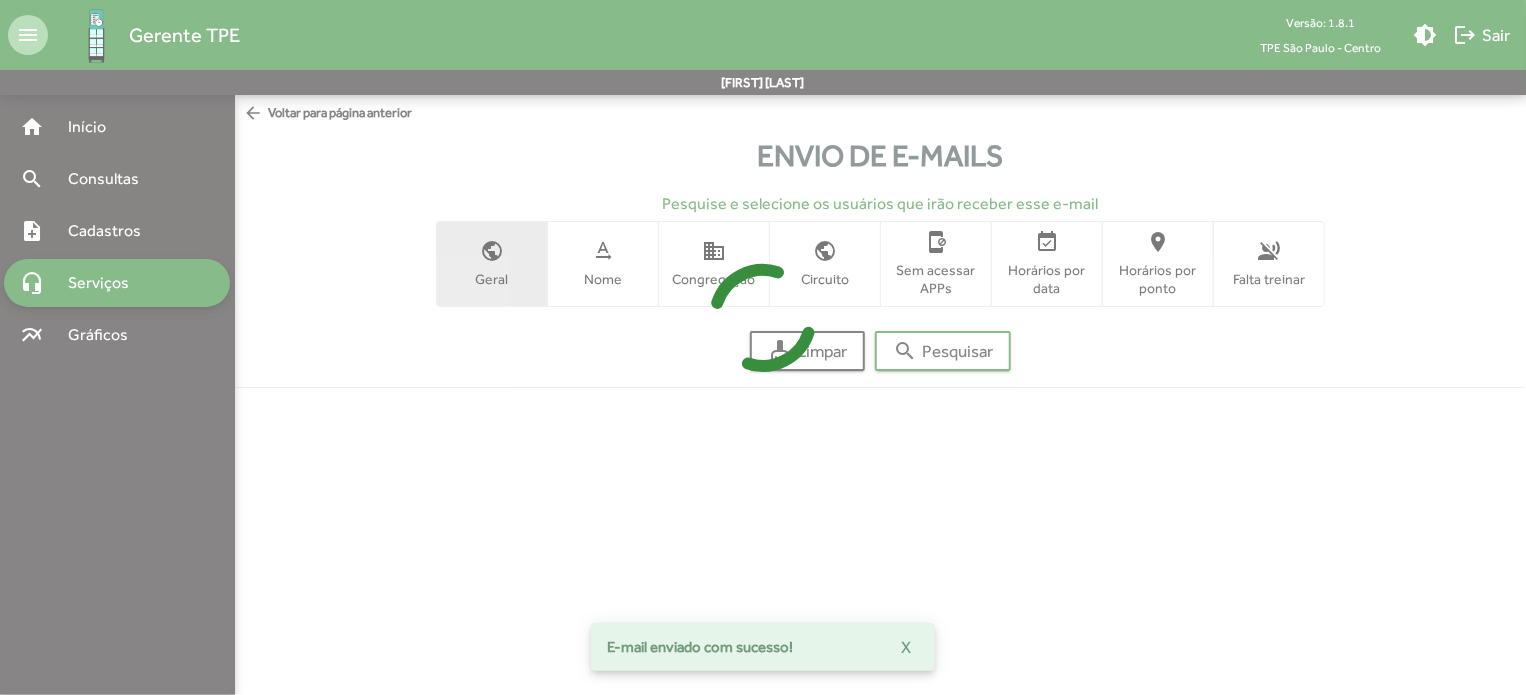 scroll, scrollTop: 0, scrollLeft: 0, axis: both 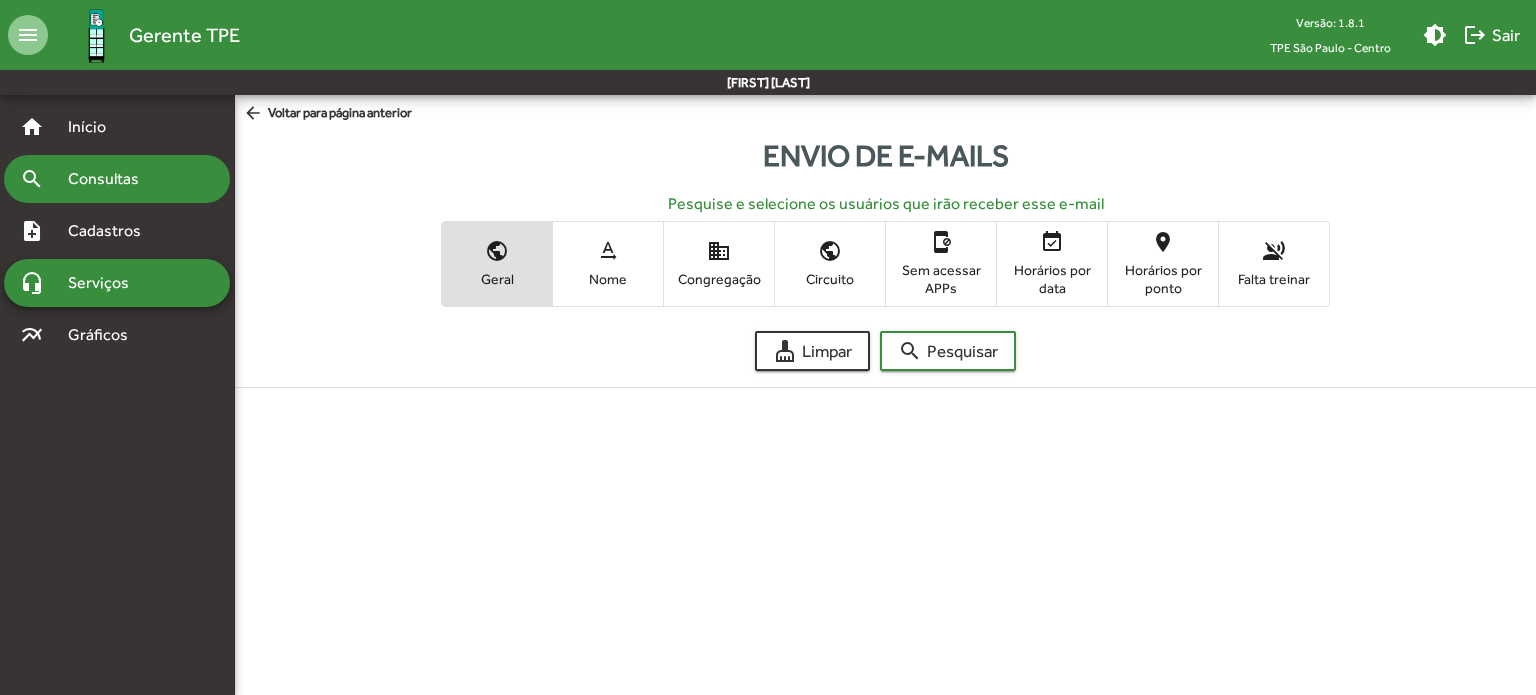 click on "search Consultas" at bounding box center (117, 127) 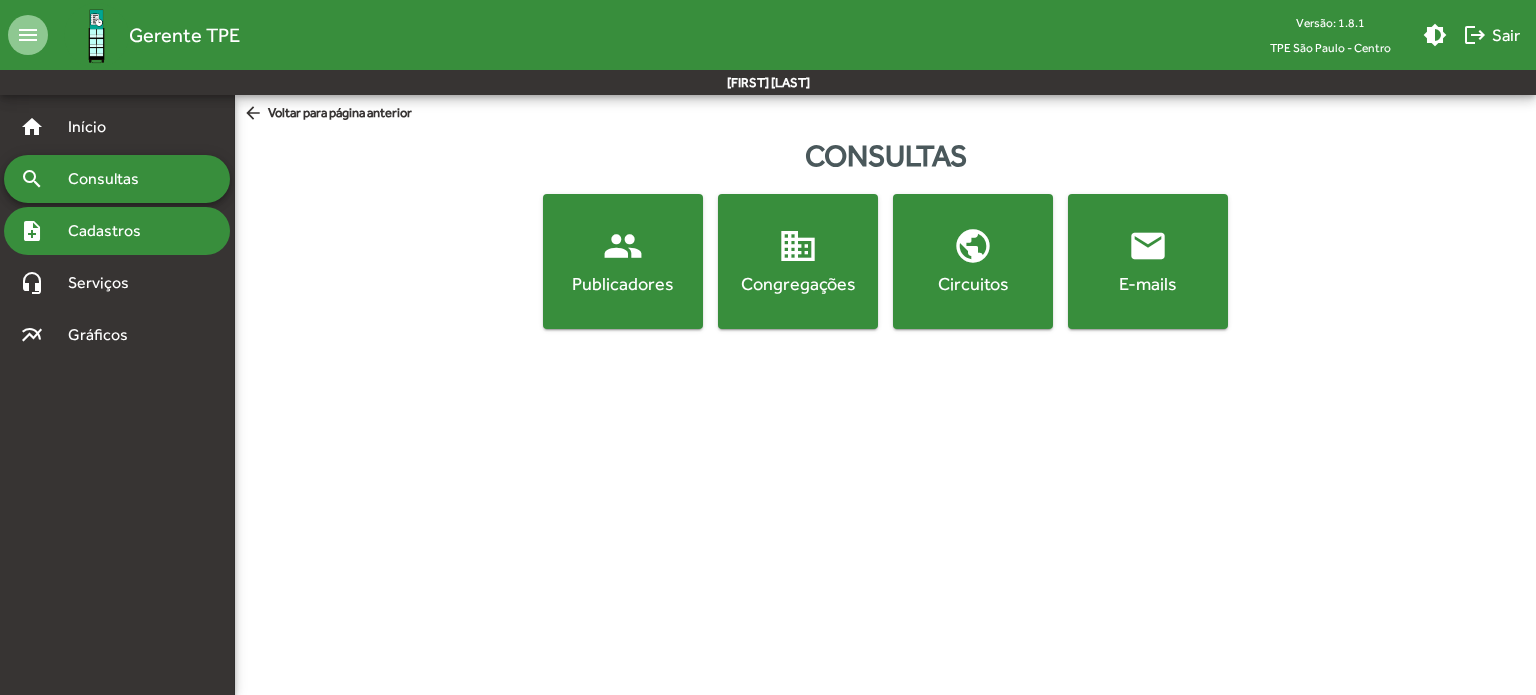 click on "Cadastros" at bounding box center (95, 127) 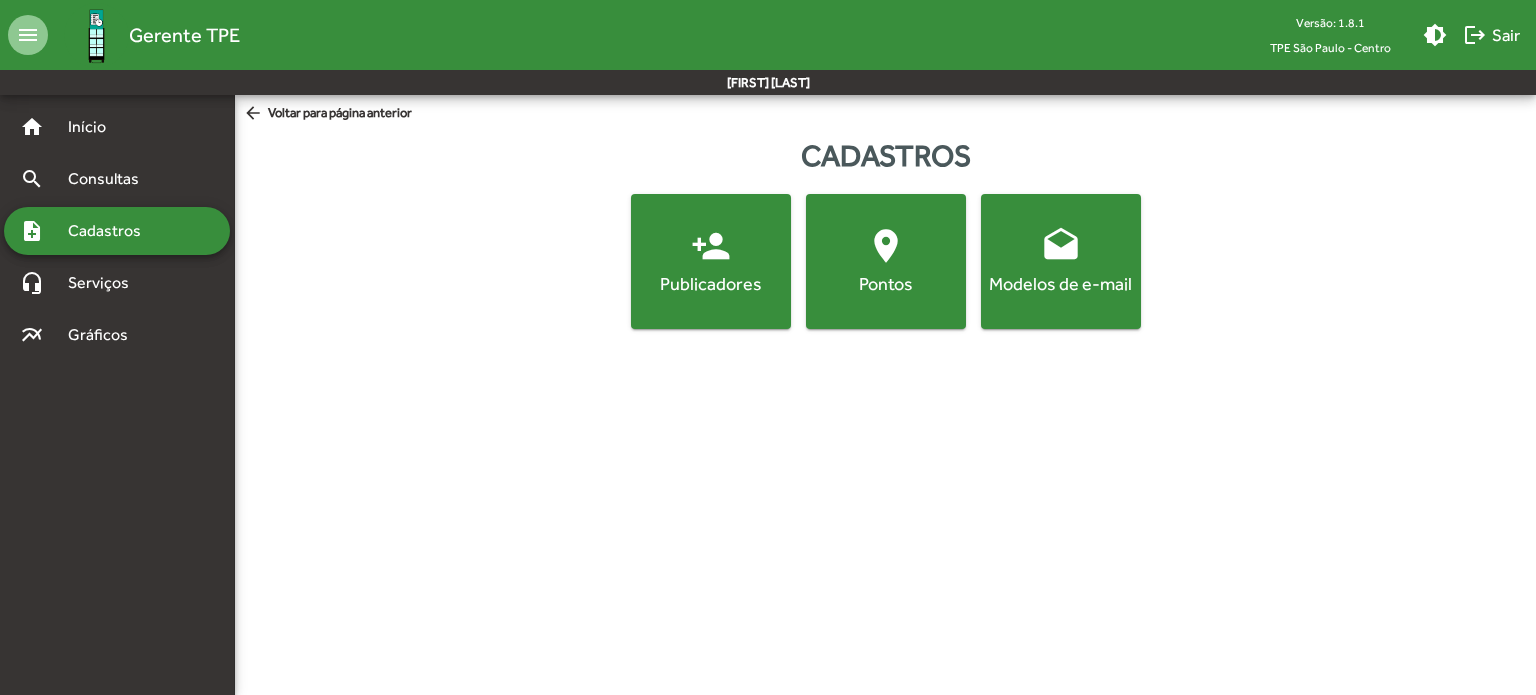click on "person_add" at bounding box center (711, 246) 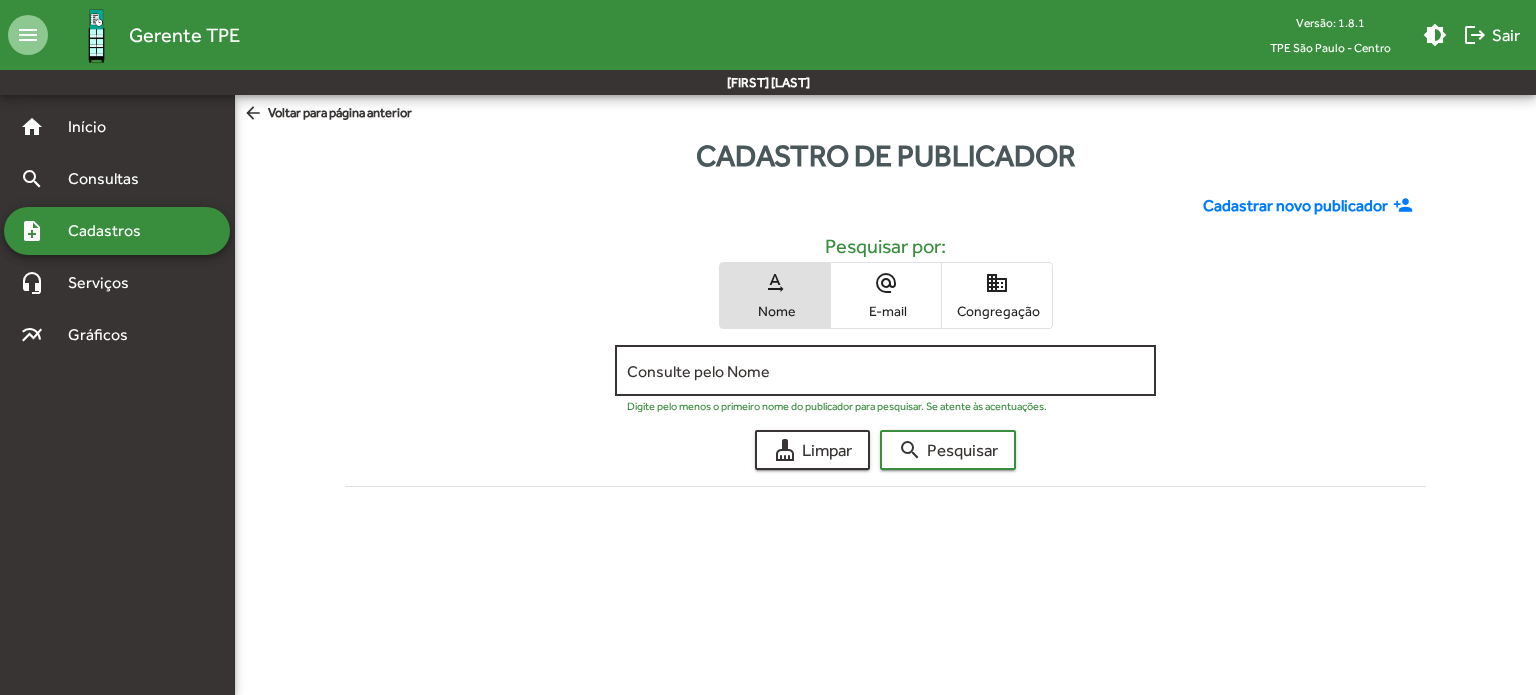 click on "Consulte pelo Nome" at bounding box center [885, 371] 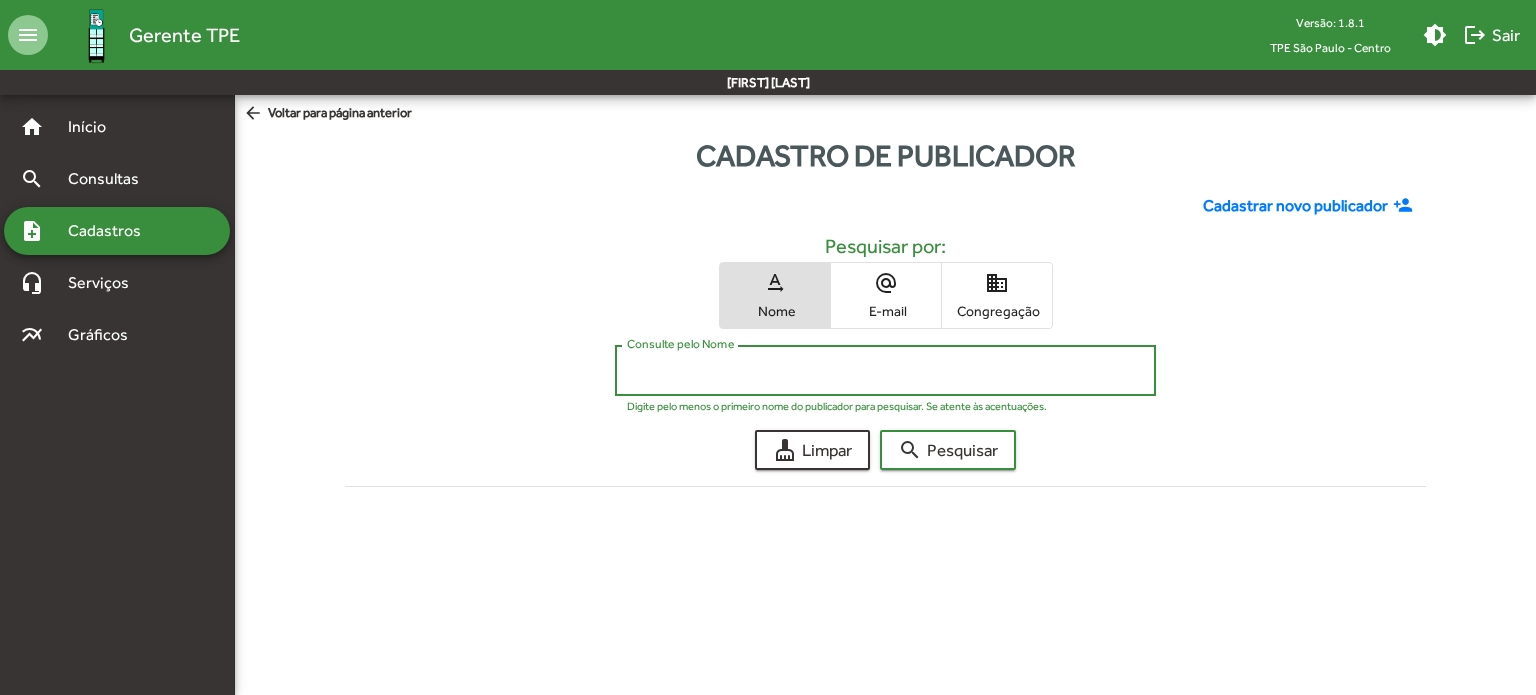 paste on "**********" 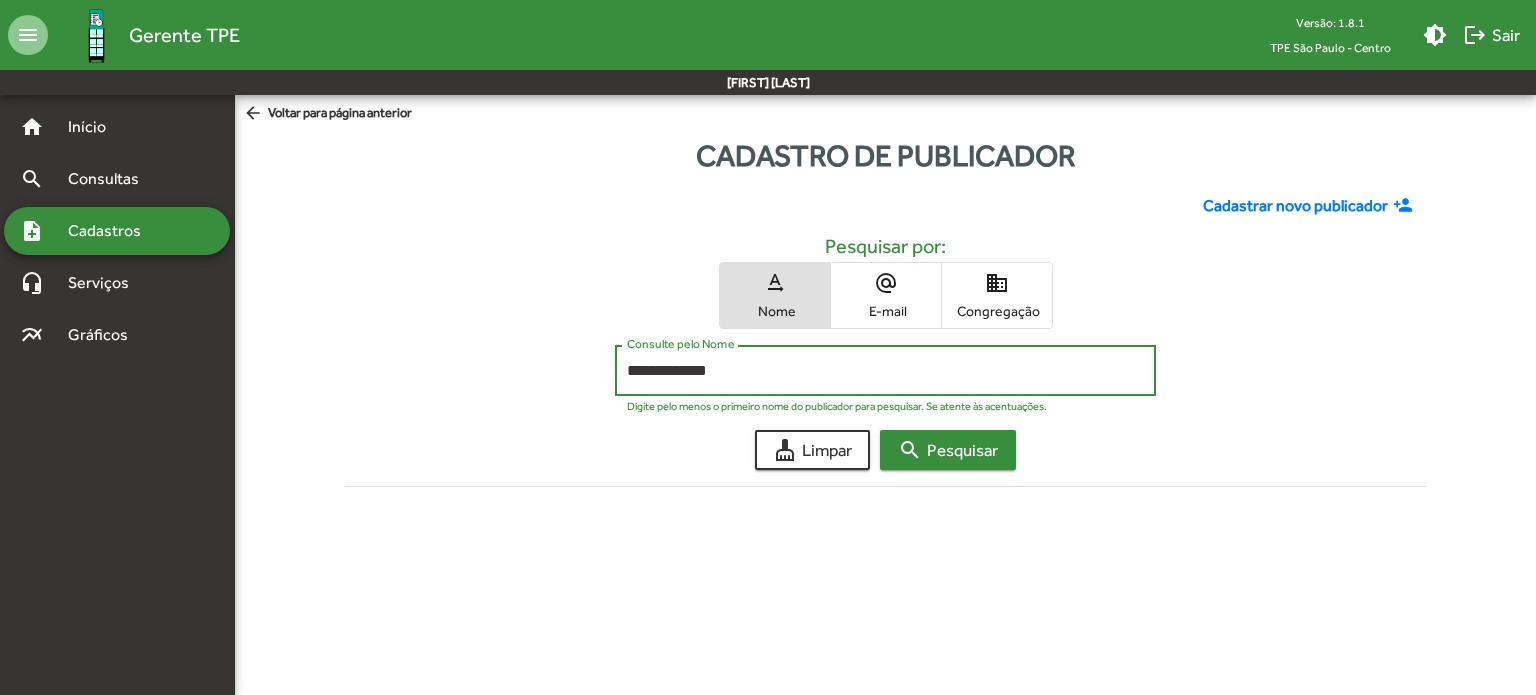 click on "search  Pesquisar" at bounding box center (948, 450) 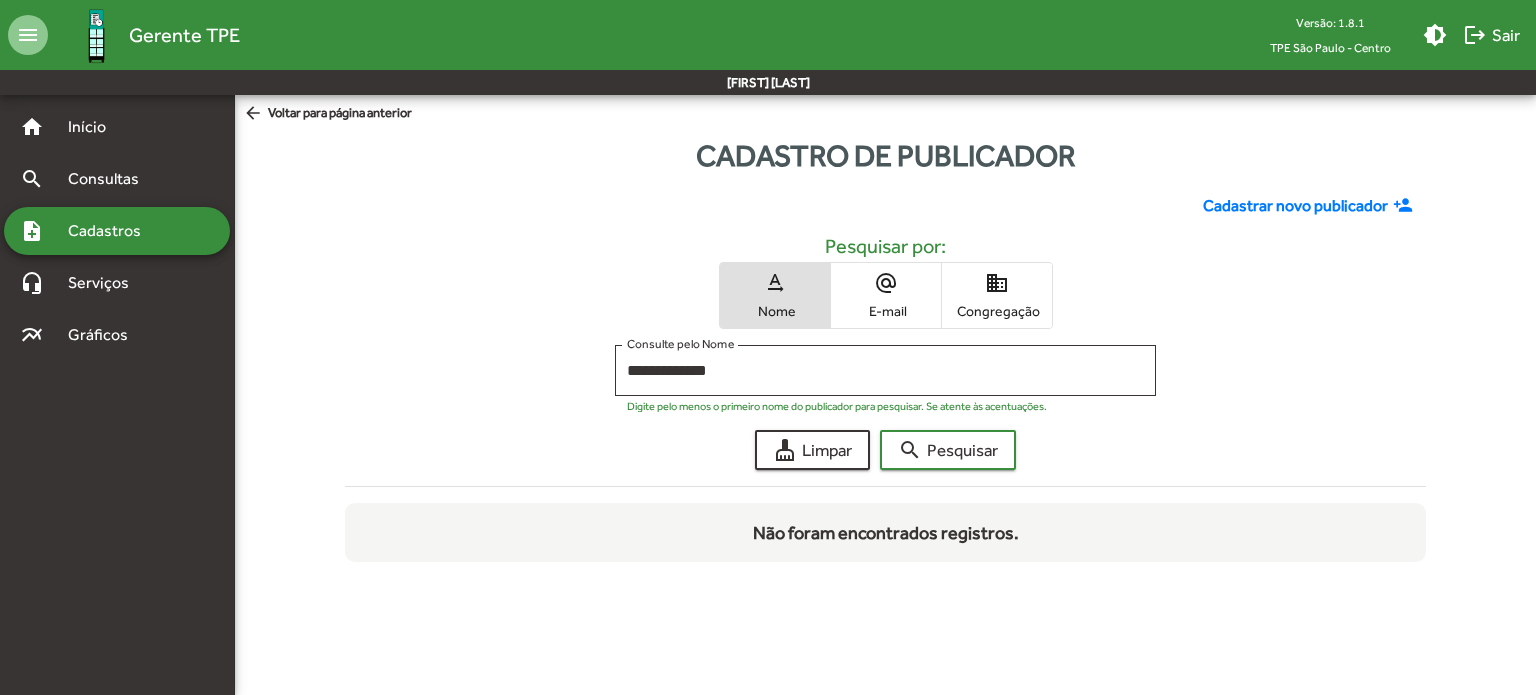 click on "alternate_email E-mail" at bounding box center [886, 295] 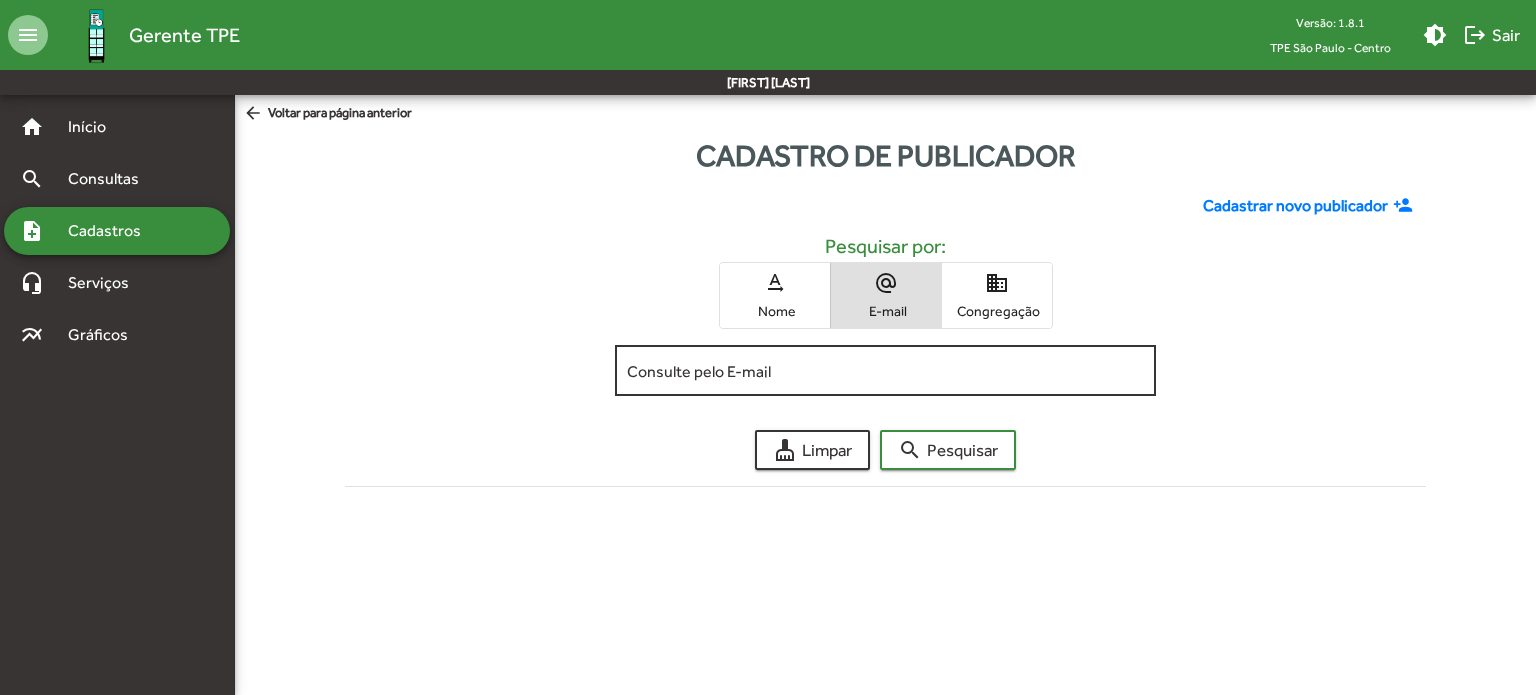 click on "Consulte pelo E-mail" at bounding box center [885, 368] 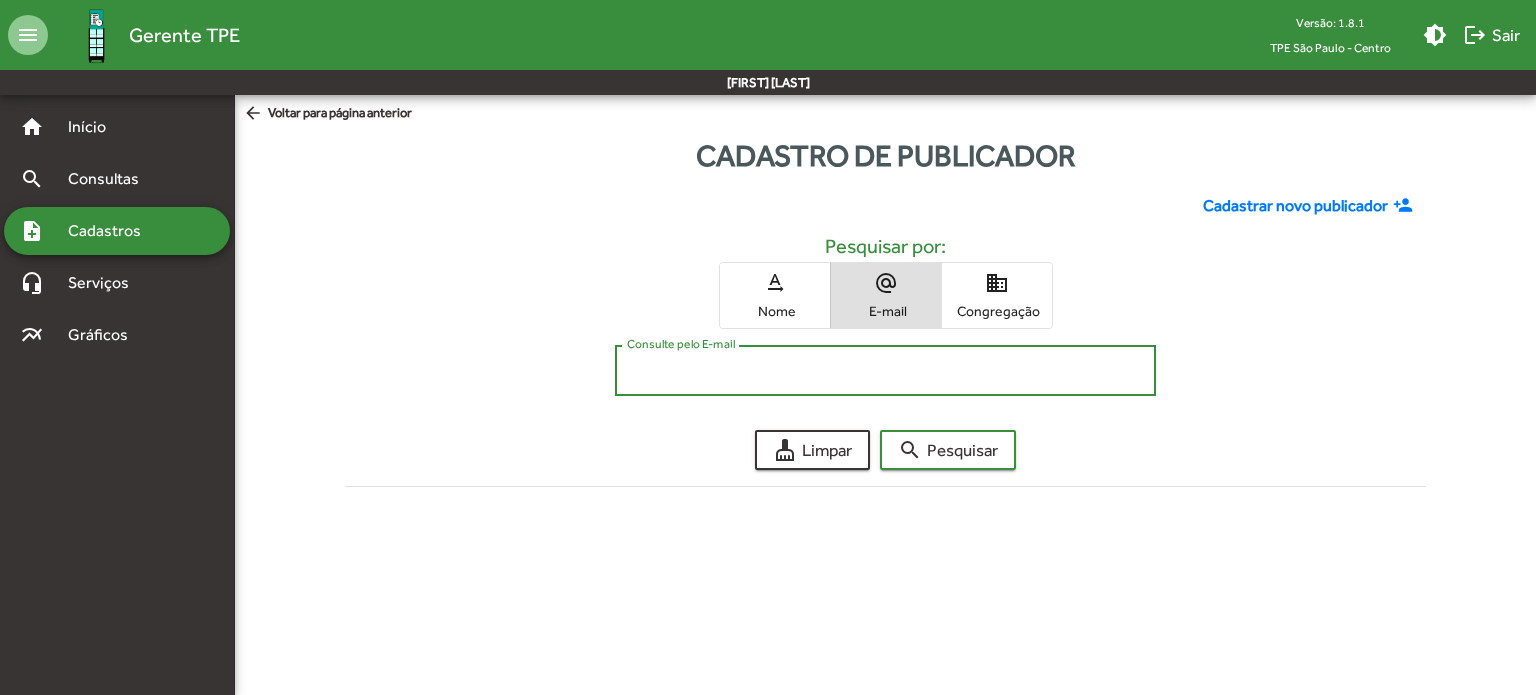click on "Consulte pelo E-mail" at bounding box center (885, 371) 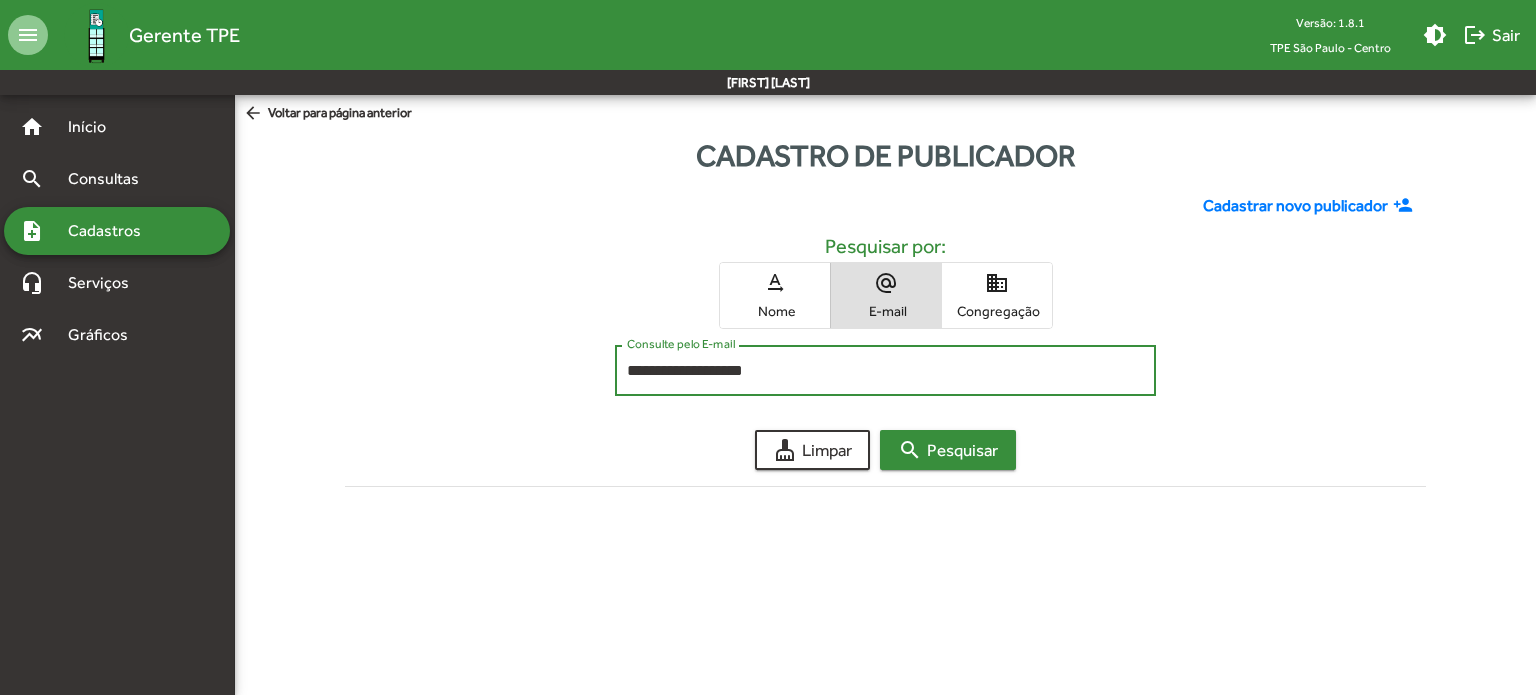 click on "search  Pesquisar" at bounding box center (948, 450) 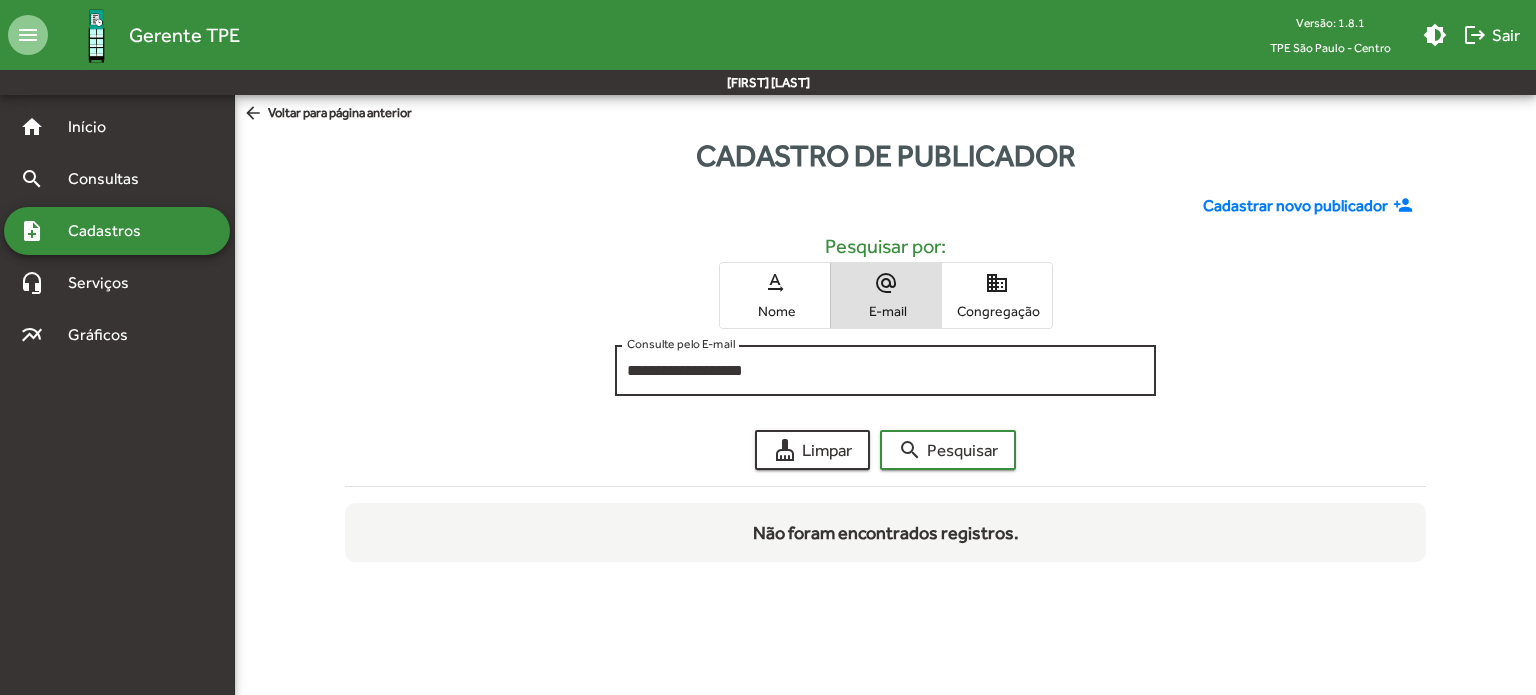 click on "**********" at bounding box center (885, 368) 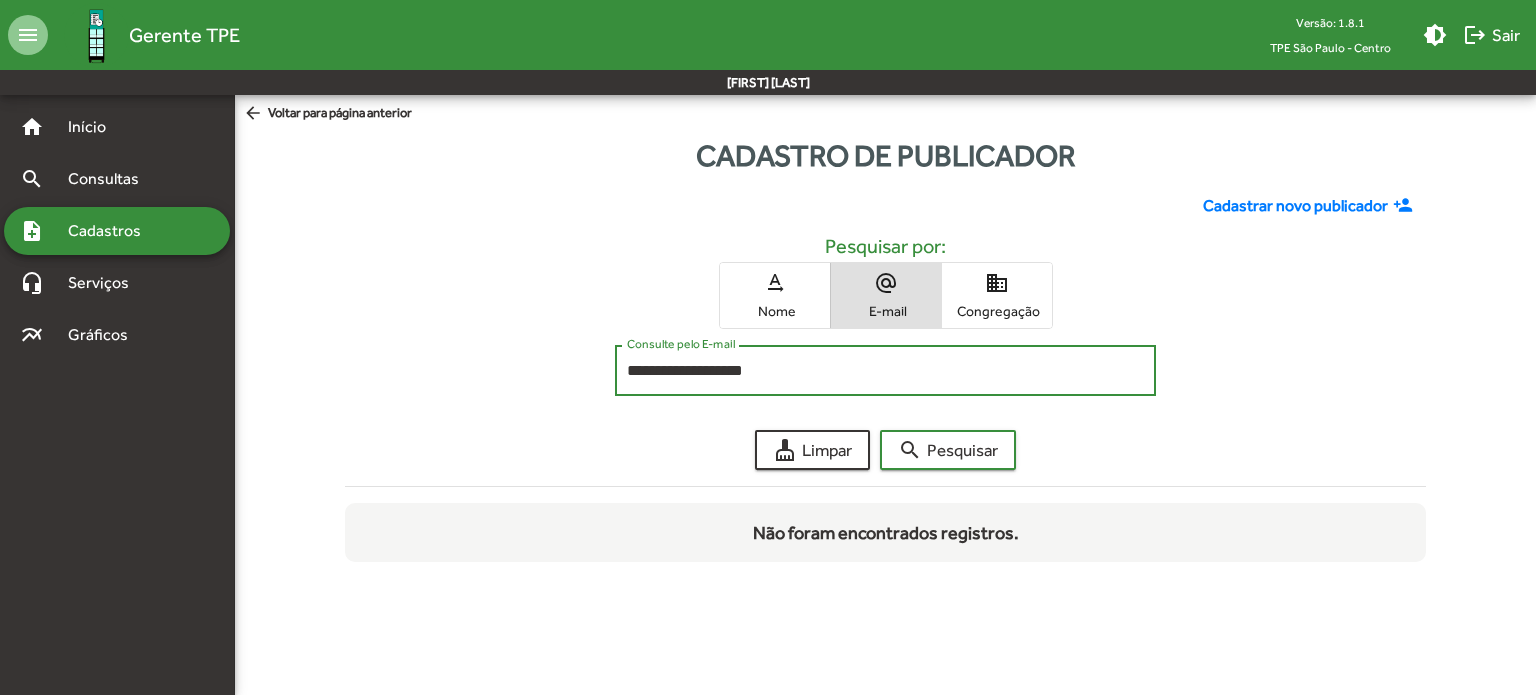 click on "**********" at bounding box center (885, 371) 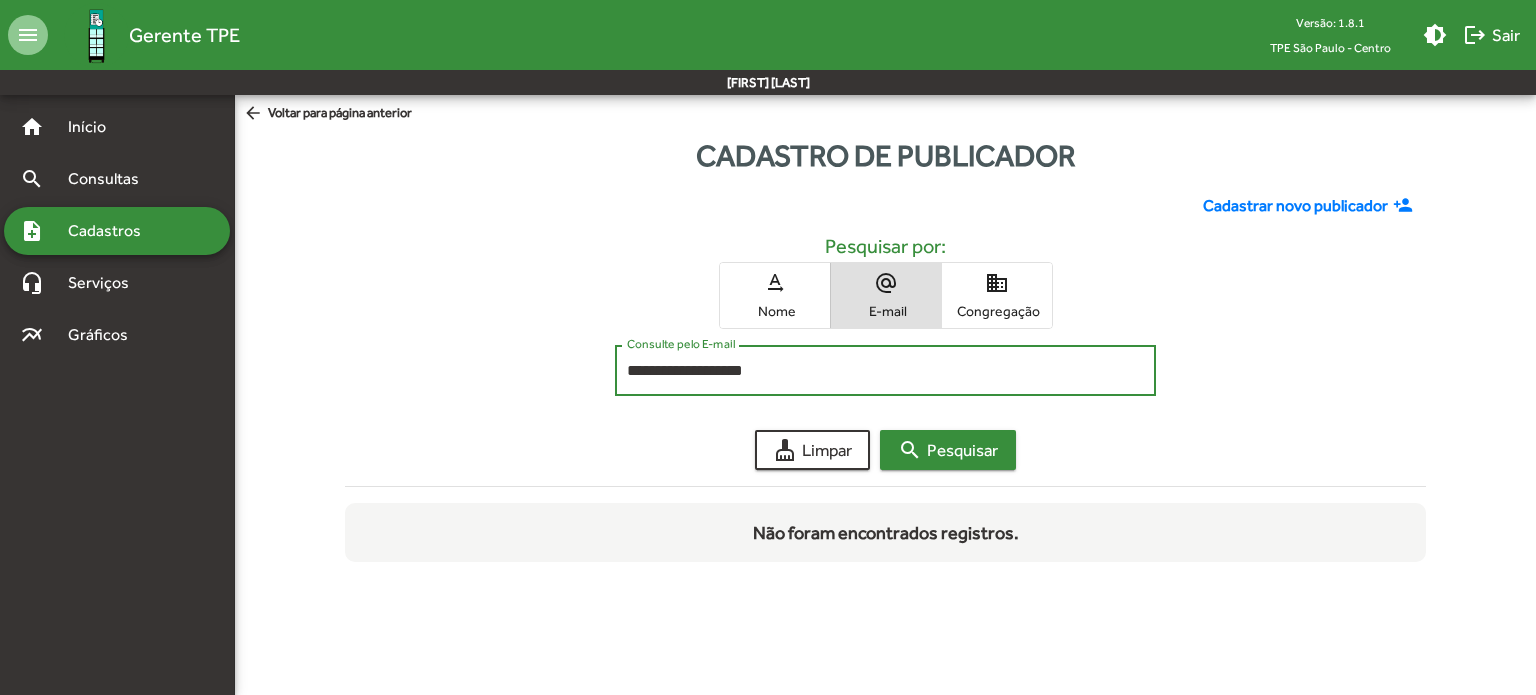 click on "search  Pesquisar" at bounding box center (948, 450) 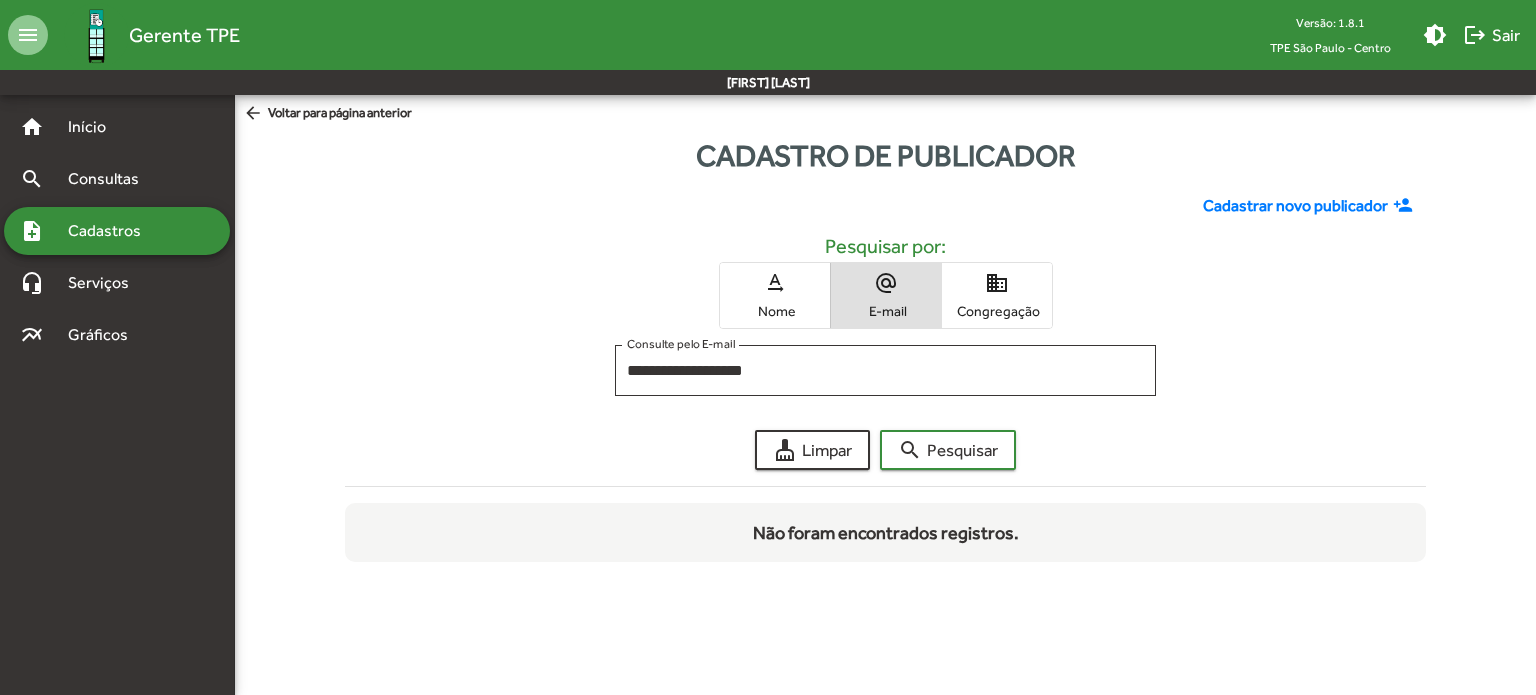 drag, startPoint x: 800, startPoint y: 379, endPoint x: 587, endPoint y: 385, distance: 213.08449 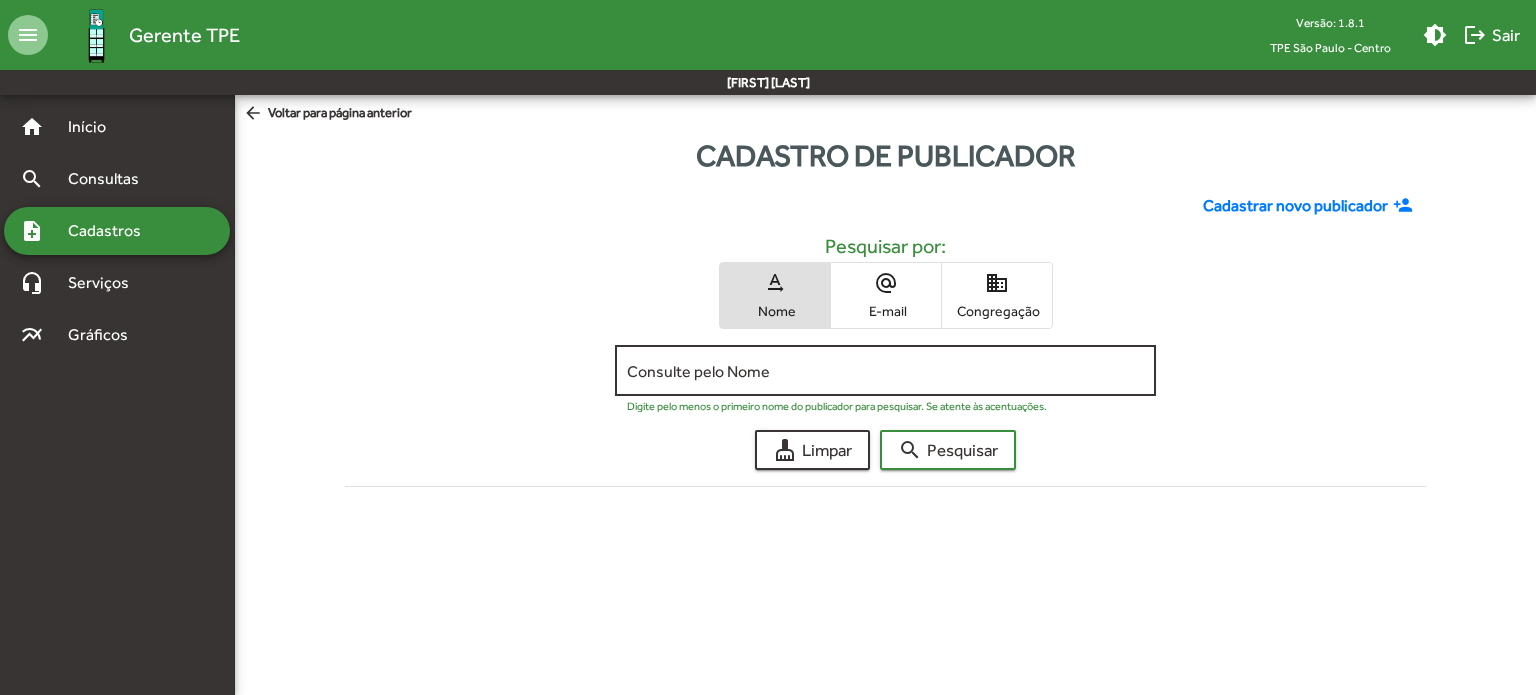 click on "Consulte pelo Nome" at bounding box center (885, 371) 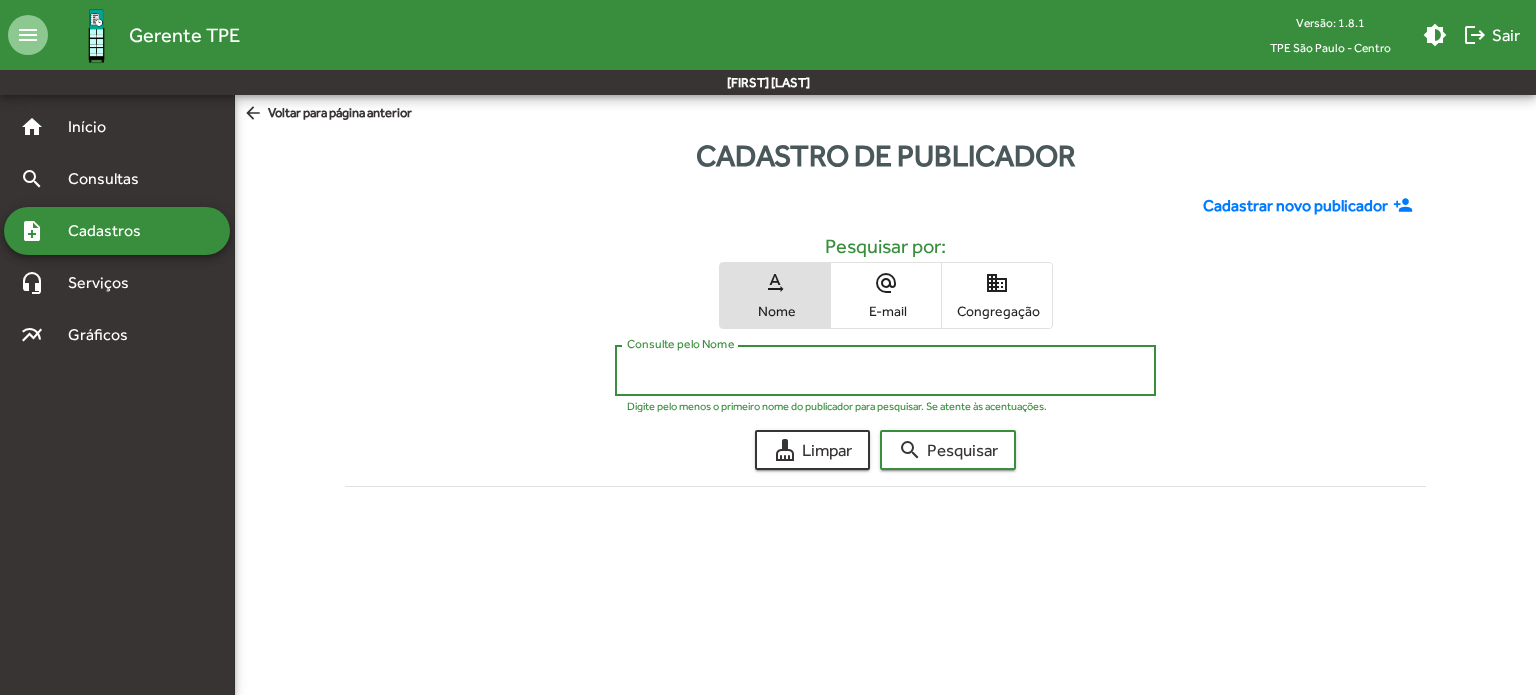 paste on "**********" 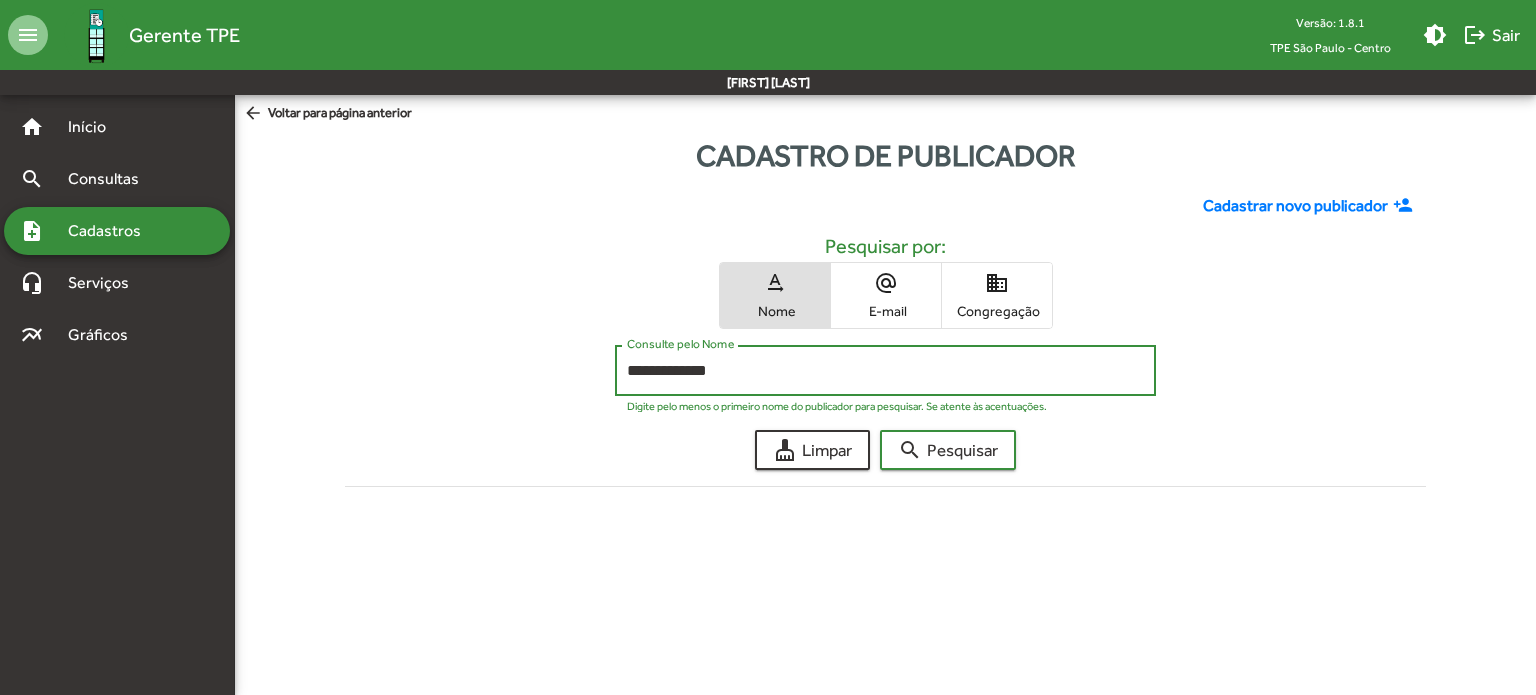 drag, startPoint x: 737, startPoint y: 377, endPoint x: 771, endPoint y: 377, distance: 34 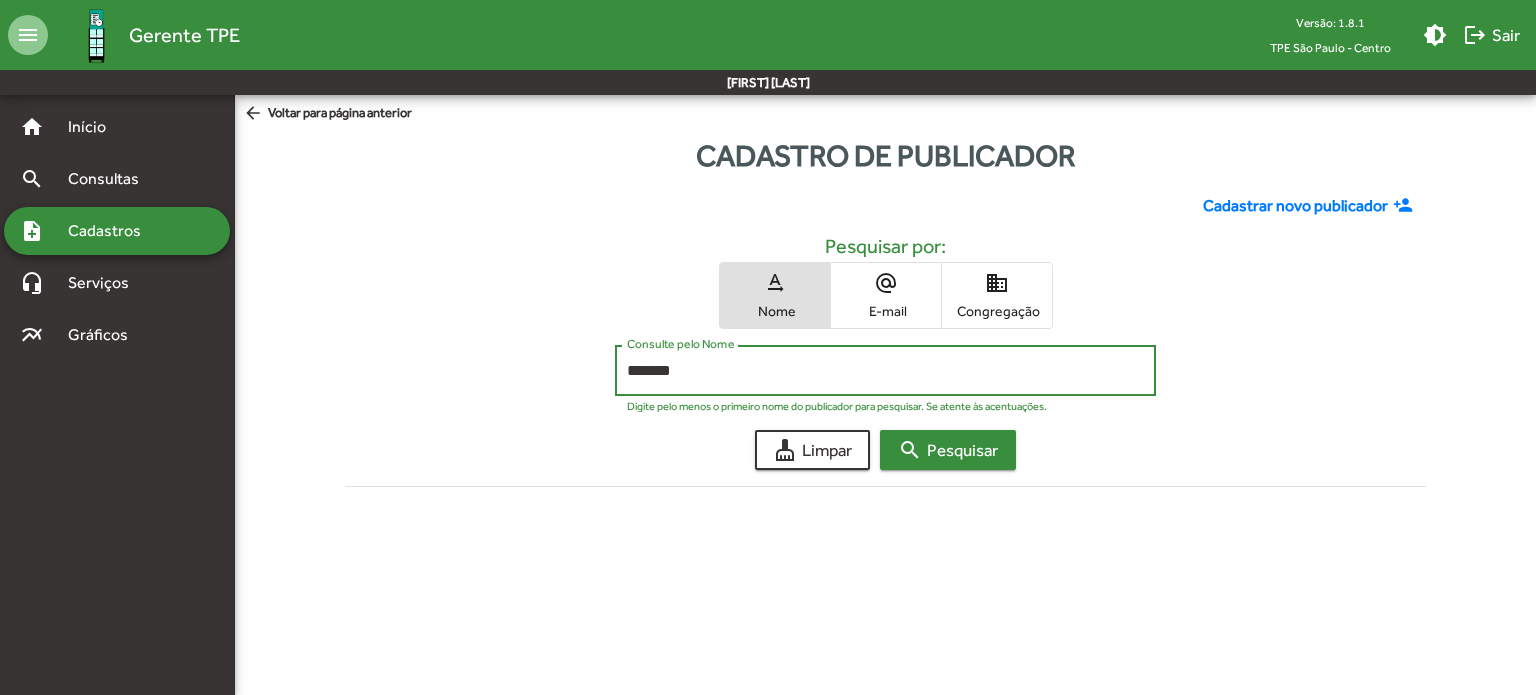 type on "*******" 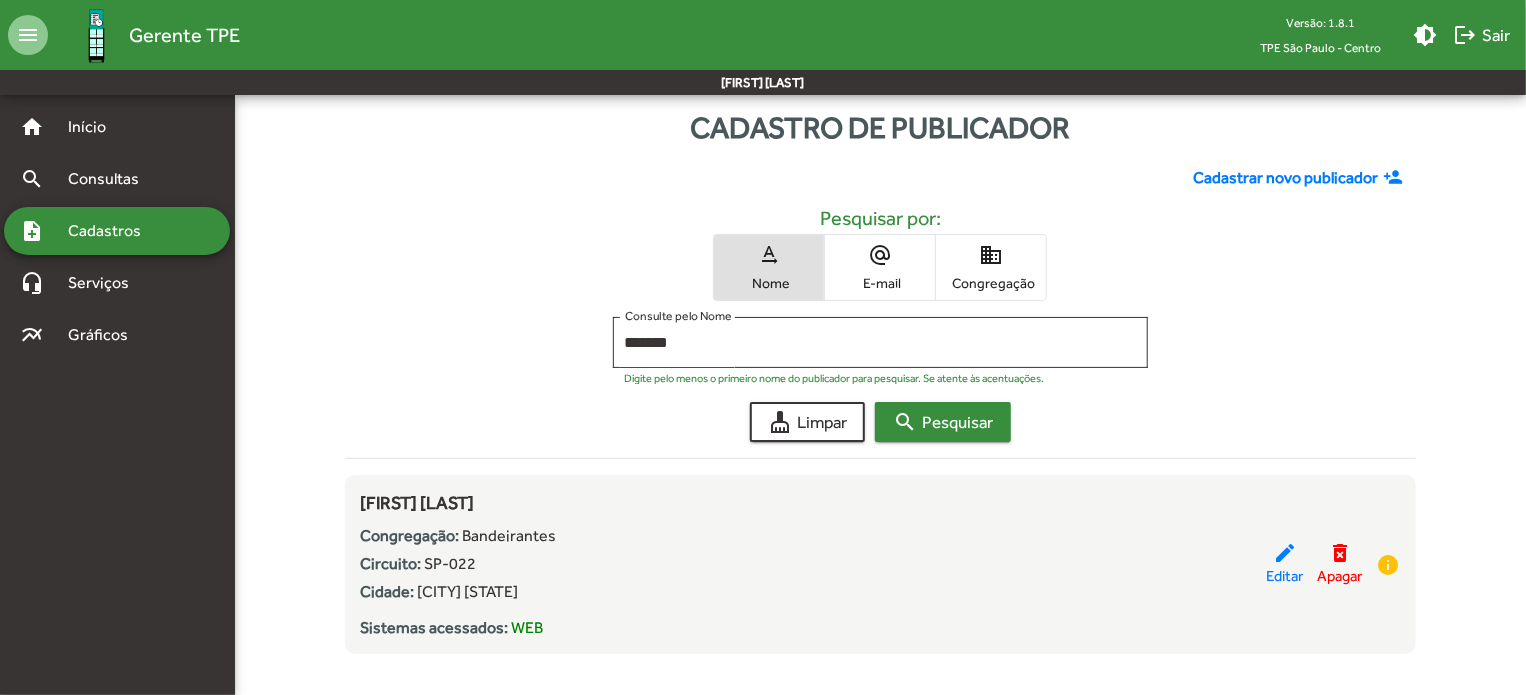 scroll, scrollTop: 33, scrollLeft: 0, axis: vertical 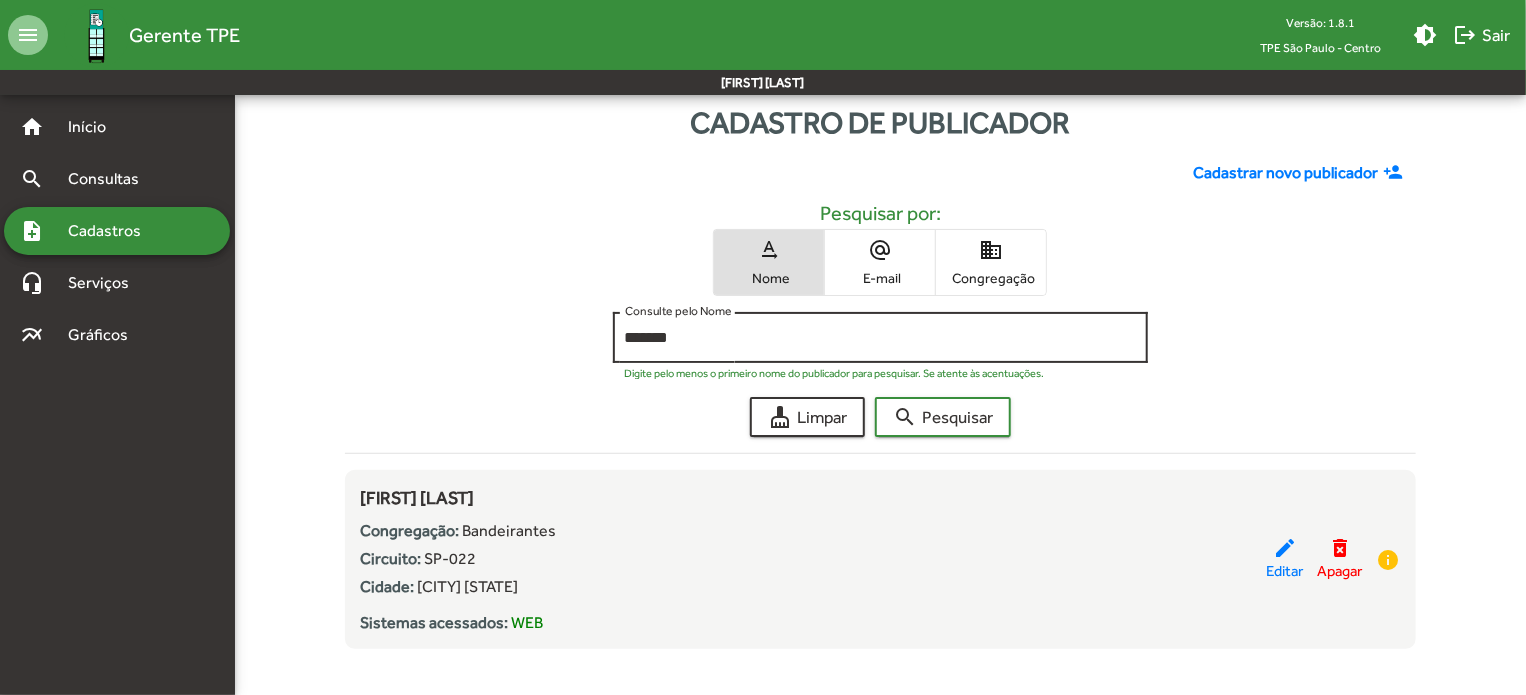 click on "******* Consulte pelo Nome" at bounding box center (881, 335) 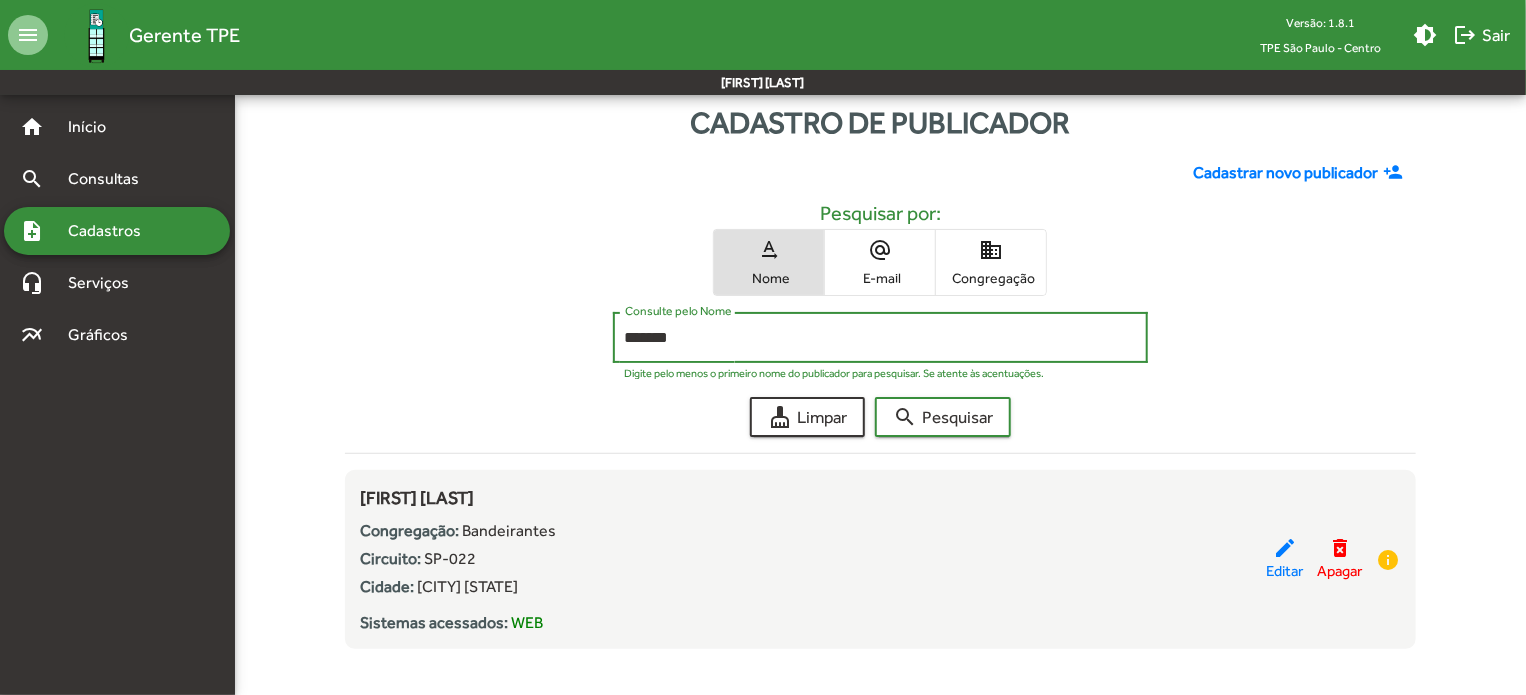 click on "*******" at bounding box center [881, 338] 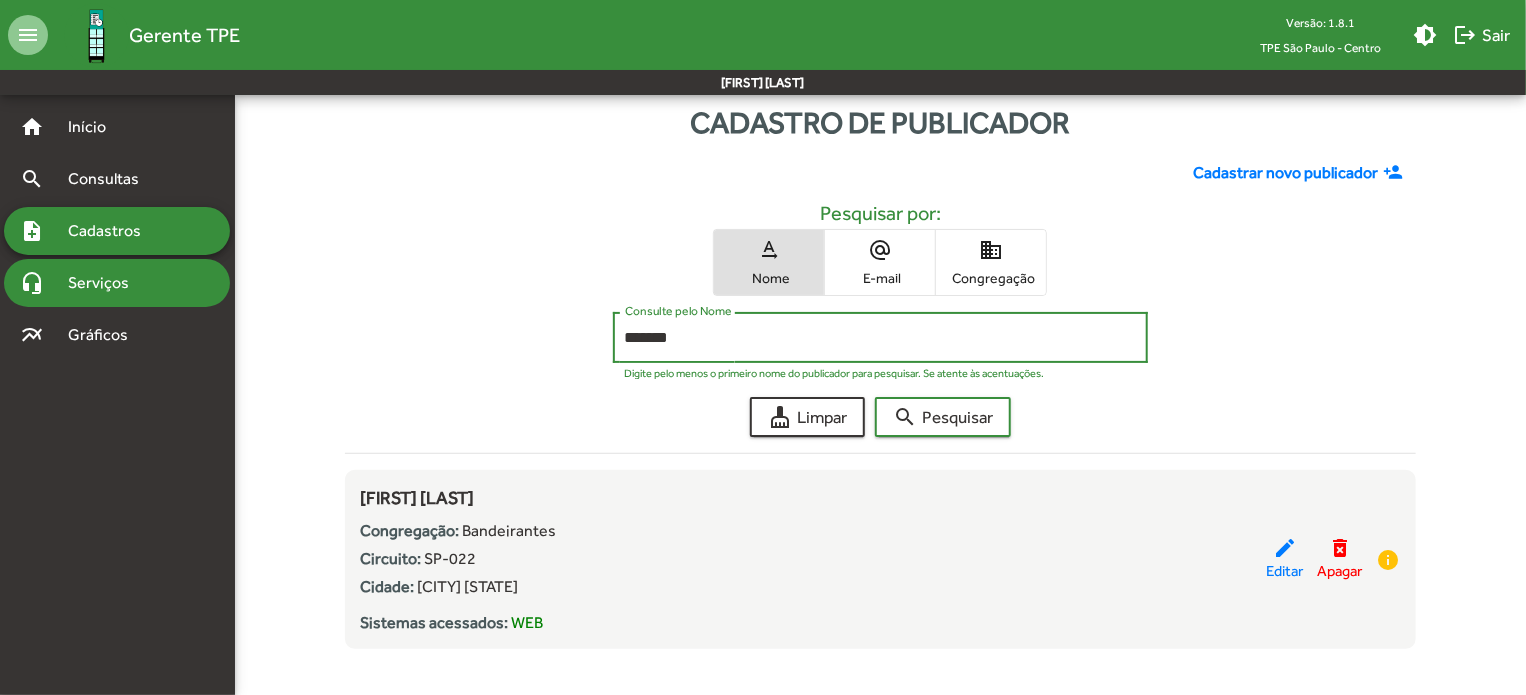 click on "Serviços" at bounding box center [95, 127] 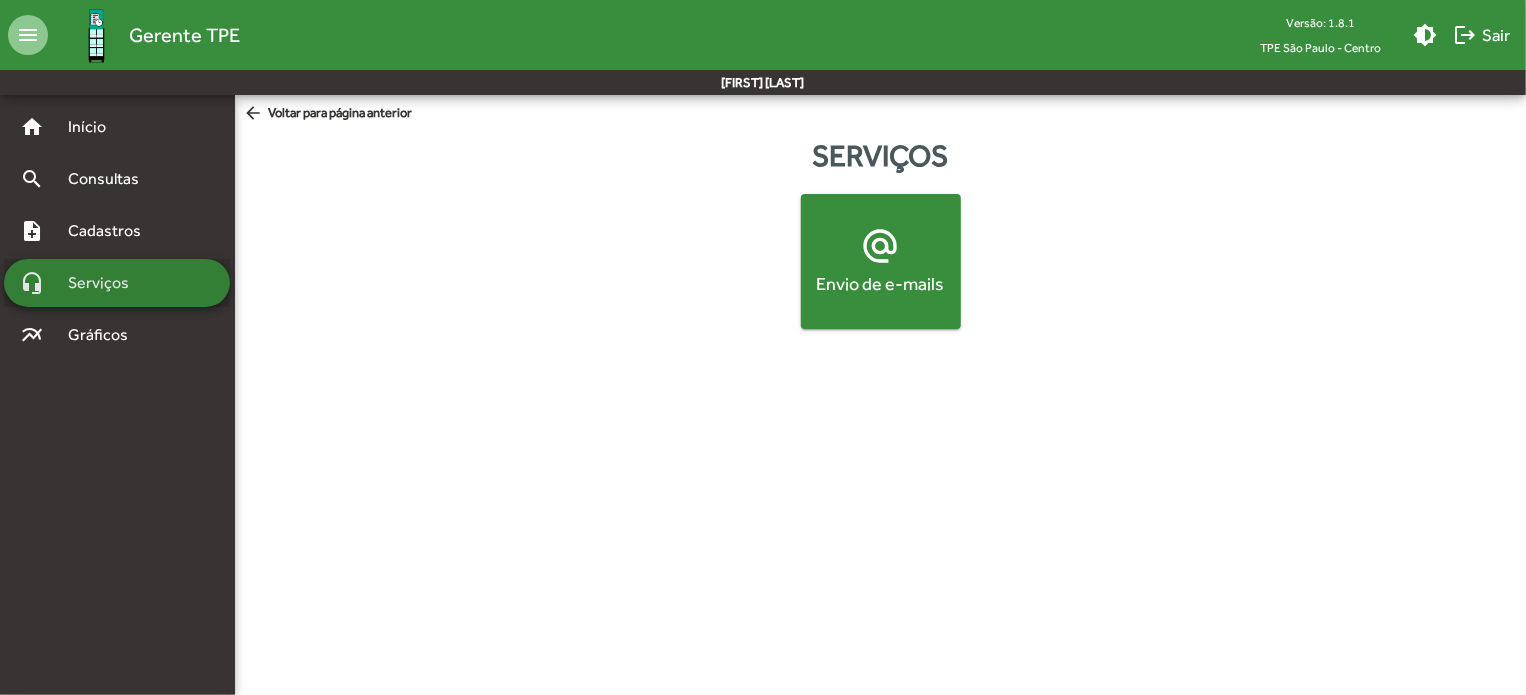 scroll, scrollTop: 0, scrollLeft: 0, axis: both 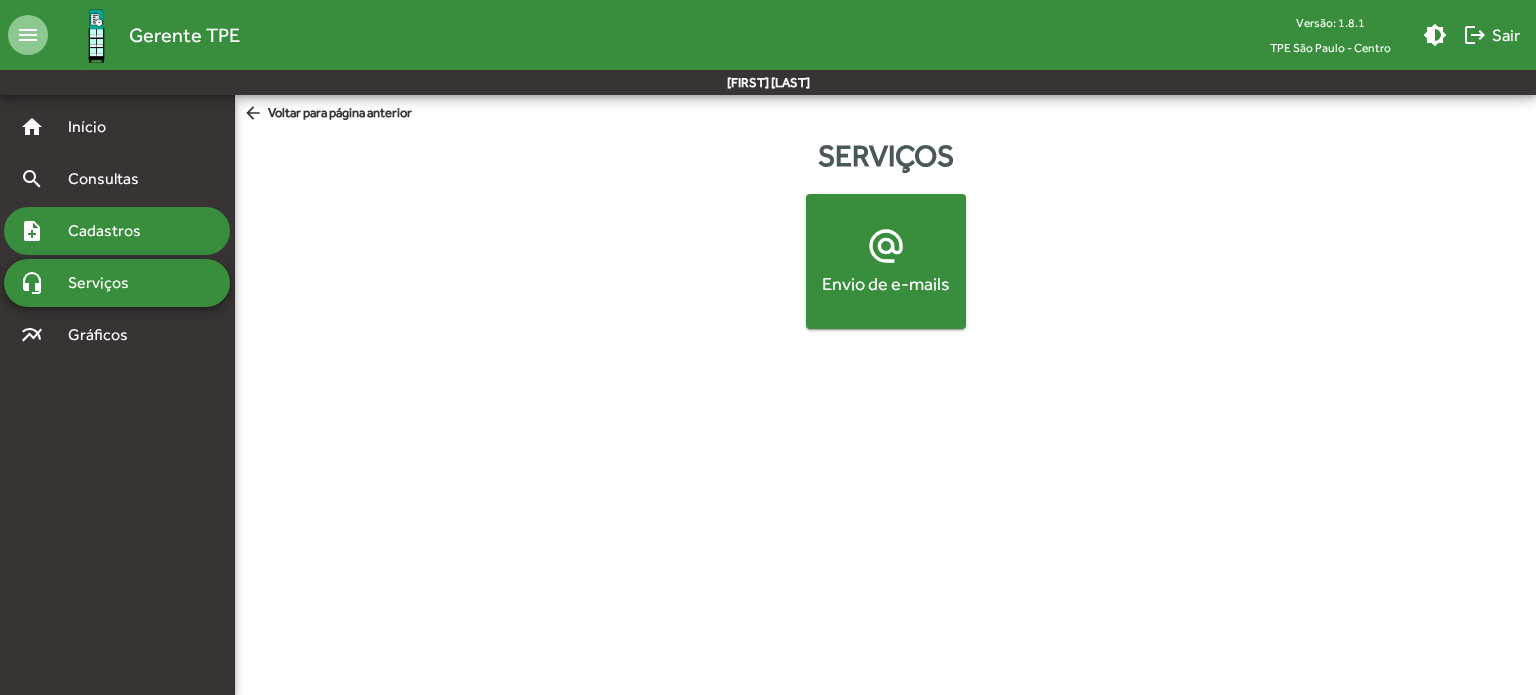 click on "Cadastros" at bounding box center (95, 127) 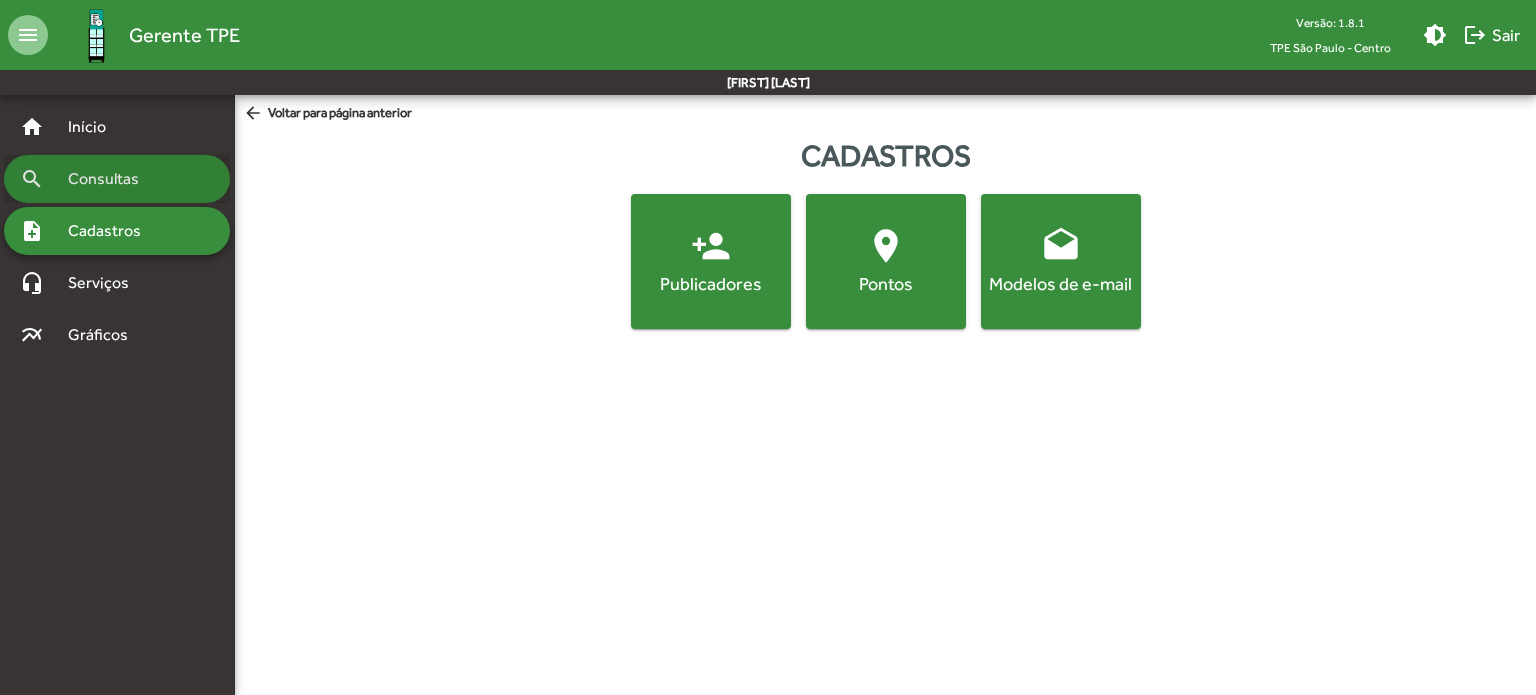 click on "Consultas" at bounding box center [95, 127] 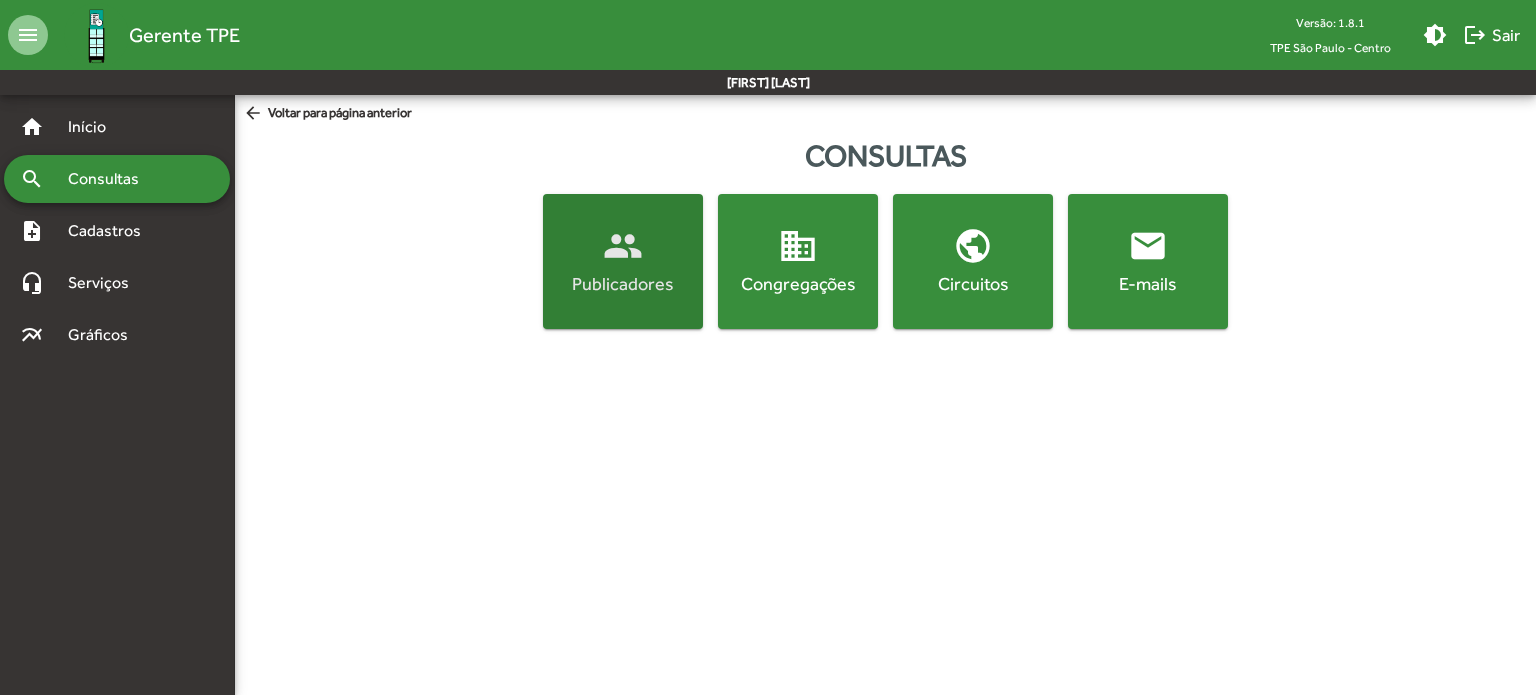 click on "Publicadores" at bounding box center (623, 283) 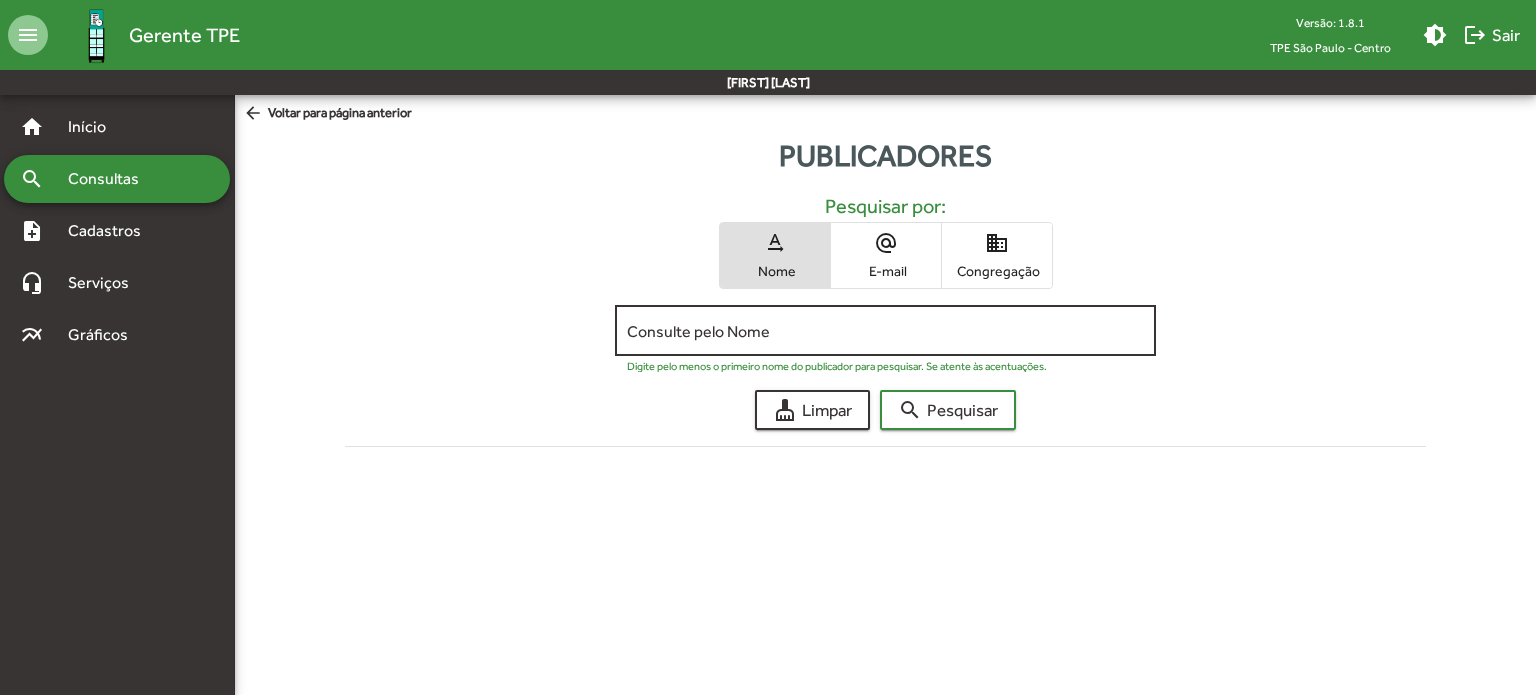 click on "Consulte pelo Nome" at bounding box center [885, 328] 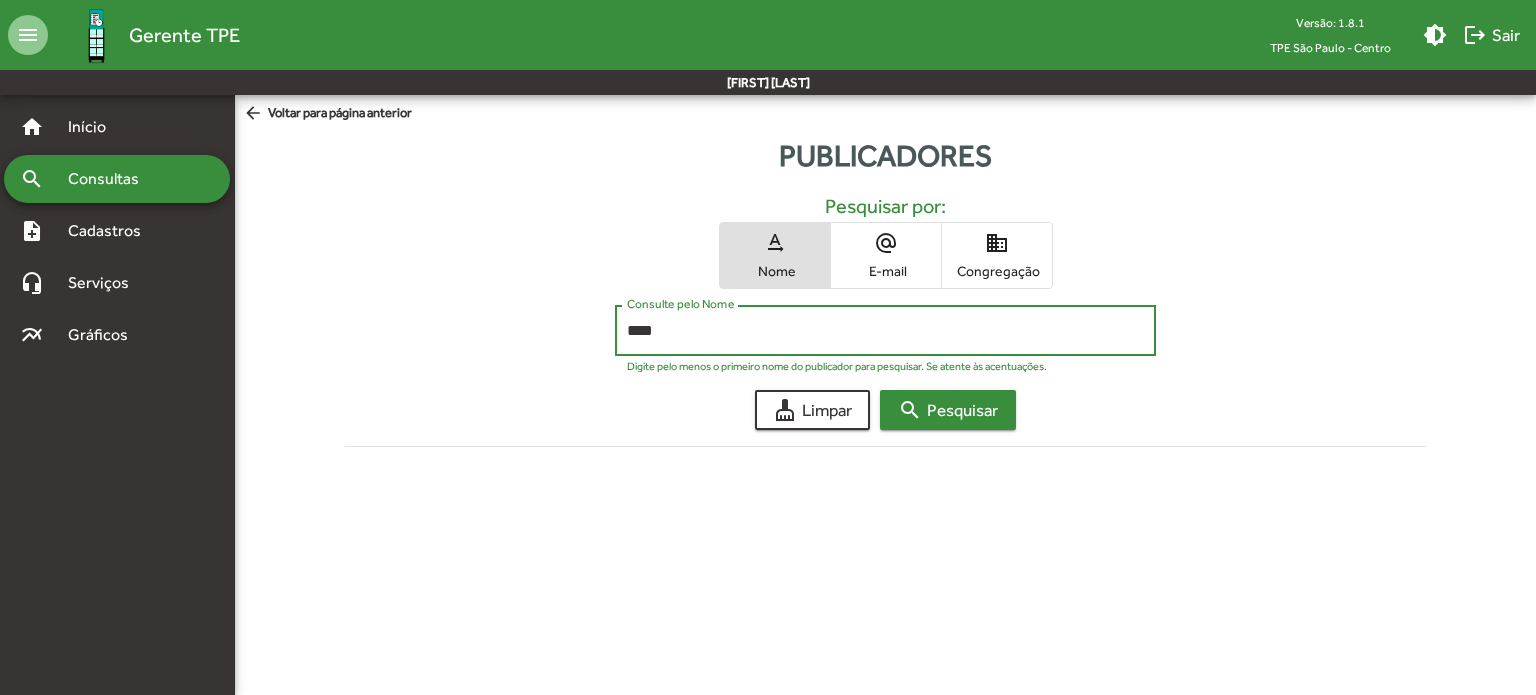type on "****" 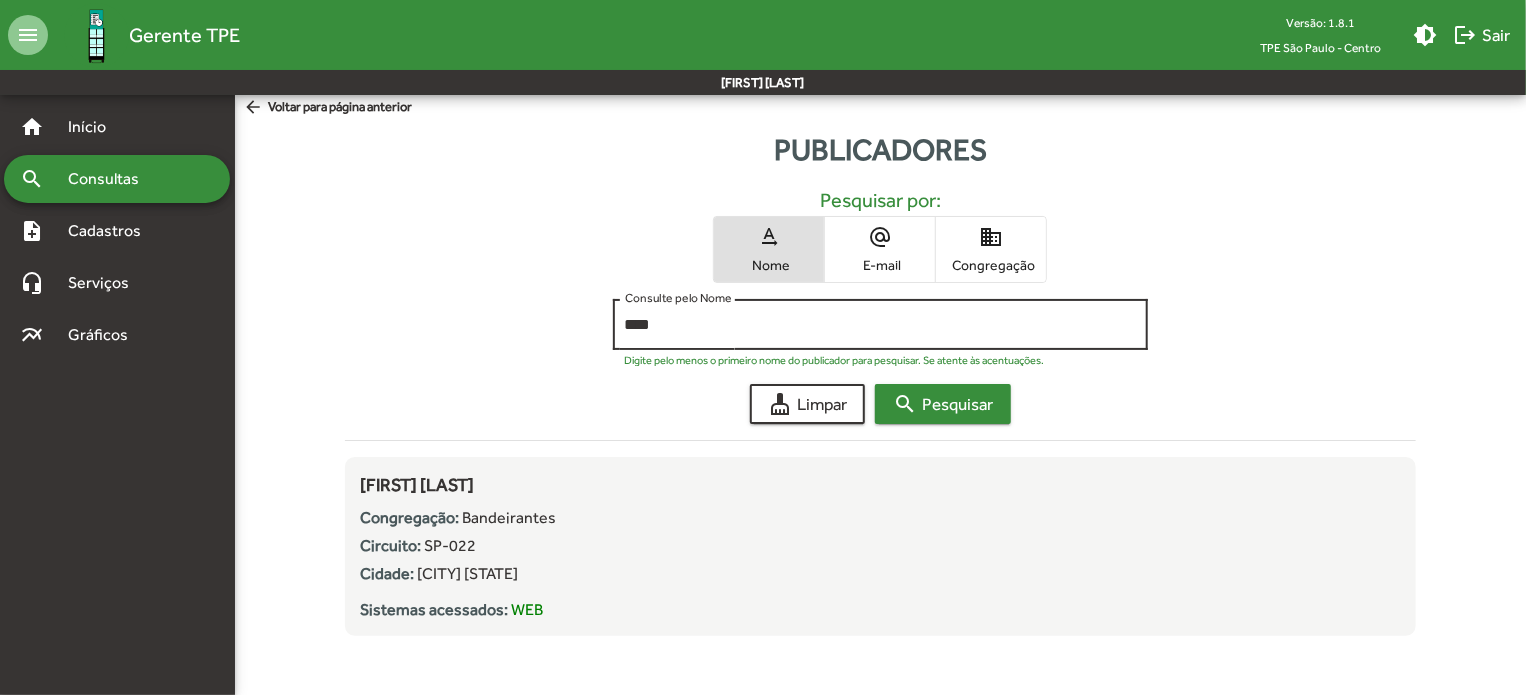 scroll, scrollTop: 9, scrollLeft: 0, axis: vertical 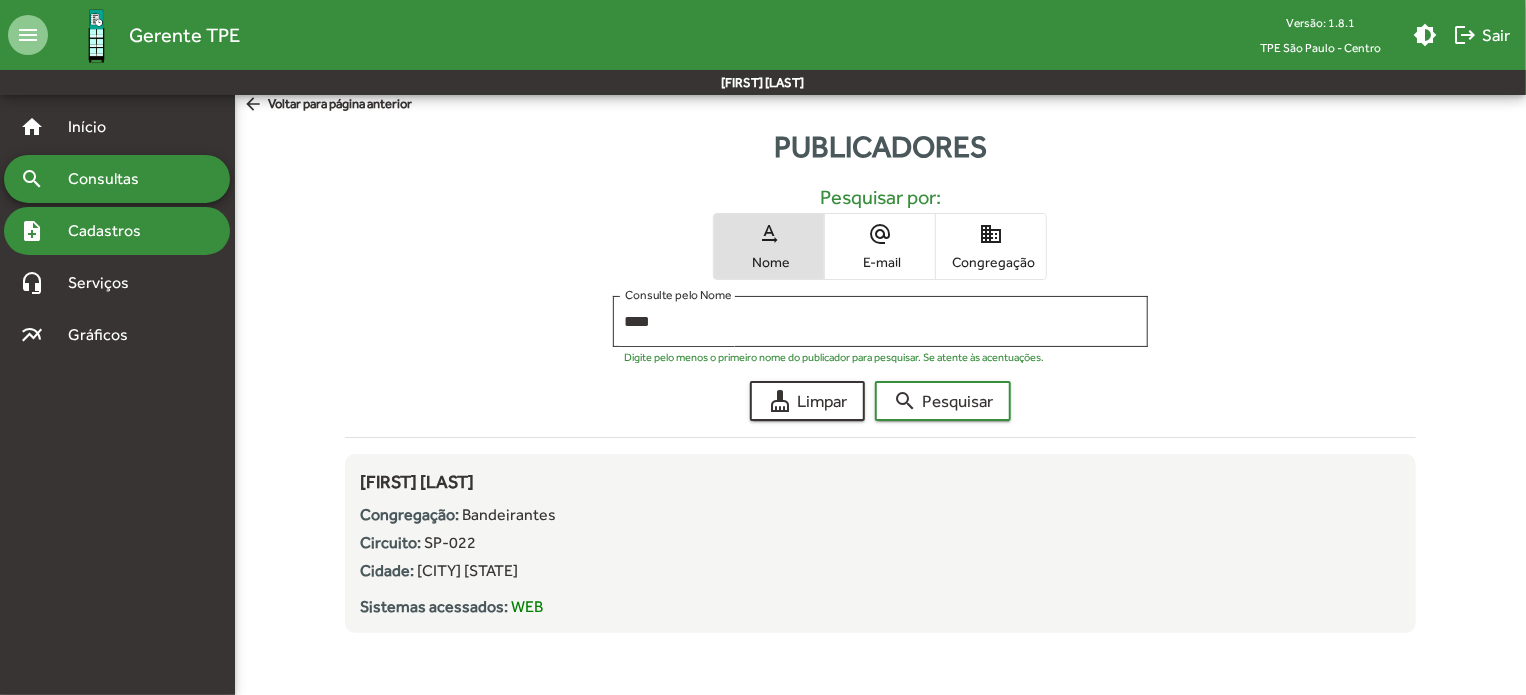 click on "Cadastros" at bounding box center [95, 127] 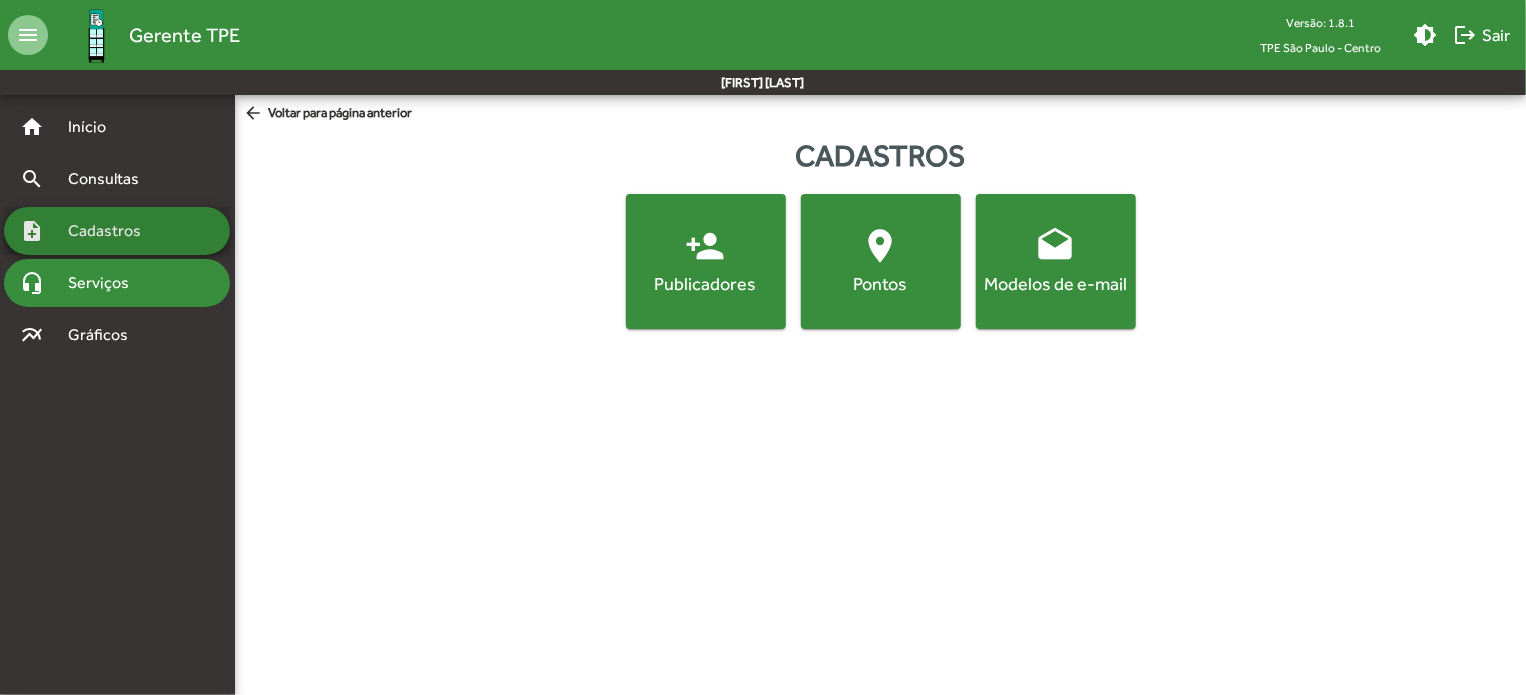 scroll, scrollTop: 0, scrollLeft: 0, axis: both 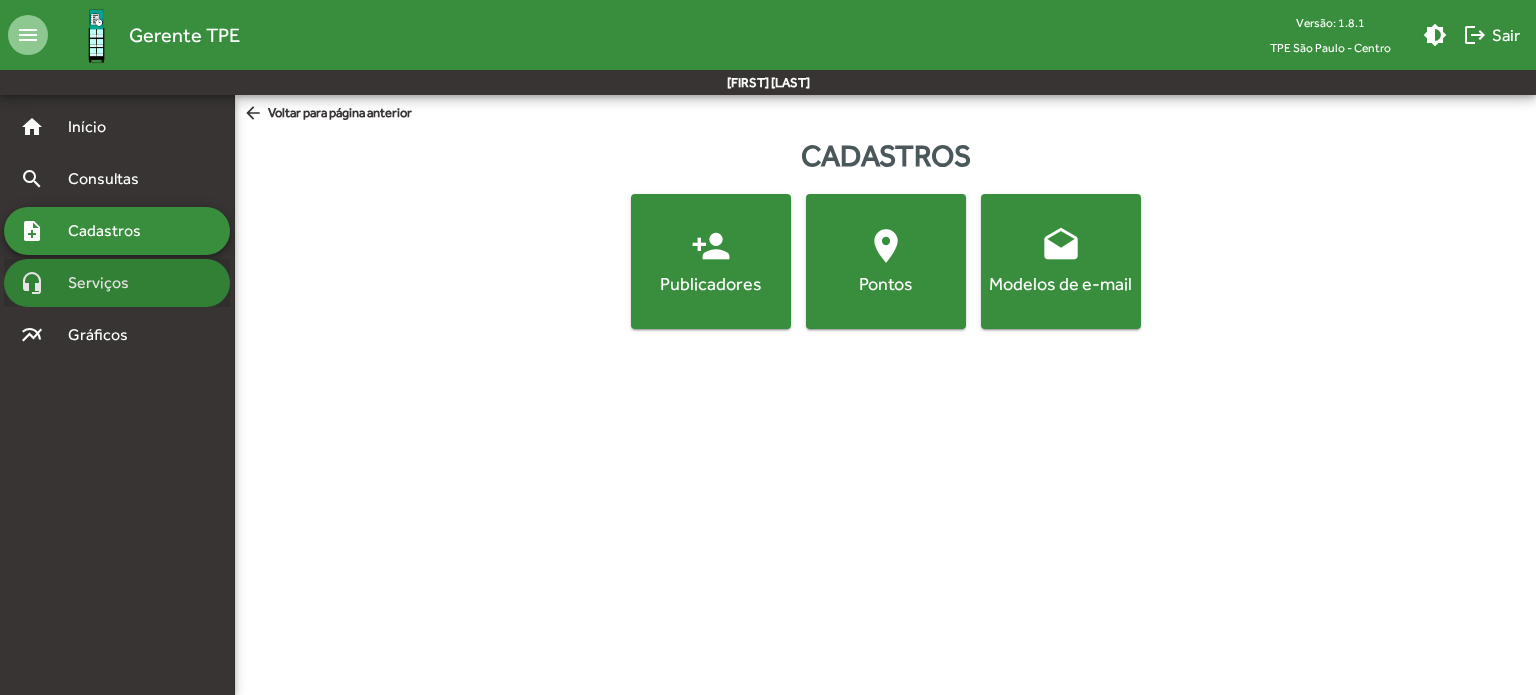 click on "Serviços" at bounding box center (95, 127) 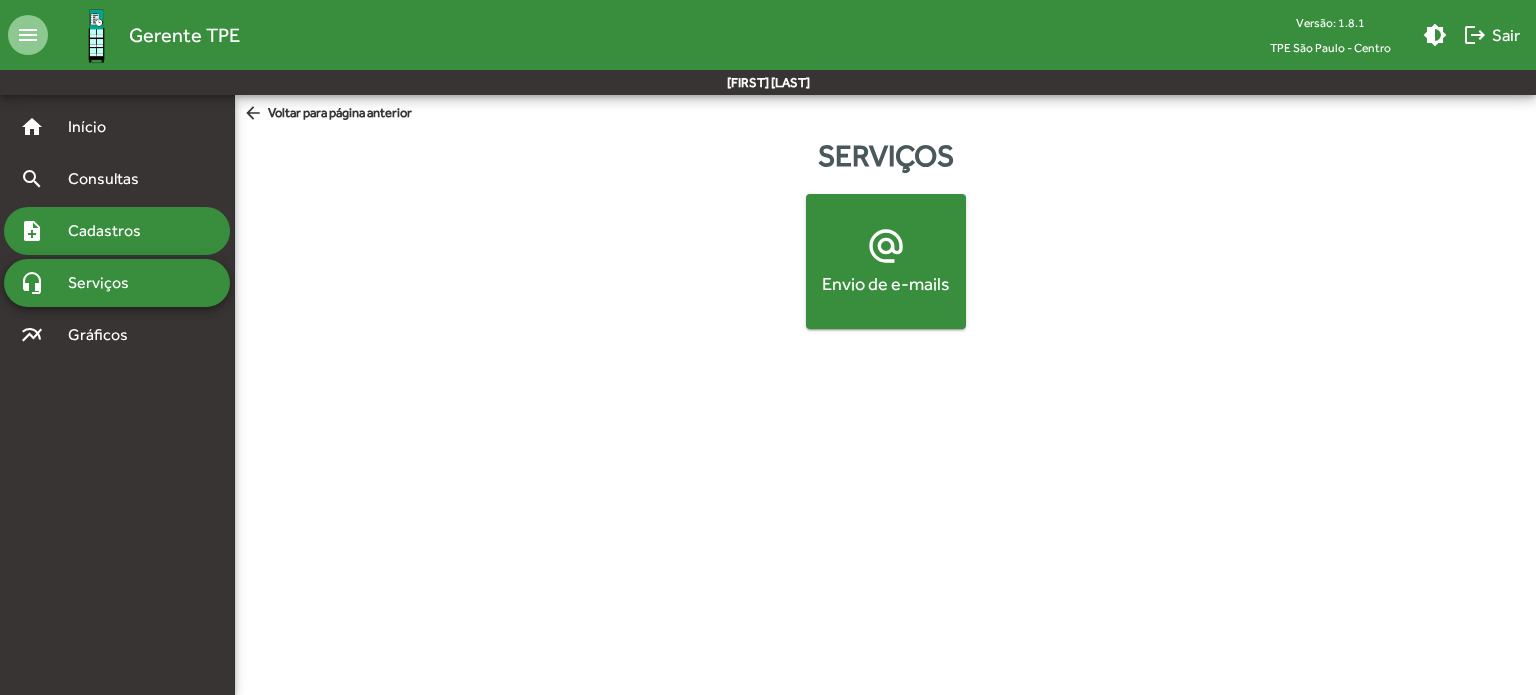 click on "Cadastros" at bounding box center [95, 127] 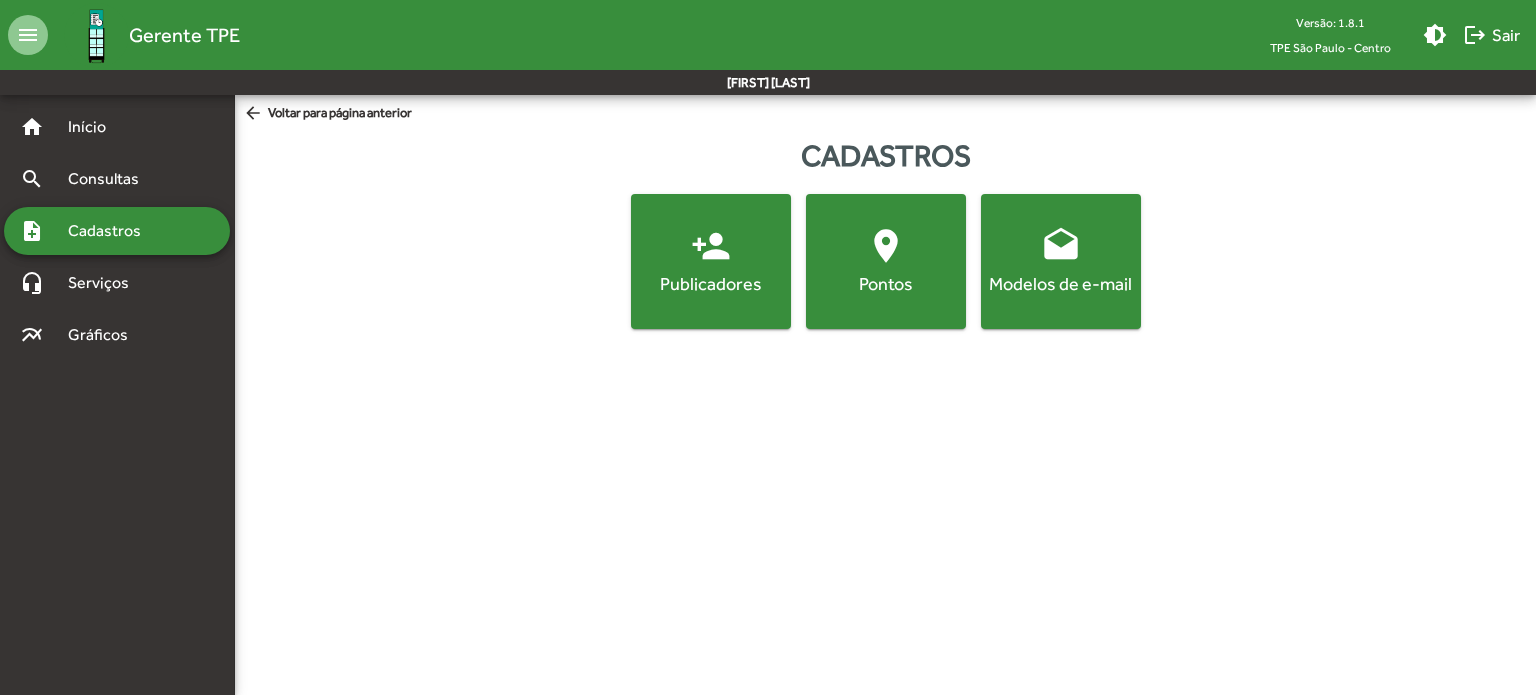click on "person_add" at bounding box center [711, 246] 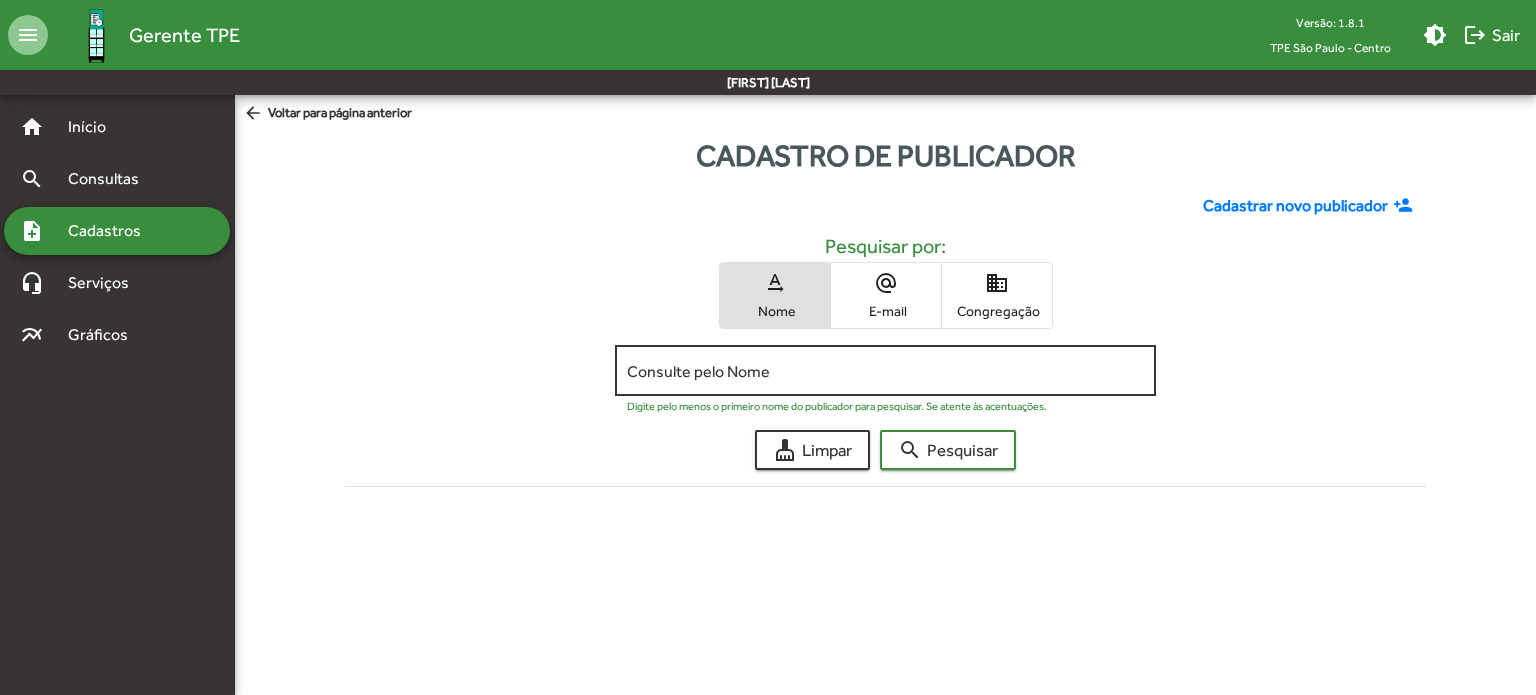 click on "Consulte pelo Nome" at bounding box center (885, 371) 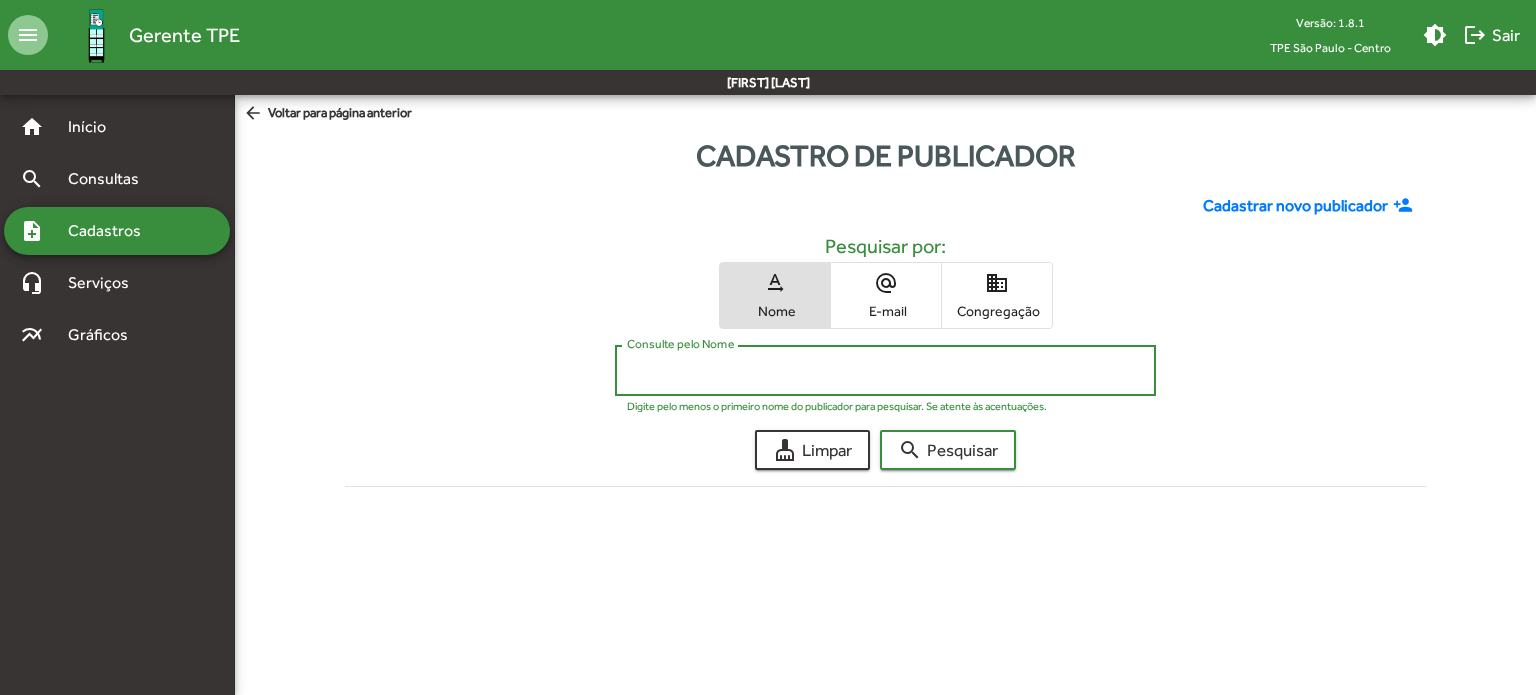 paste on "**********" 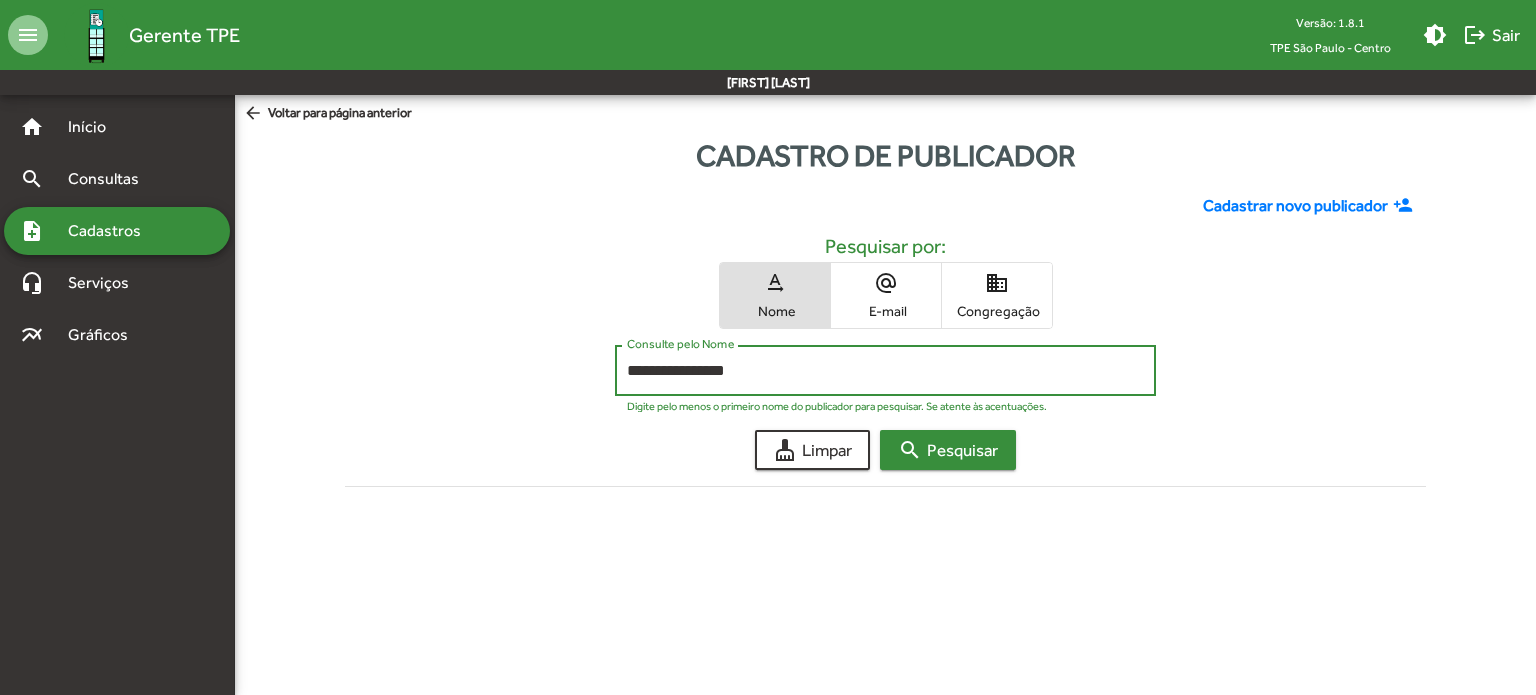click on "search  Pesquisar" at bounding box center [948, 450] 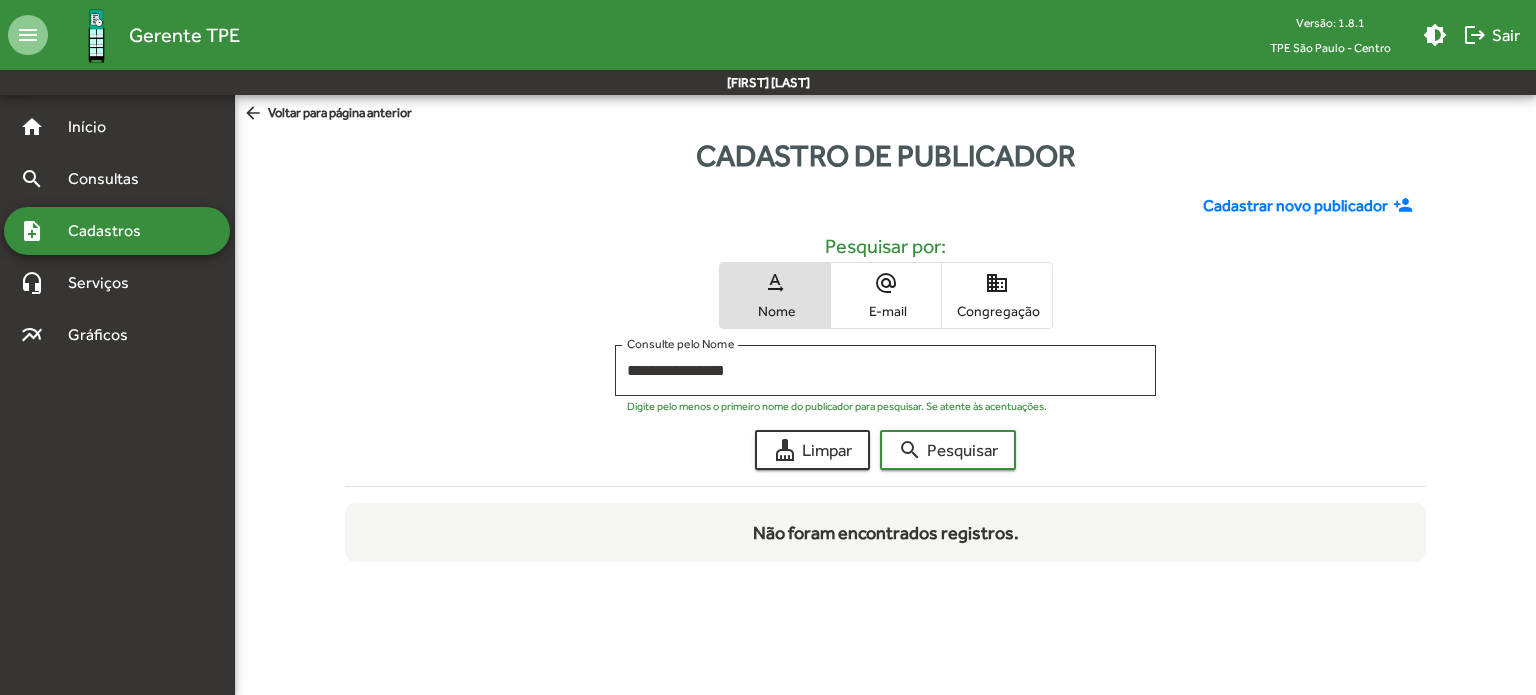 click on "E-mail" at bounding box center [886, 311] 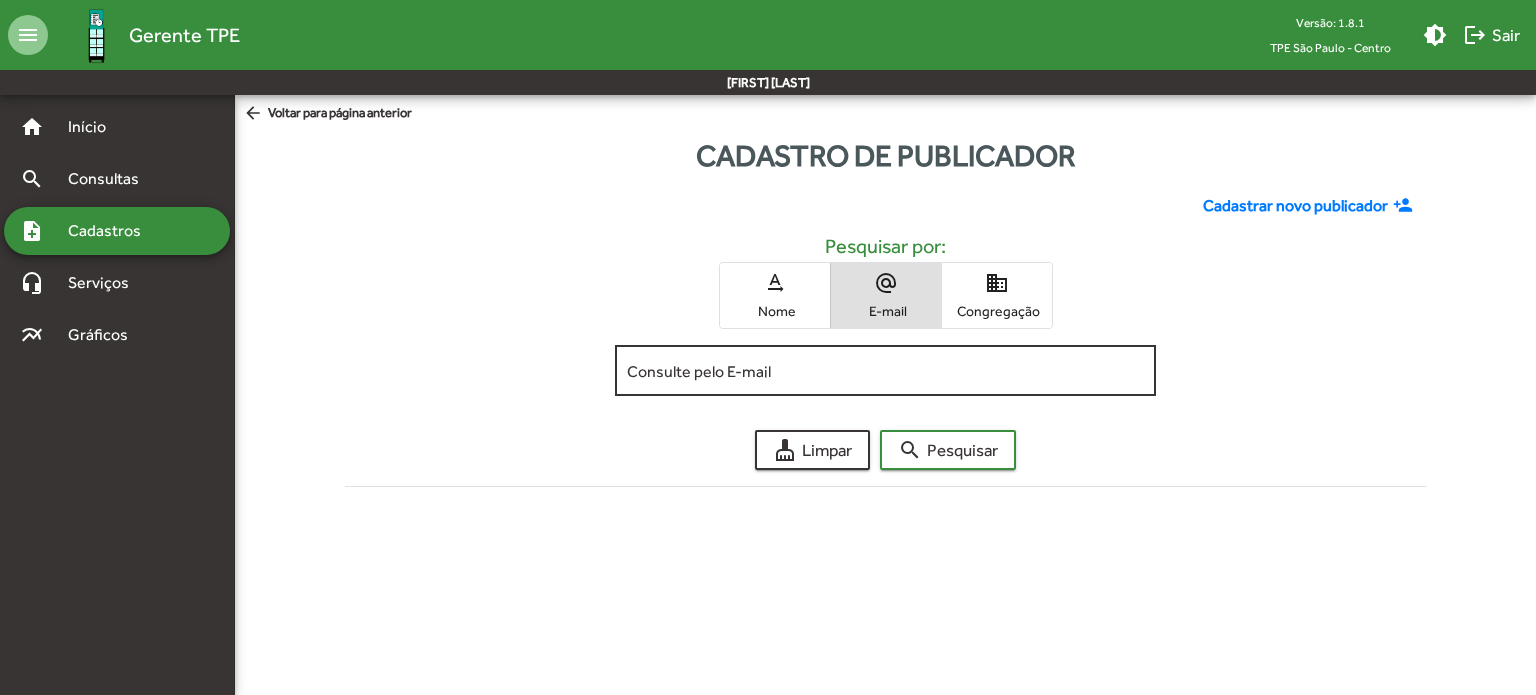 click on "Consulte pelo E-mail" at bounding box center [885, 371] 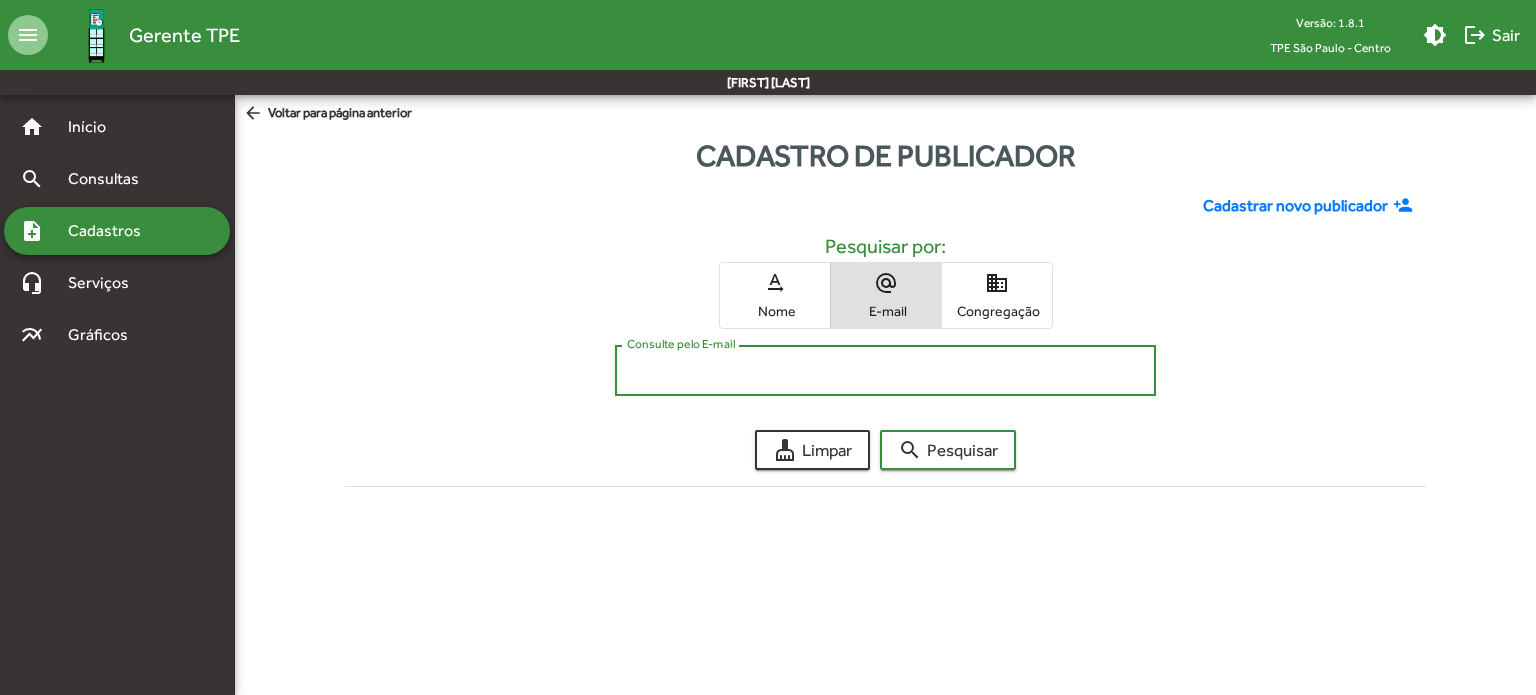 paste on "**********" 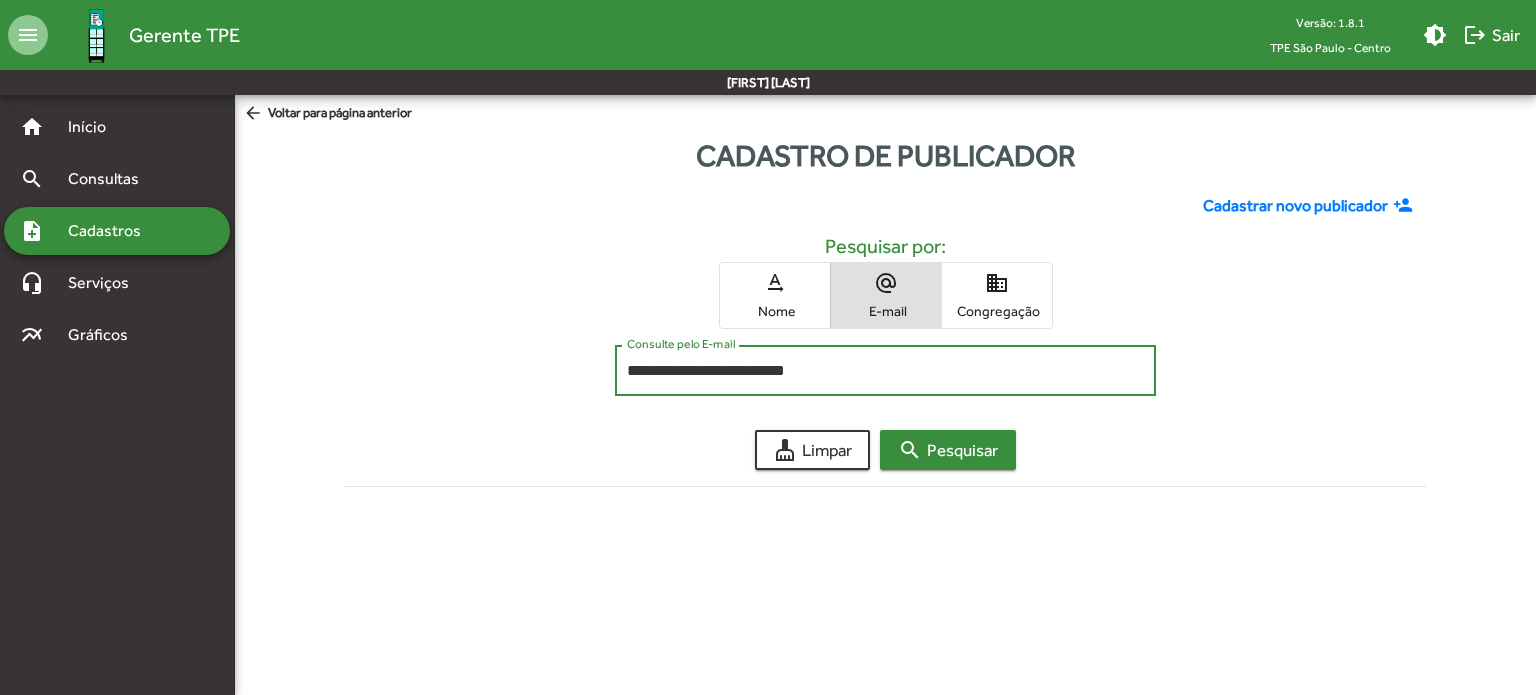 type on "**********" 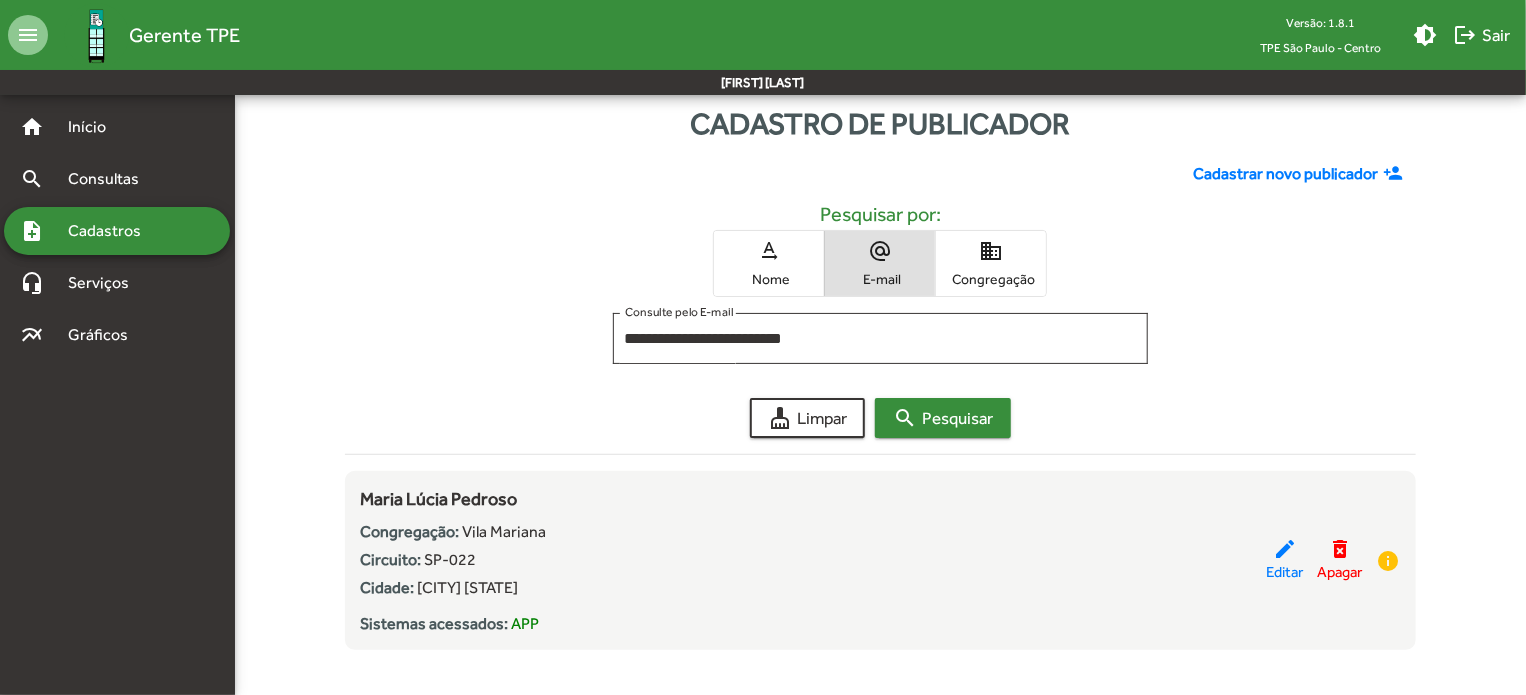 scroll, scrollTop: 33, scrollLeft: 0, axis: vertical 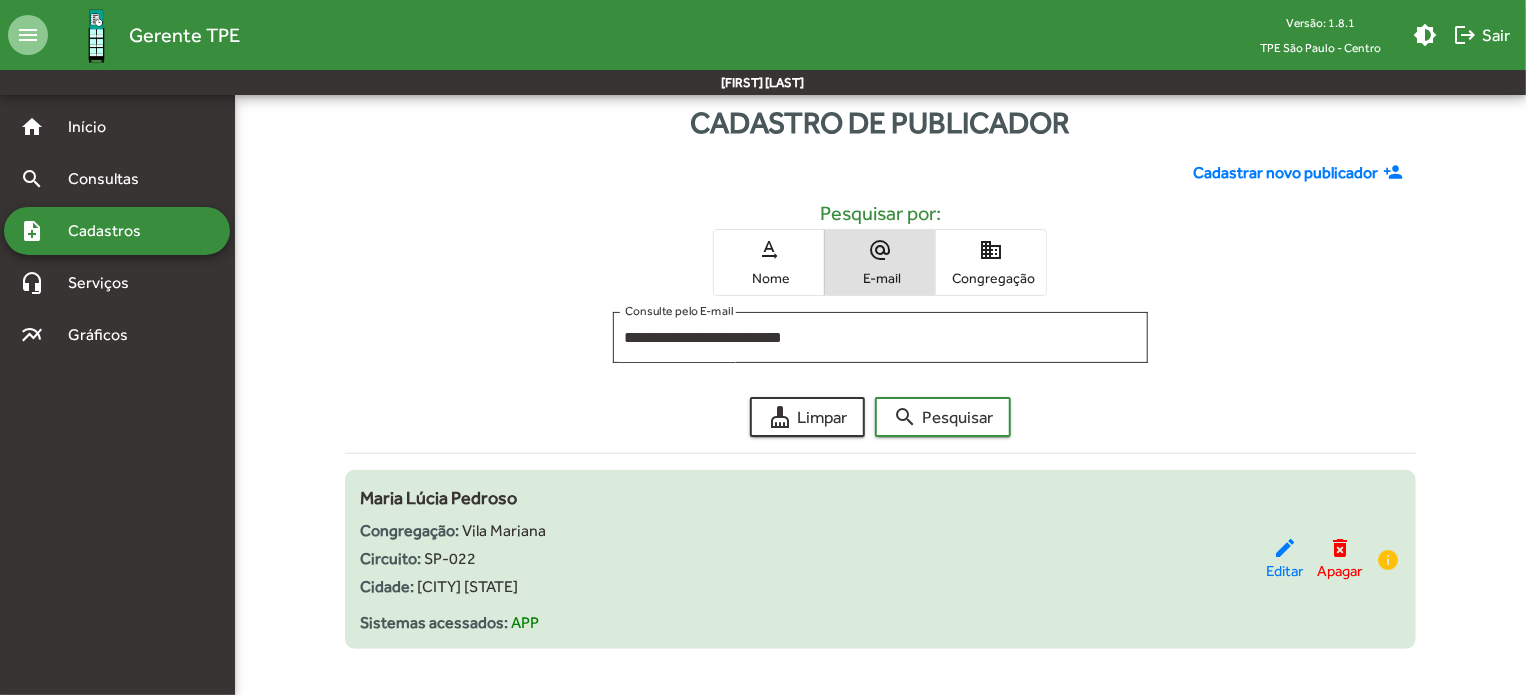 drag, startPoint x: 418, startPoint y: 503, endPoint x: 582, endPoint y: 491, distance: 164.43843 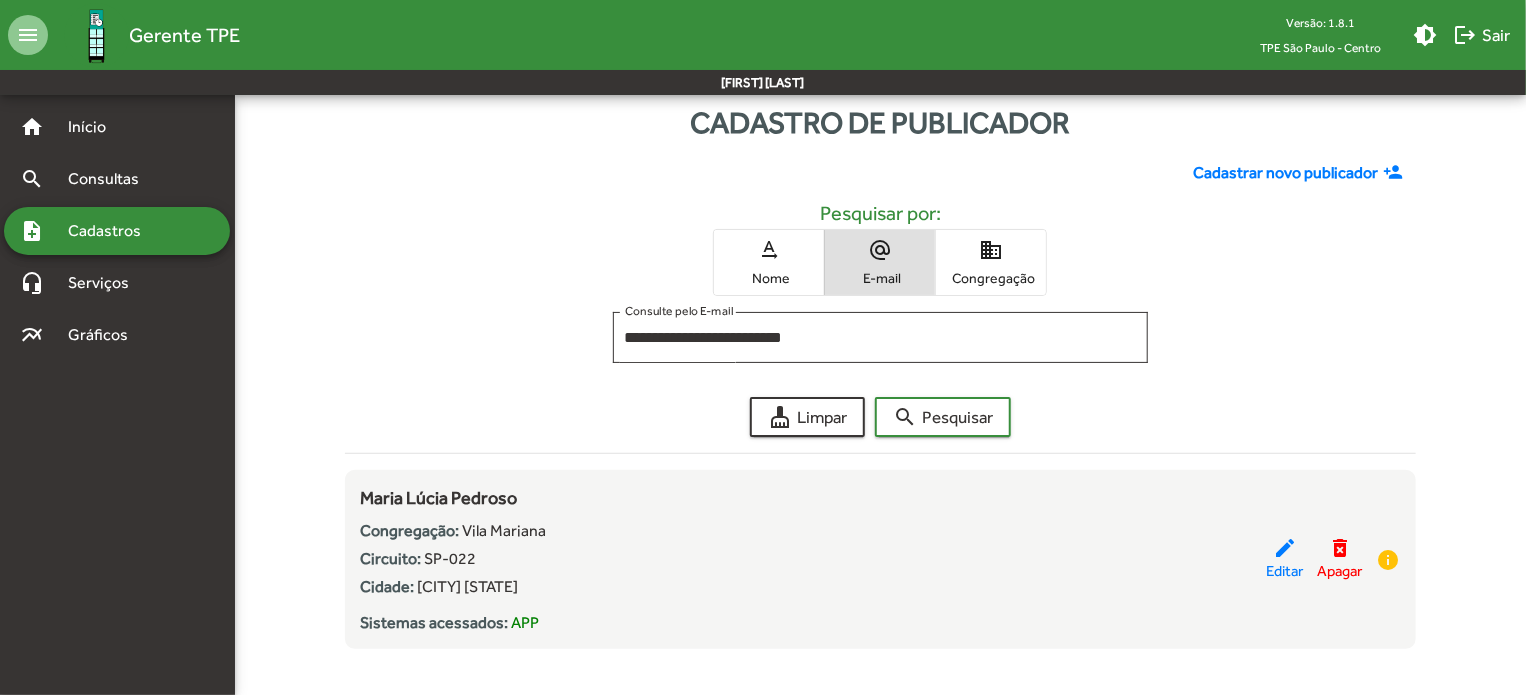 click on "**********" at bounding box center [881, 397] 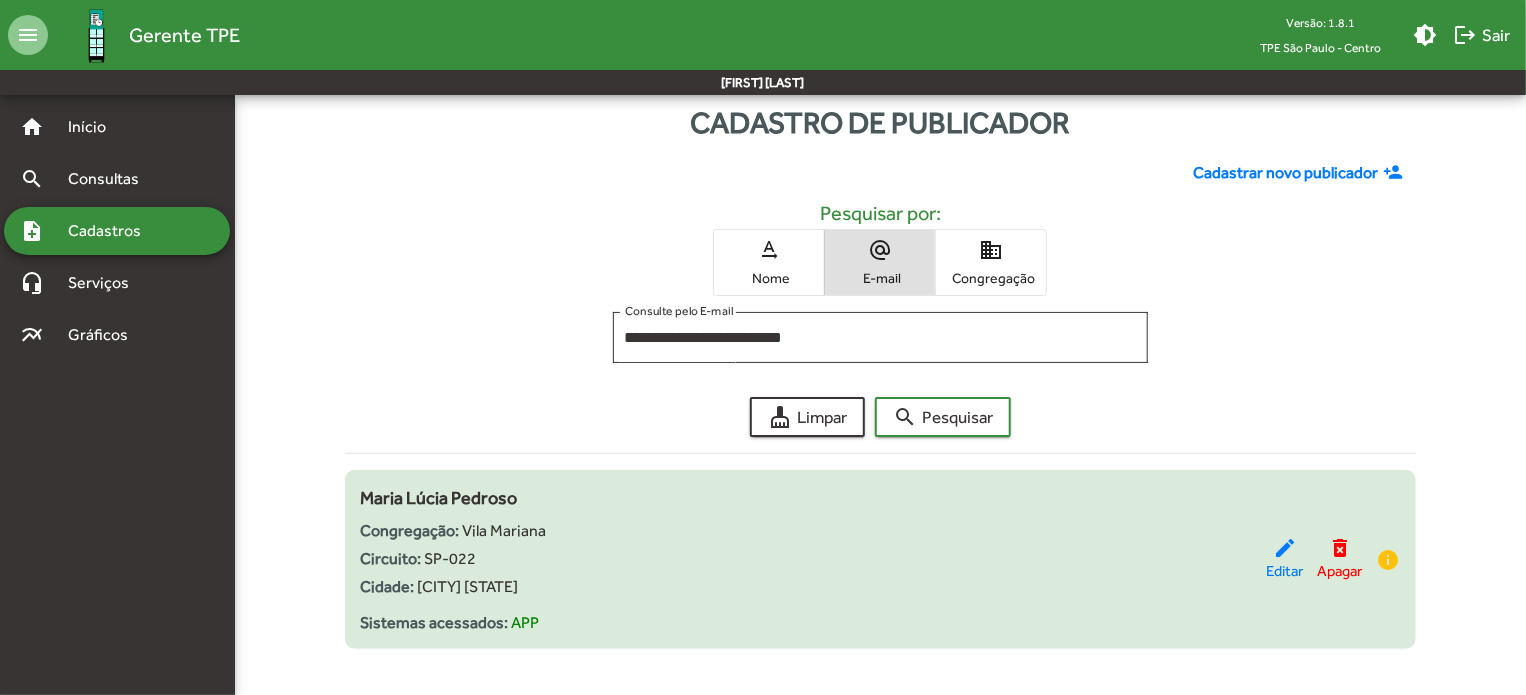 drag, startPoint x: 360, startPoint y: 484, endPoint x: 615, endPoint y: 507, distance: 256.03516 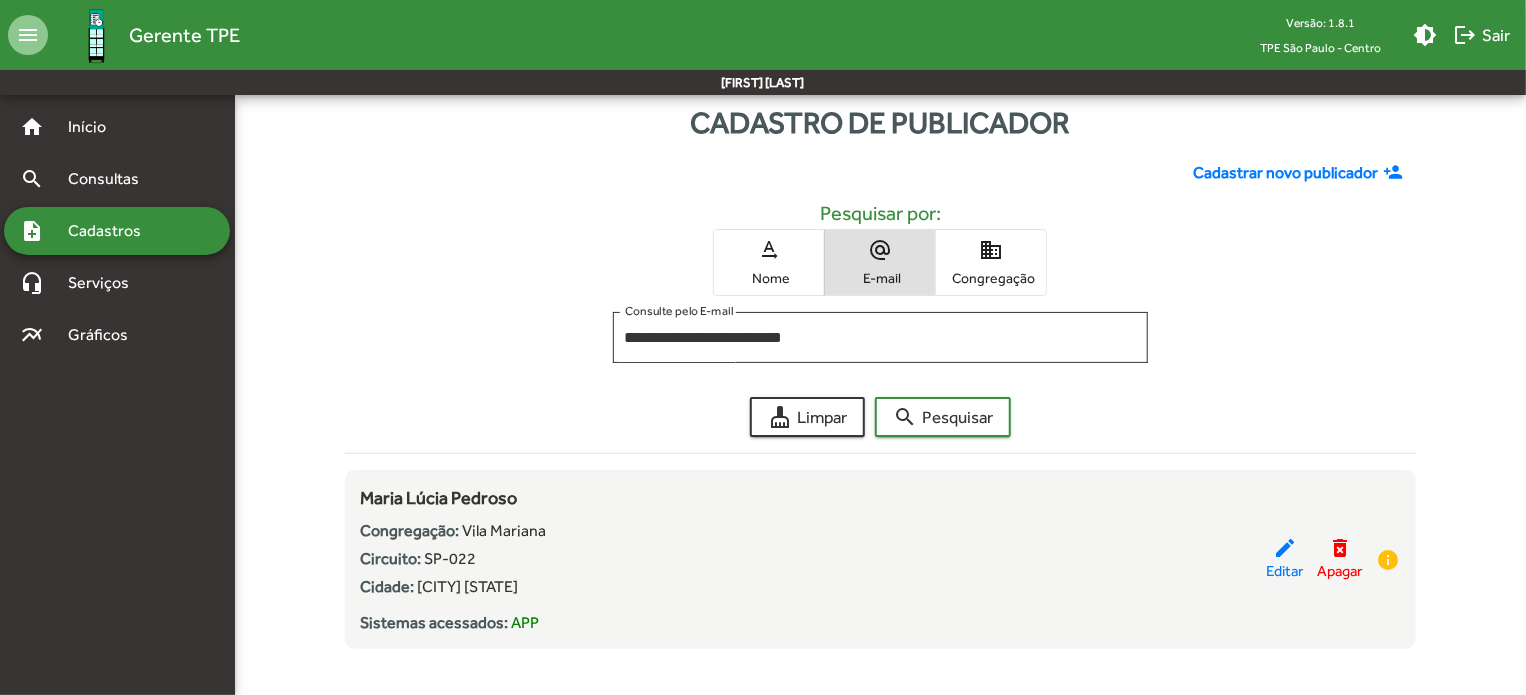 copy on "Maria Lúcia Pedroso" 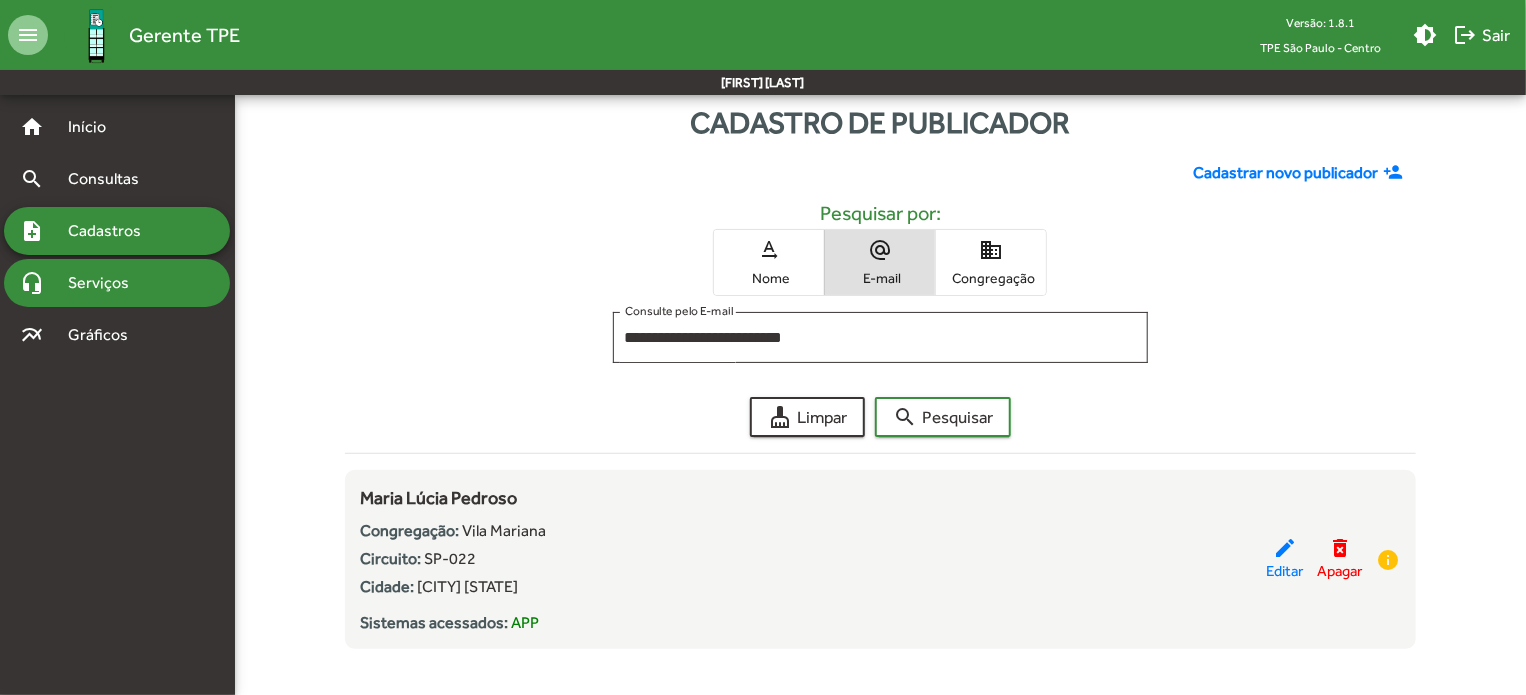 click on "Serviços" at bounding box center [95, 127] 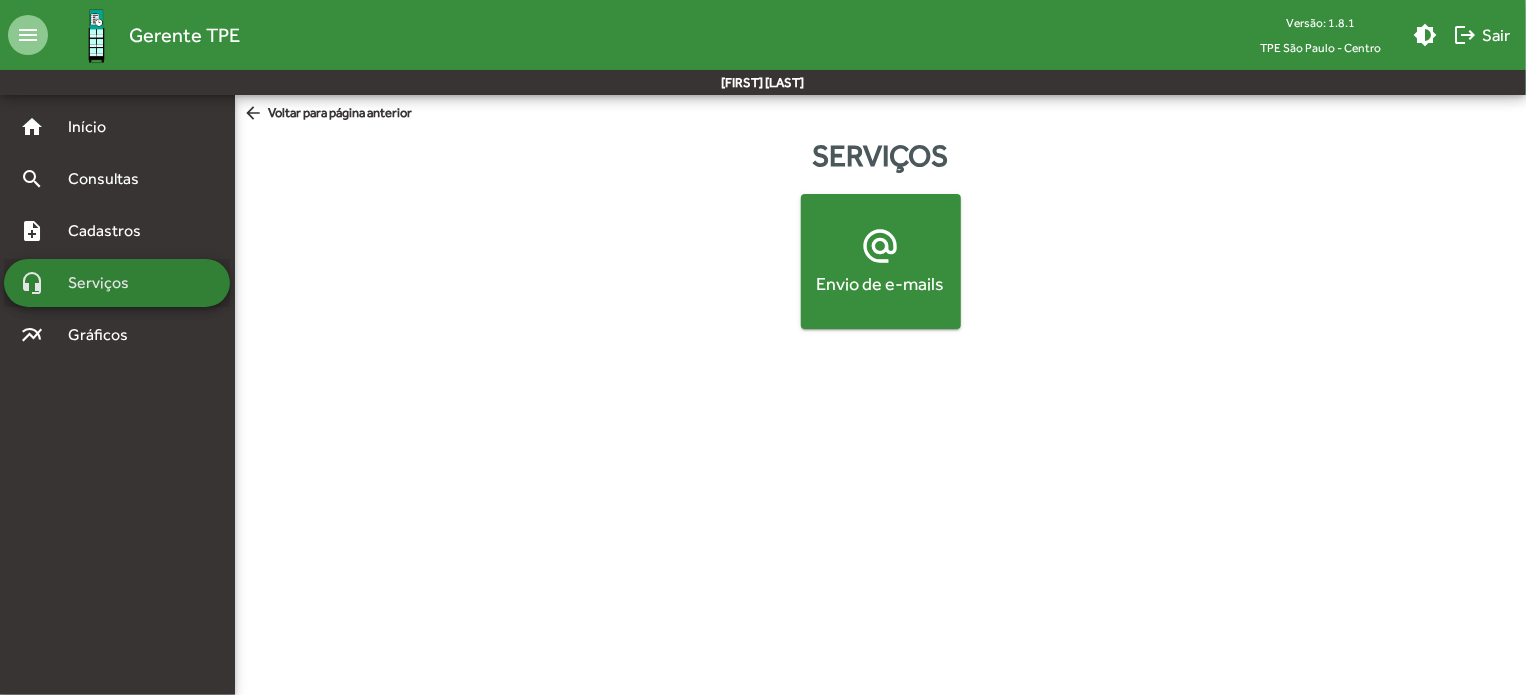 scroll, scrollTop: 0, scrollLeft: 0, axis: both 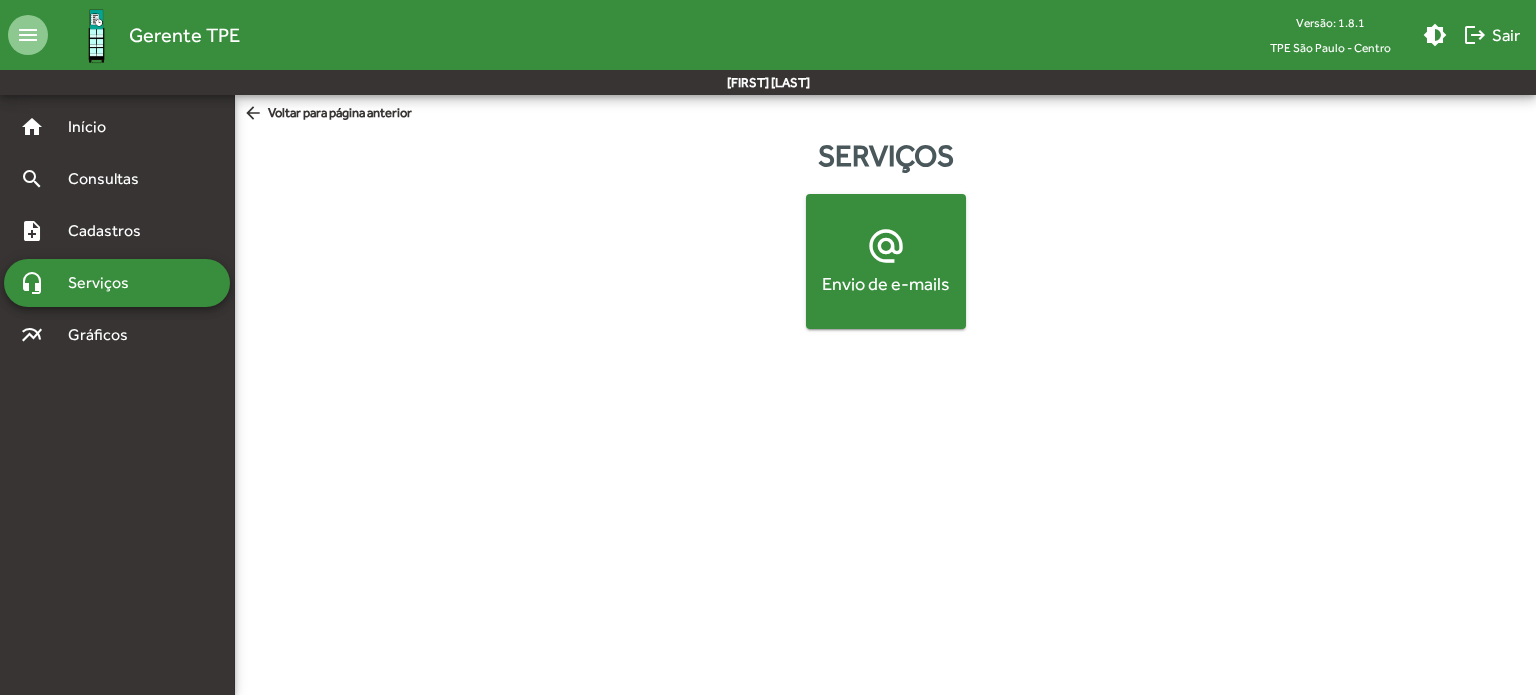 click on "alternate_email  Envio de e-mails" at bounding box center (886, 261) 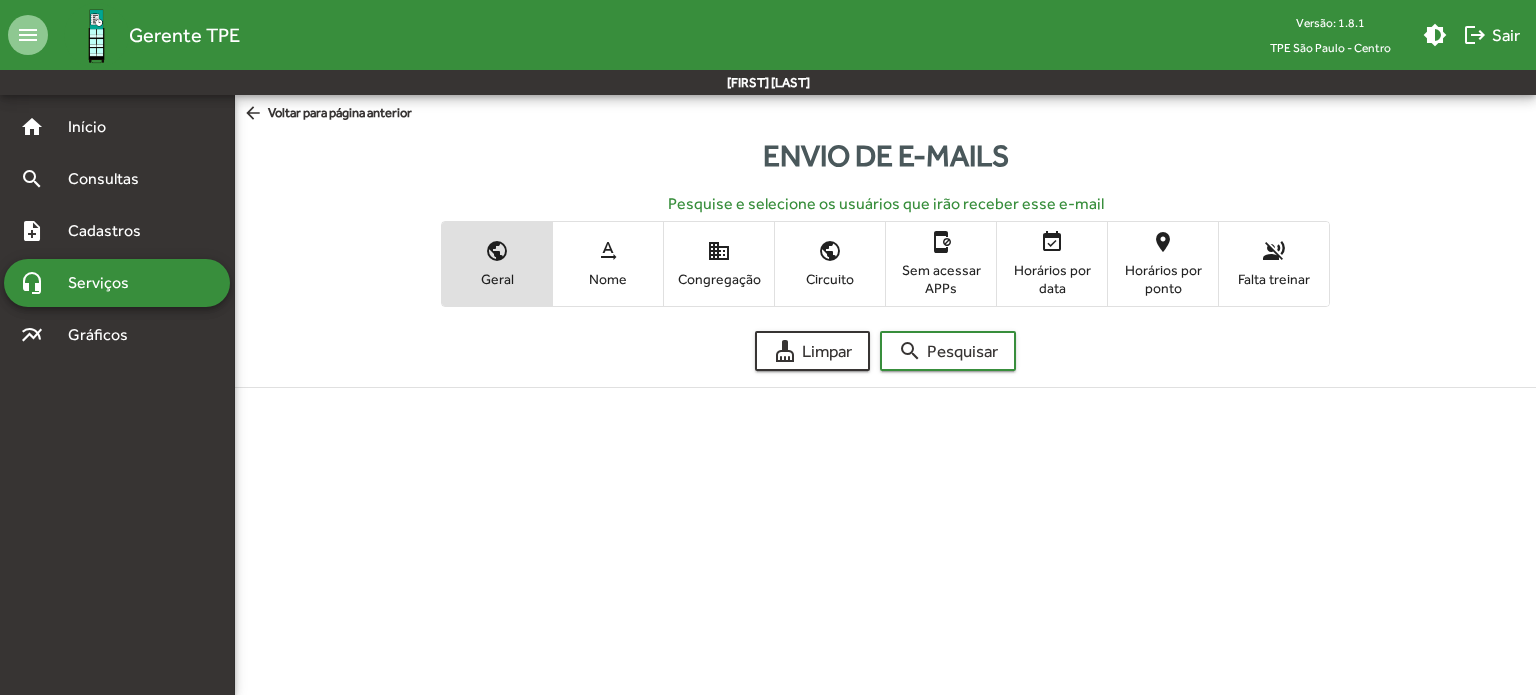 click on "Nome" at bounding box center [608, 279] 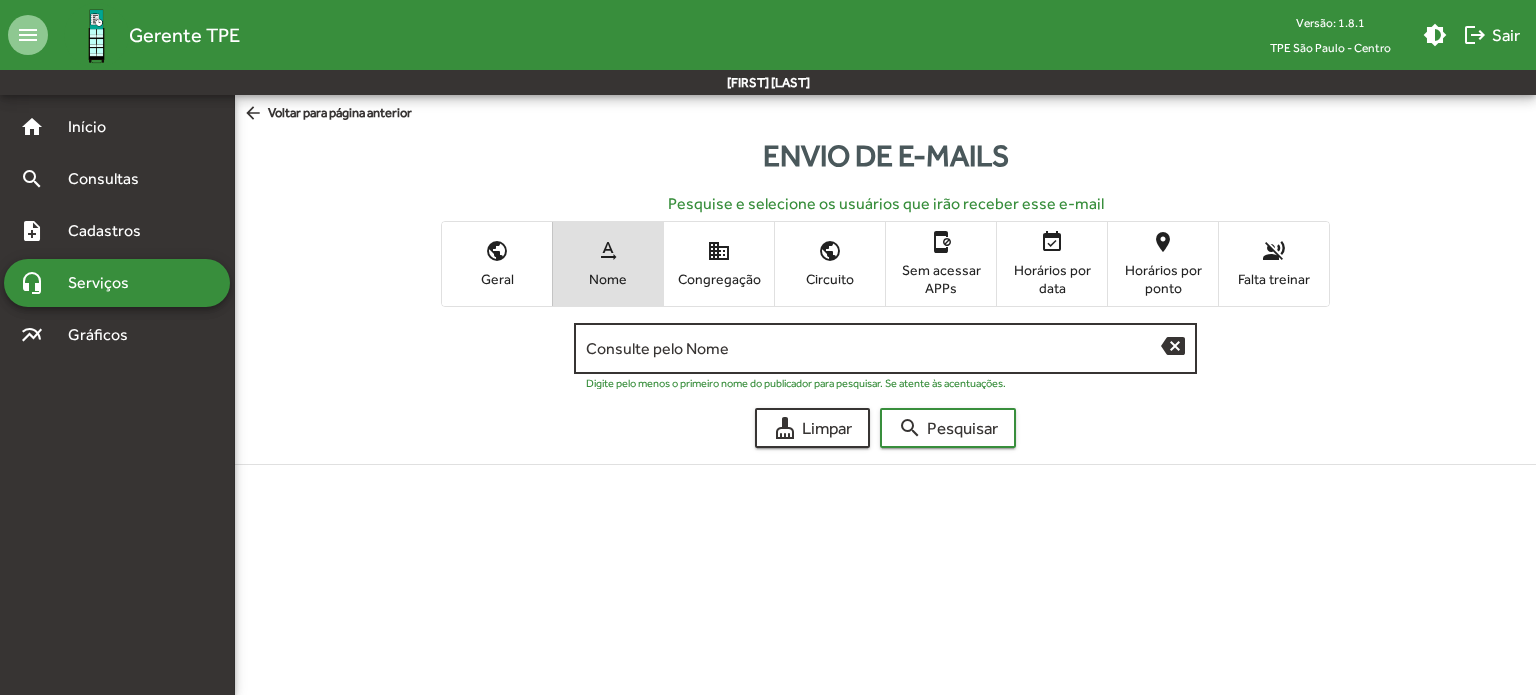click on "Consulte pelo Nome" at bounding box center [873, 349] 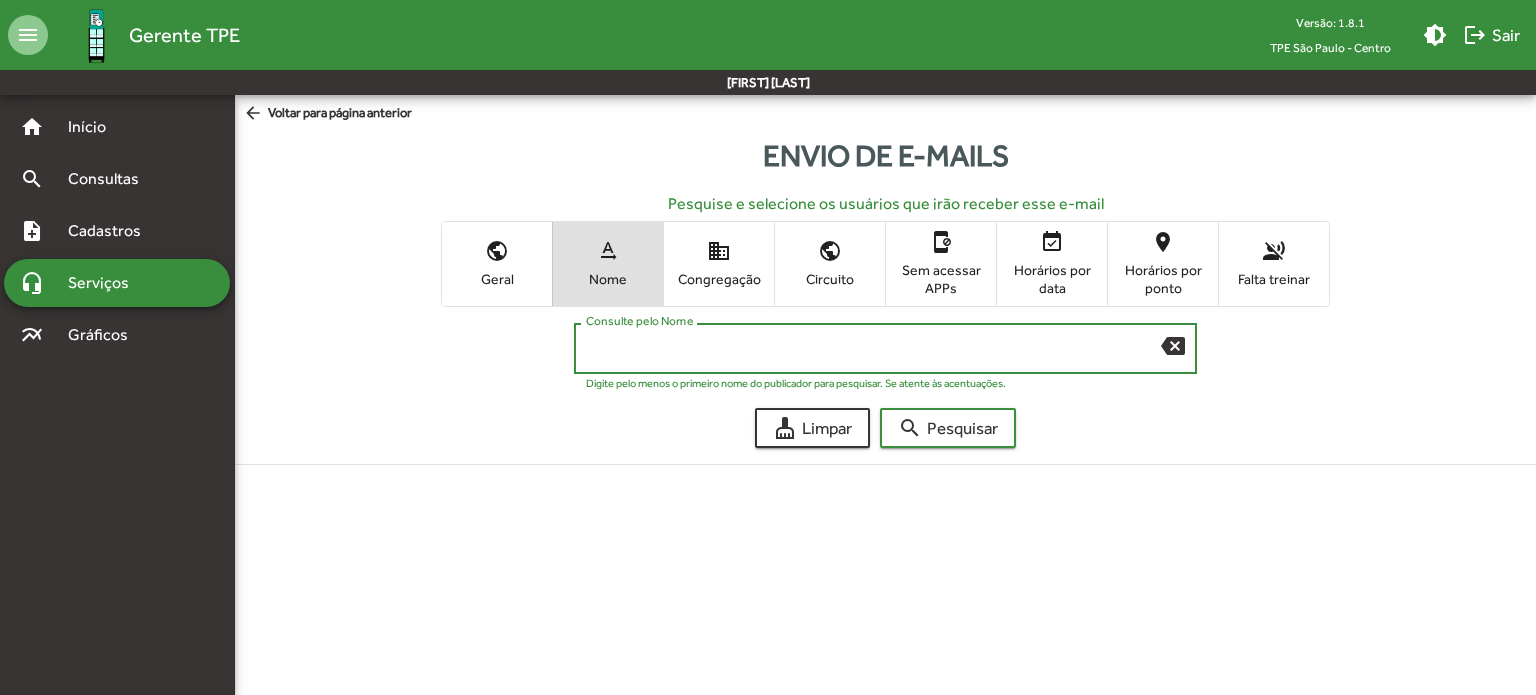 paste on "**********" 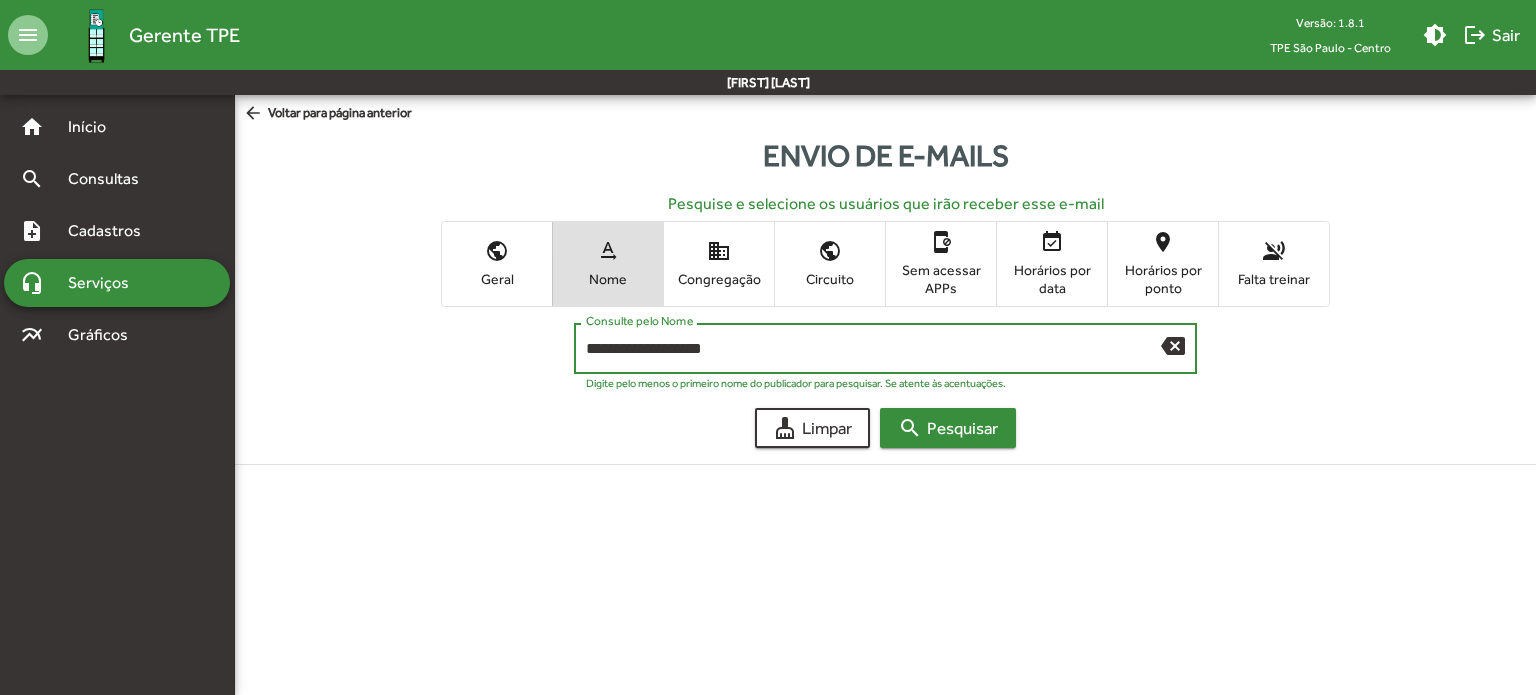 type on "**********" 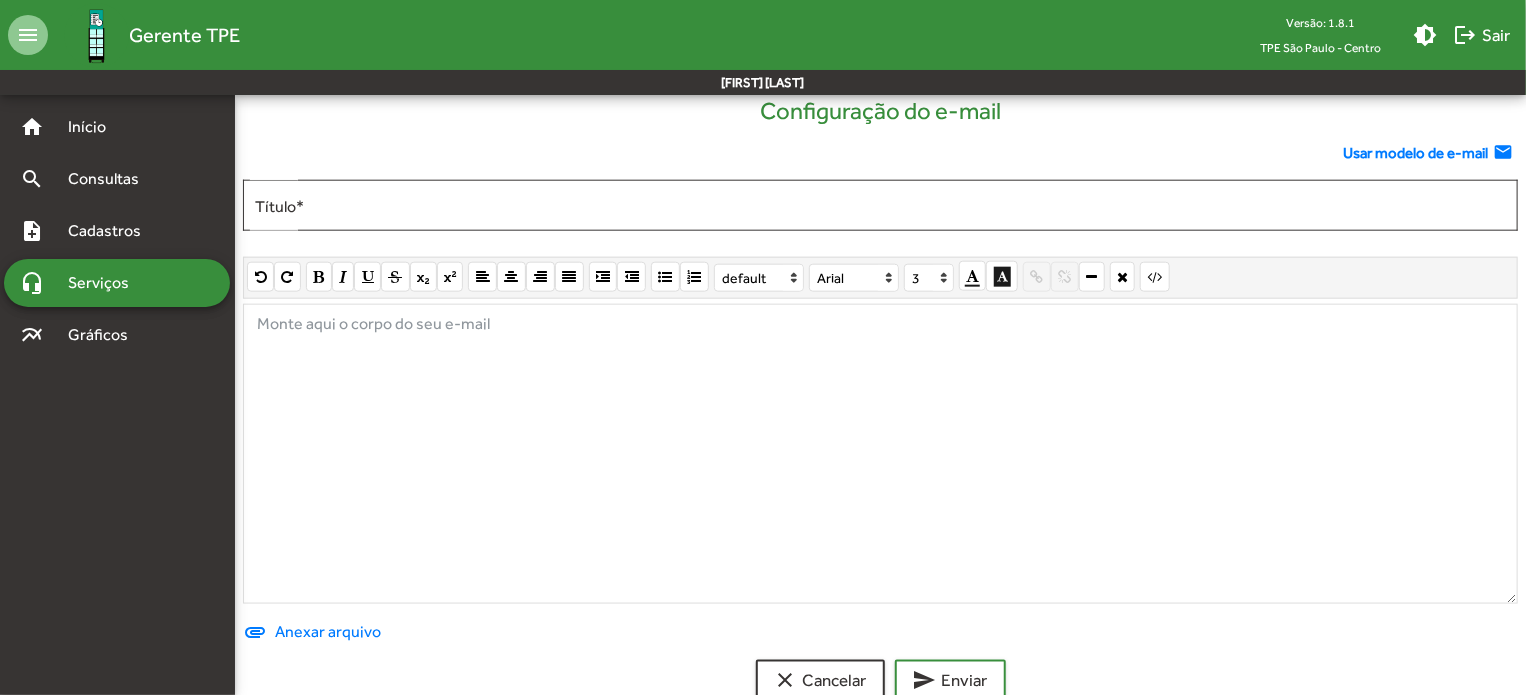scroll, scrollTop: 1077, scrollLeft: 0, axis: vertical 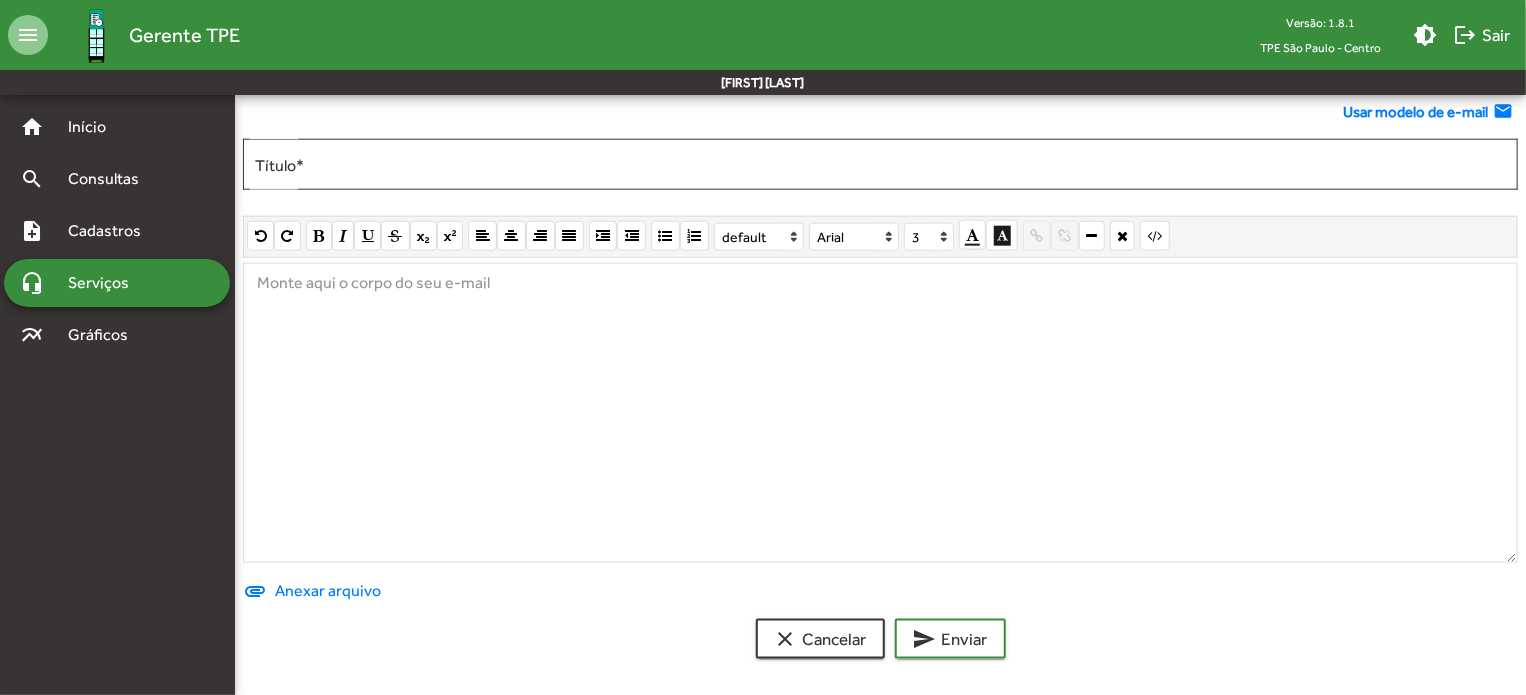 click at bounding box center [880, 413] 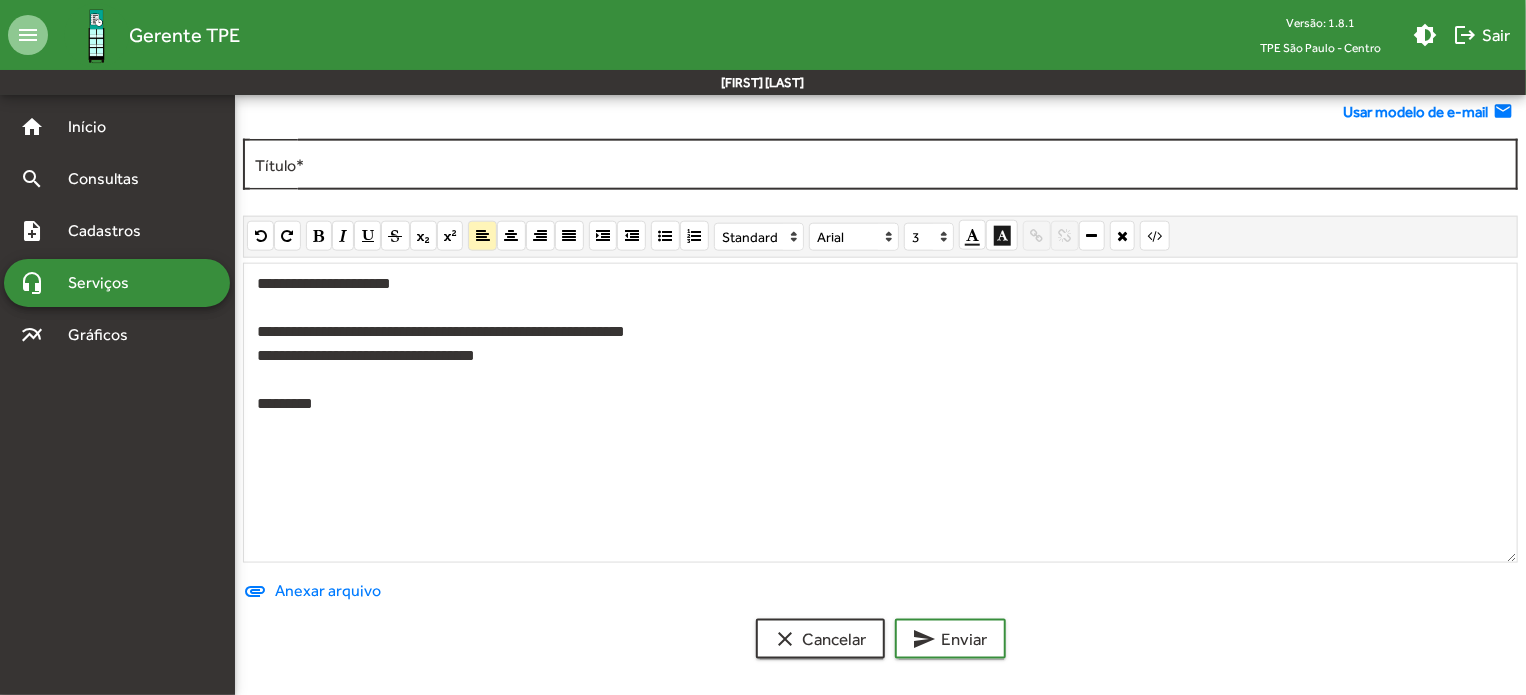 click on "Título  *" at bounding box center (880, 165) 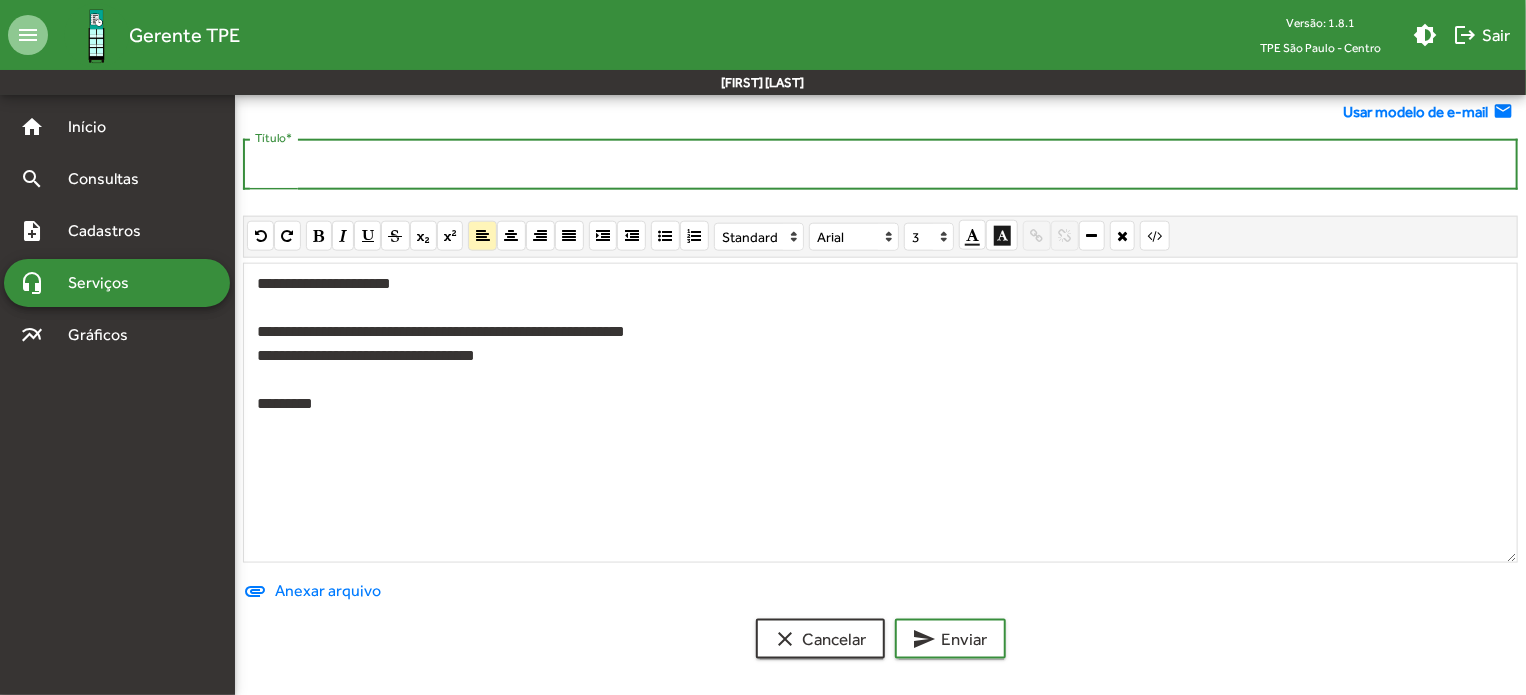 paste on "**********" 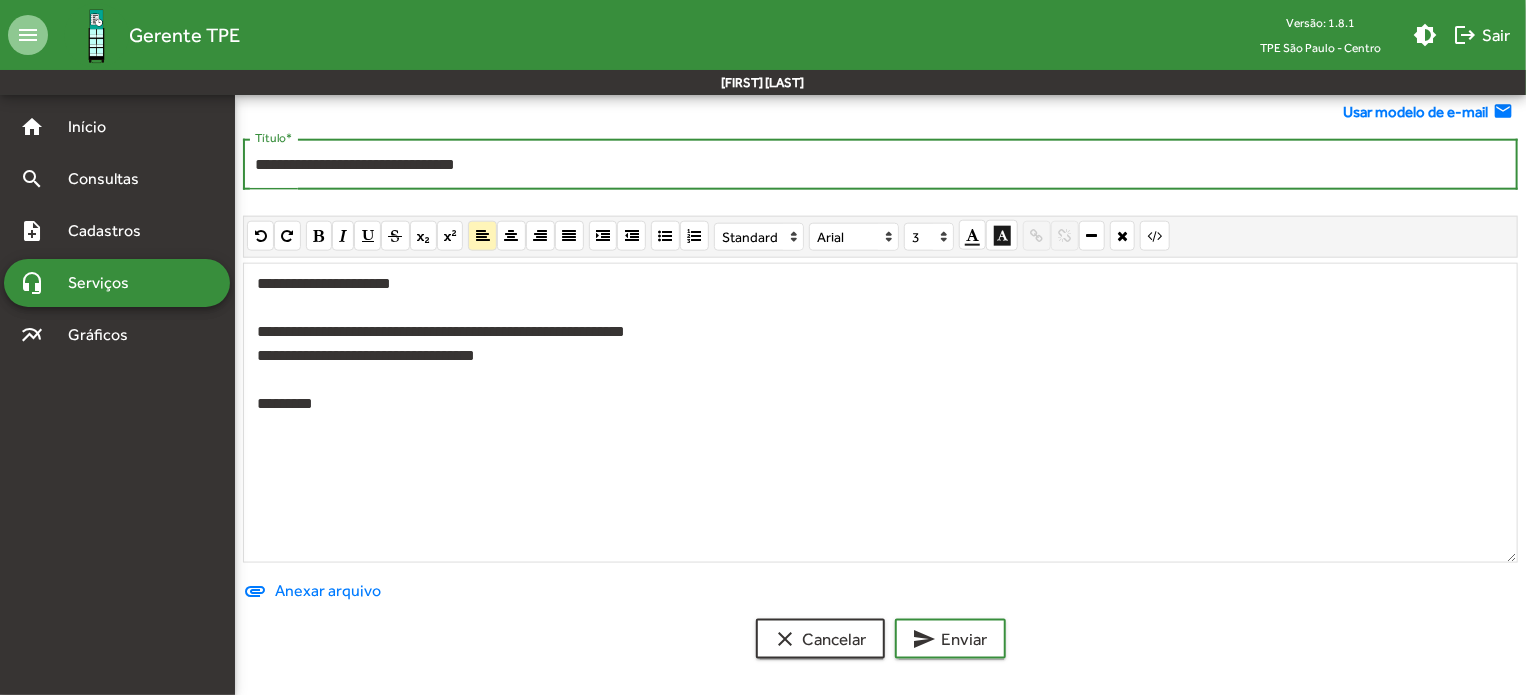 type on "**********" 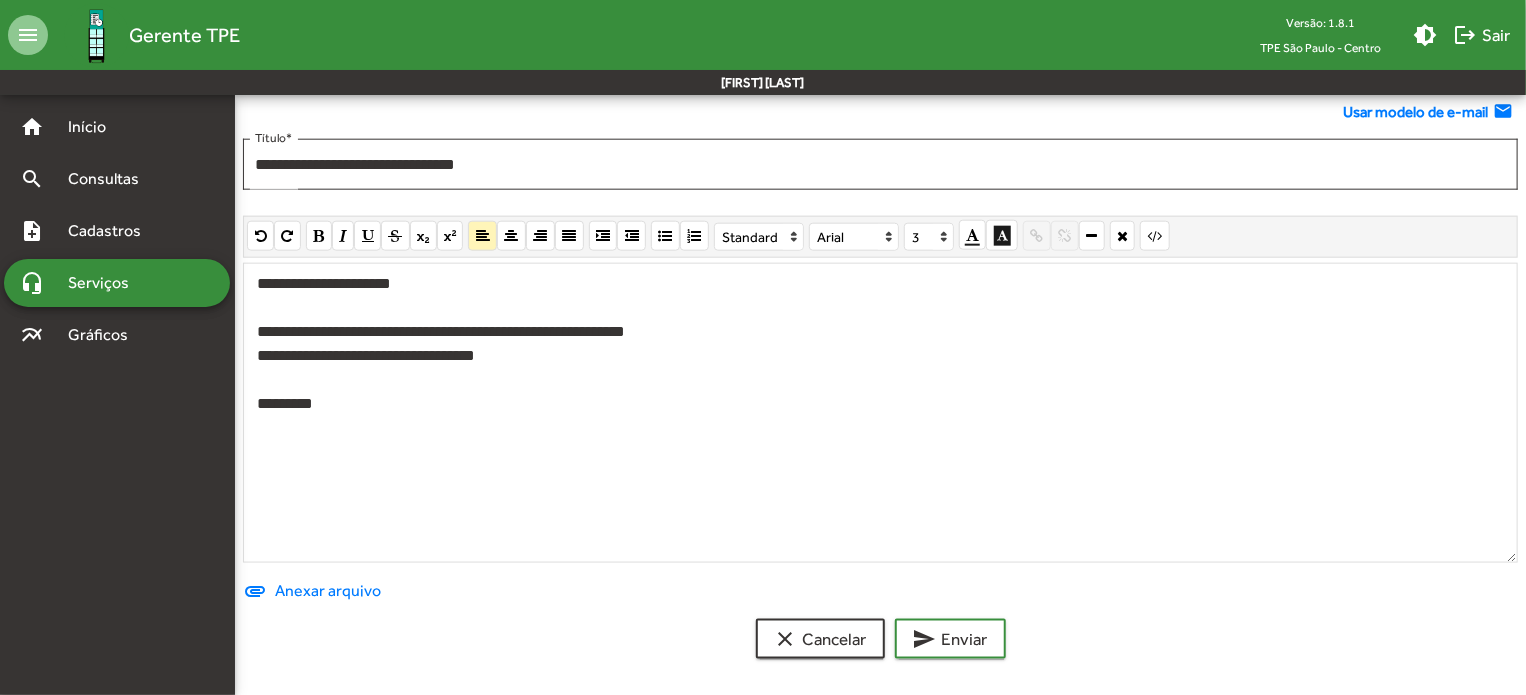 click on "**********" at bounding box center [880, 380] 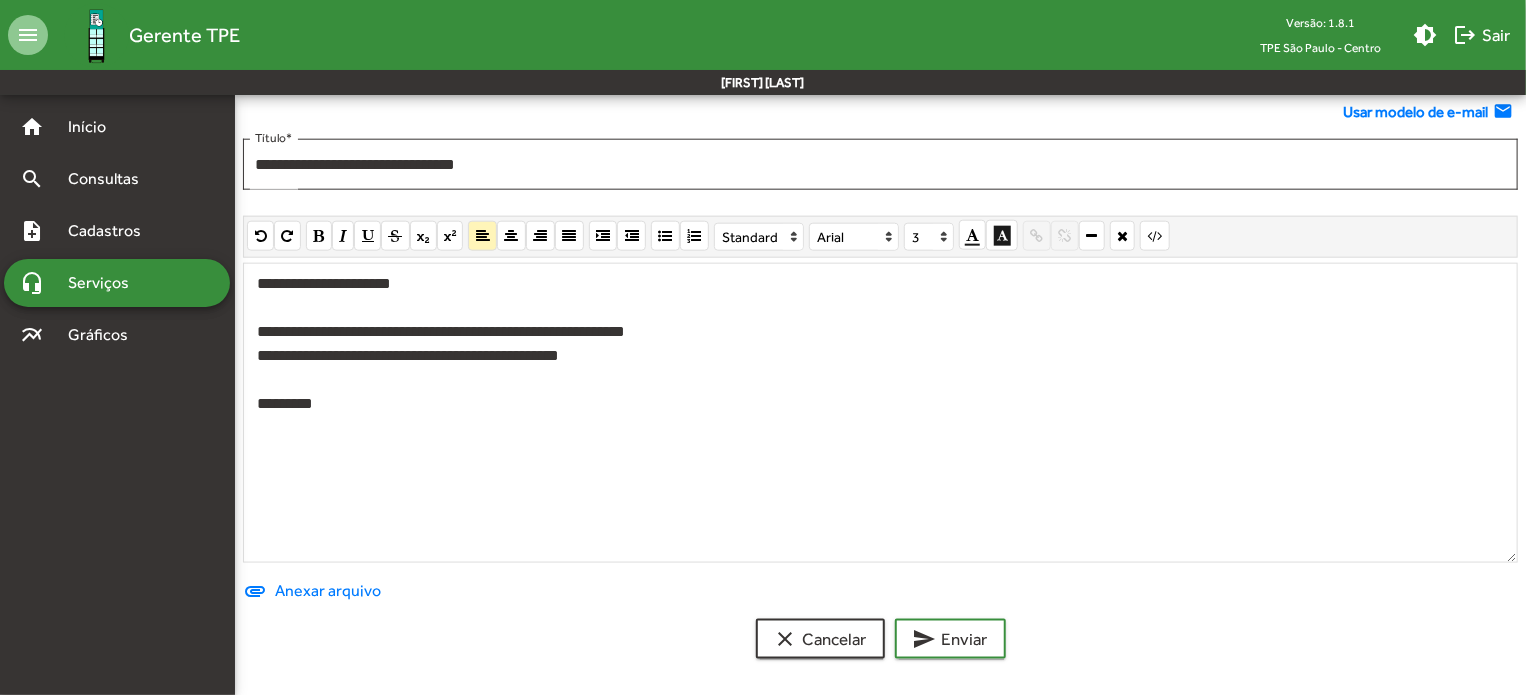 click on "**********" at bounding box center (880, 413) 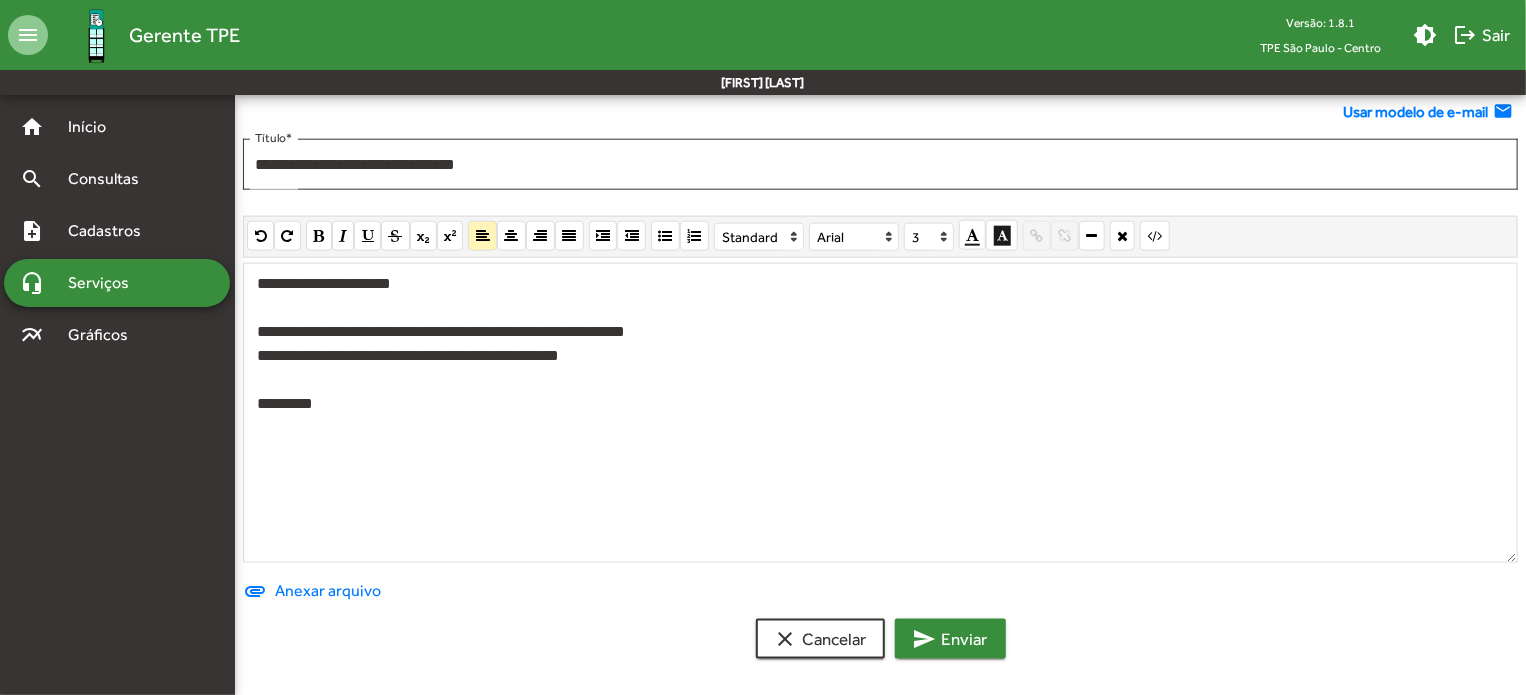 click on "send  Enviar" at bounding box center [950, 639] 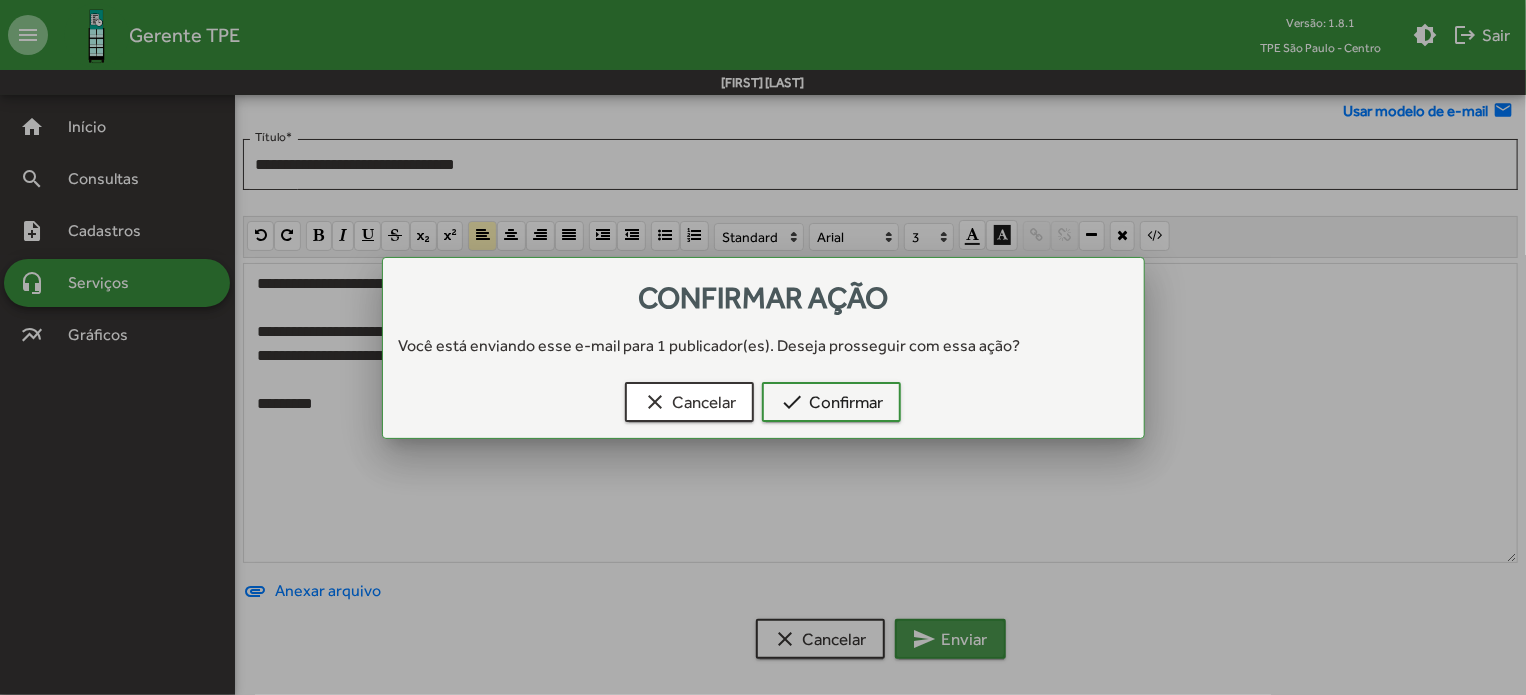 scroll, scrollTop: 0, scrollLeft: 0, axis: both 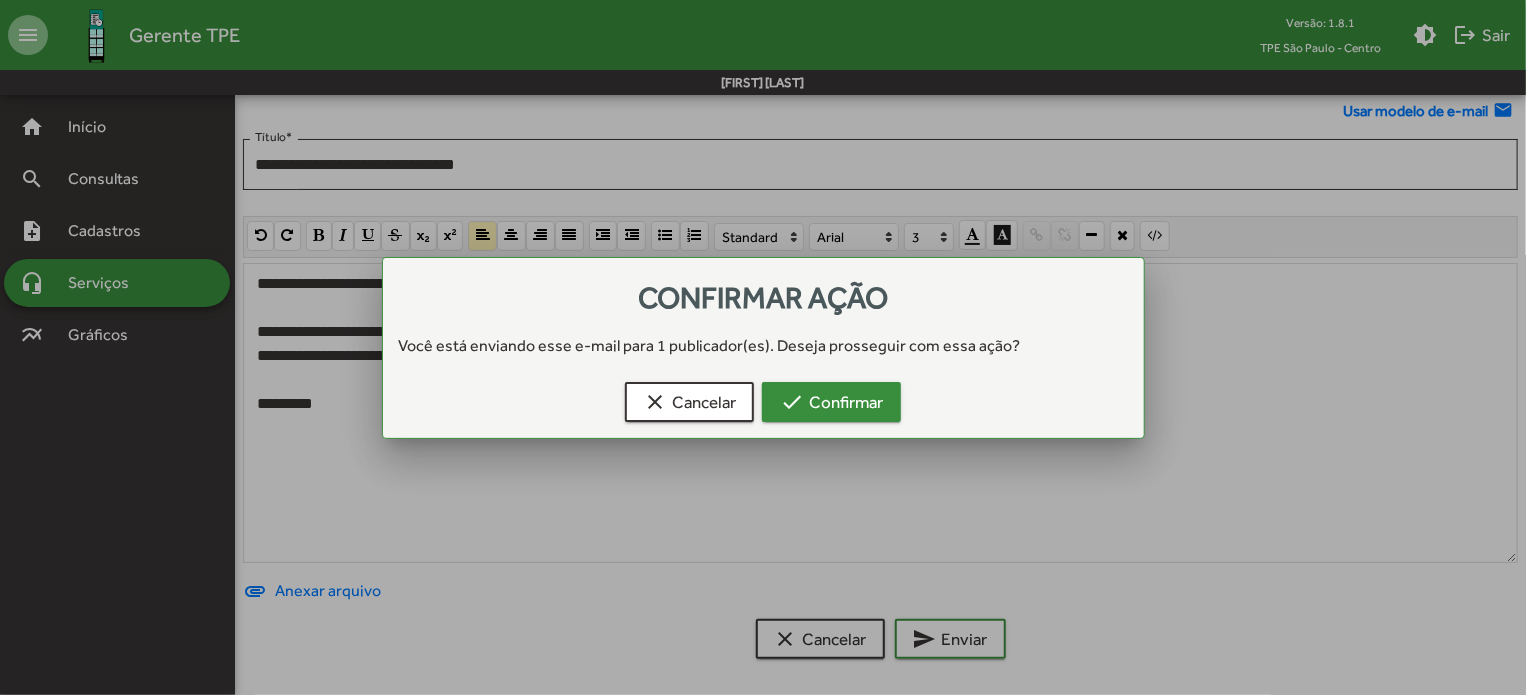 click on "check  Confirmar" at bounding box center (831, 402) 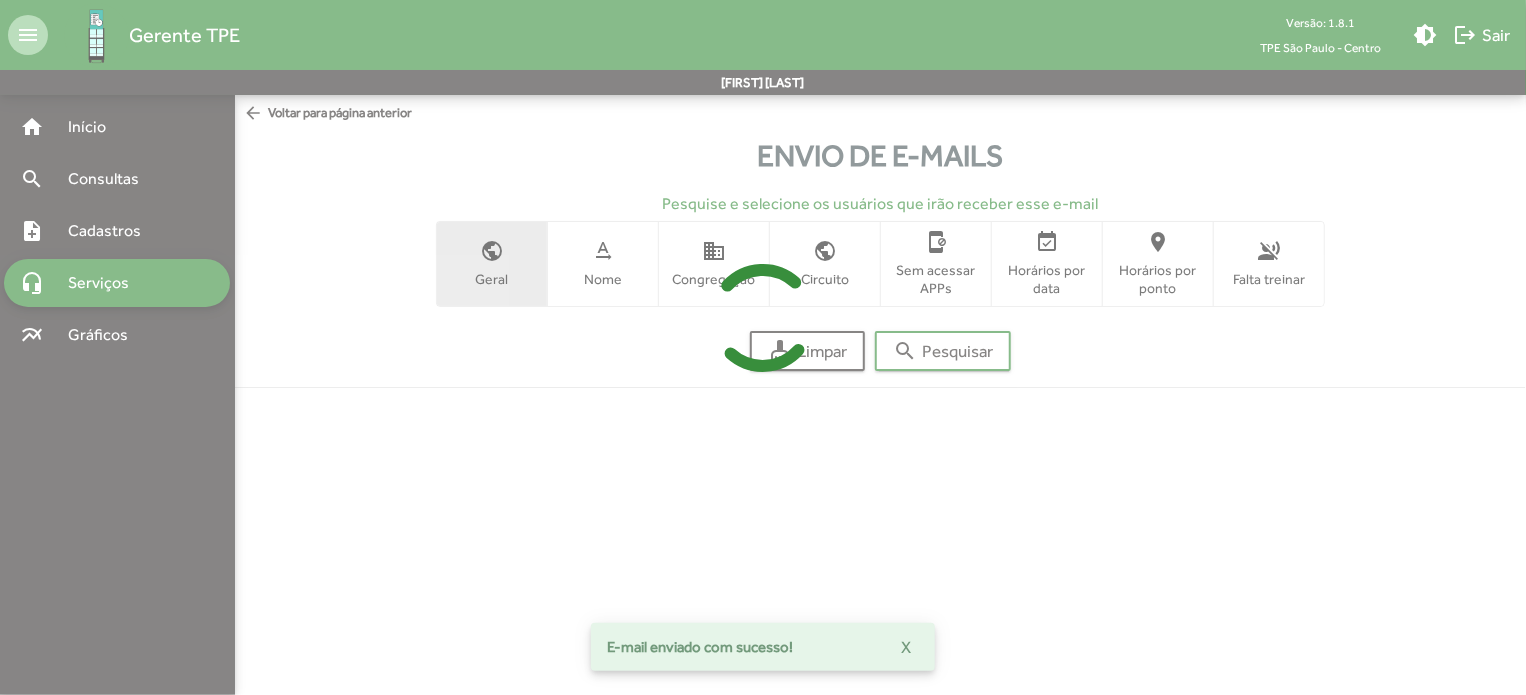 scroll, scrollTop: 0, scrollLeft: 0, axis: both 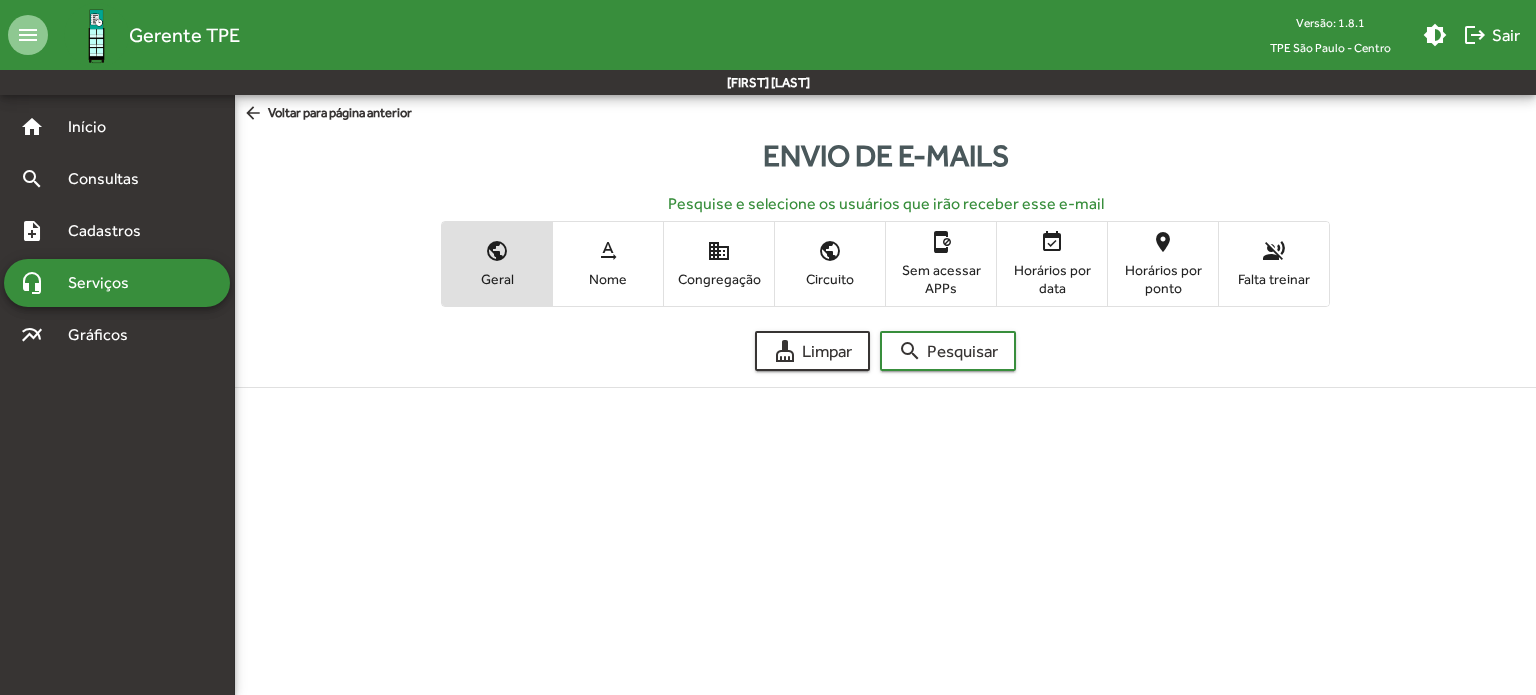 click on "headset_mic Serviços" at bounding box center (117, 283) 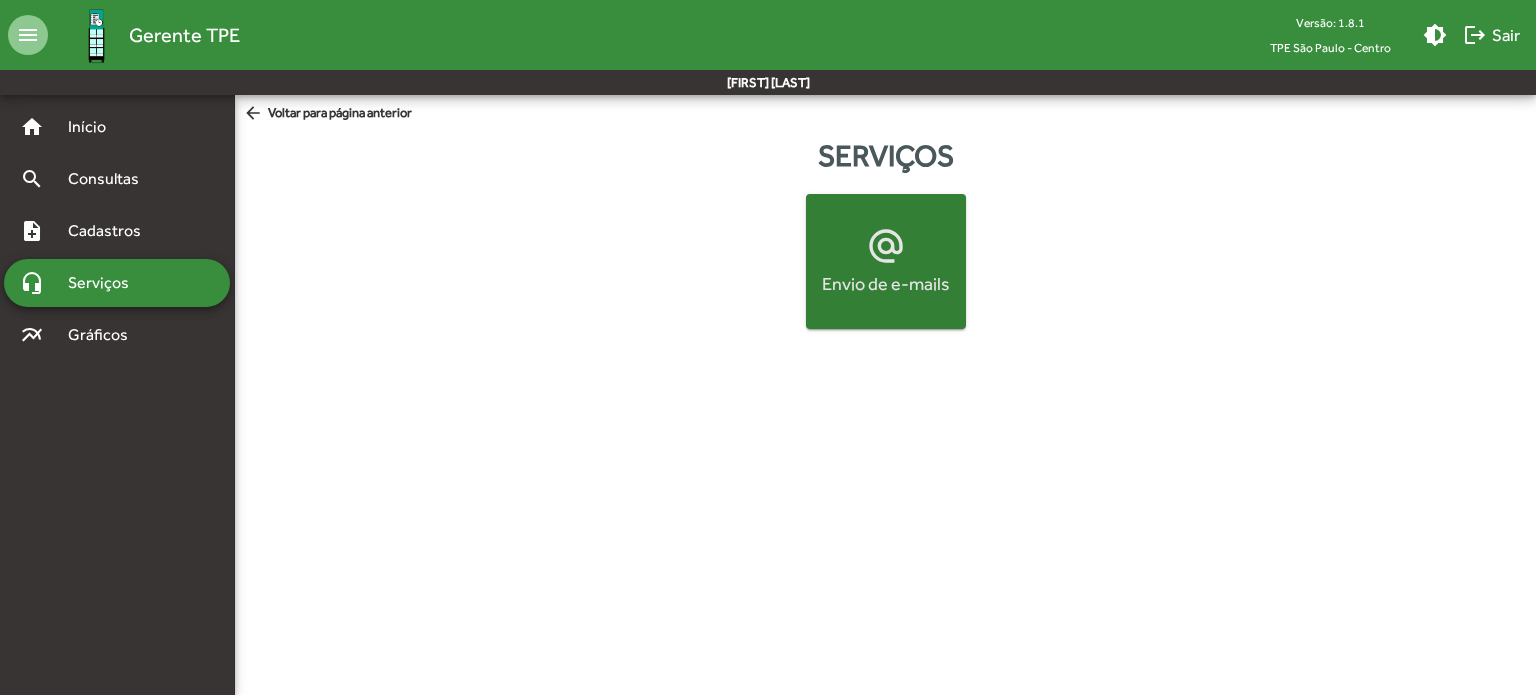click on "alternate_email" at bounding box center [886, 246] 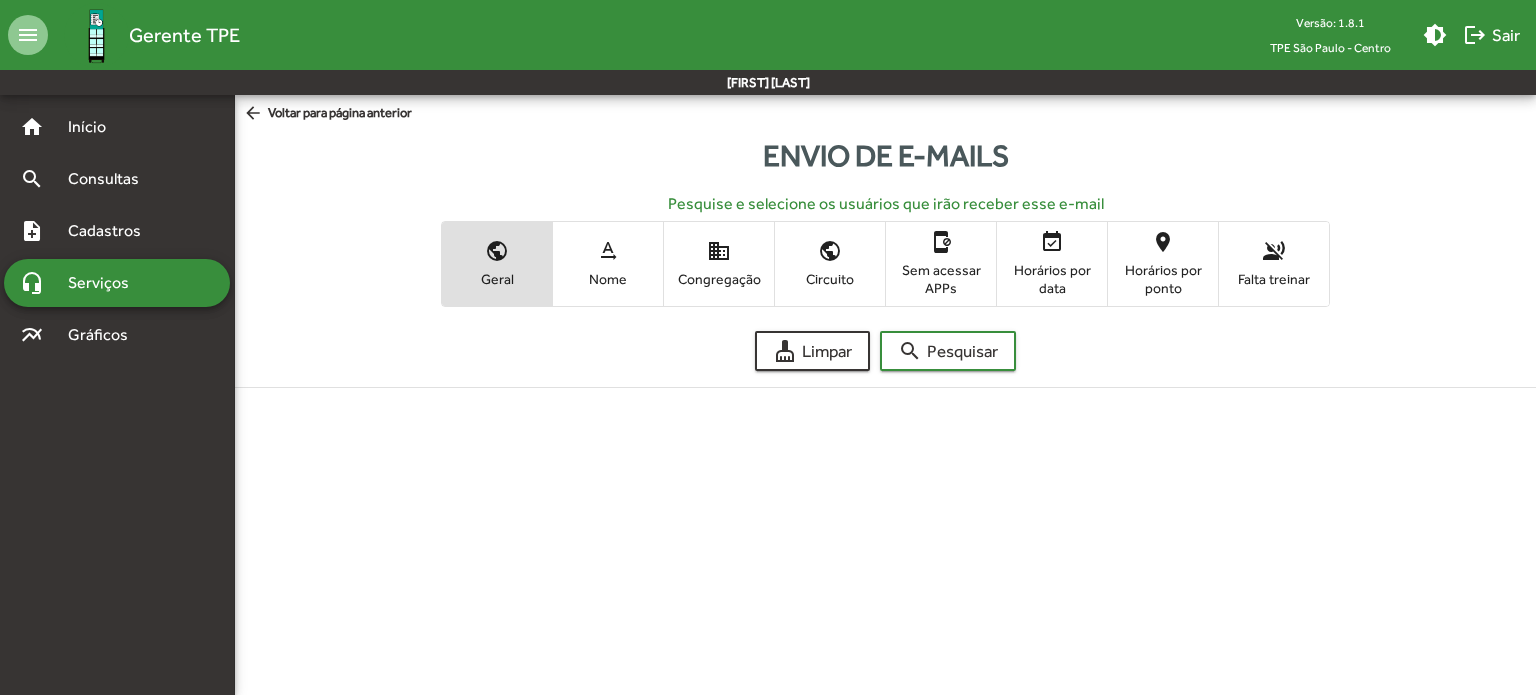 click on "Nome" at bounding box center [608, 279] 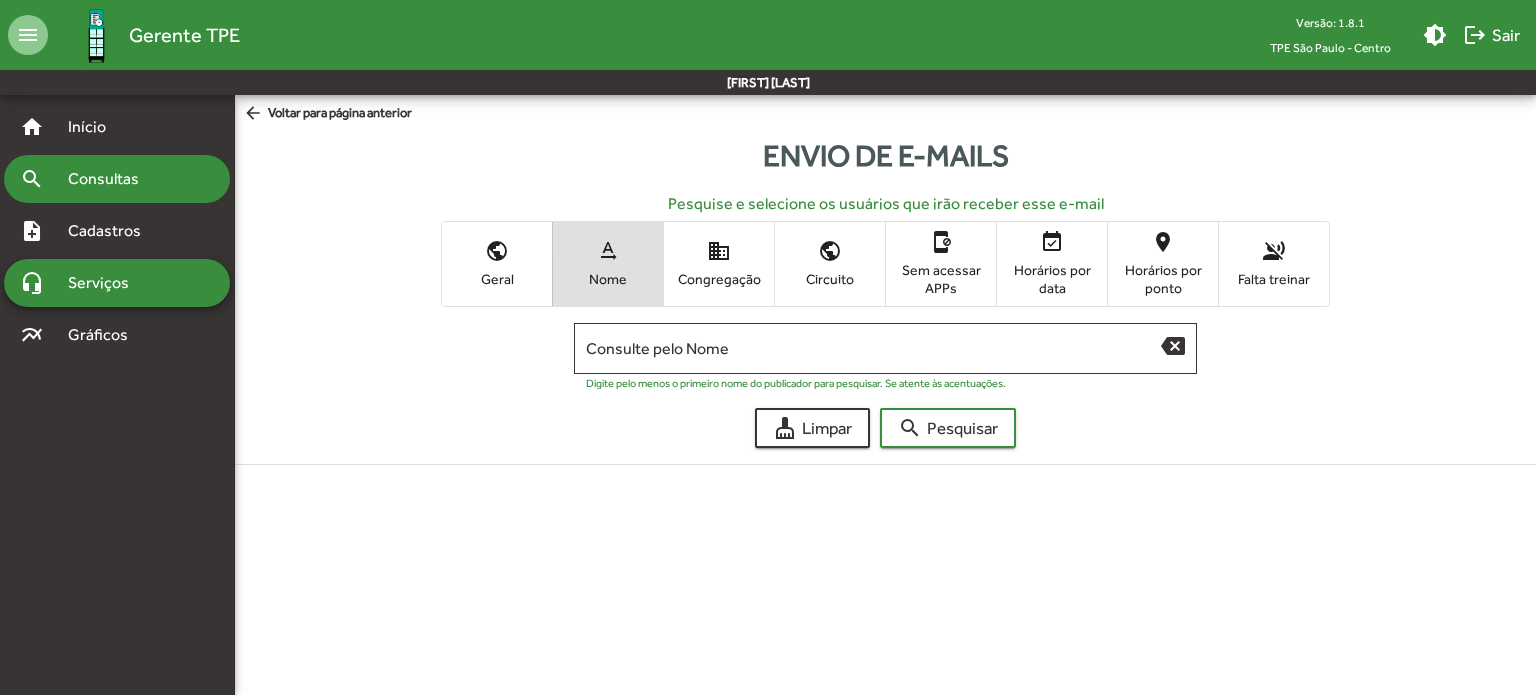 click on "search Consultas" at bounding box center (117, 127) 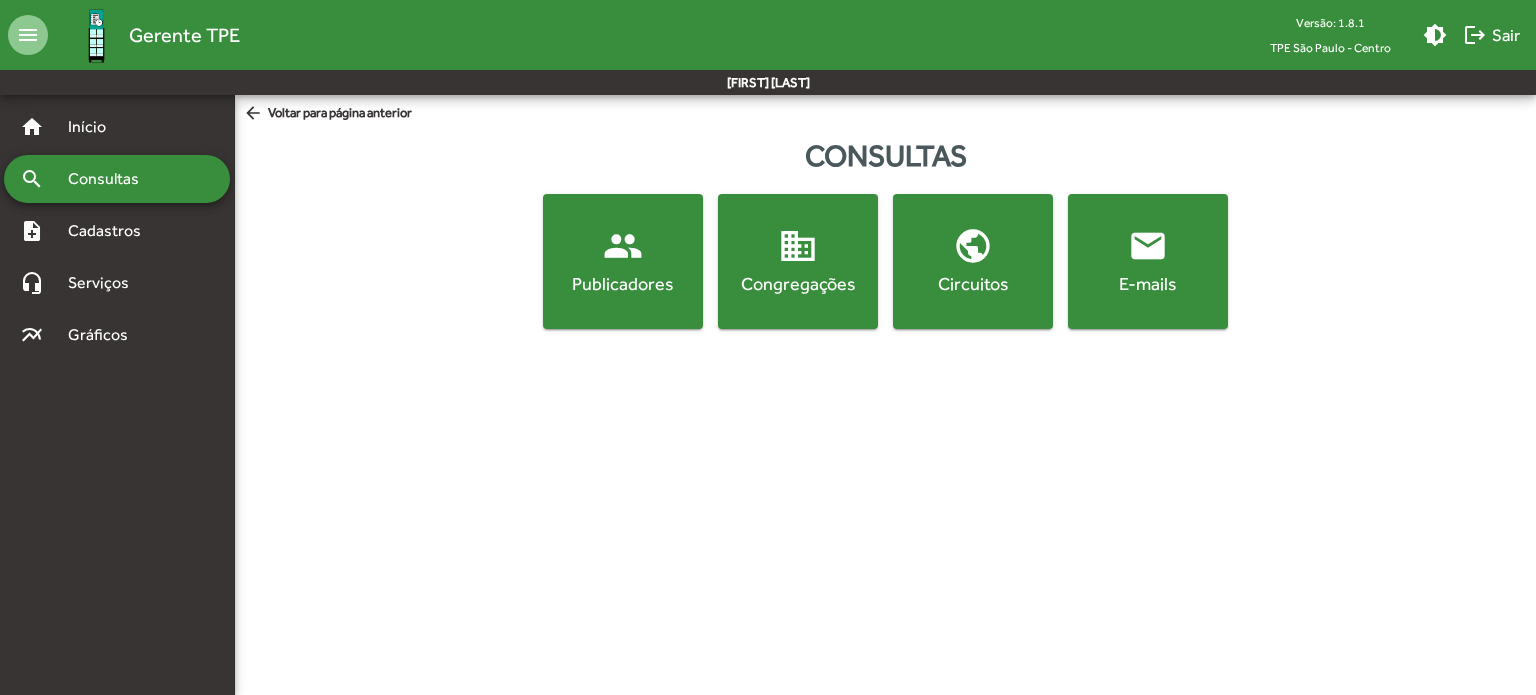 click on "Publicadores" at bounding box center (623, 283) 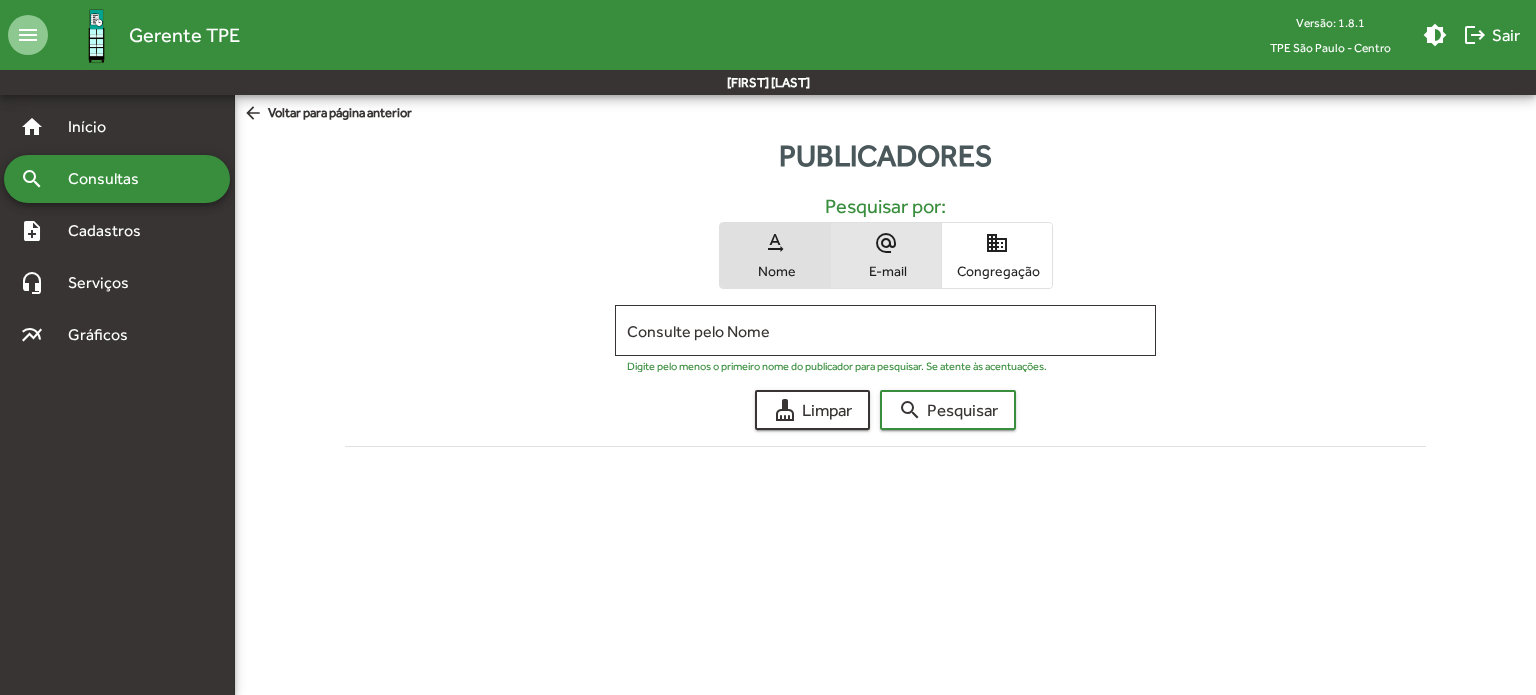 click on "alternate_email E-mail" at bounding box center [886, 255] 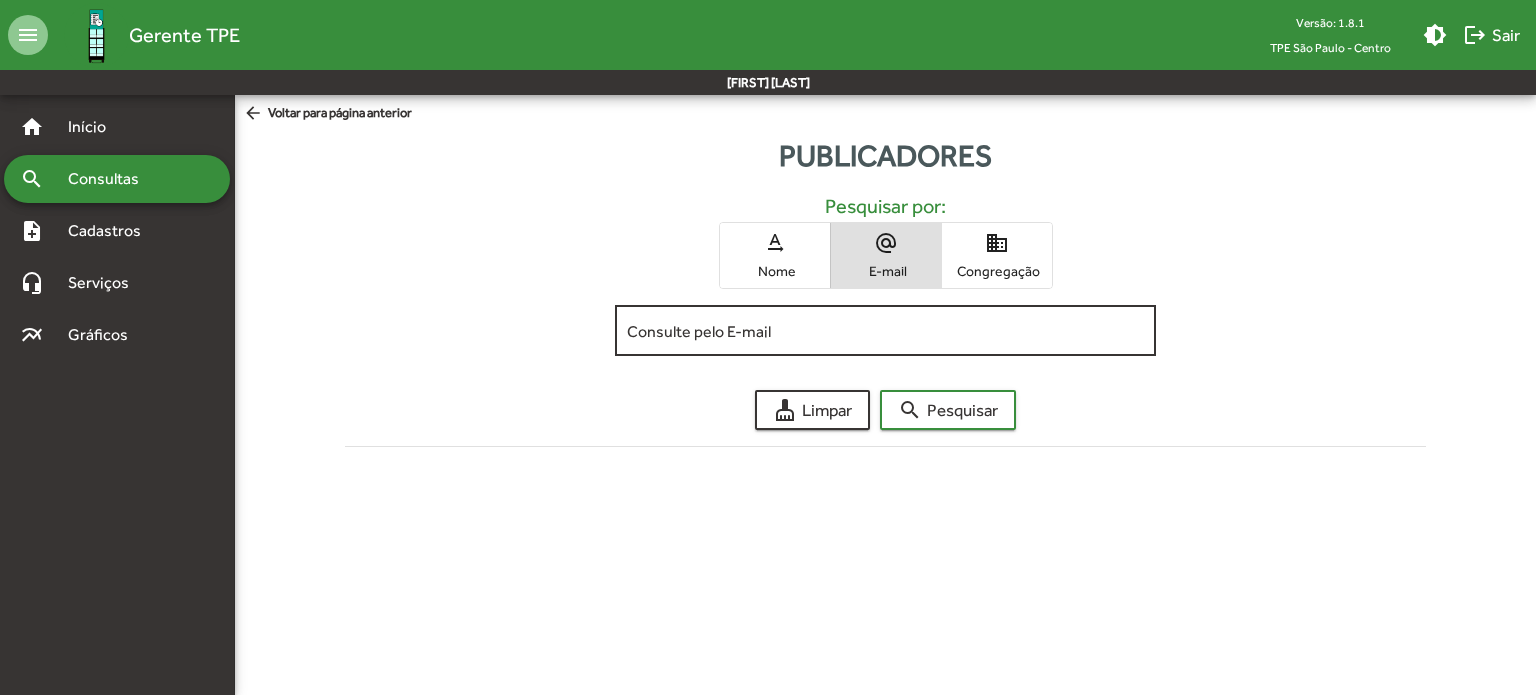 click on "Consulte pelo E-mail" at bounding box center (885, 331) 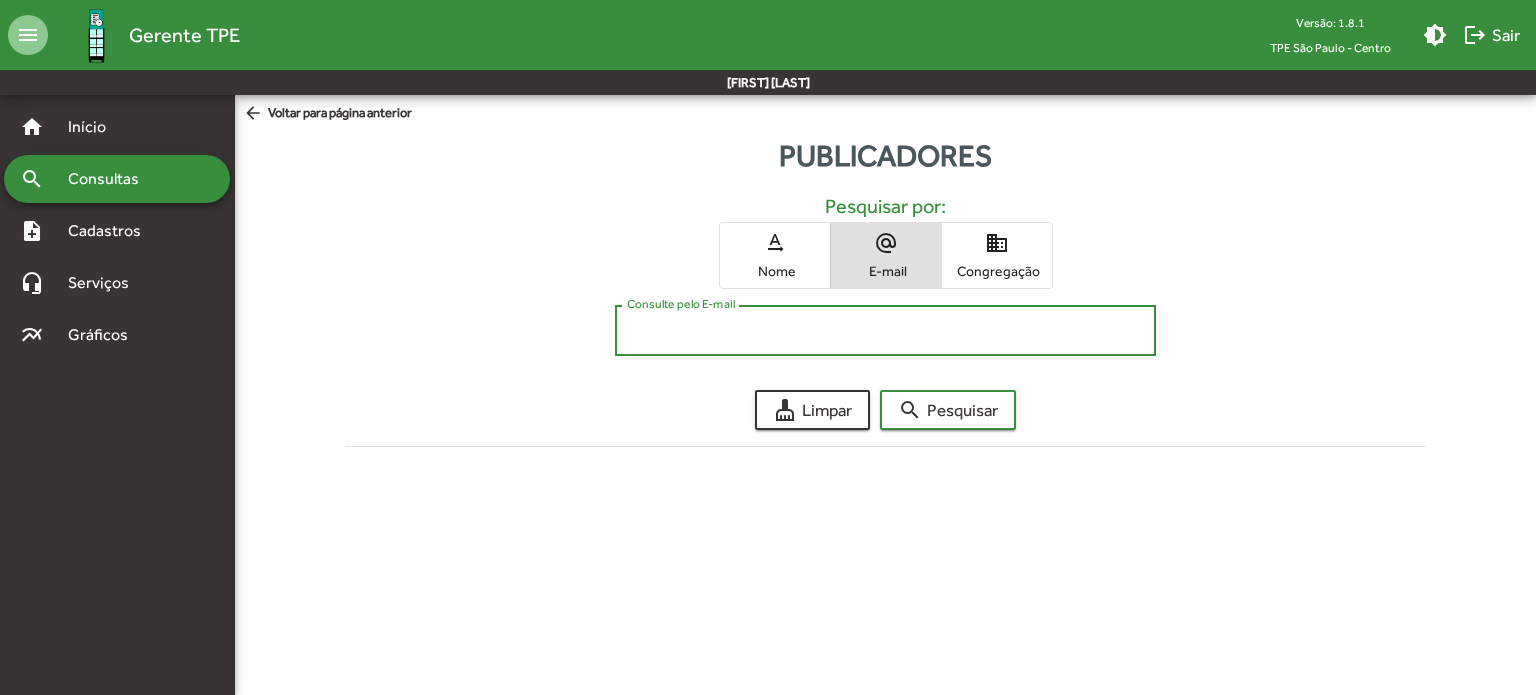paste on "**********" 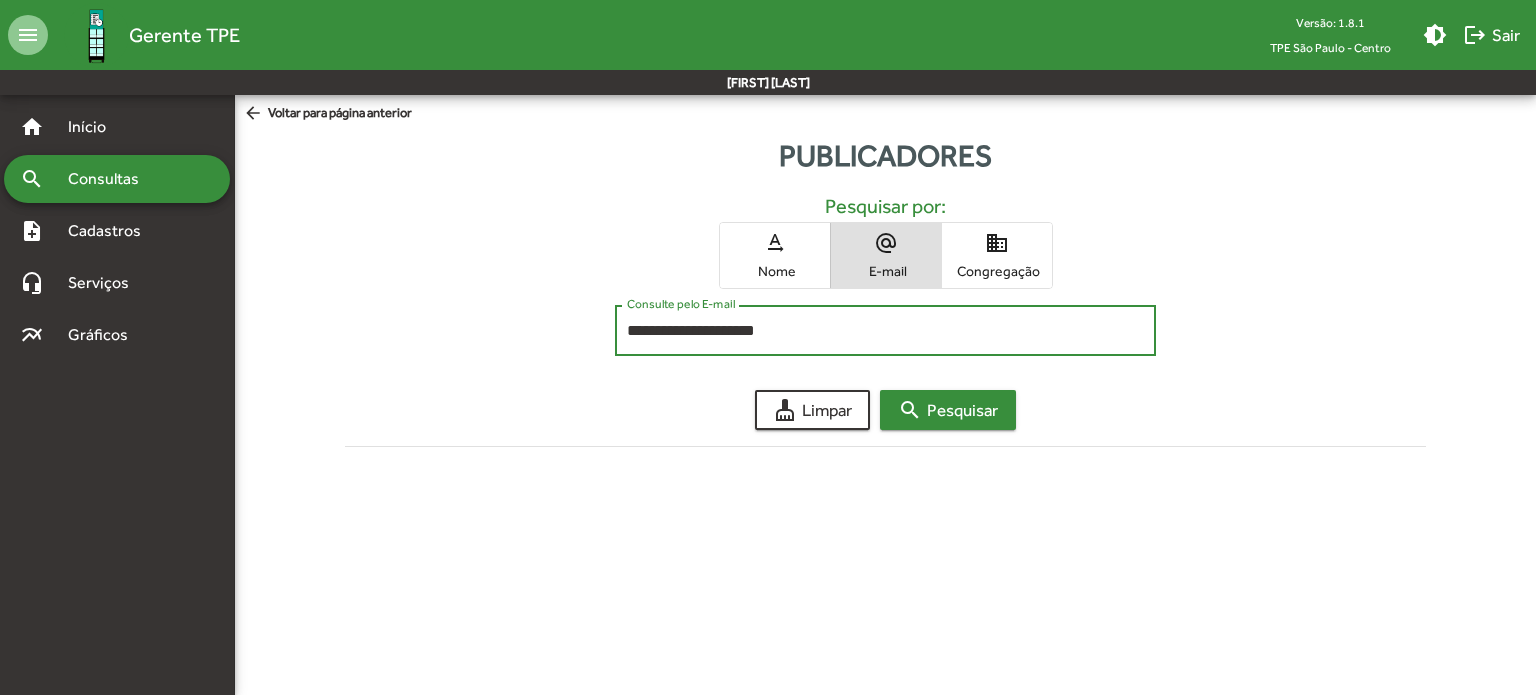 click on "search  Pesquisar" at bounding box center (948, 410) 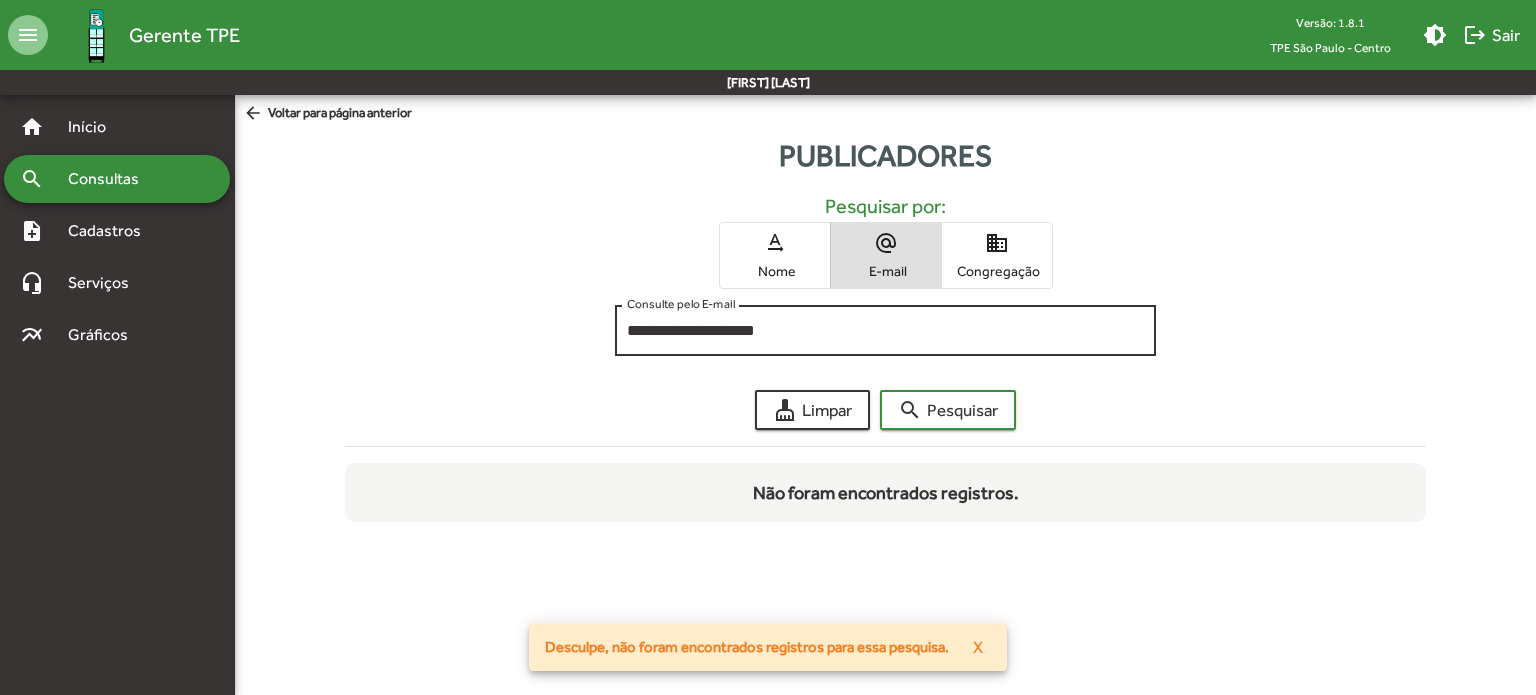 click on "**********" at bounding box center (885, 331) 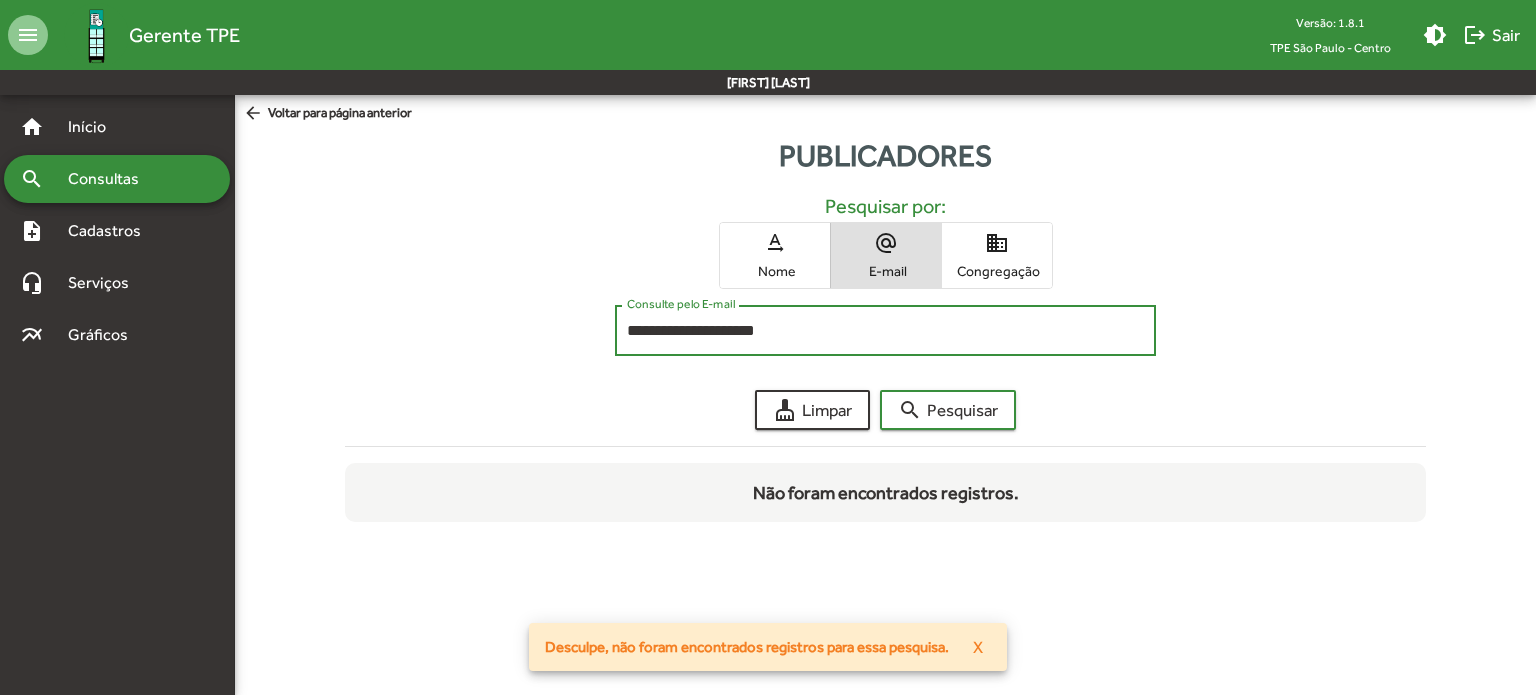 click on "**********" at bounding box center [885, 331] 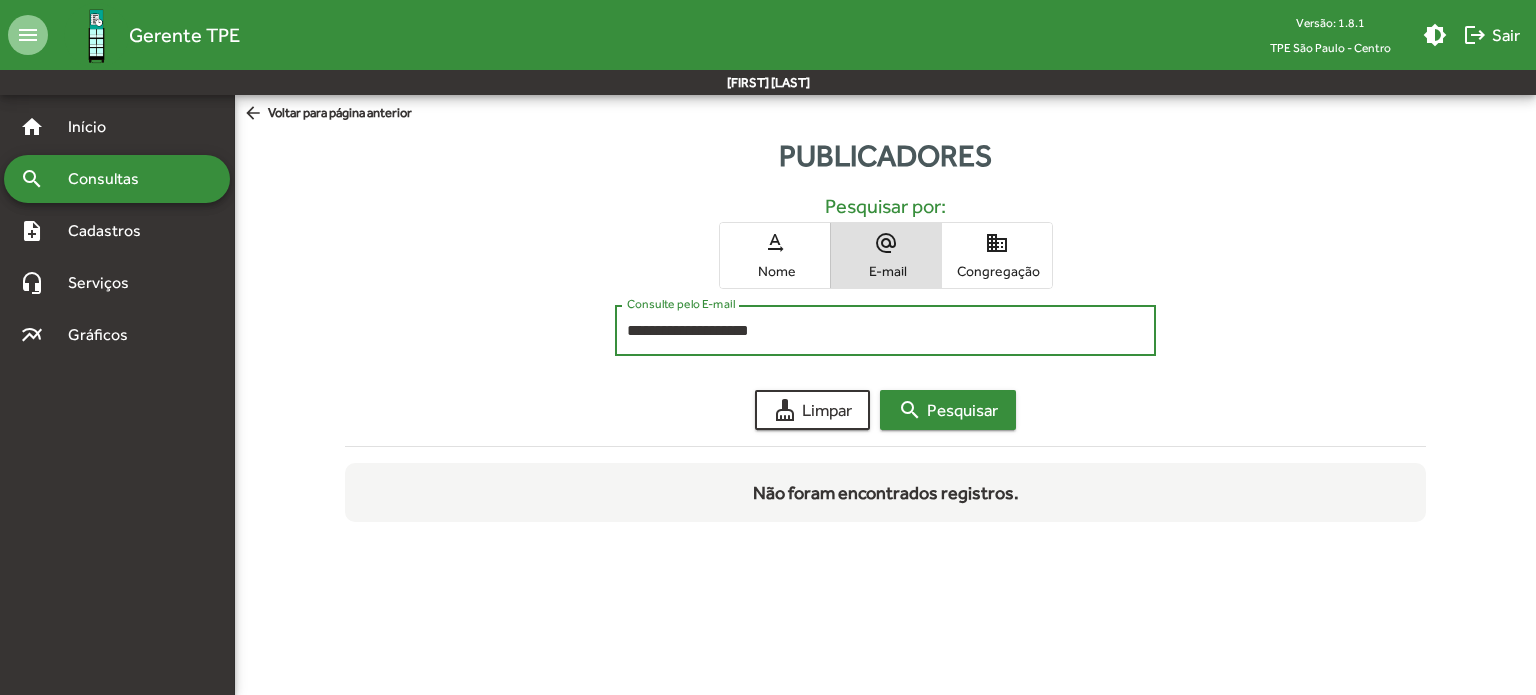 type on "**********" 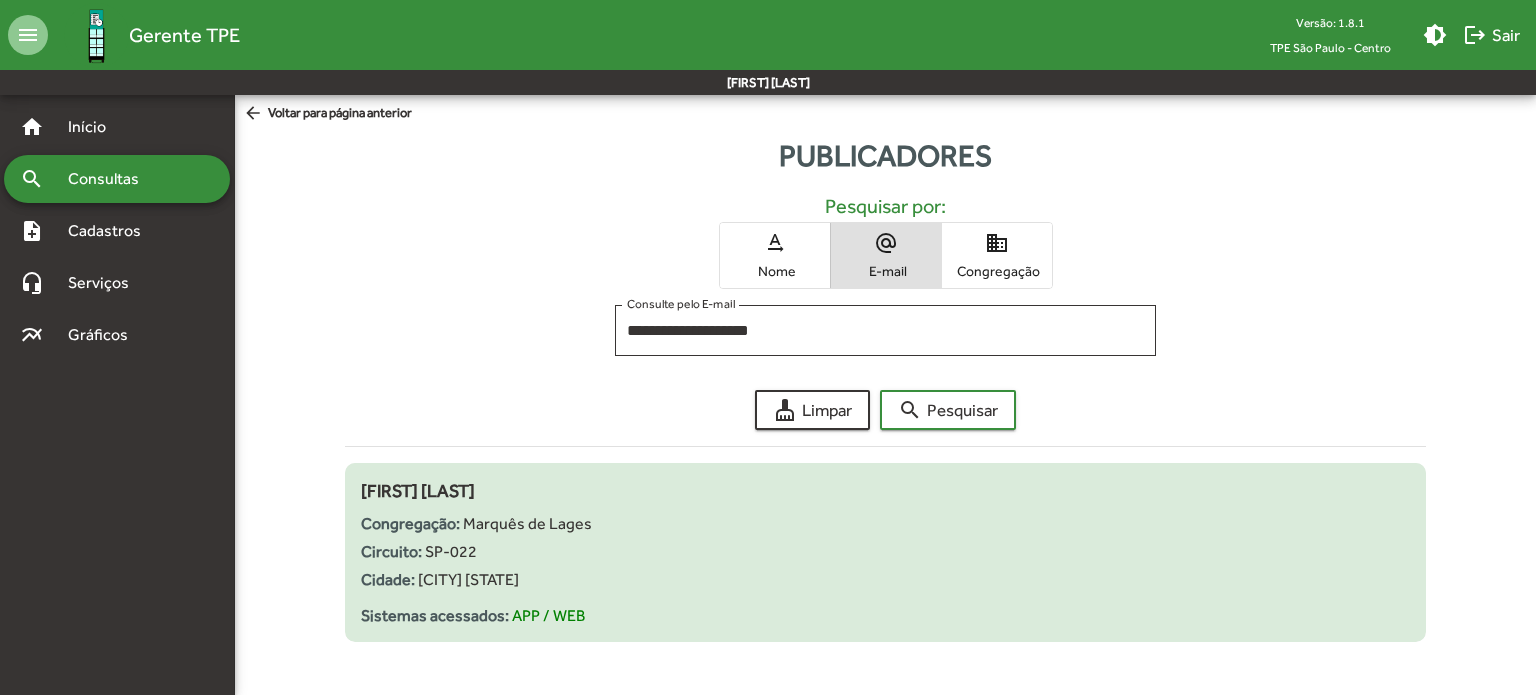 drag, startPoint x: 378, startPoint y: 497, endPoint x: 578, endPoint y: 486, distance: 200.30228 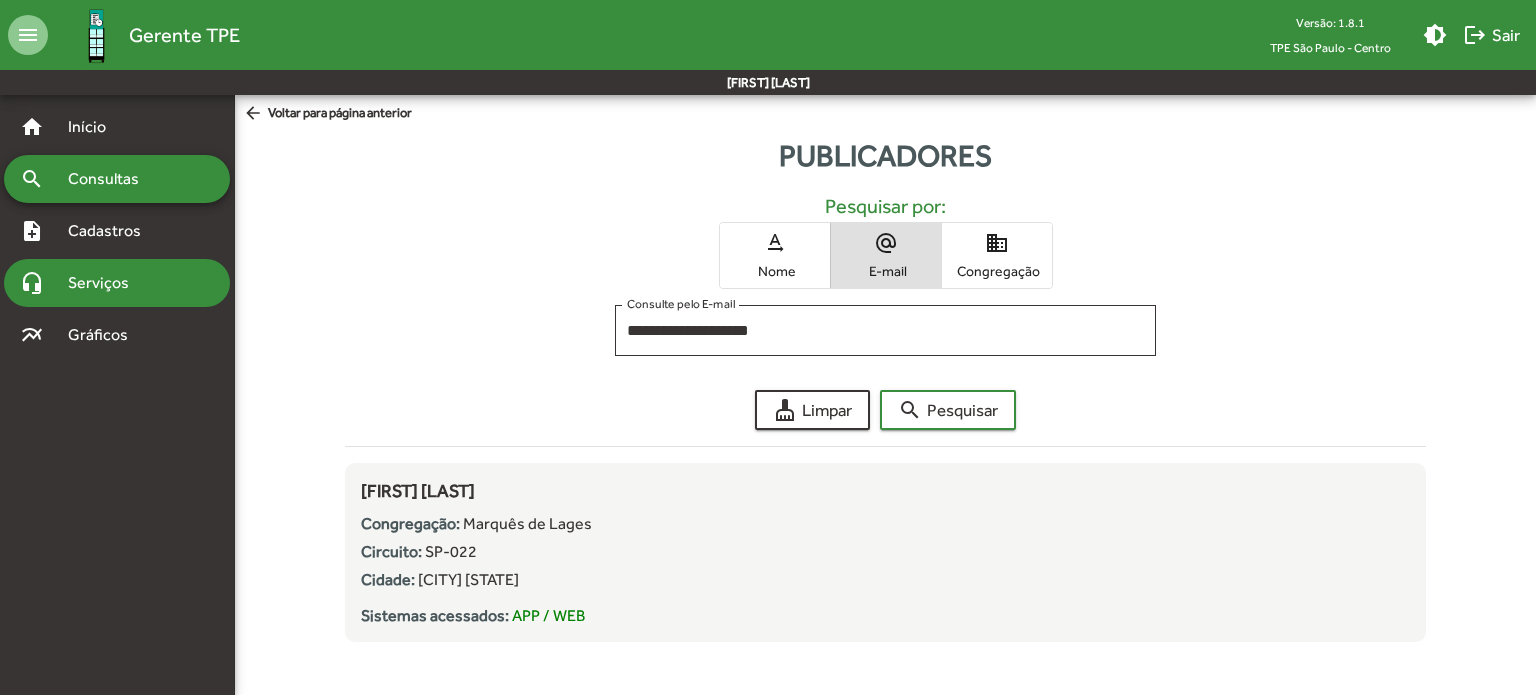 click on "headset_mic Serviços" at bounding box center (117, 127) 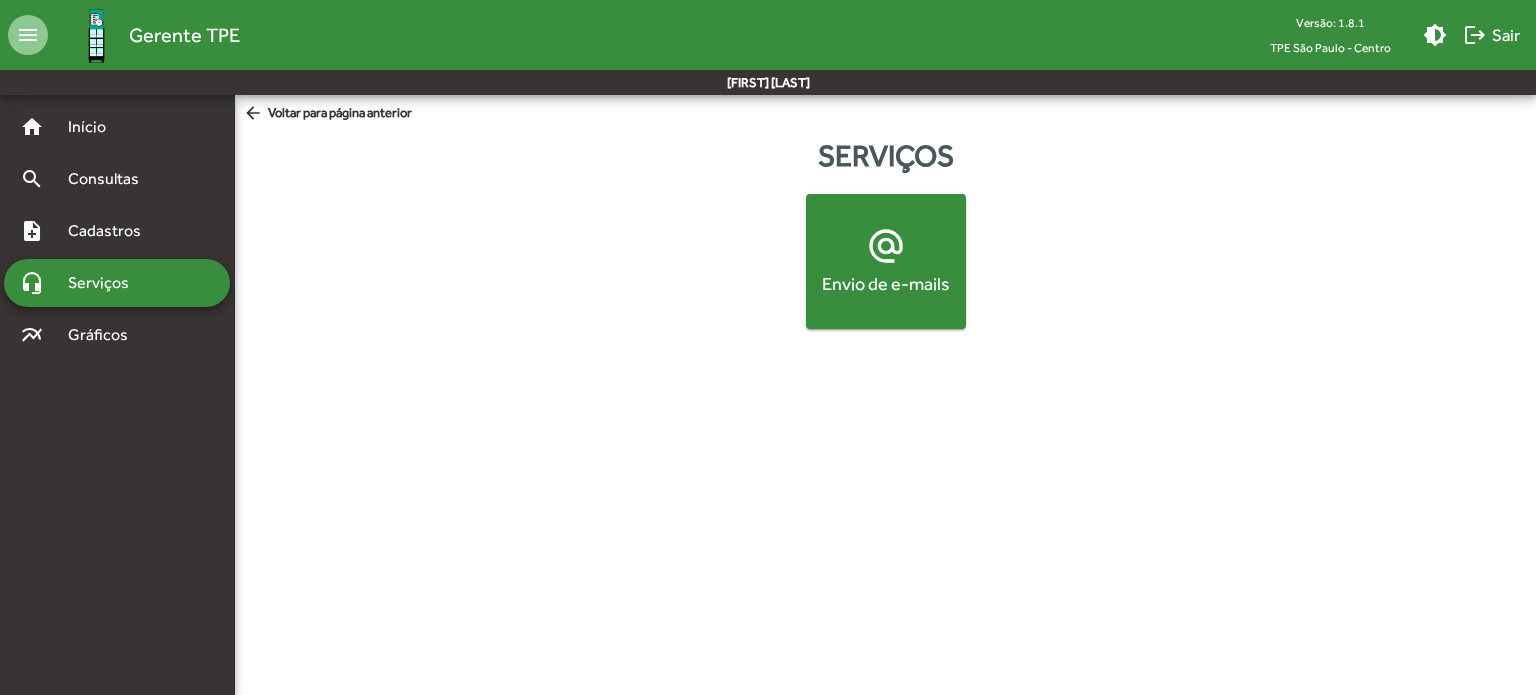 click on "alternate_email  Envio de e-mails" at bounding box center (886, 261) 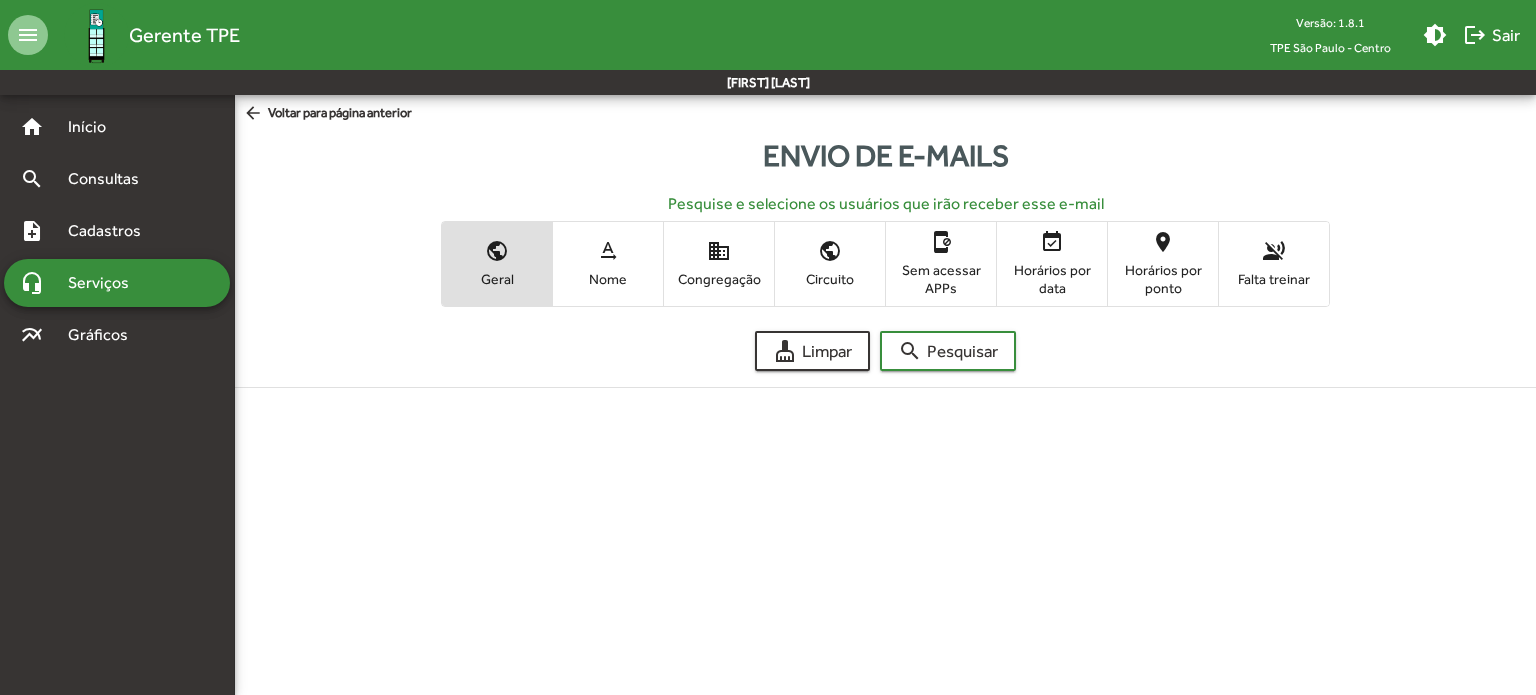 click on "text_rotation_none" at bounding box center [608, 251] 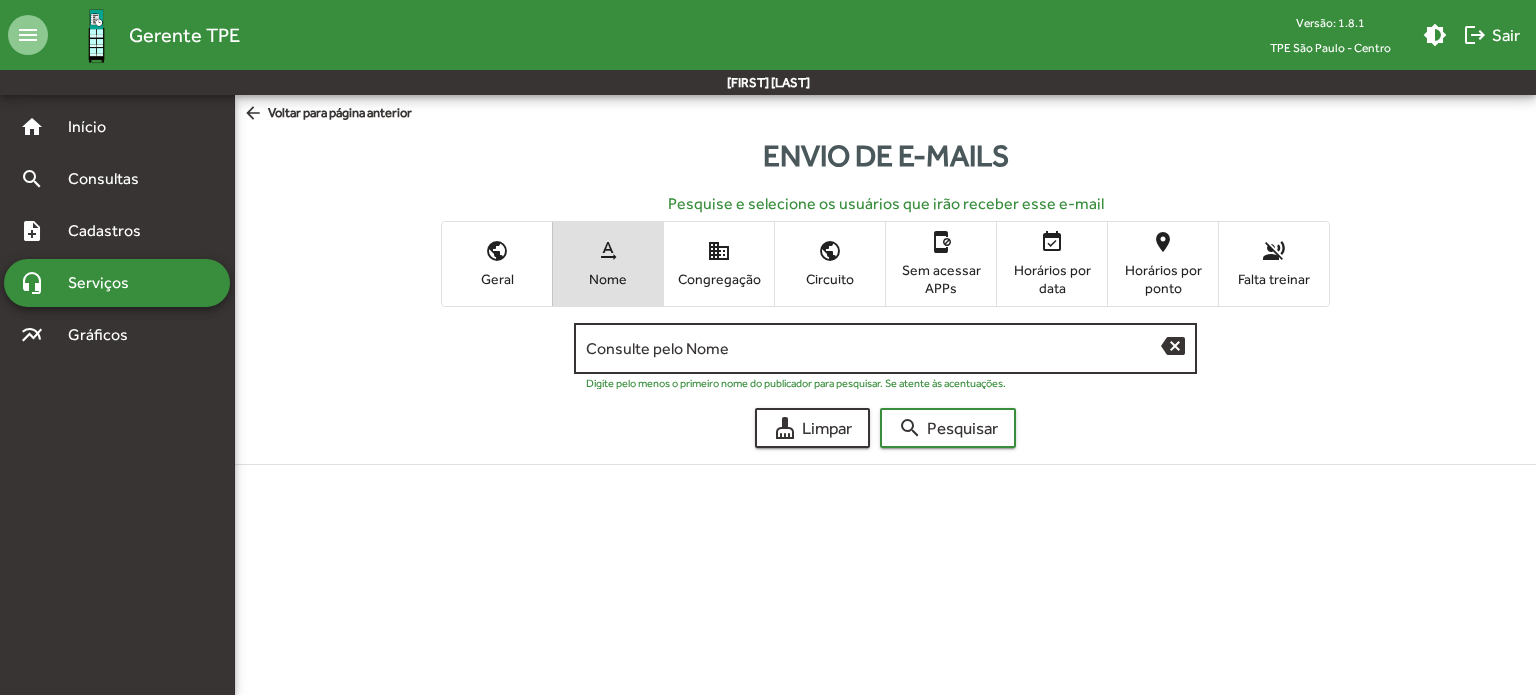 click on "Consulte pelo Nome" at bounding box center (873, 349) 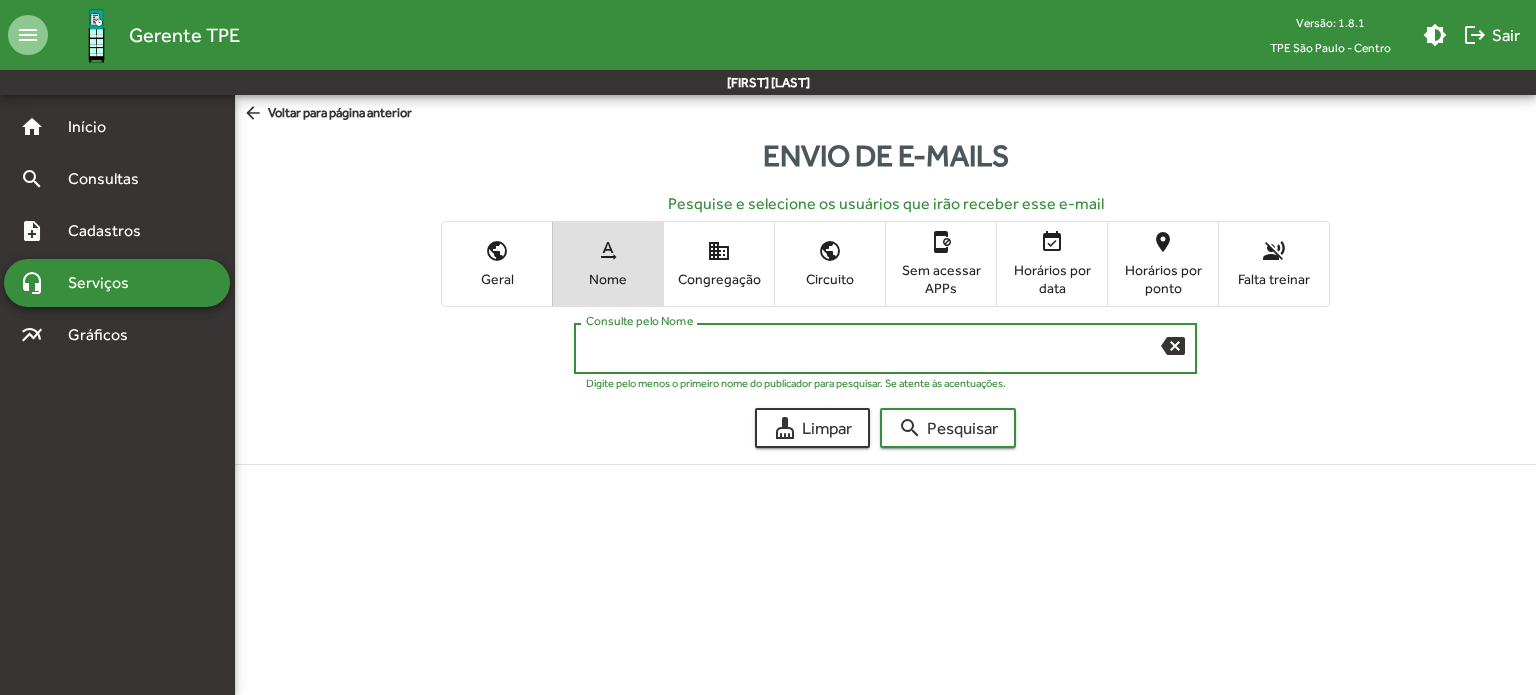 paste on "**********" 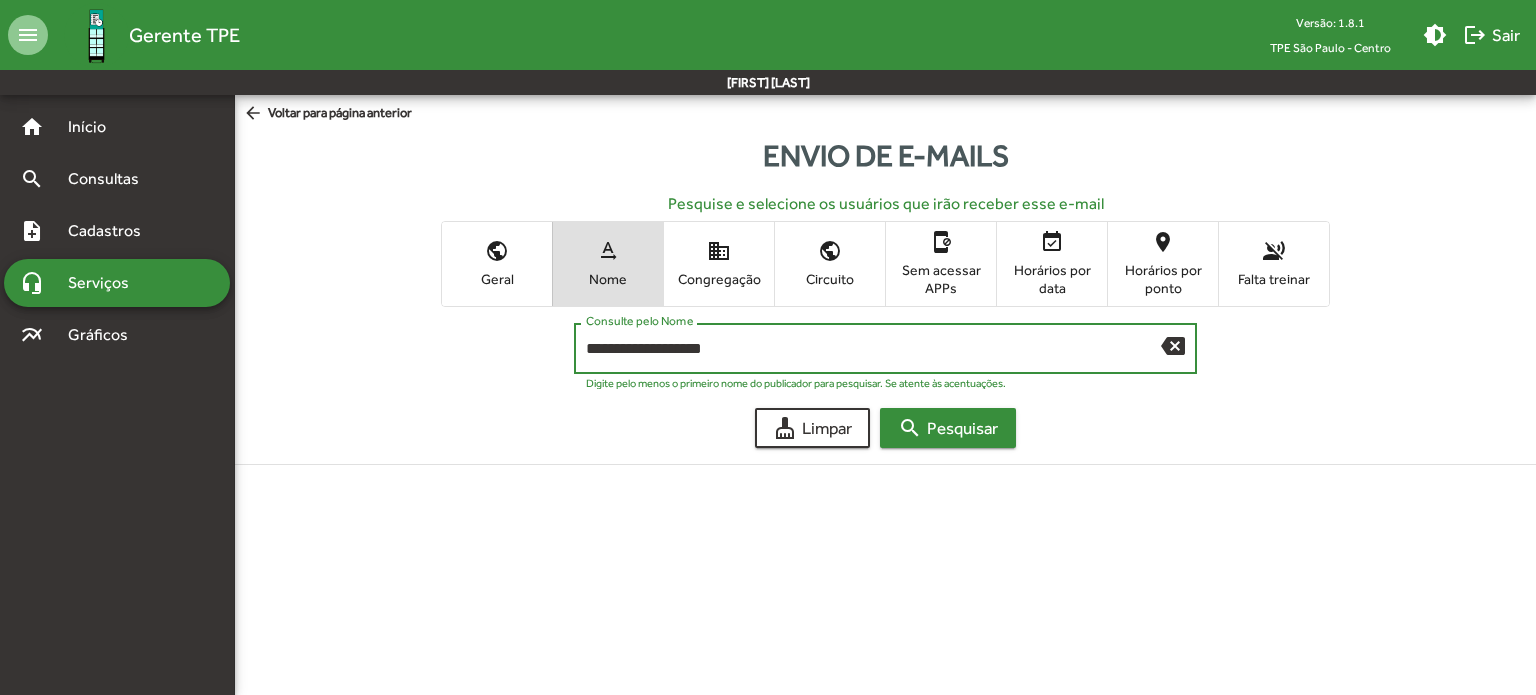 type on "**********" 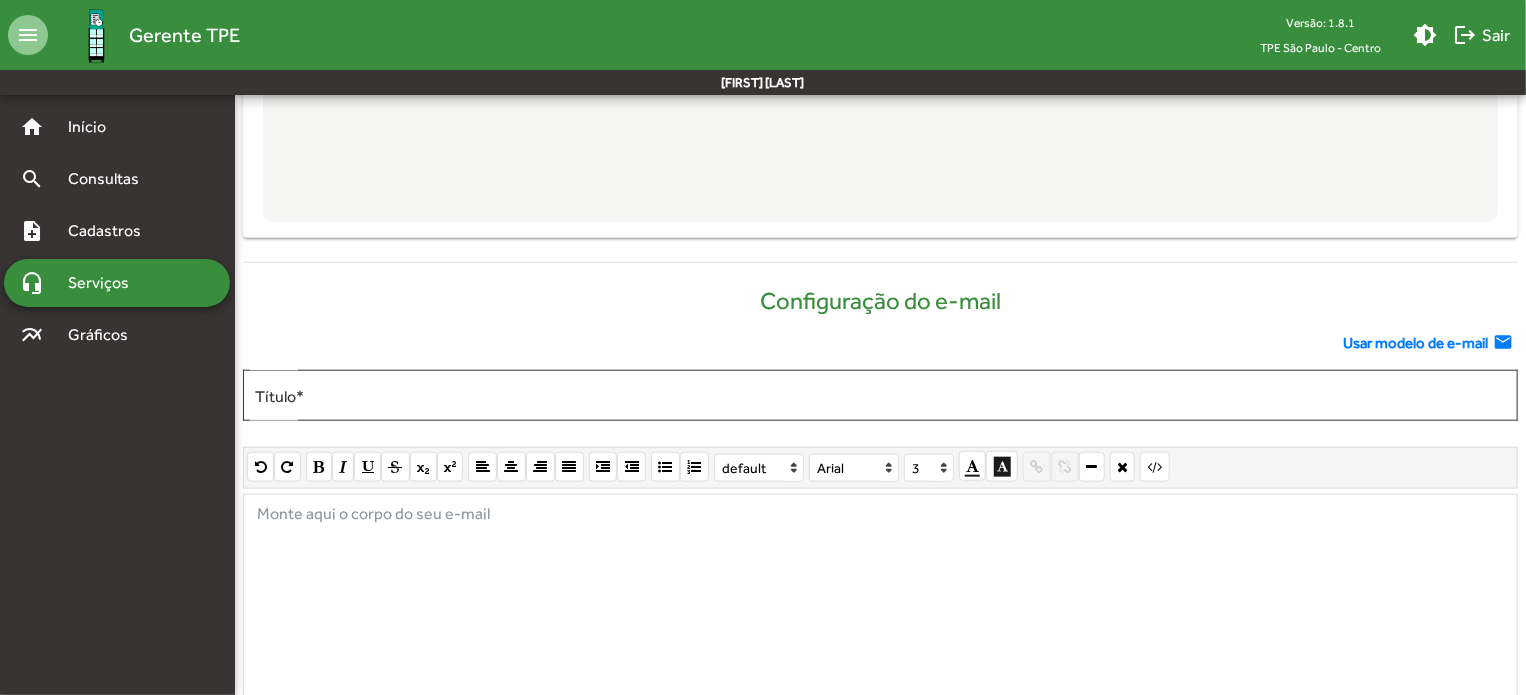 scroll, scrollTop: 864, scrollLeft: 0, axis: vertical 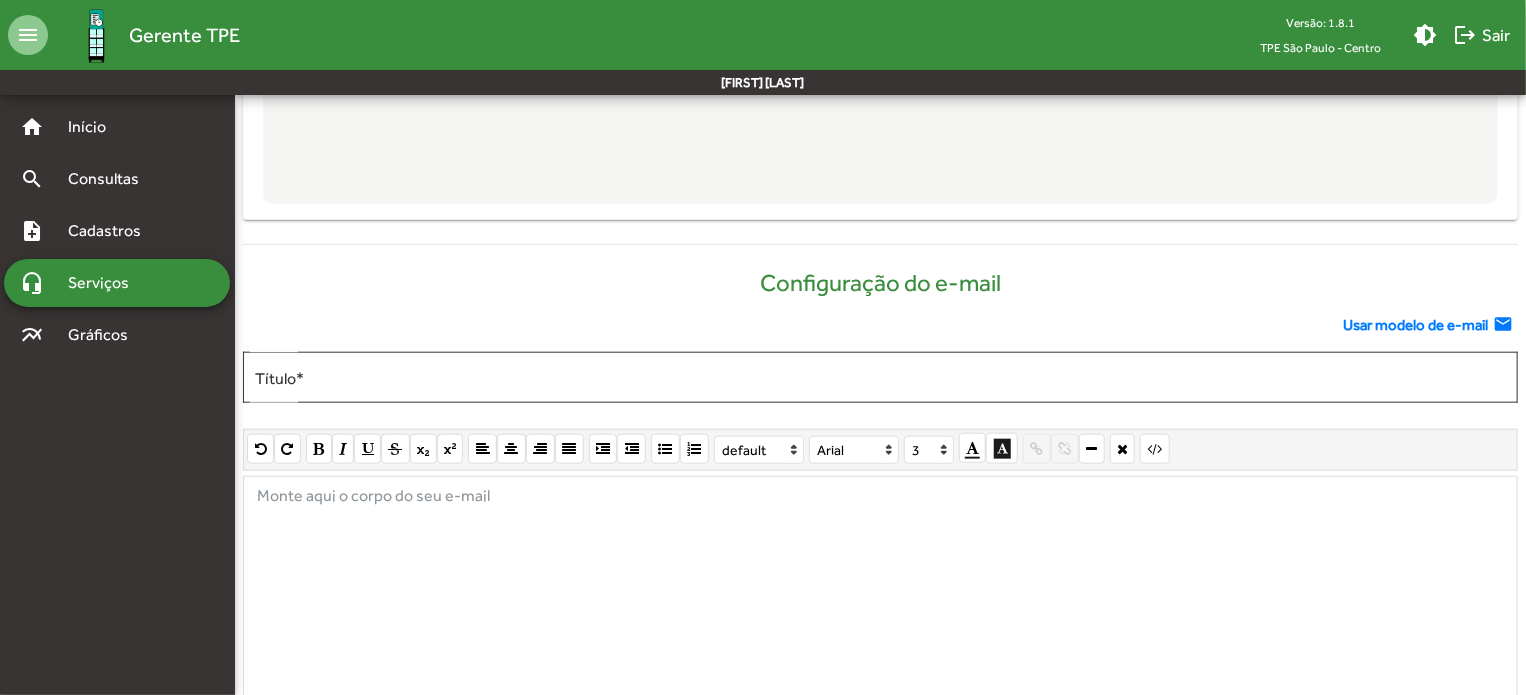 click at bounding box center (880, 626) 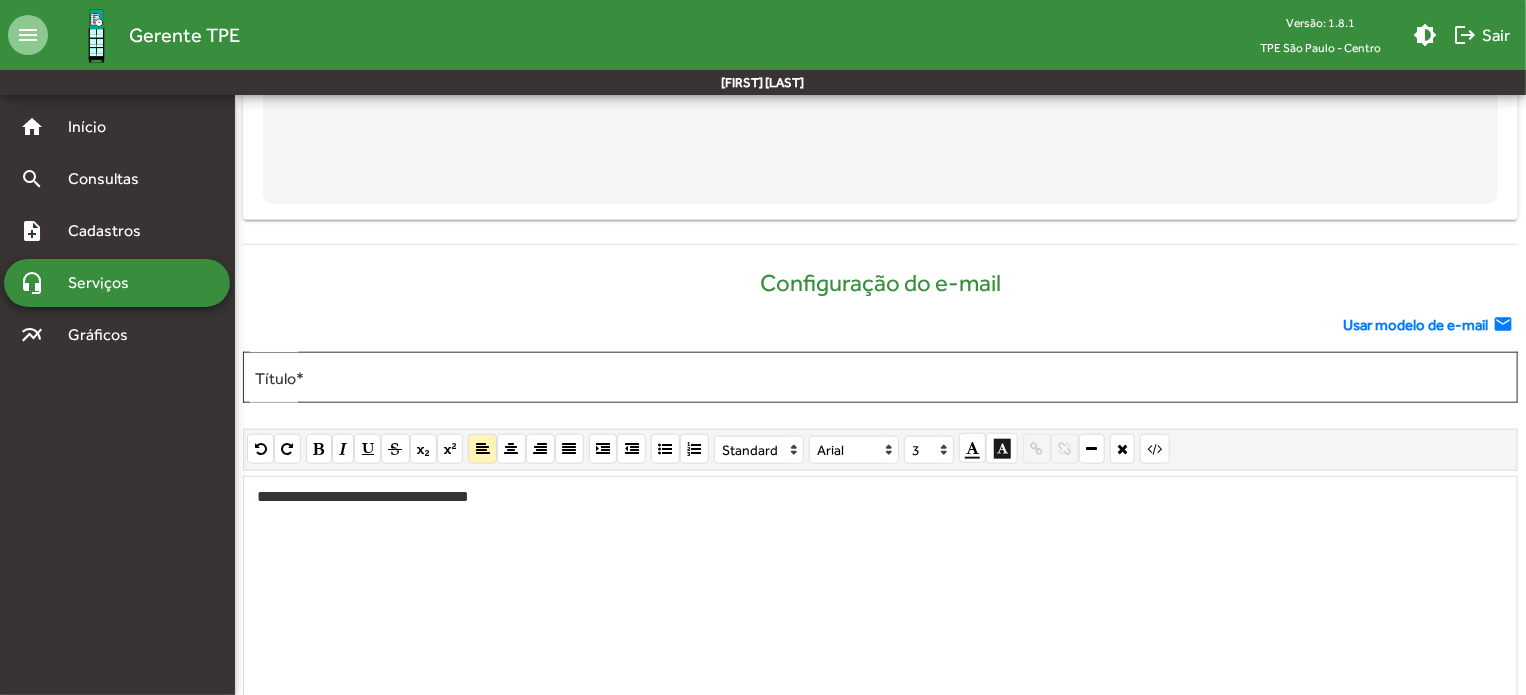 drag, startPoint x: 517, startPoint y: 504, endPoint x: 592, endPoint y: 513, distance: 75.53807 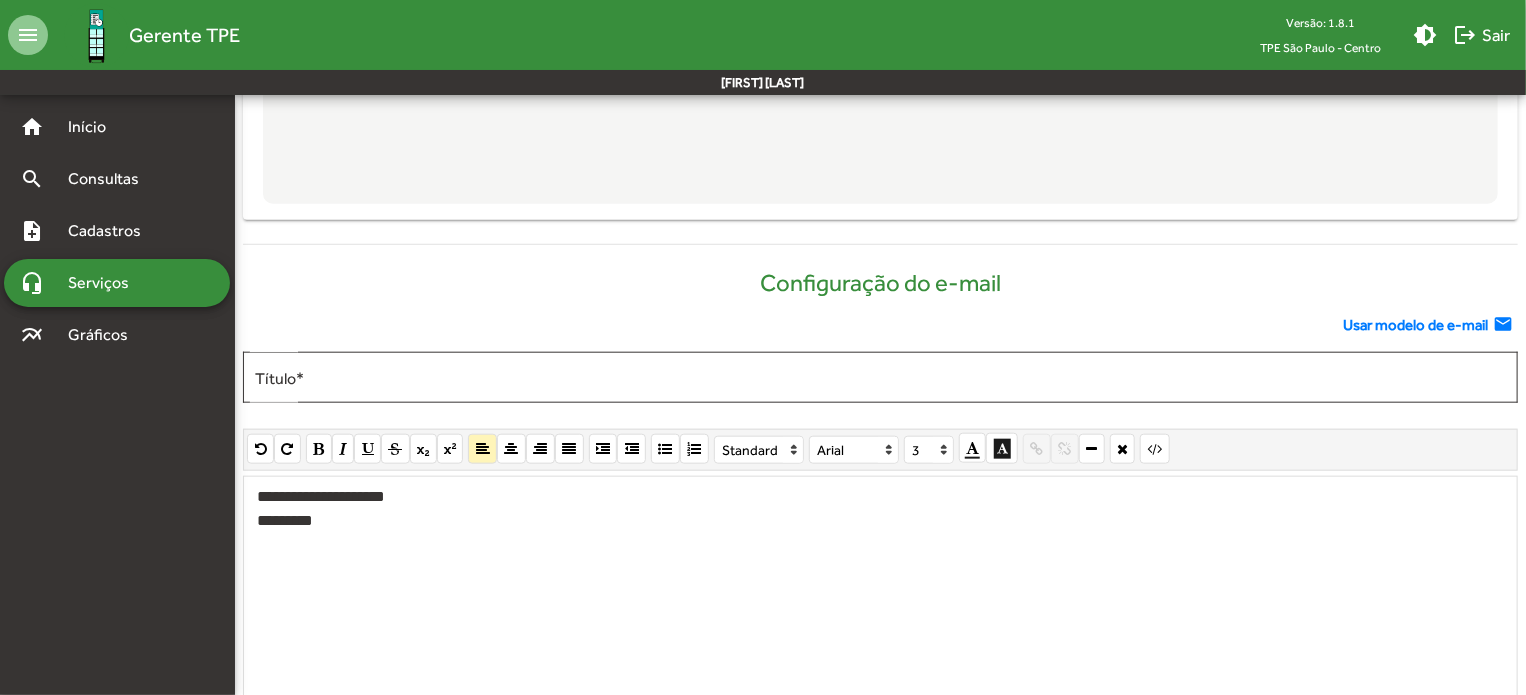 click on "**********" at bounding box center (880, 626) 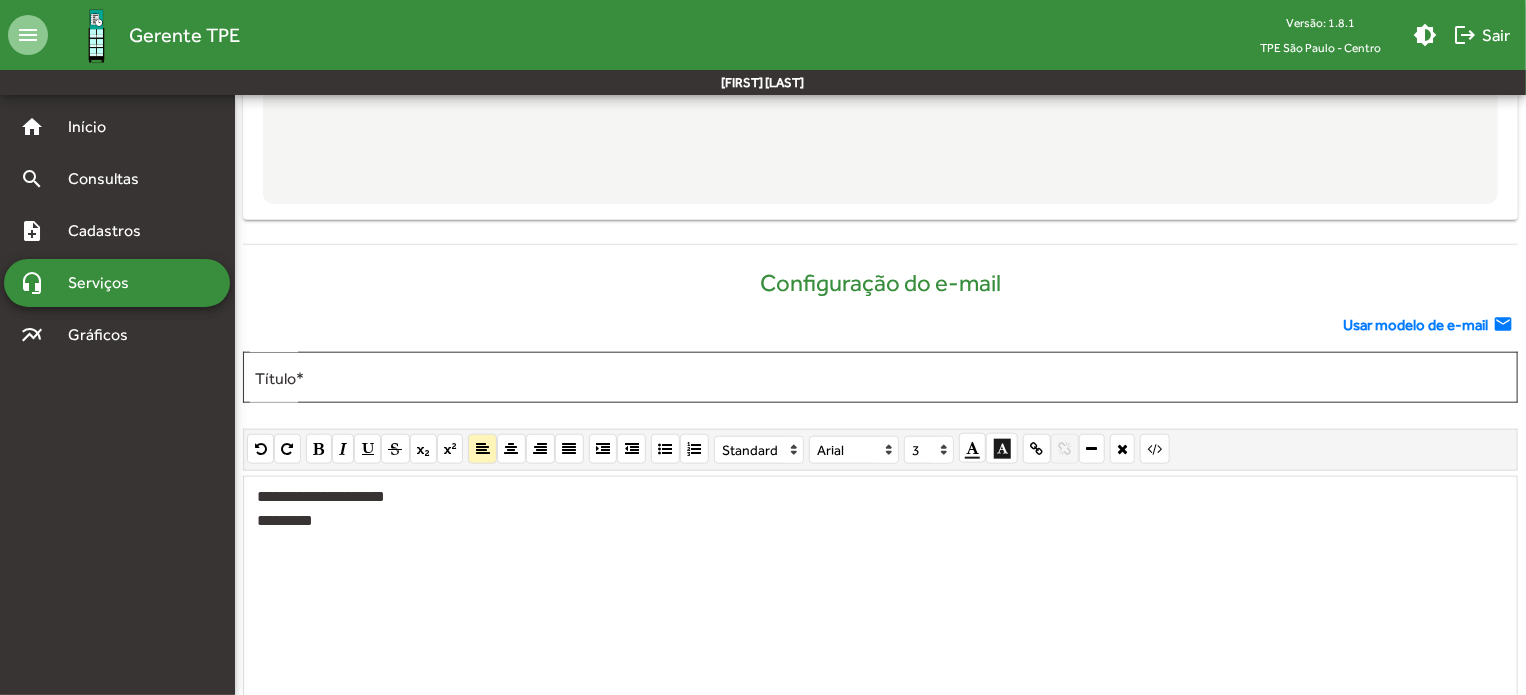 drag, startPoint x: 430, startPoint y: 539, endPoint x: 185, endPoint y: 555, distance: 245.5219 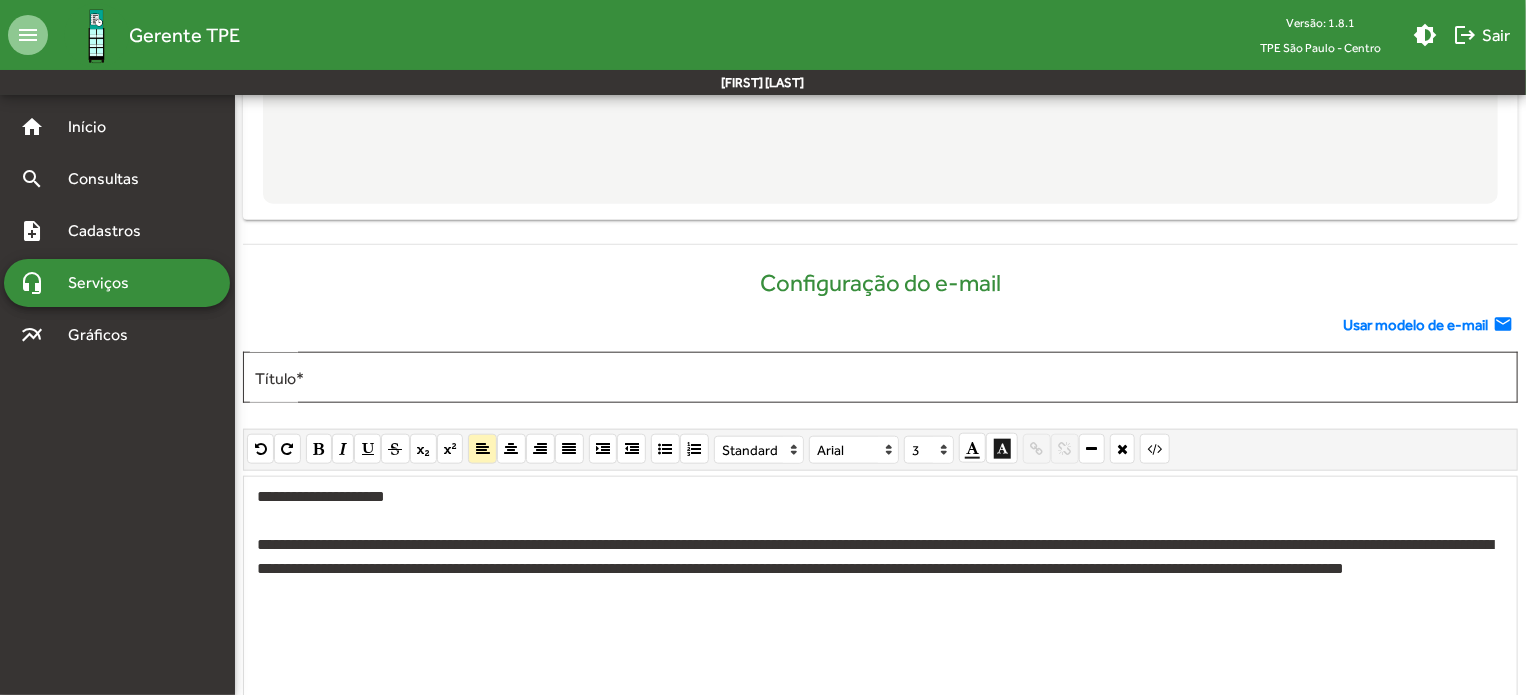 click on "**********" at bounding box center [880, 626] 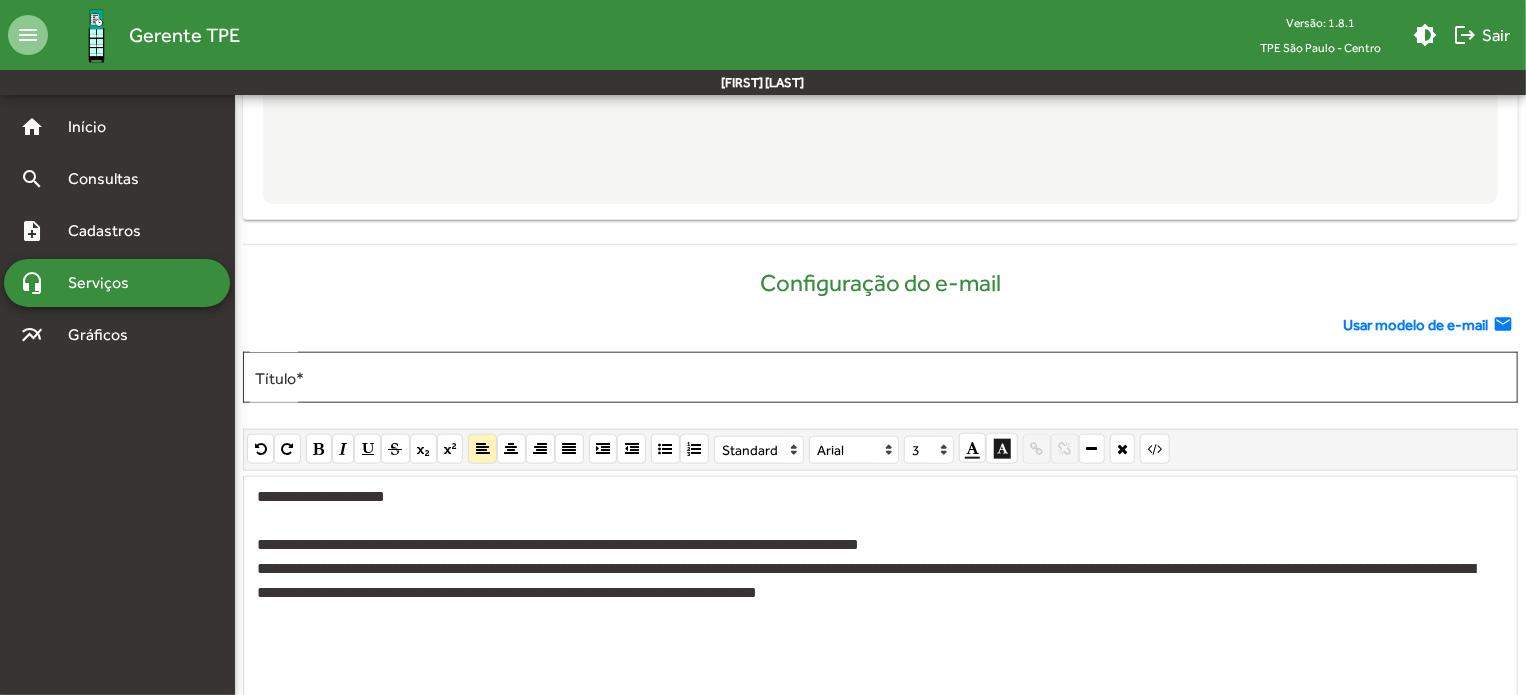 click on "**********" at bounding box center [881, 581] 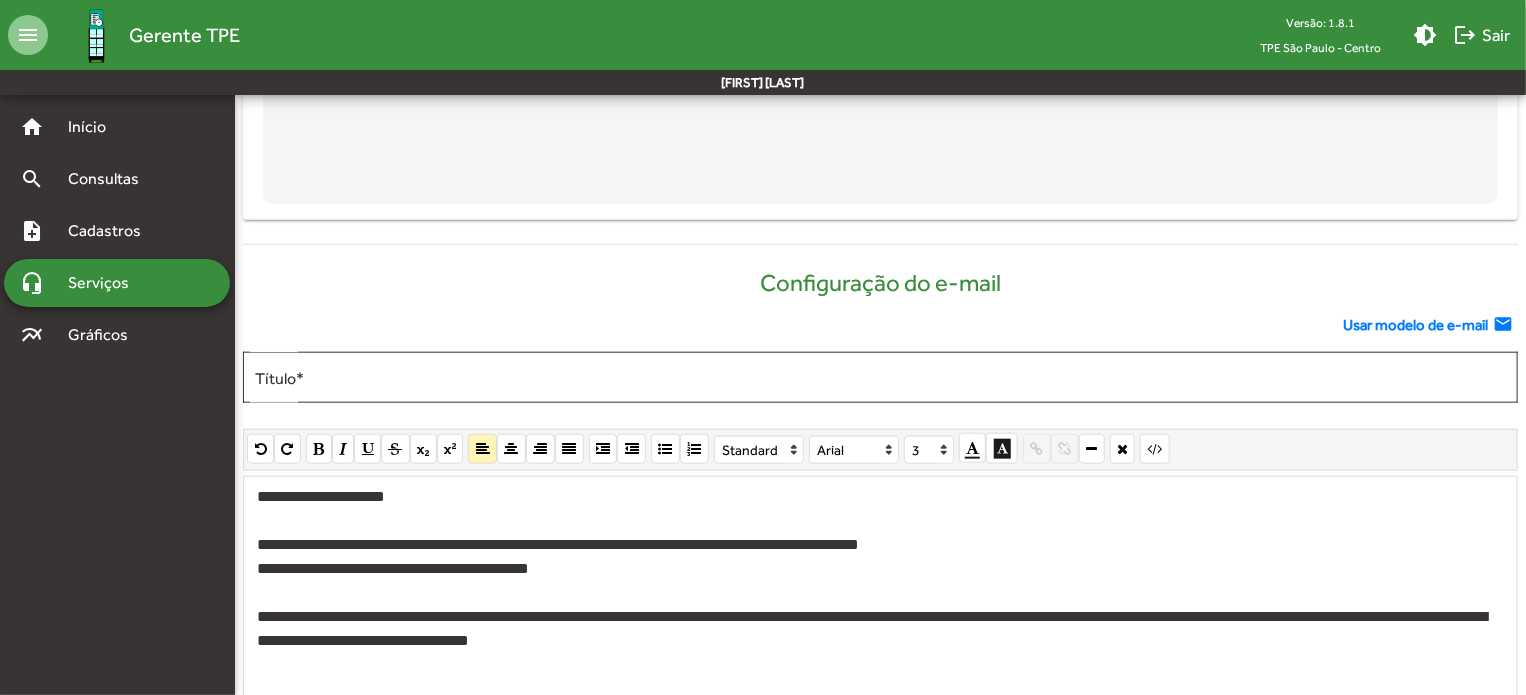 click on "**********" at bounding box center [881, 629] 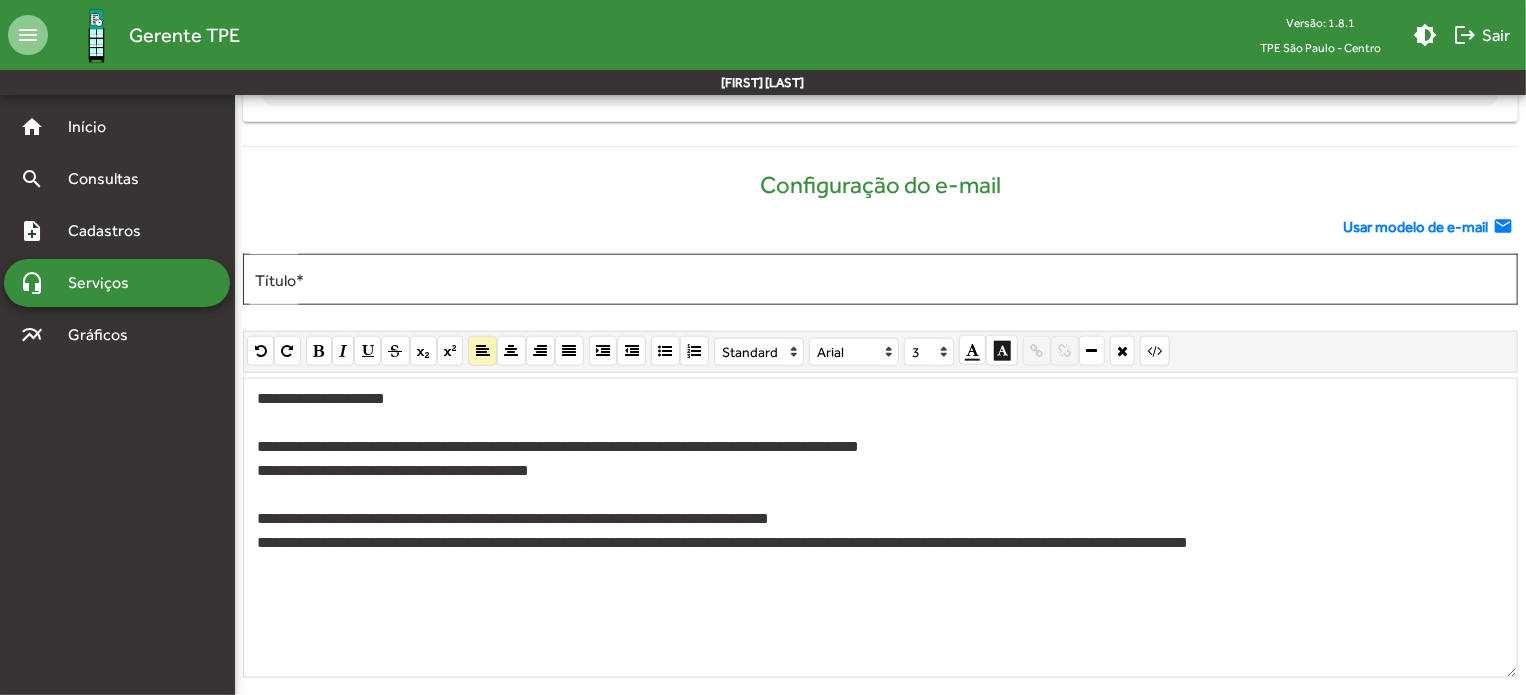 scroll, scrollTop: 963, scrollLeft: 0, axis: vertical 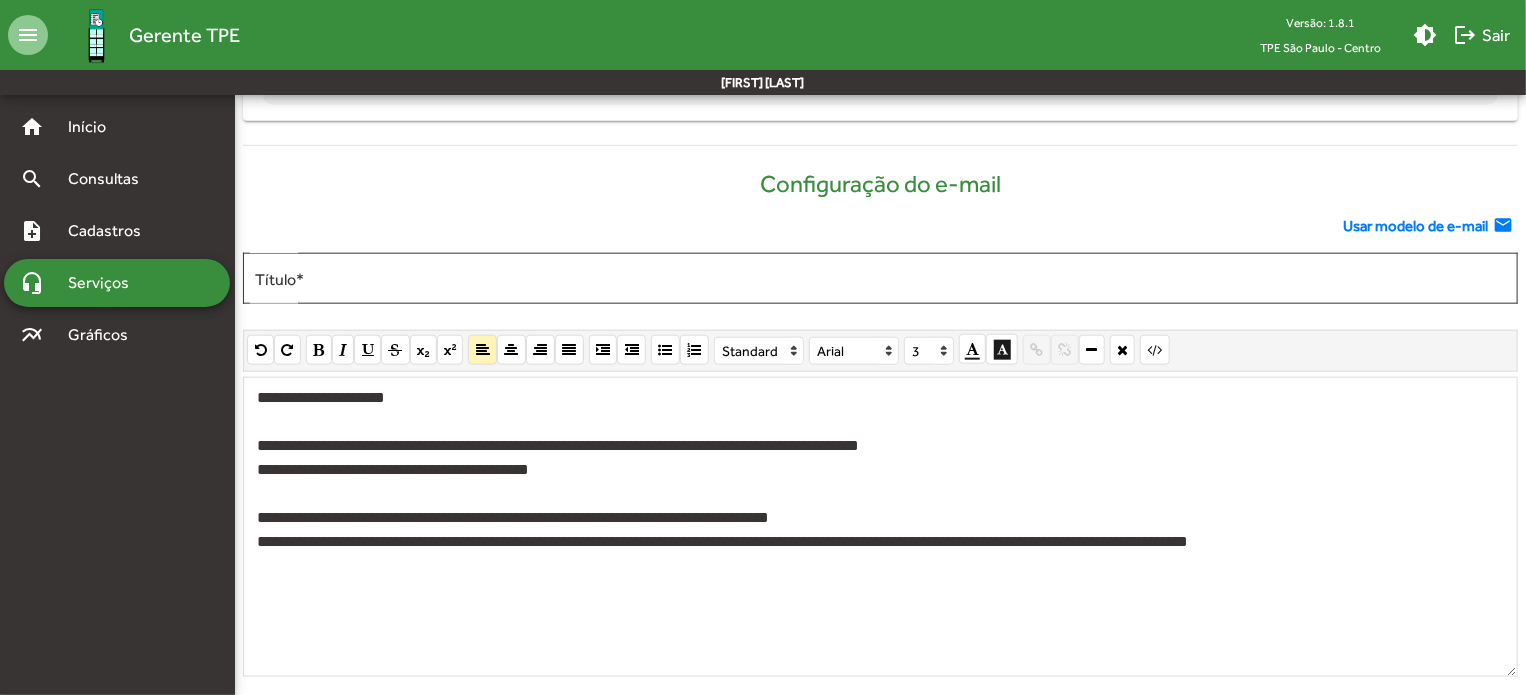 click on "**********" at bounding box center (881, 518) 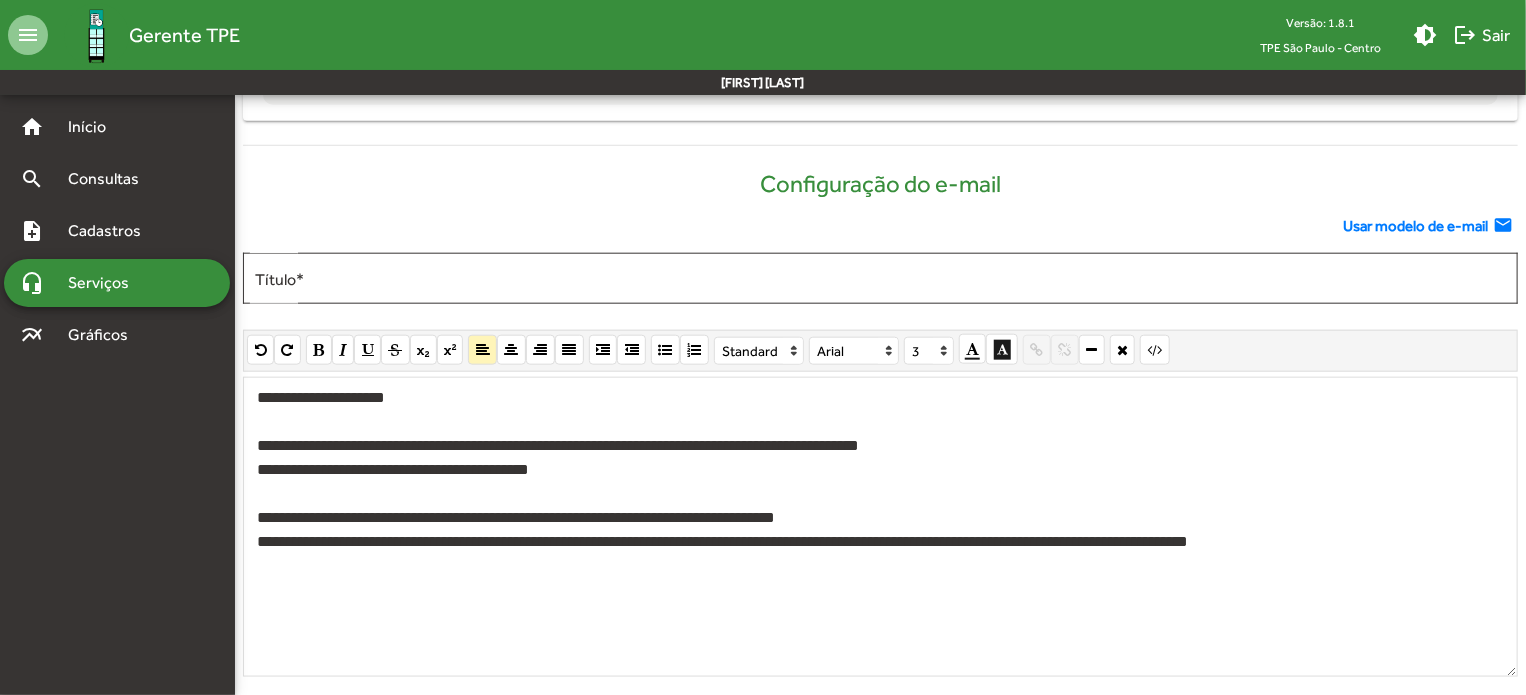 click on "**********" at bounding box center [881, 518] 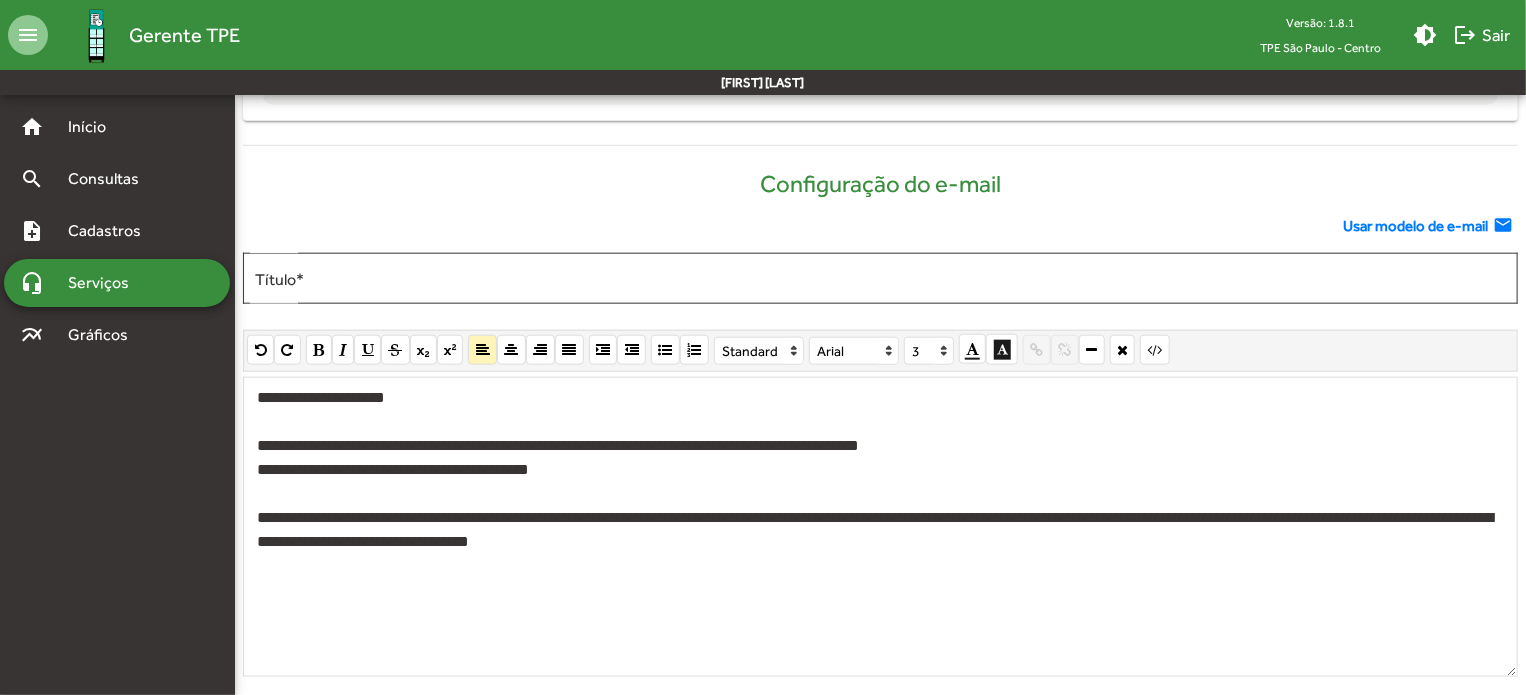 click on "**********" at bounding box center (875, 529) 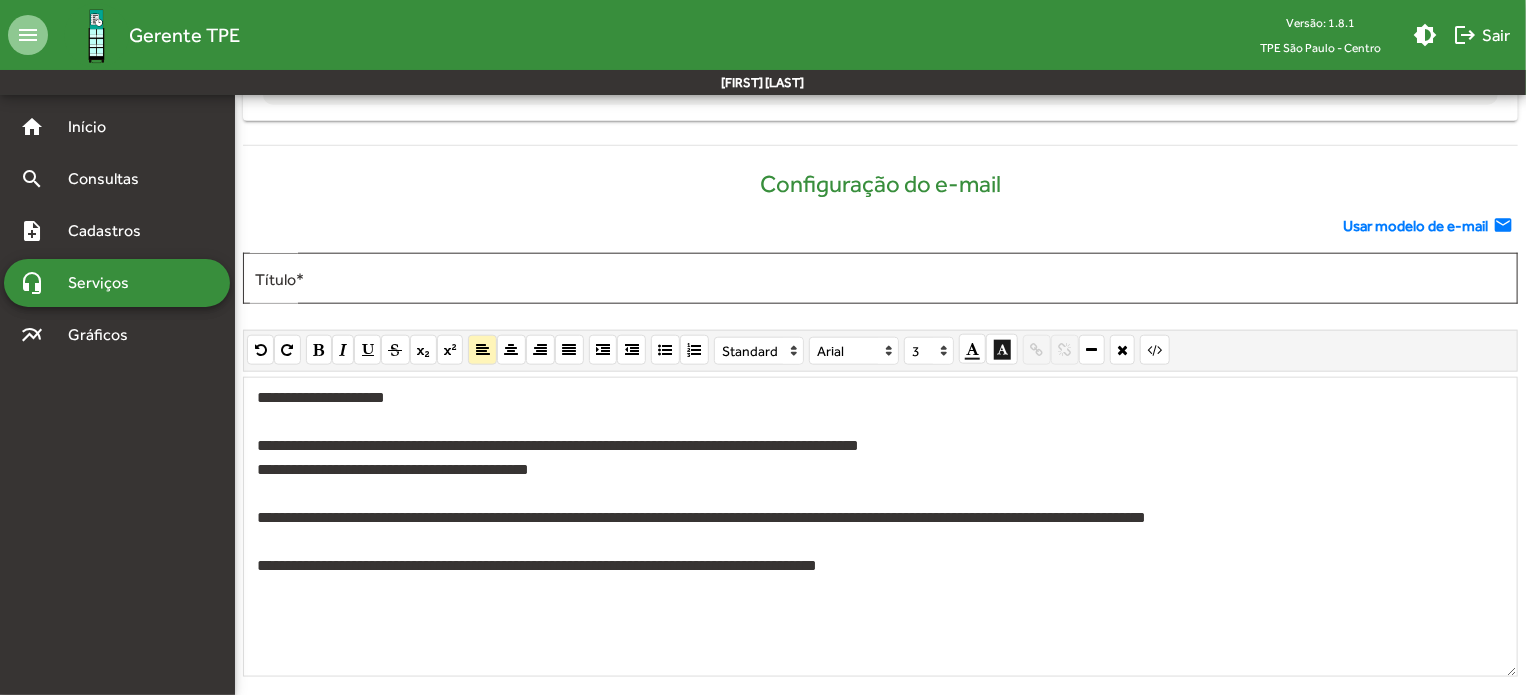 click on "**********" at bounding box center (963, 517) 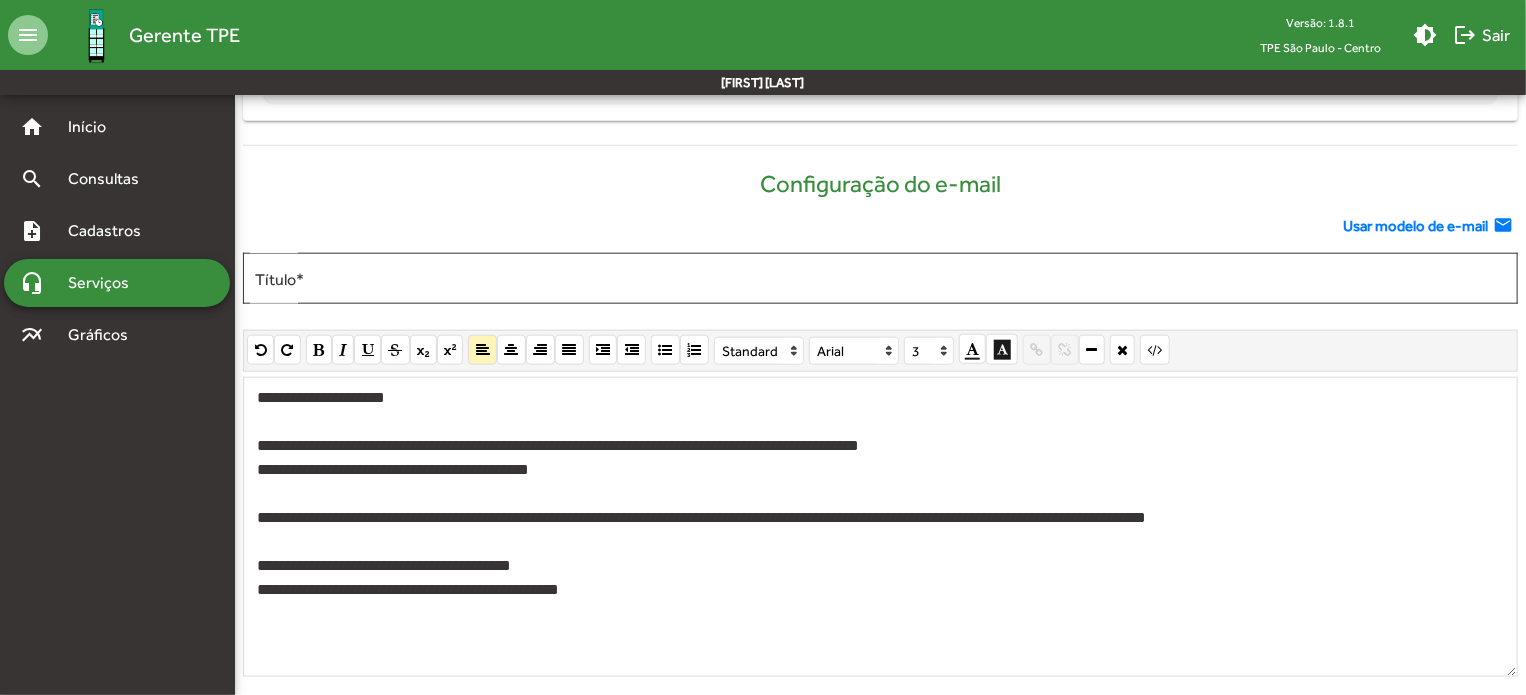 click on "**********" at bounding box center [963, 517] 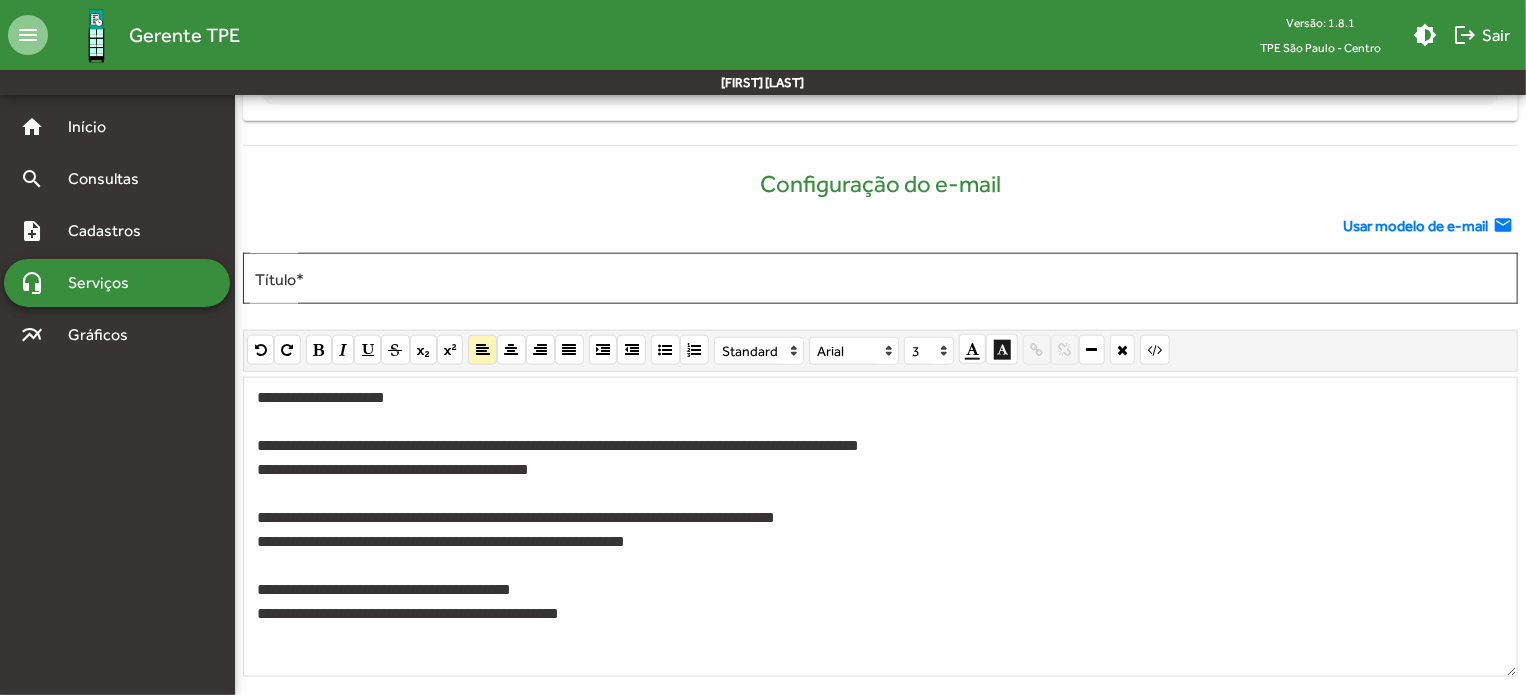click at bounding box center (881, 494) 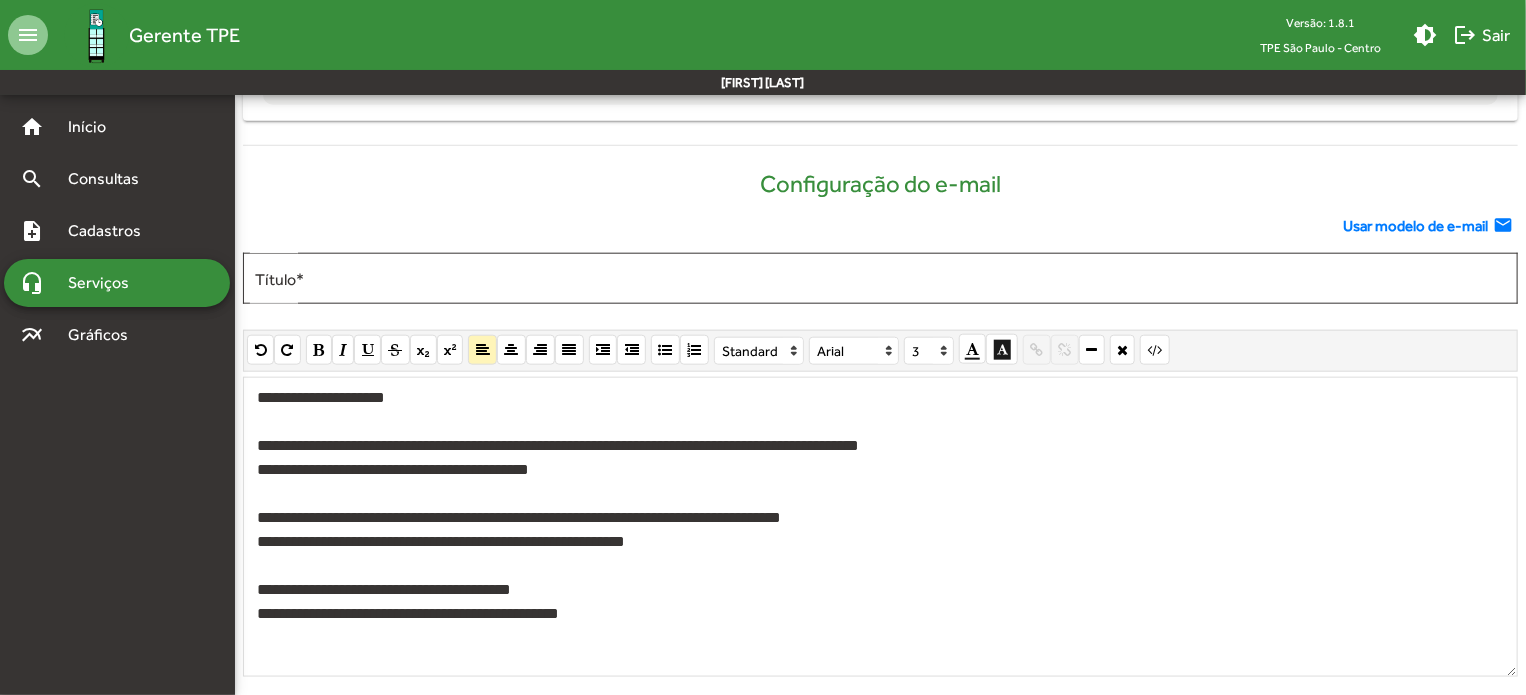 click on "**********" at bounding box center (881, 518) 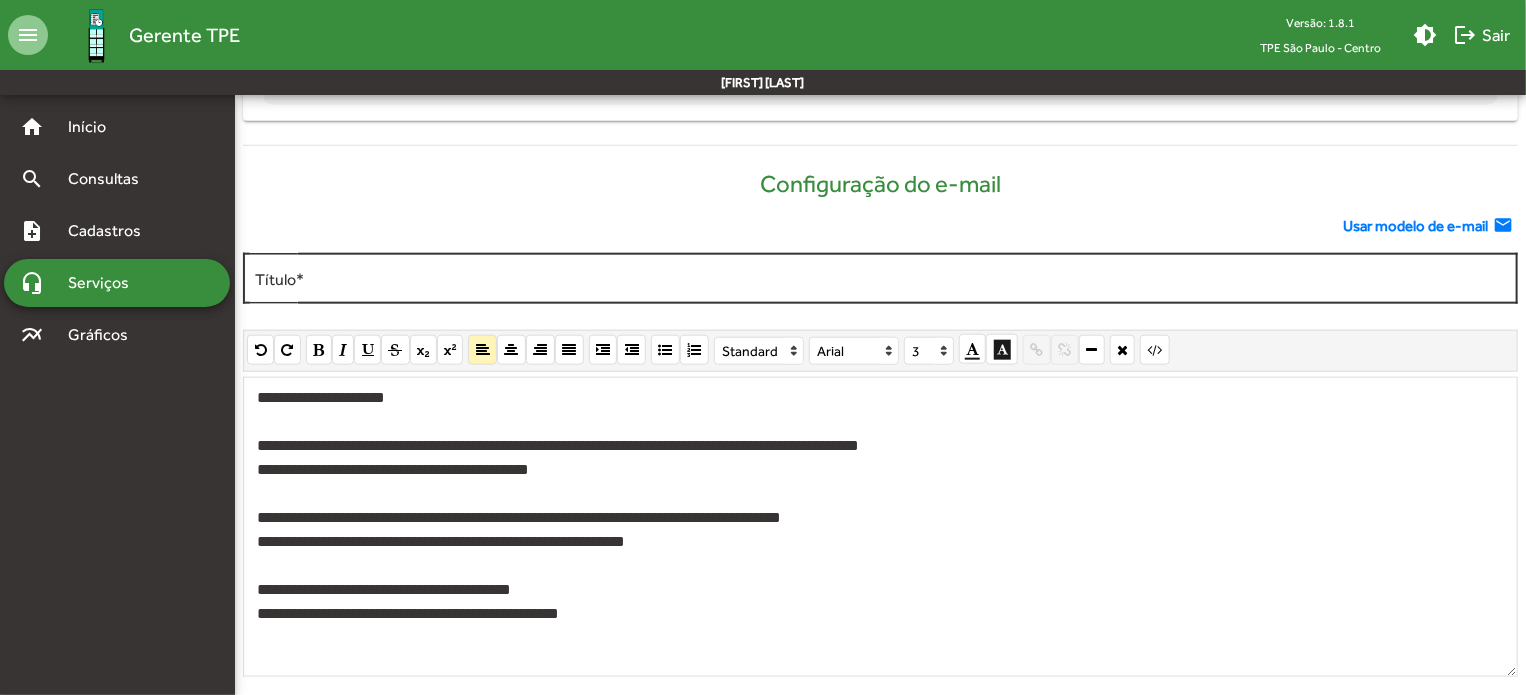 click on "Título  *" at bounding box center [880, 279] 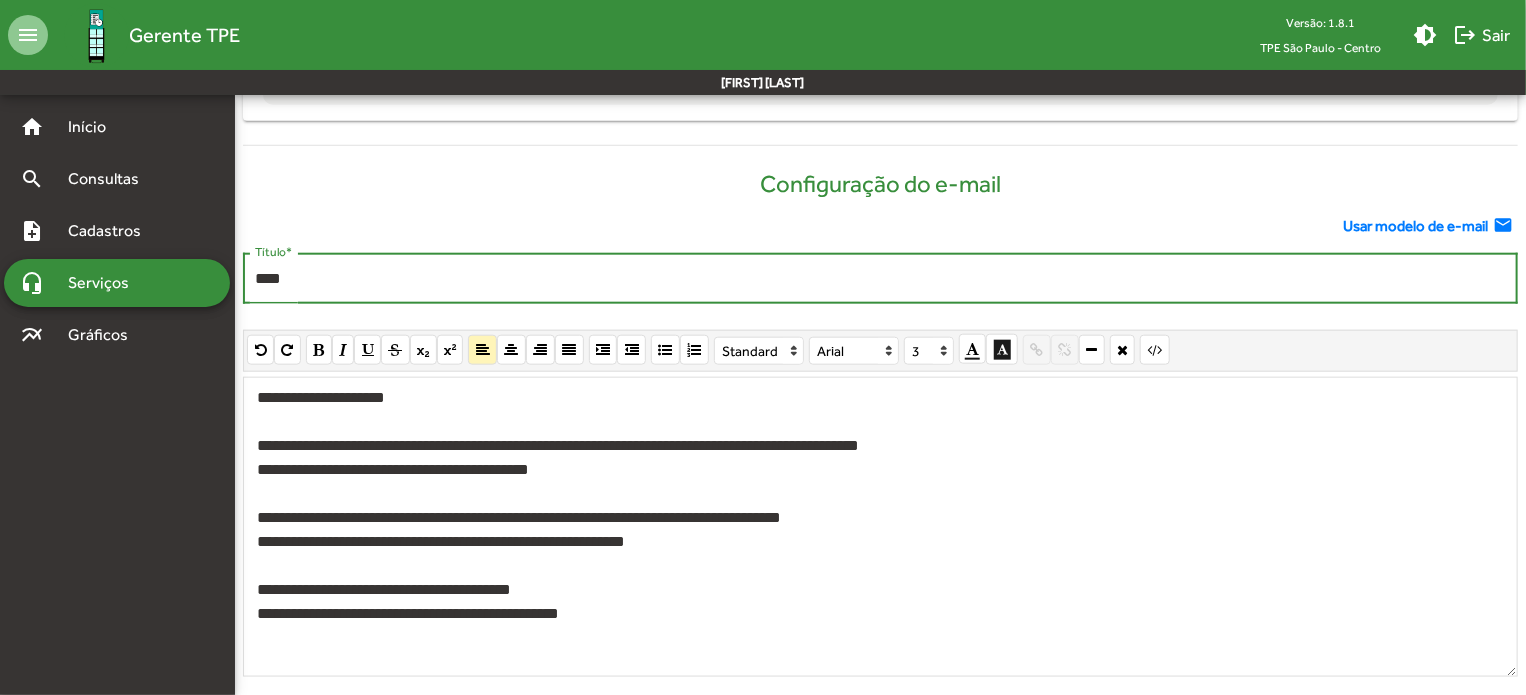paste on "**********" 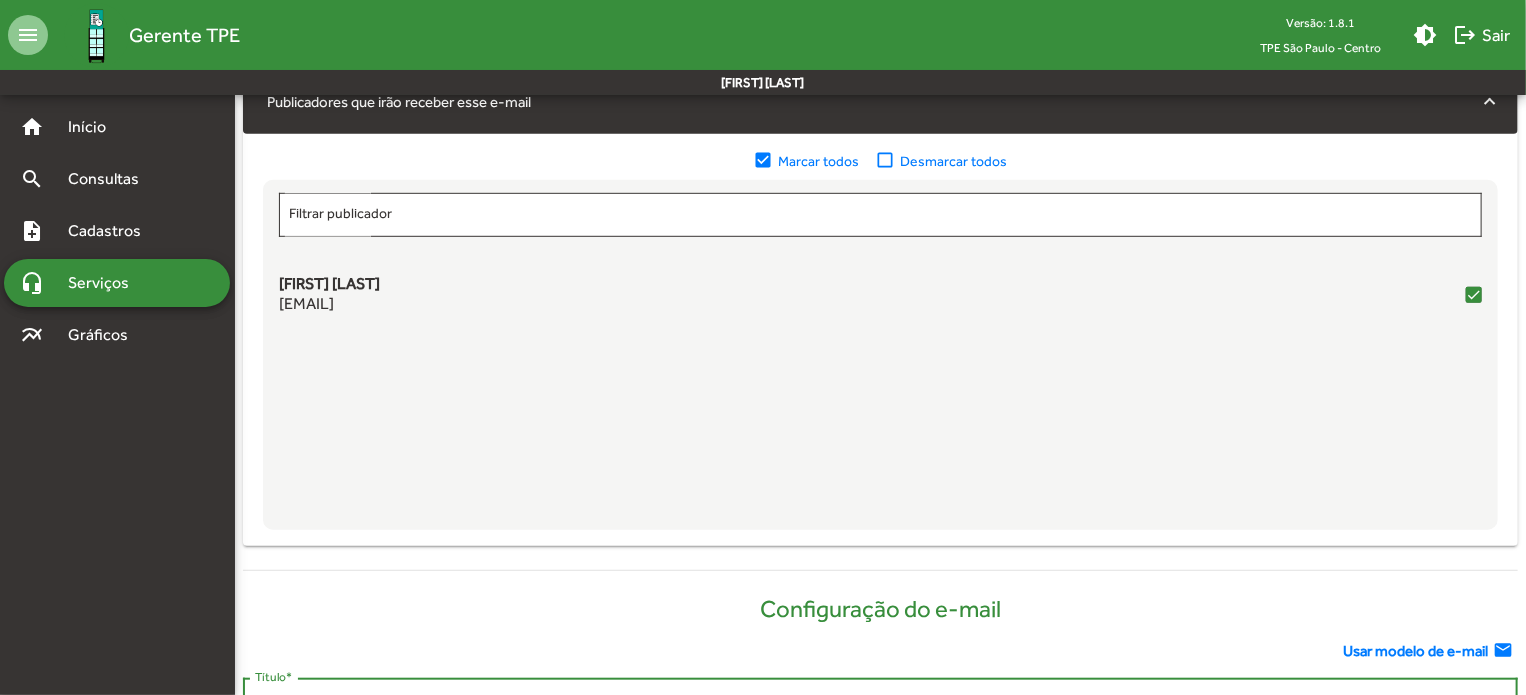 scroll, scrollTop: 1077, scrollLeft: 0, axis: vertical 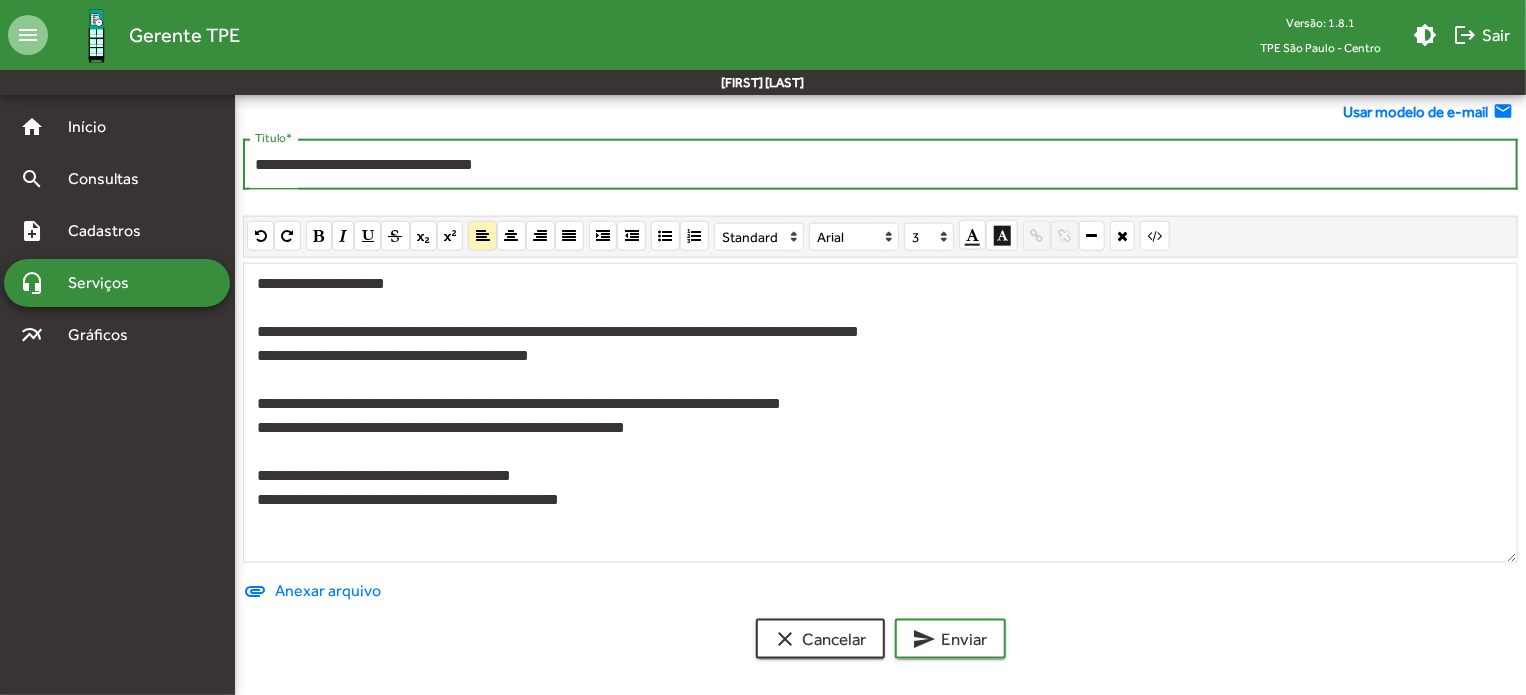 type on "**********" 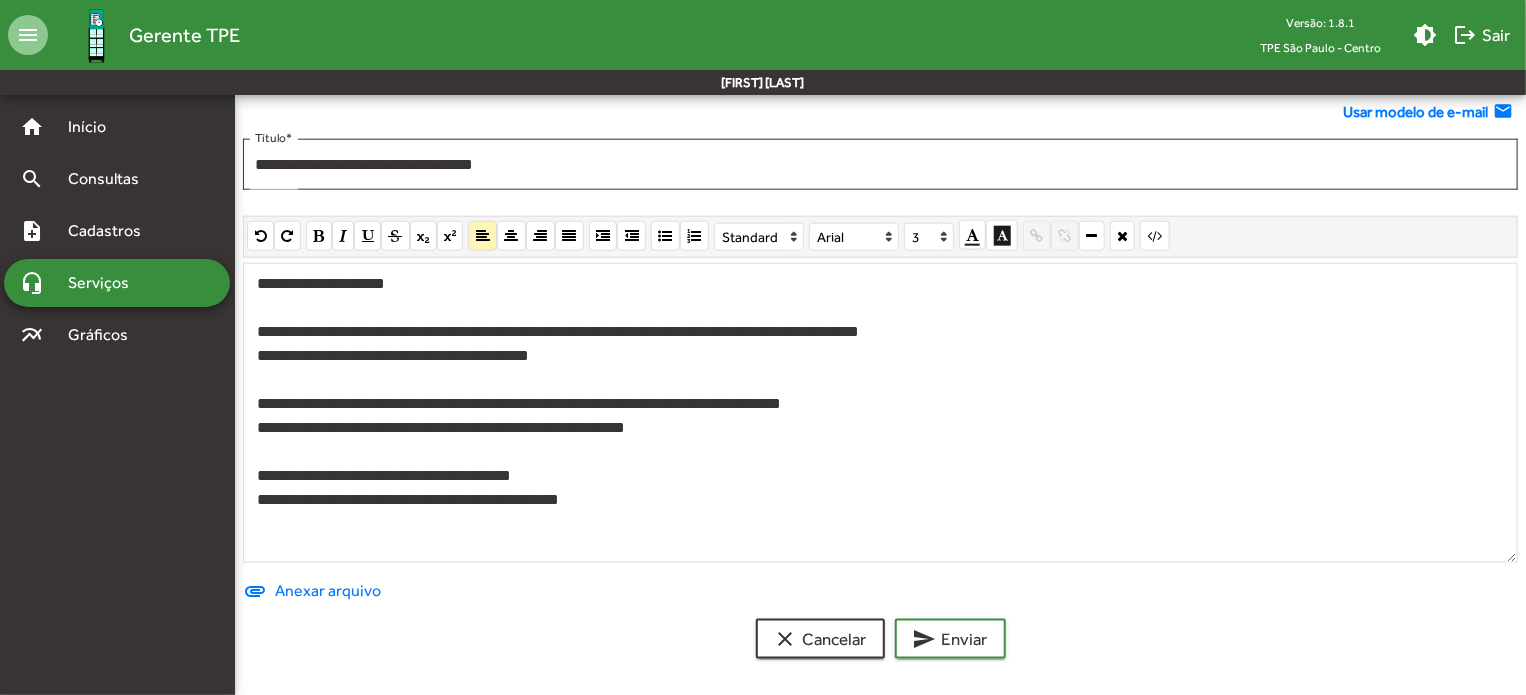 click on "**********" at bounding box center (881, 404) 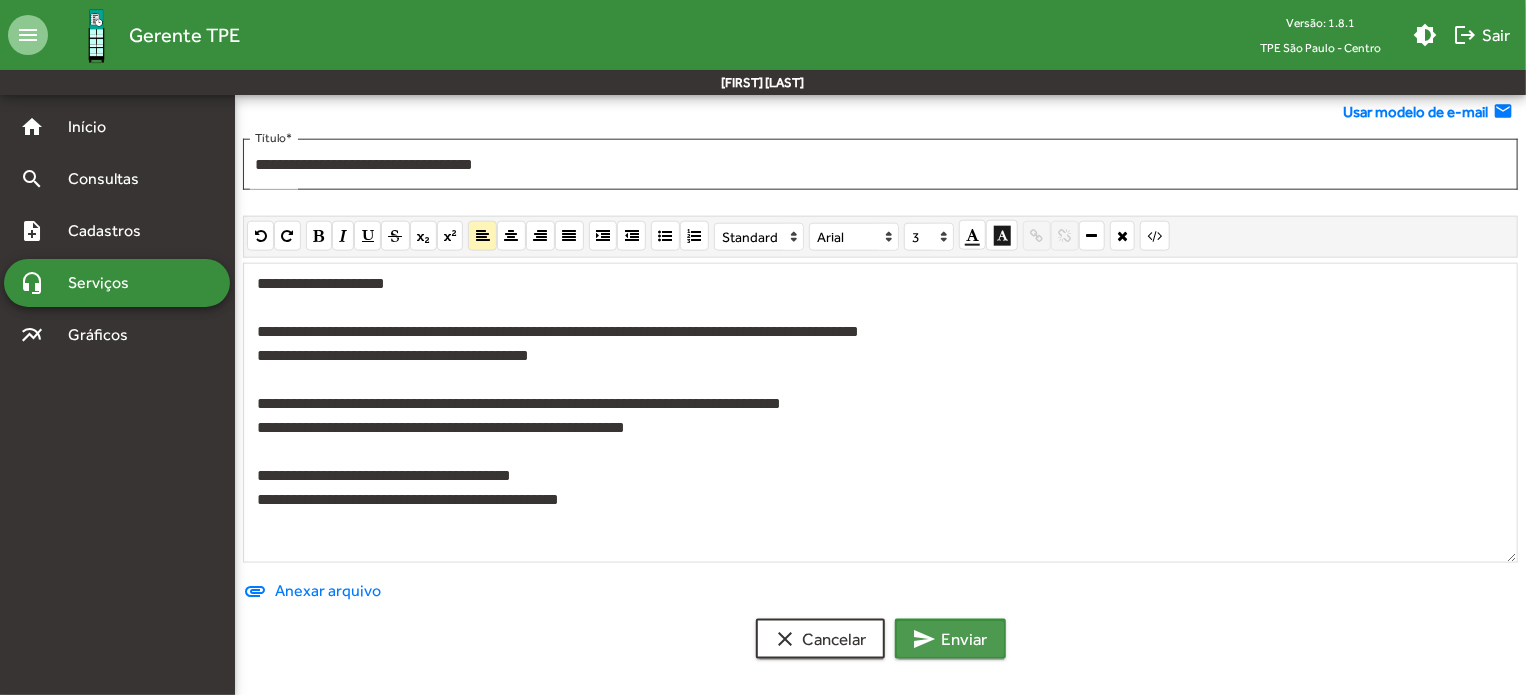 click on "send  Enviar" at bounding box center (950, 639) 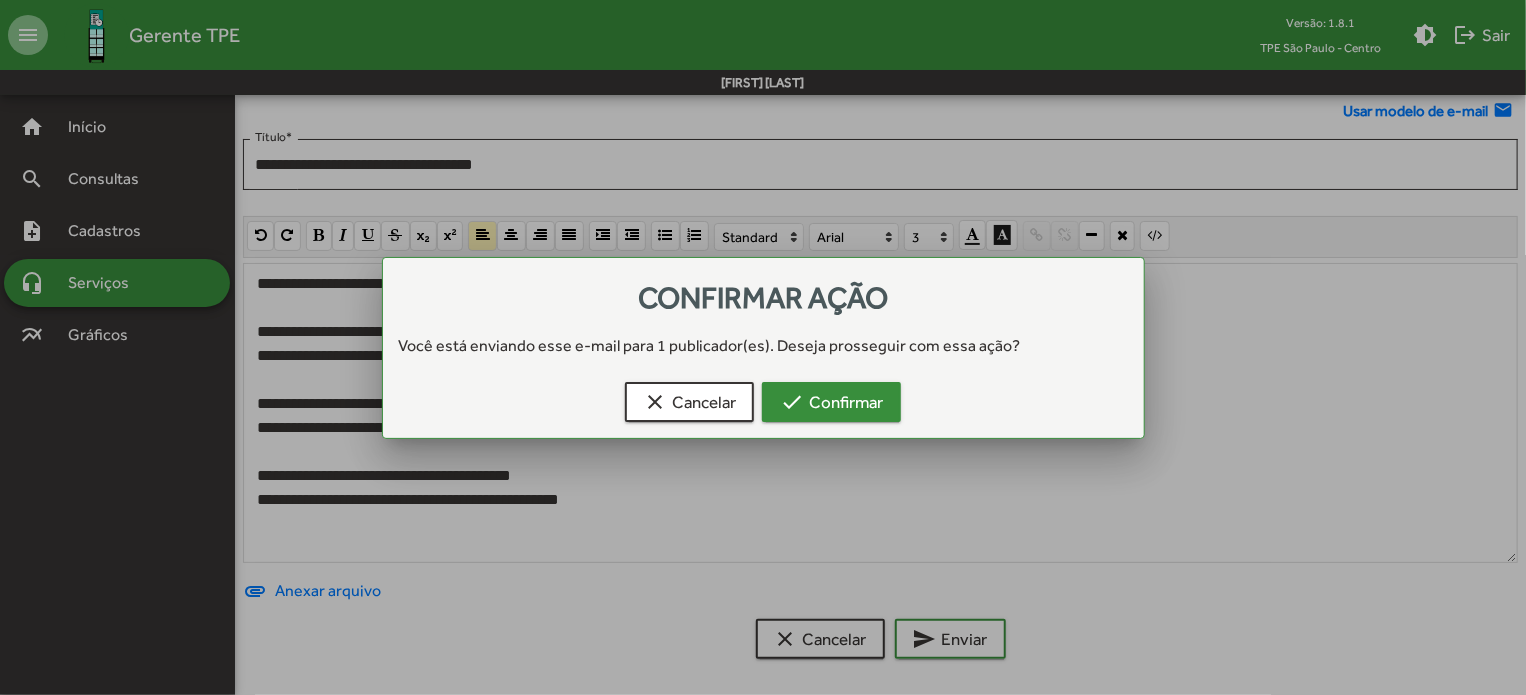 click on "check  Confirmar" at bounding box center [831, 402] 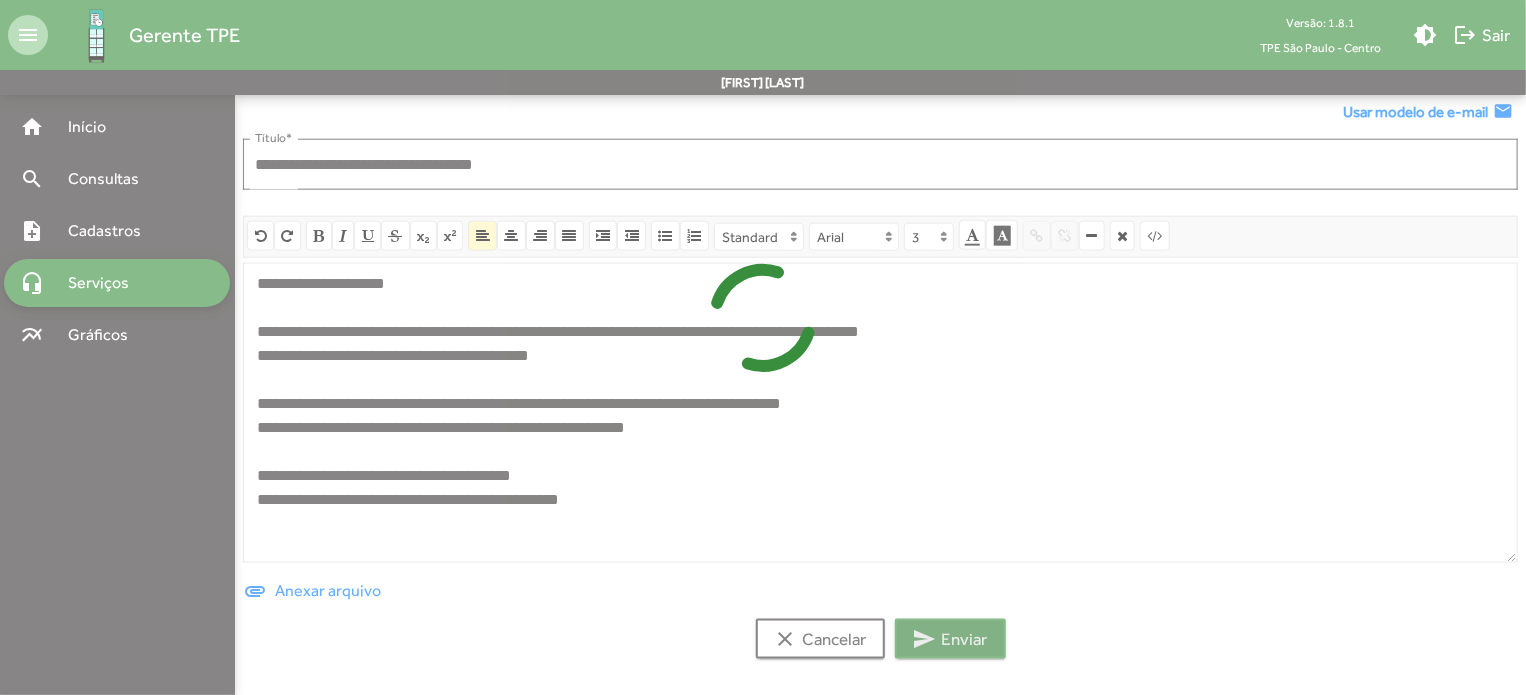 scroll, scrollTop: 0, scrollLeft: 0, axis: both 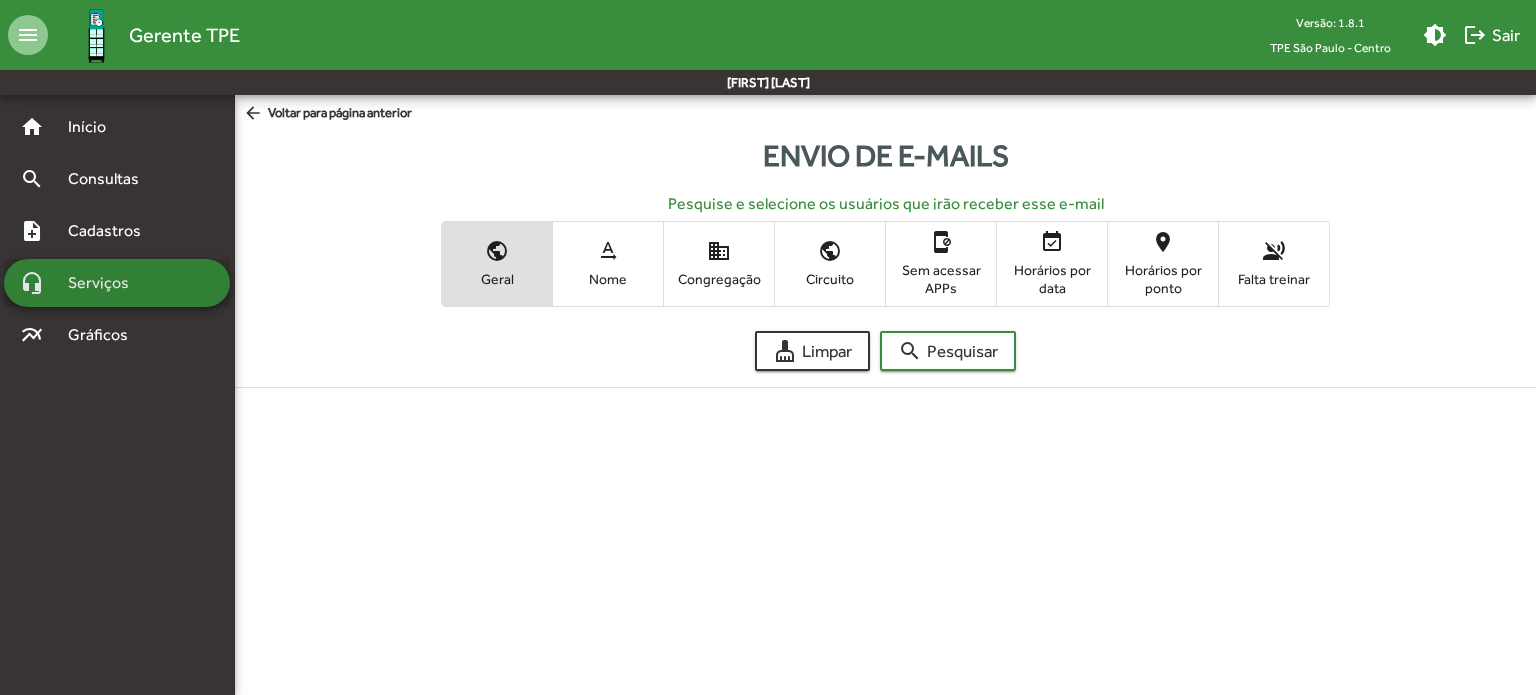 click on "Serviços" at bounding box center (106, 283) 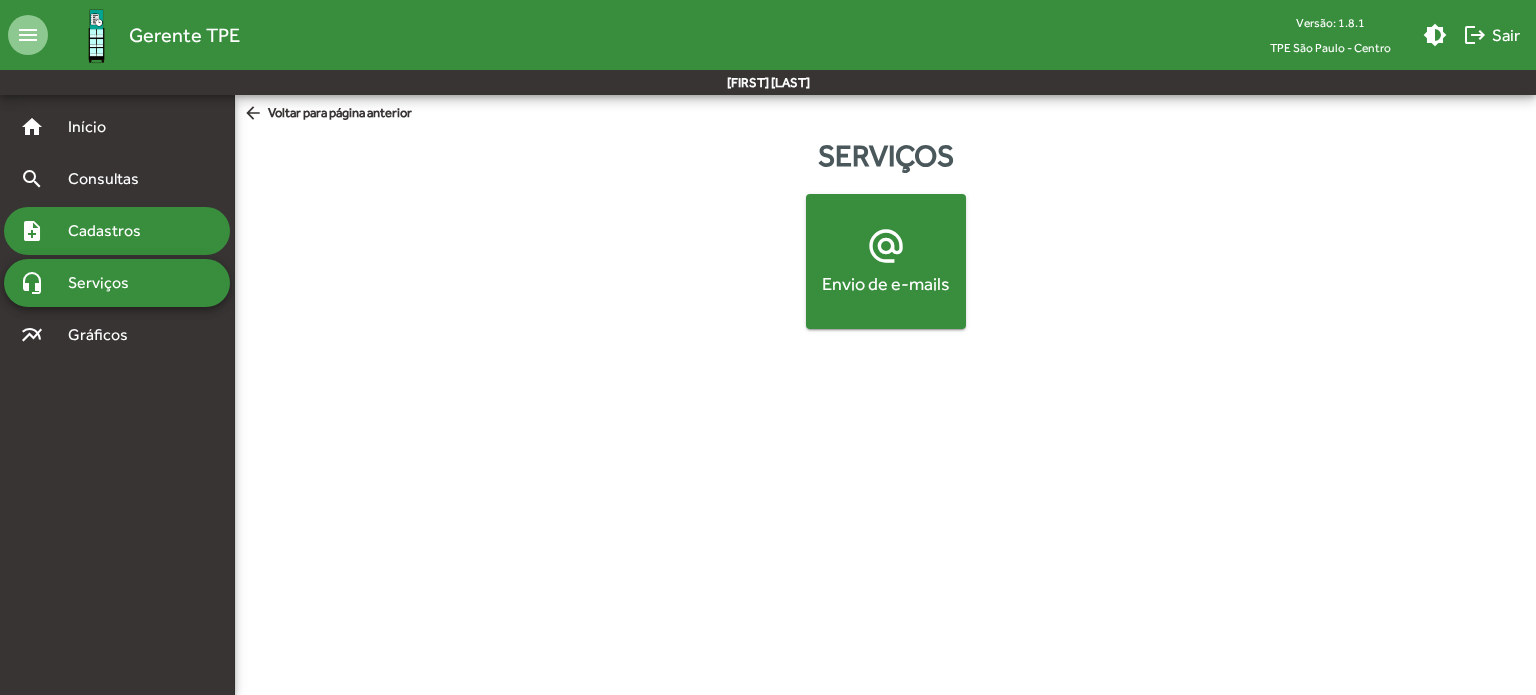 click on "Cadastros" at bounding box center [95, 127] 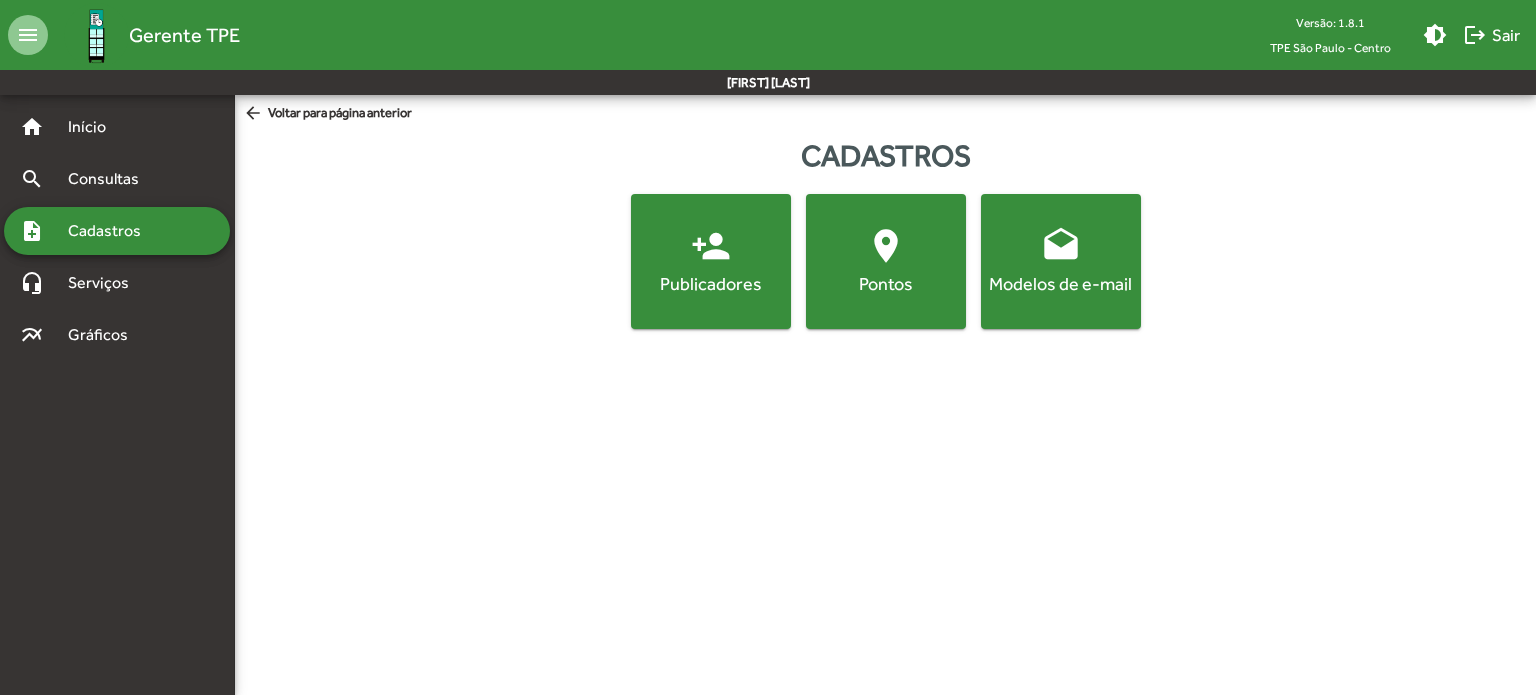 click on "person_add" at bounding box center [711, 246] 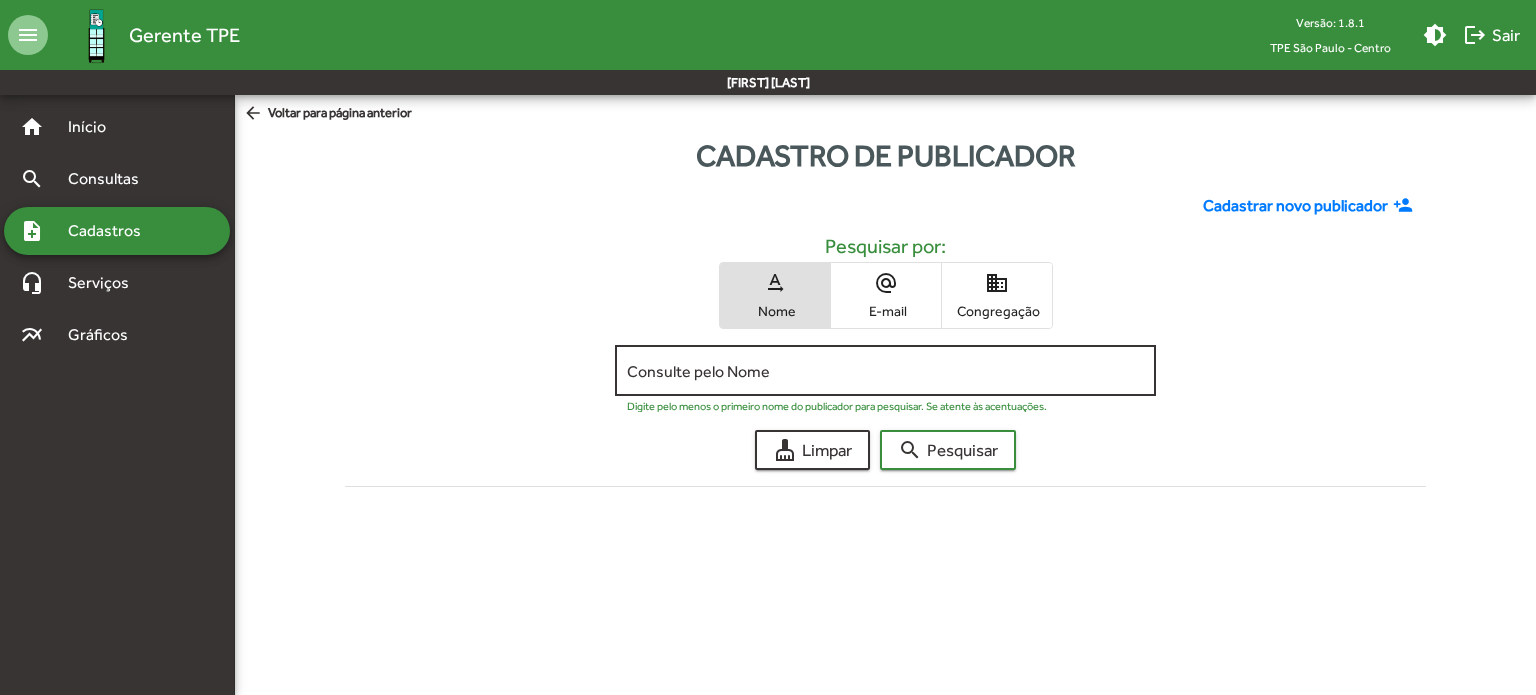 click on "Consulte pelo Nome" at bounding box center [885, 368] 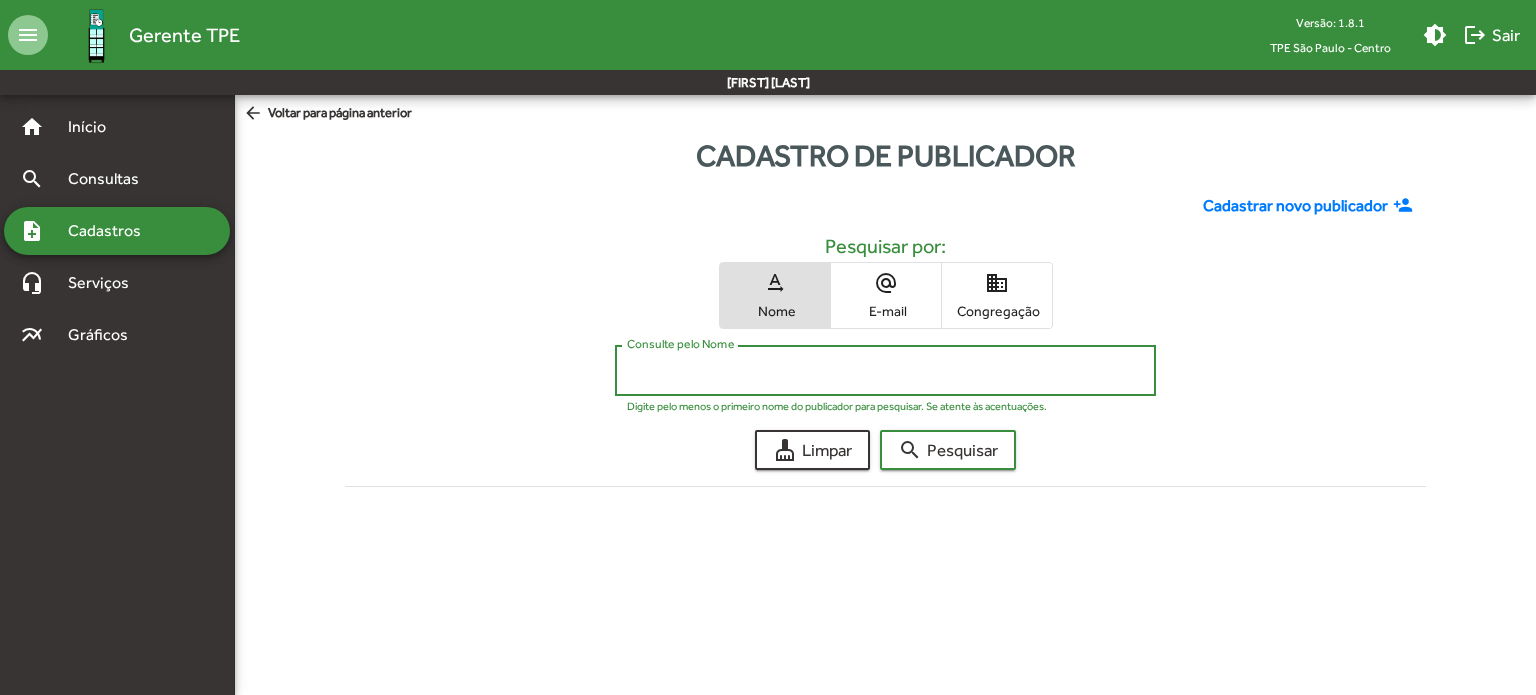 click on "Consulte pelo Nome" at bounding box center (885, 371) 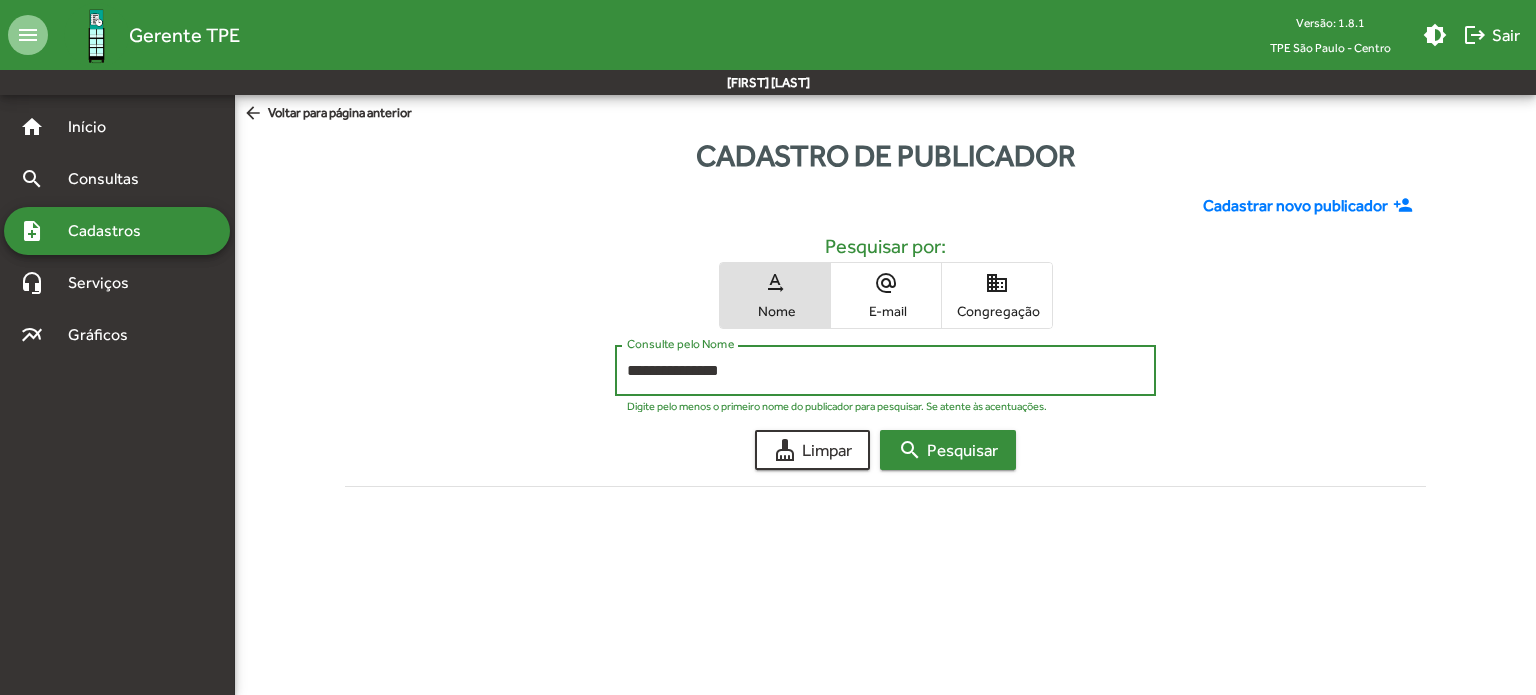 click on "search  Pesquisar" at bounding box center [948, 450] 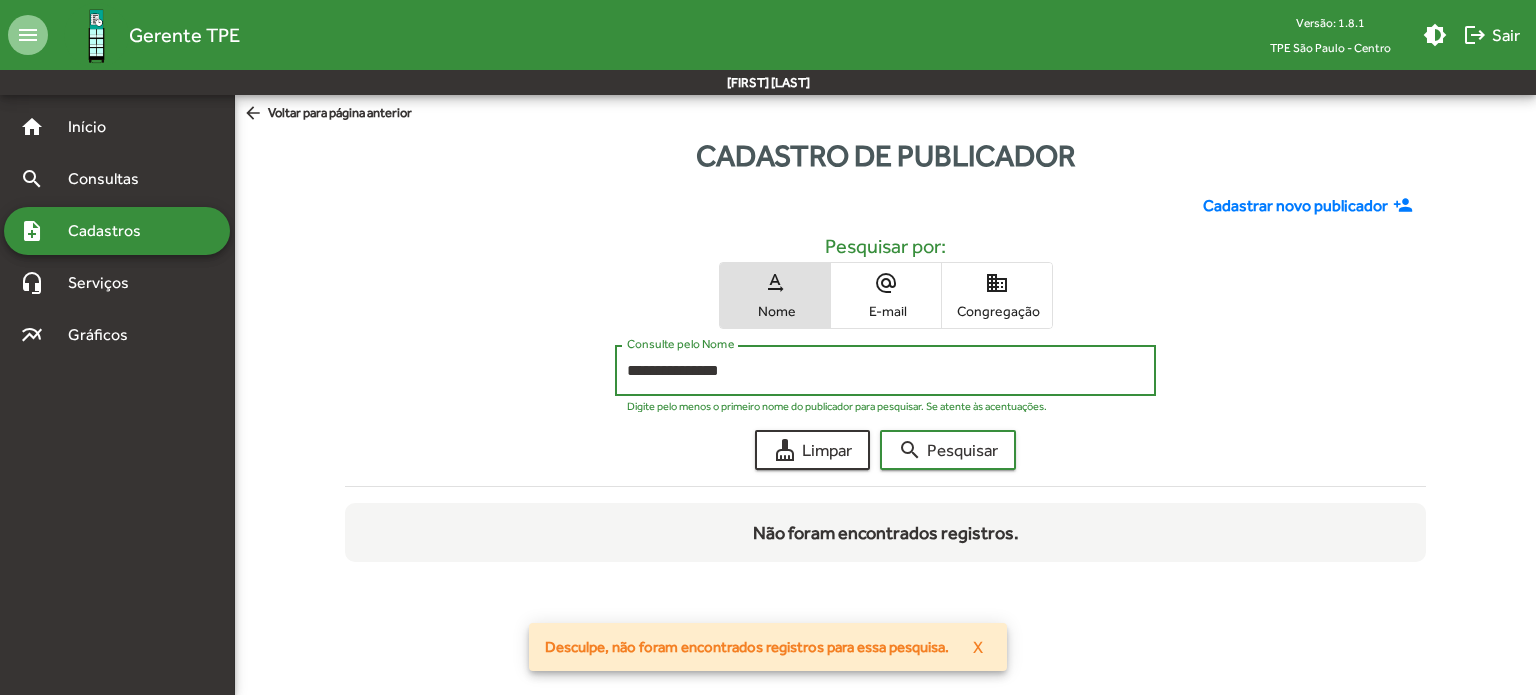 click on "**********" at bounding box center [885, 371] 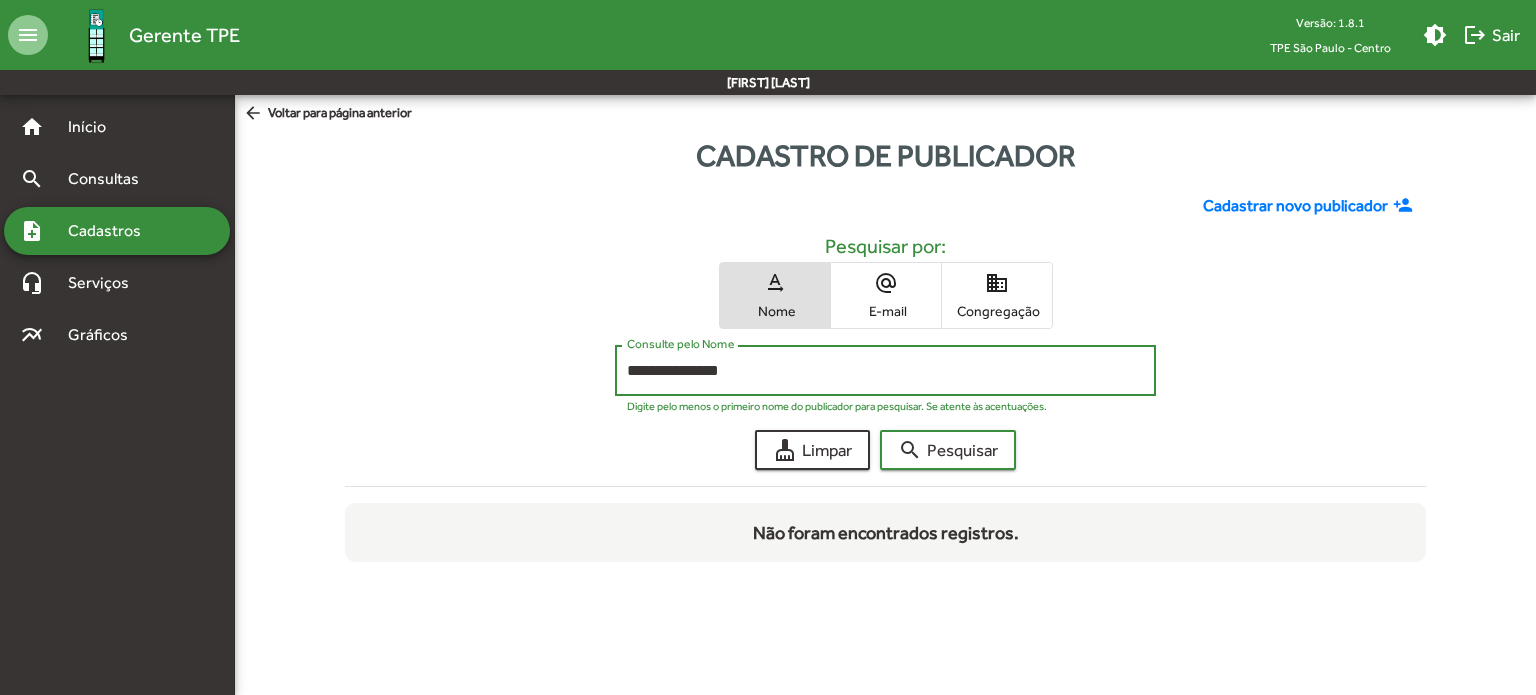 click on "alternate_email E-mail" at bounding box center [886, 295] 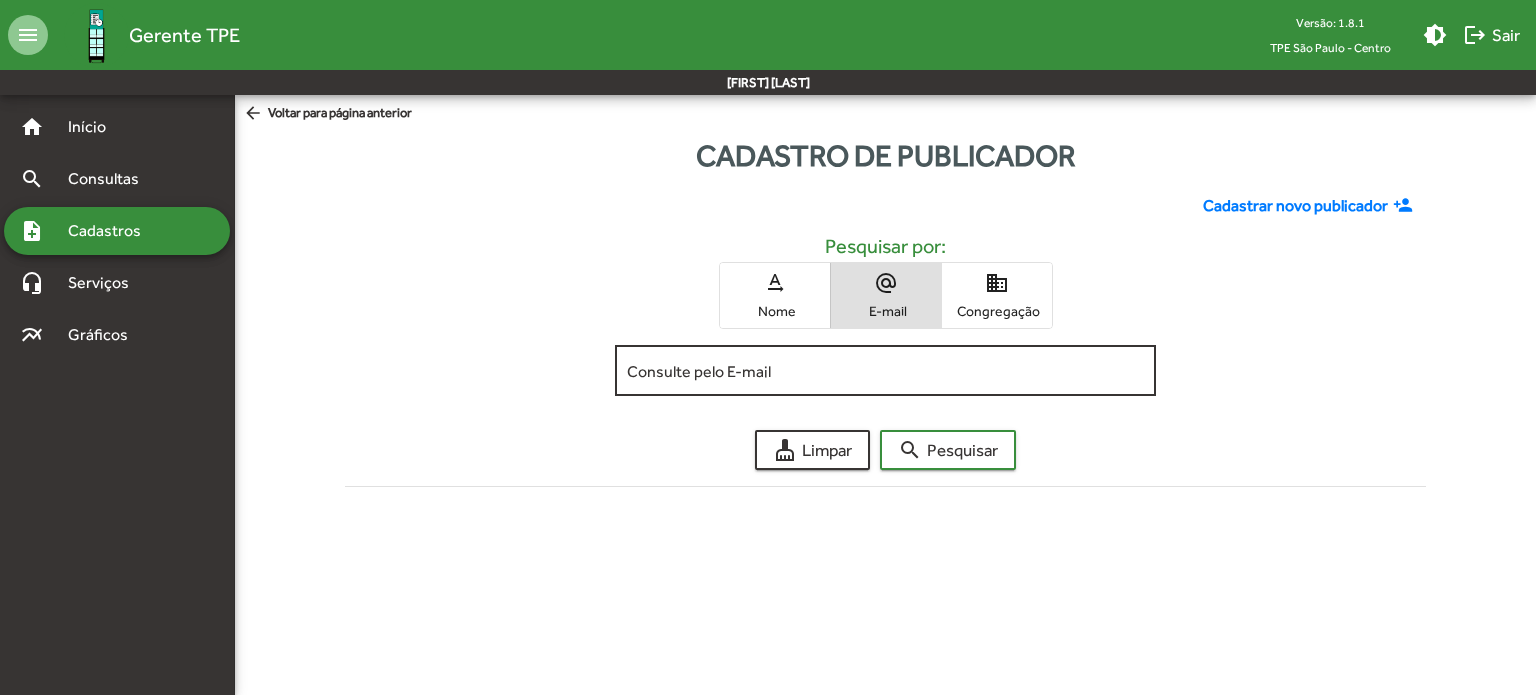 click on "Consulte pelo E-mail" at bounding box center (885, 371) 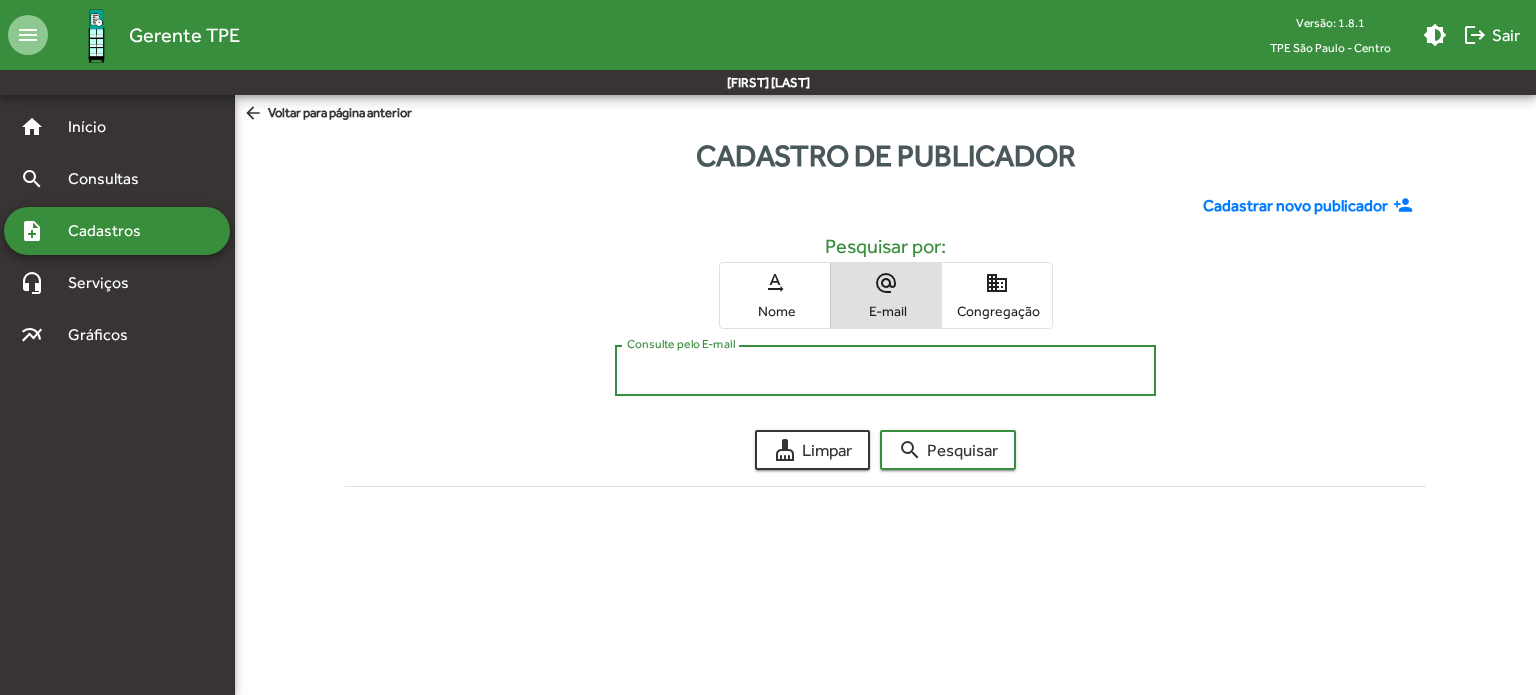 paste on "**********" 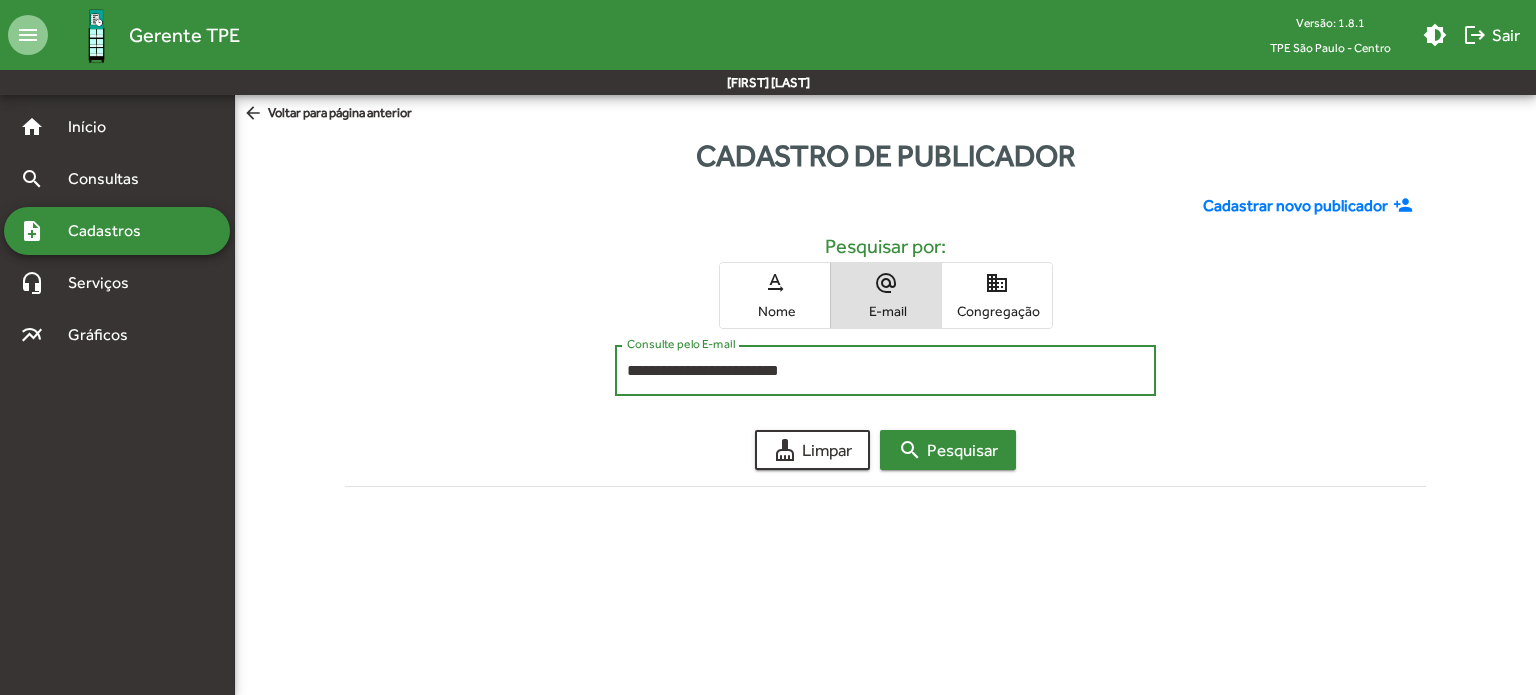 type on "**********" 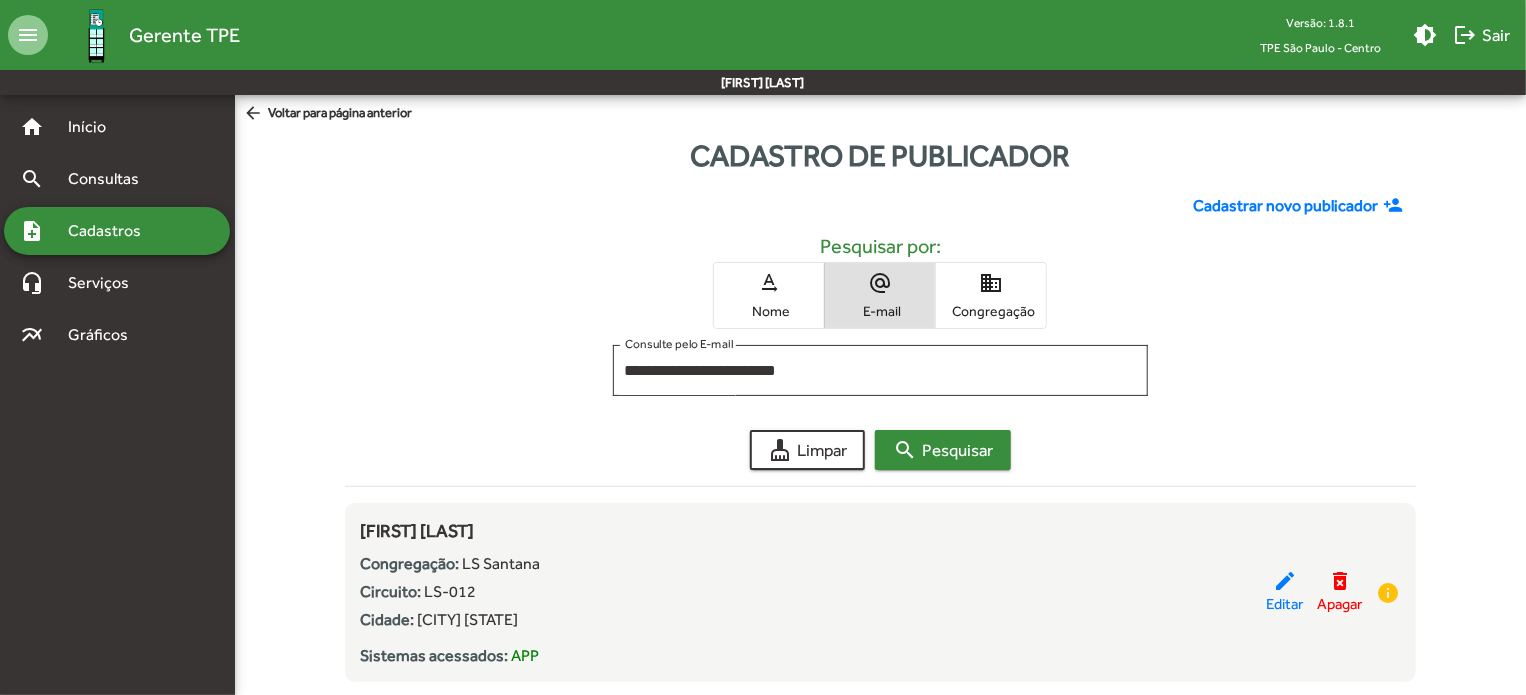 scroll, scrollTop: 33, scrollLeft: 0, axis: vertical 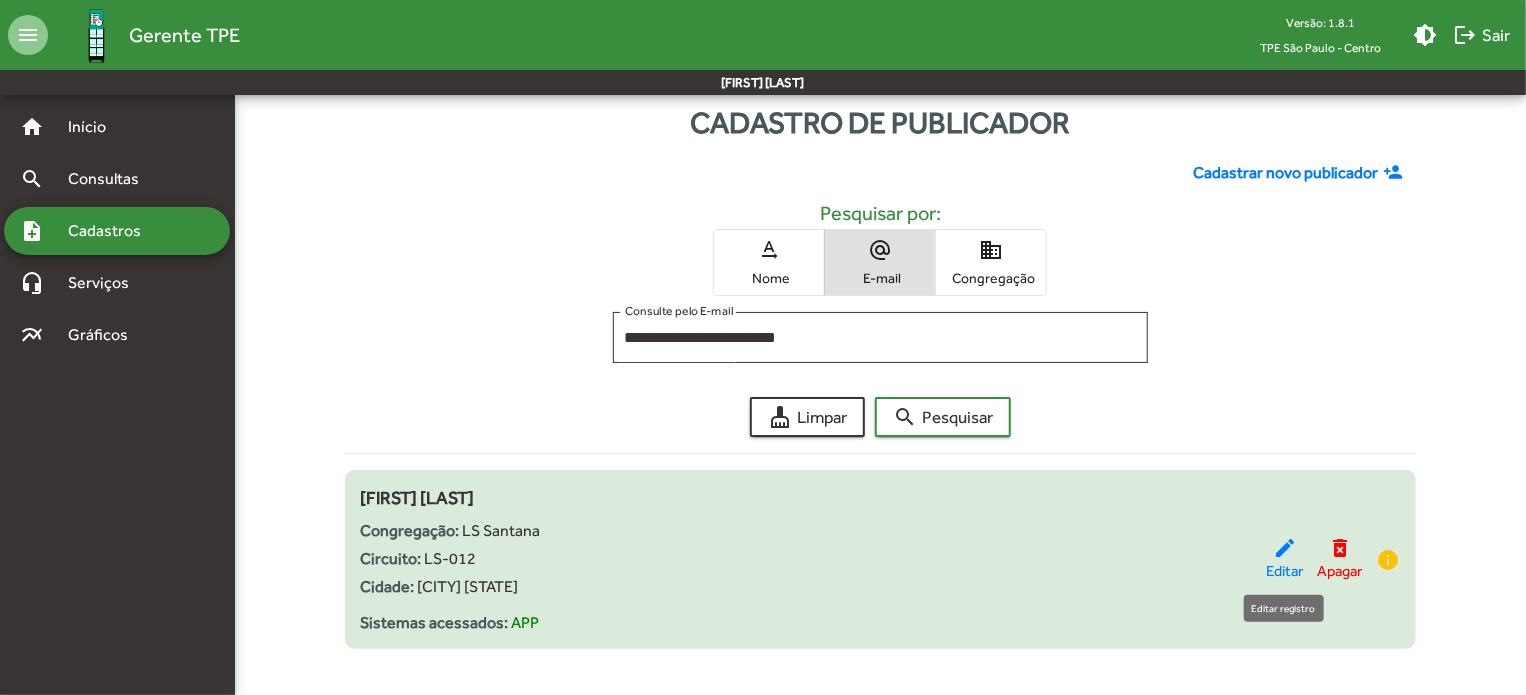 click on "Editar" at bounding box center [1284, 571] 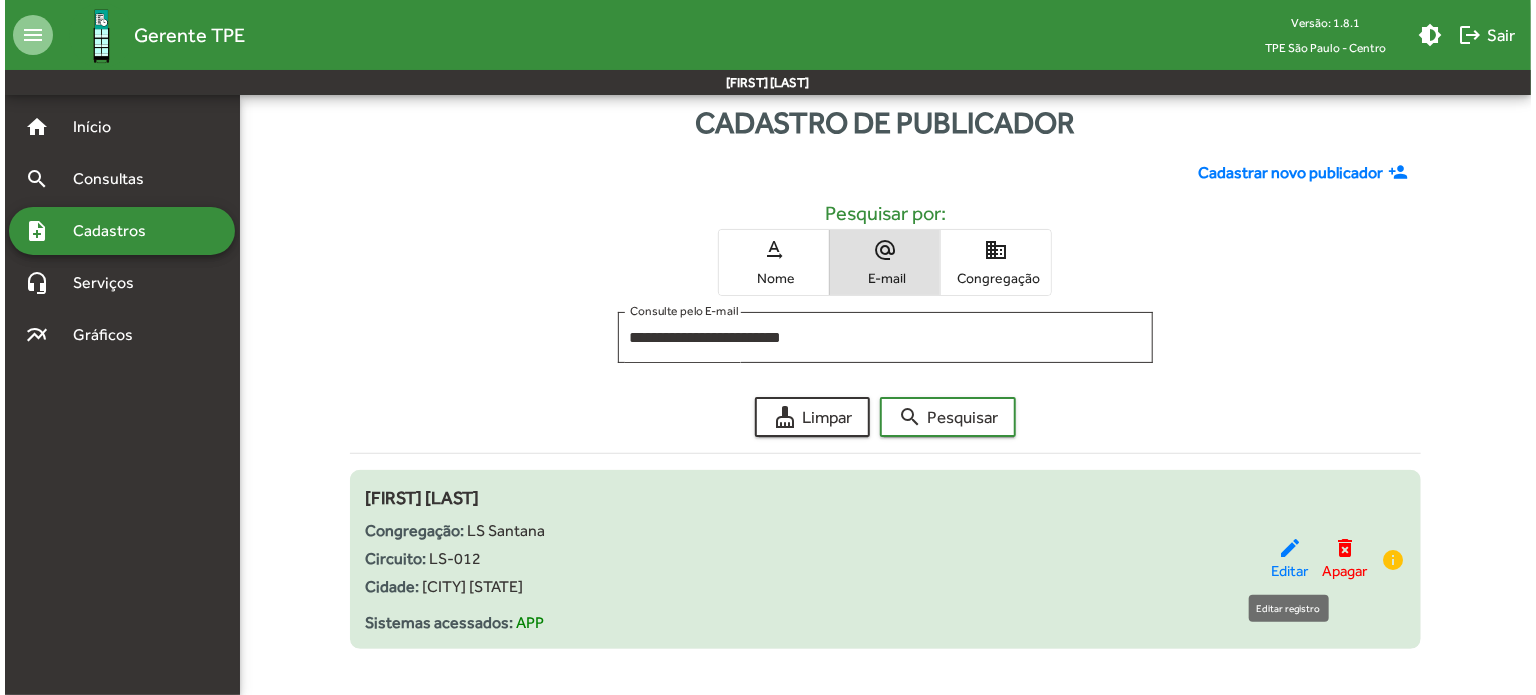 scroll, scrollTop: 0, scrollLeft: 0, axis: both 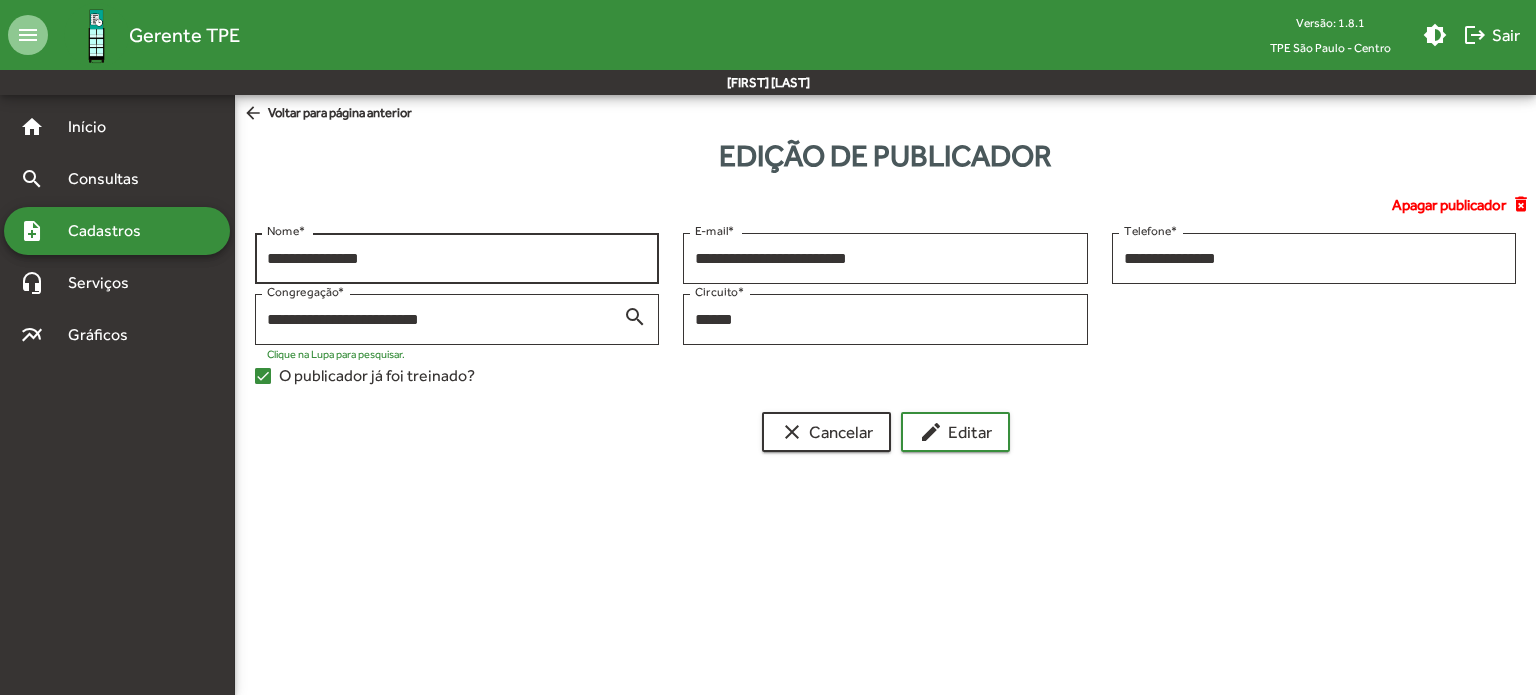 click on "**********" at bounding box center [457, 259] 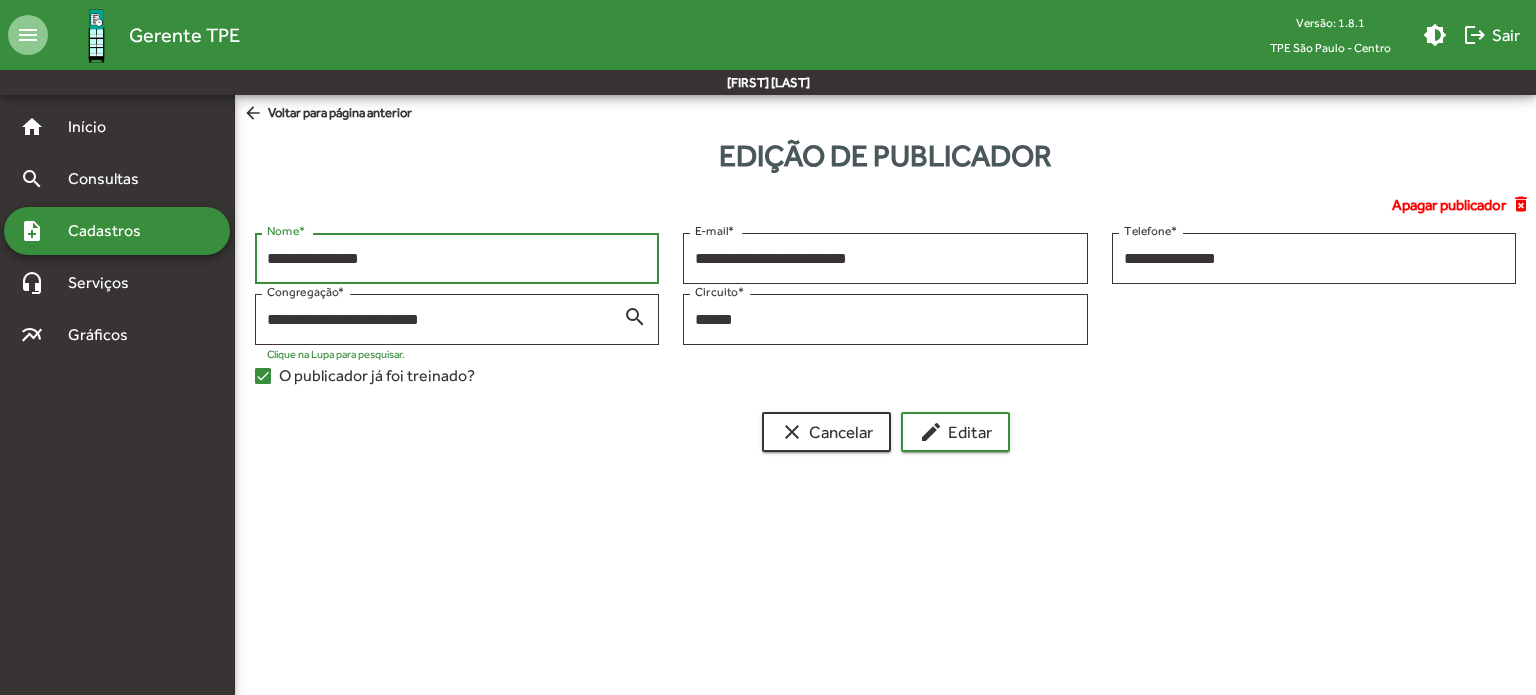 drag, startPoint x: 446, startPoint y: 258, endPoint x: 231, endPoint y: 271, distance: 215.39267 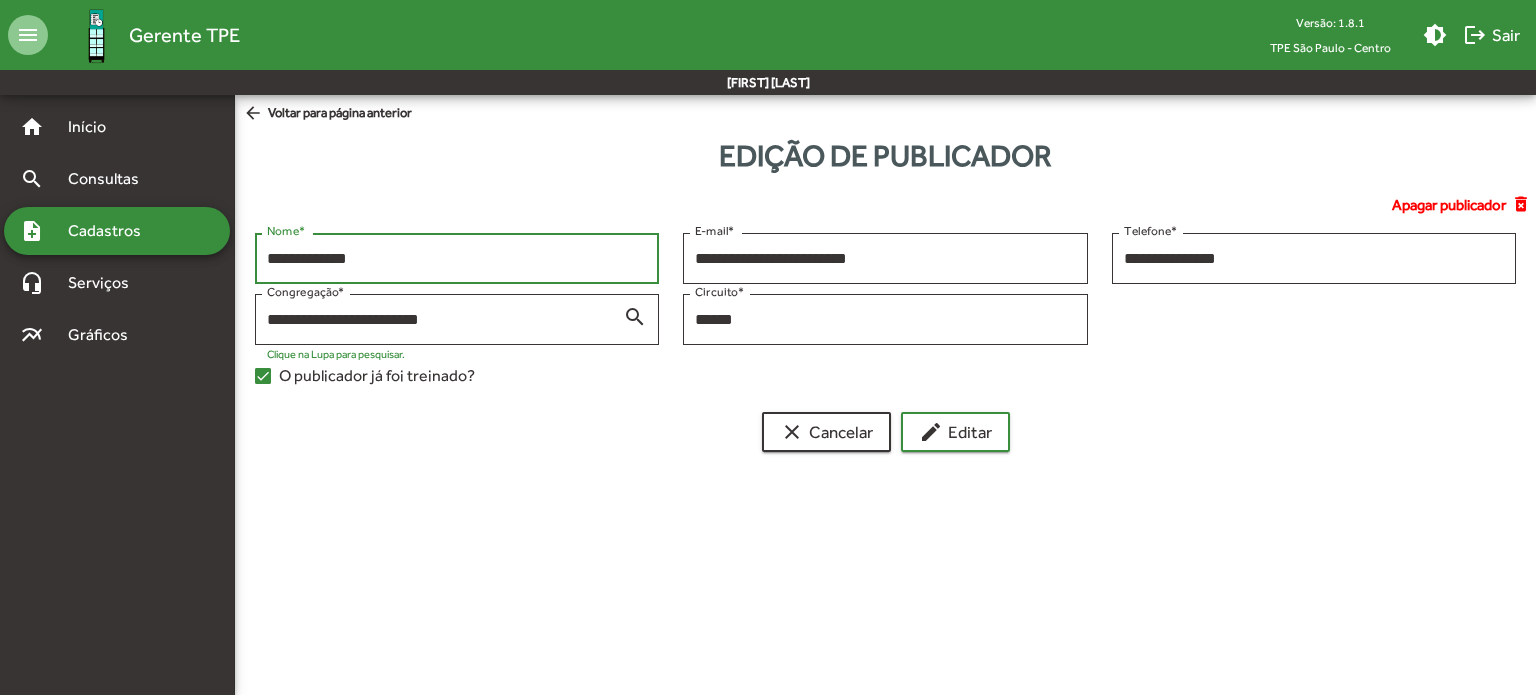 click on "**********" at bounding box center [457, 259] 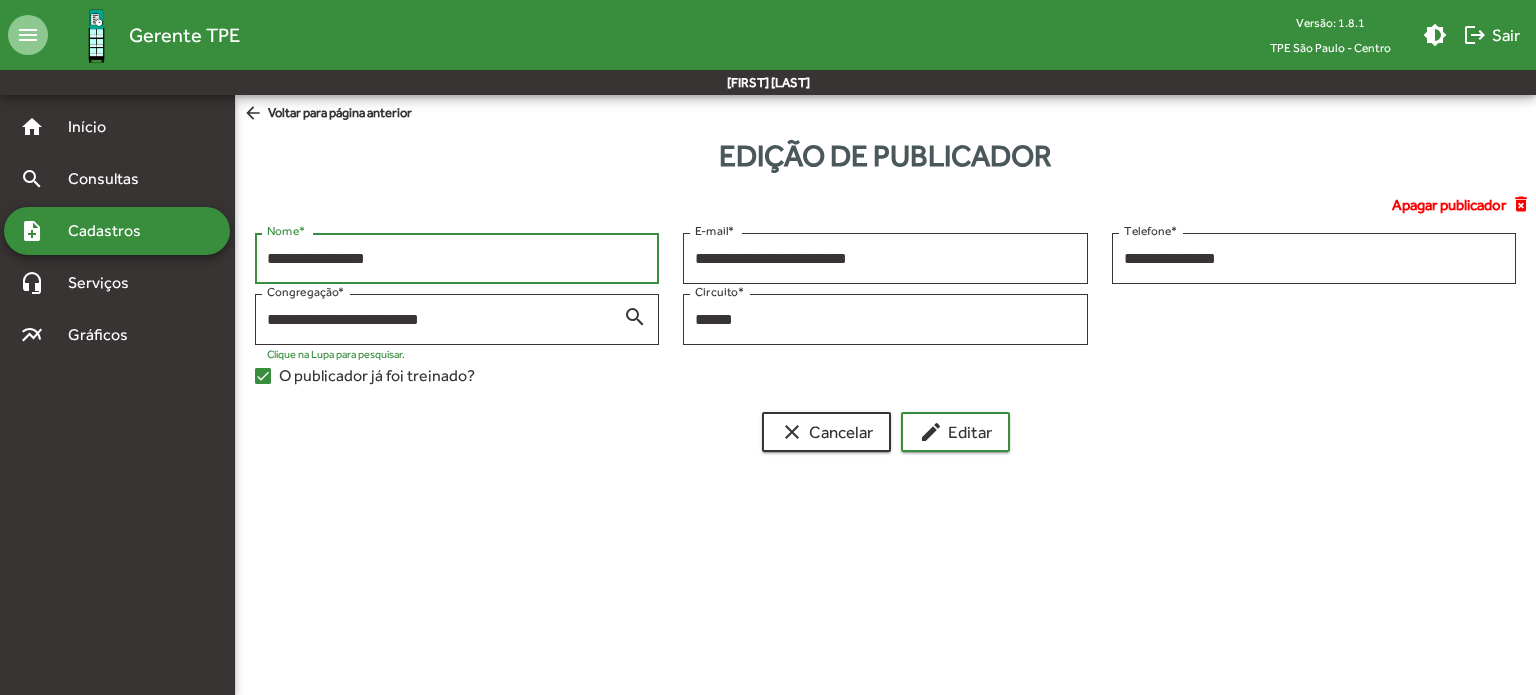 type on "**********" 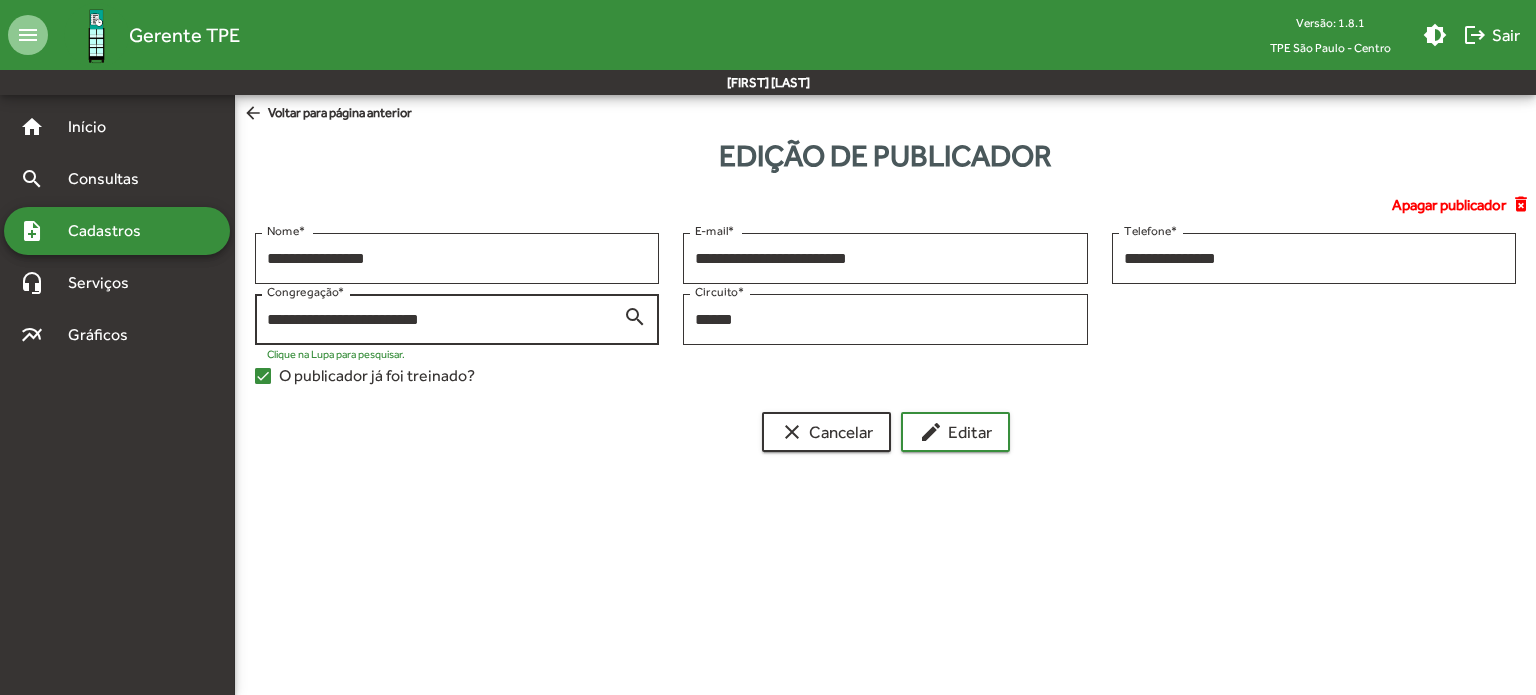 click on "**********" at bounding box center (445, 320) 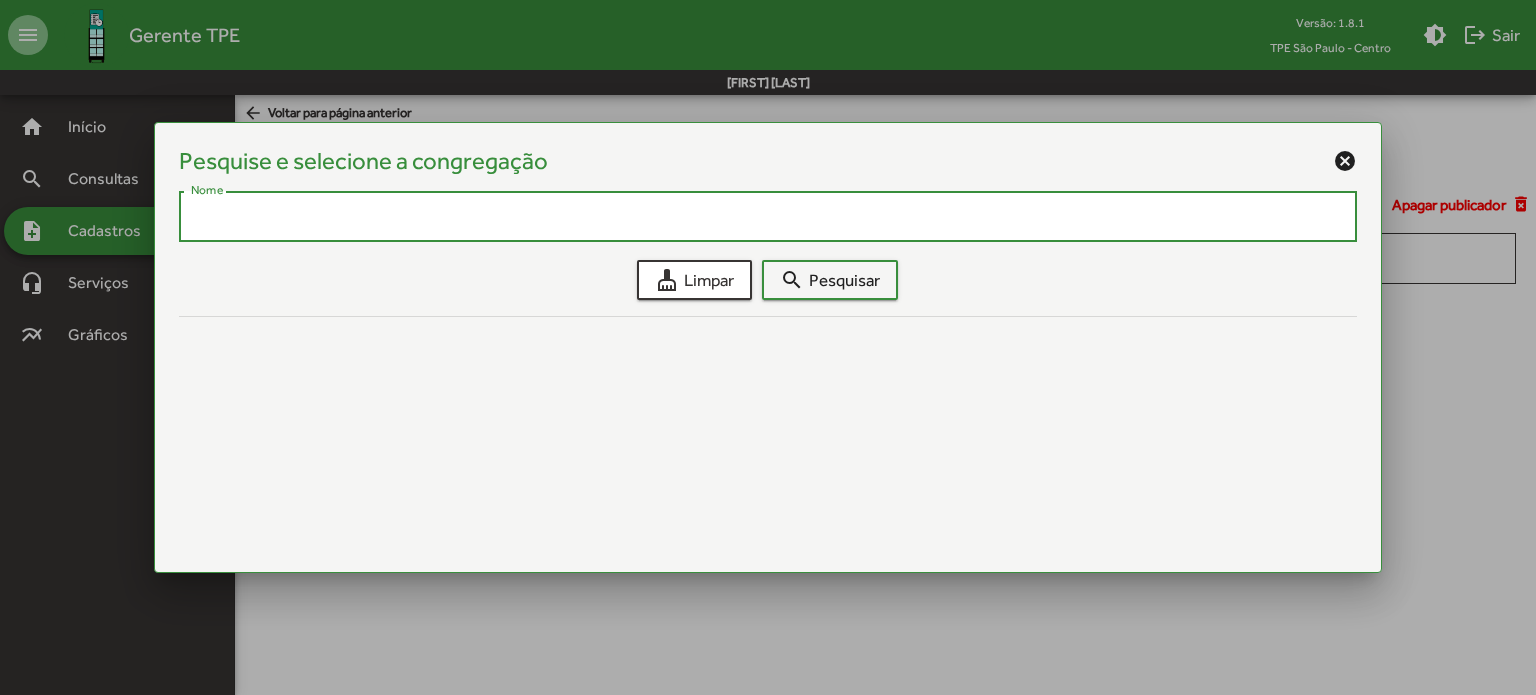 click on "Nome" at bounding box center (768, 217) 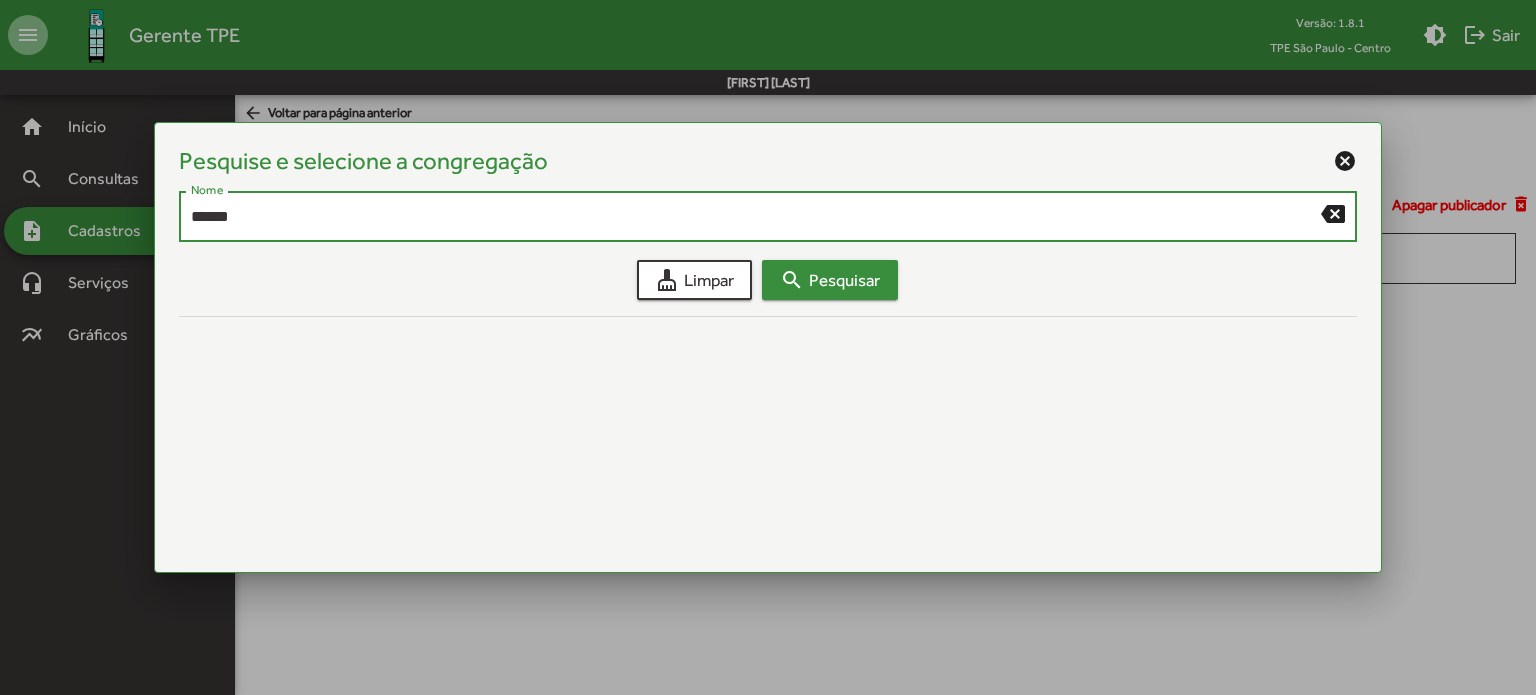 type on "******" 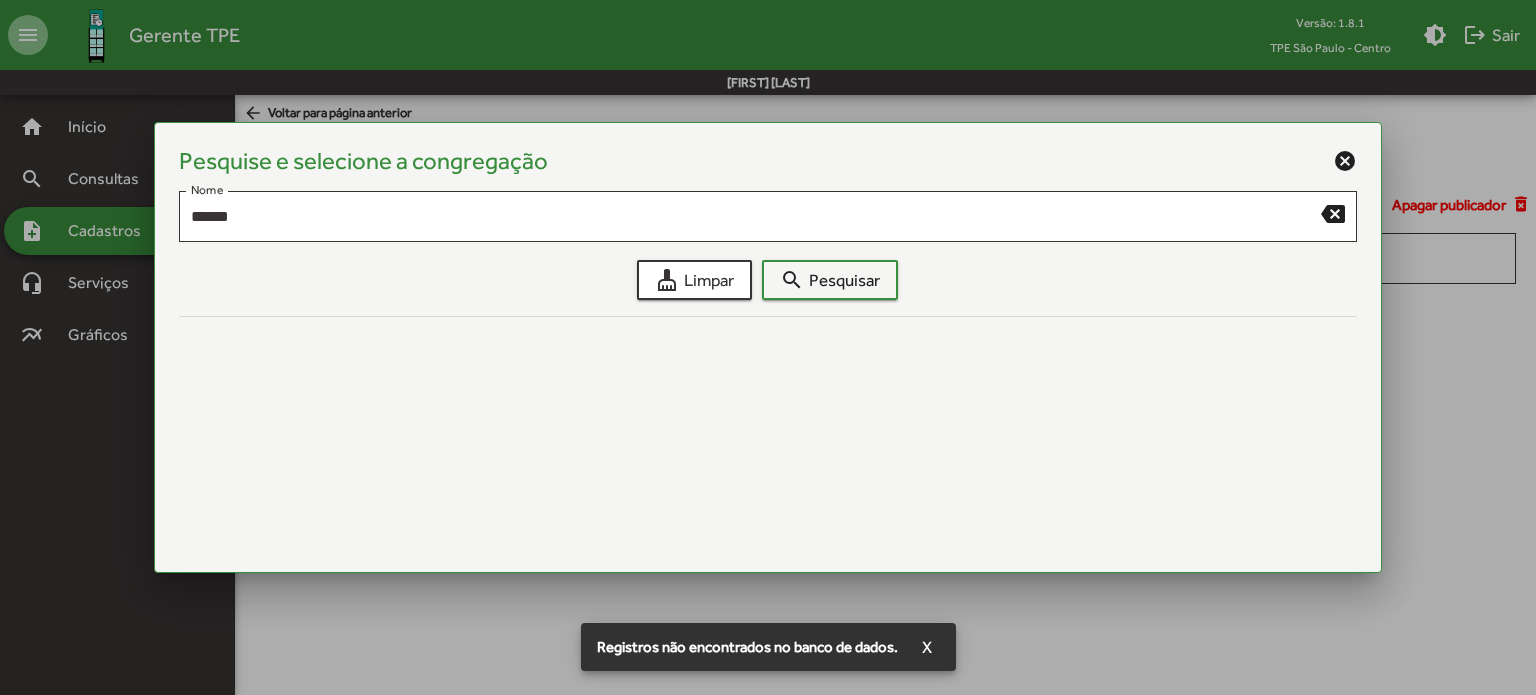 drag, startPoint x: 718, startPoint y: 143, endPoint x: 492, endPoint y: 123, distance: 226.88322 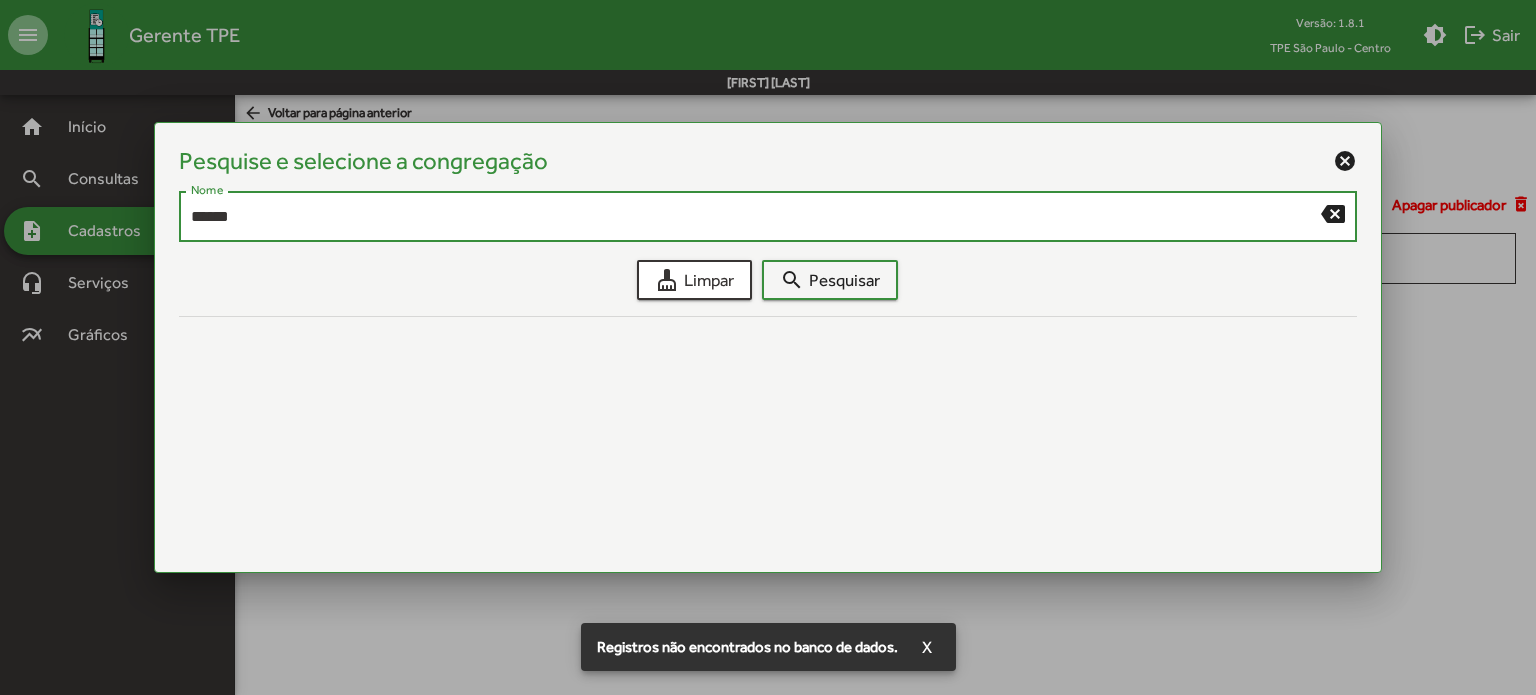 drag, startPoint x: 504, startPoint y: 210, endPoint x: 0, endPoint y: 221, distance: 504.12003 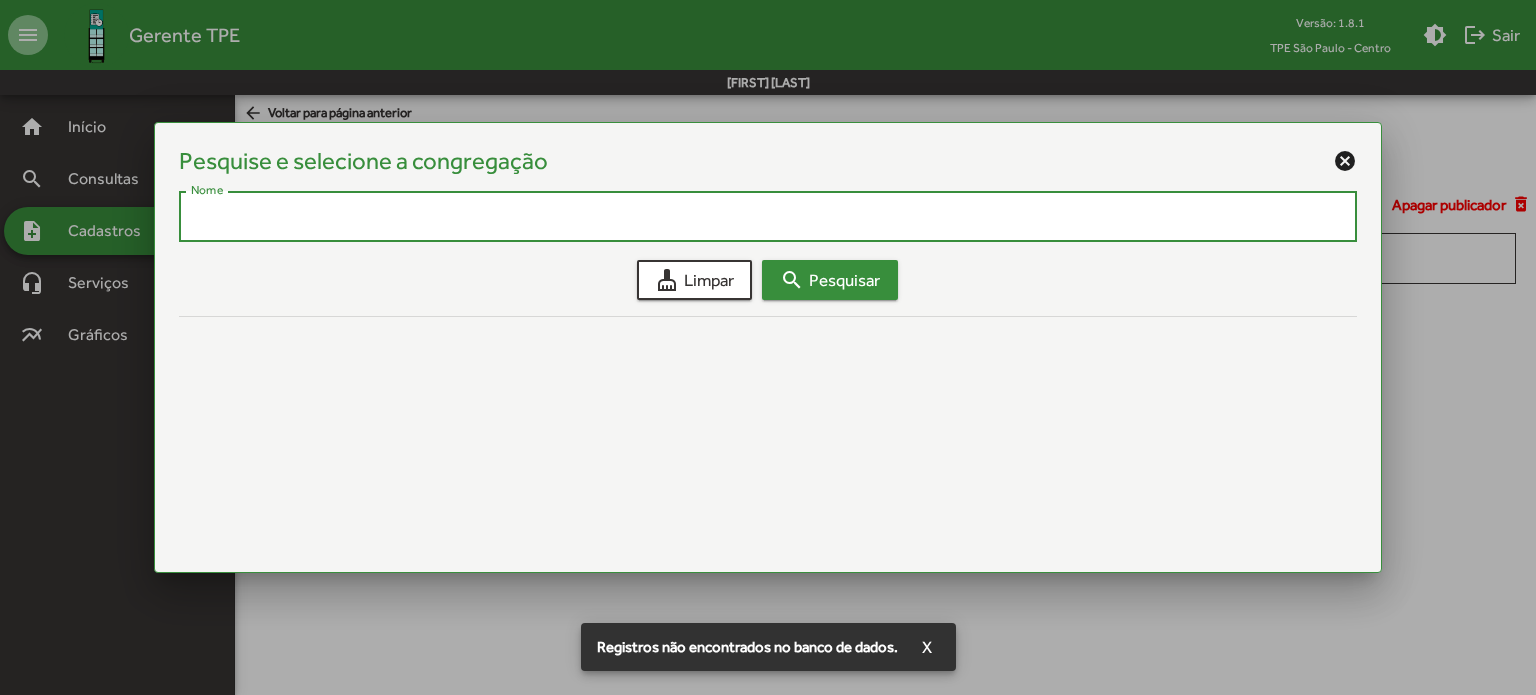 type 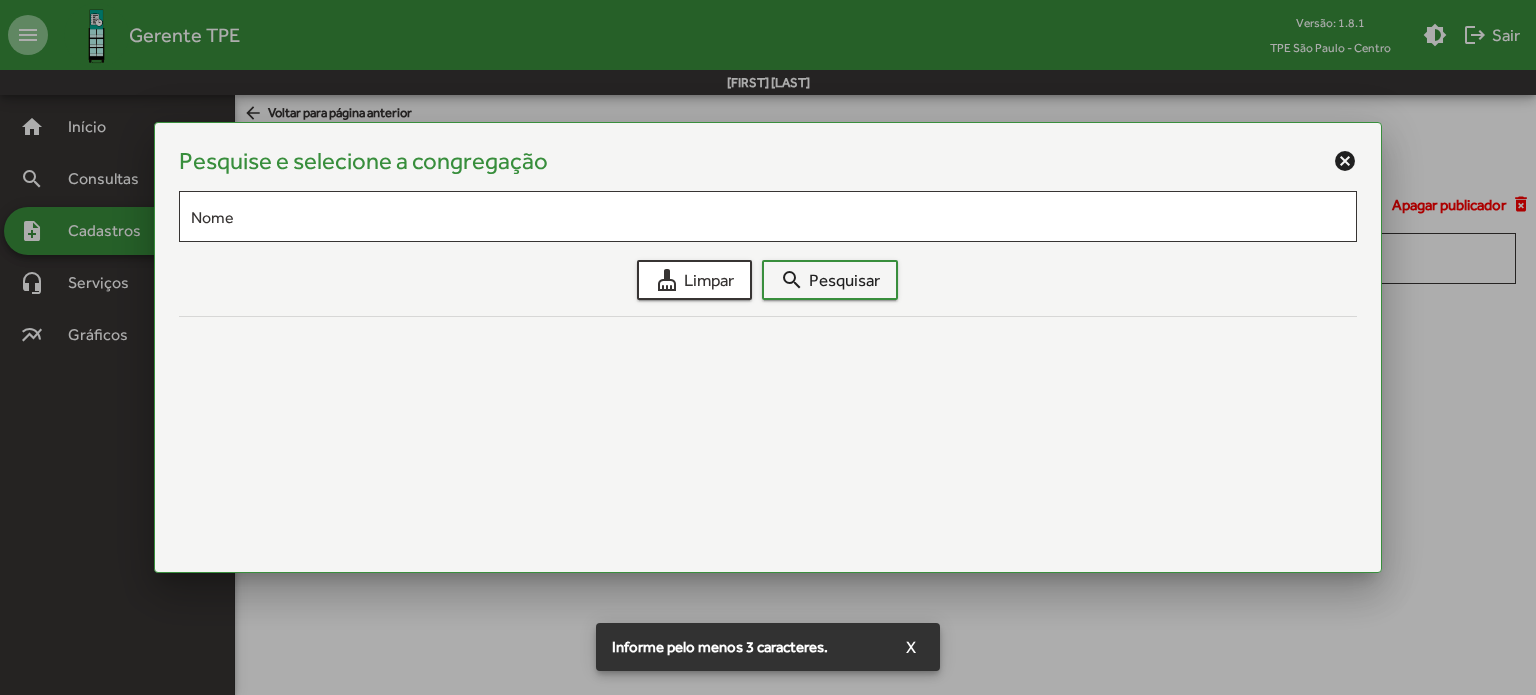 drag, startPoint x: 628, startPoint y: 162, endPoint x: 448, endPoint y: 179, distance: 180.801 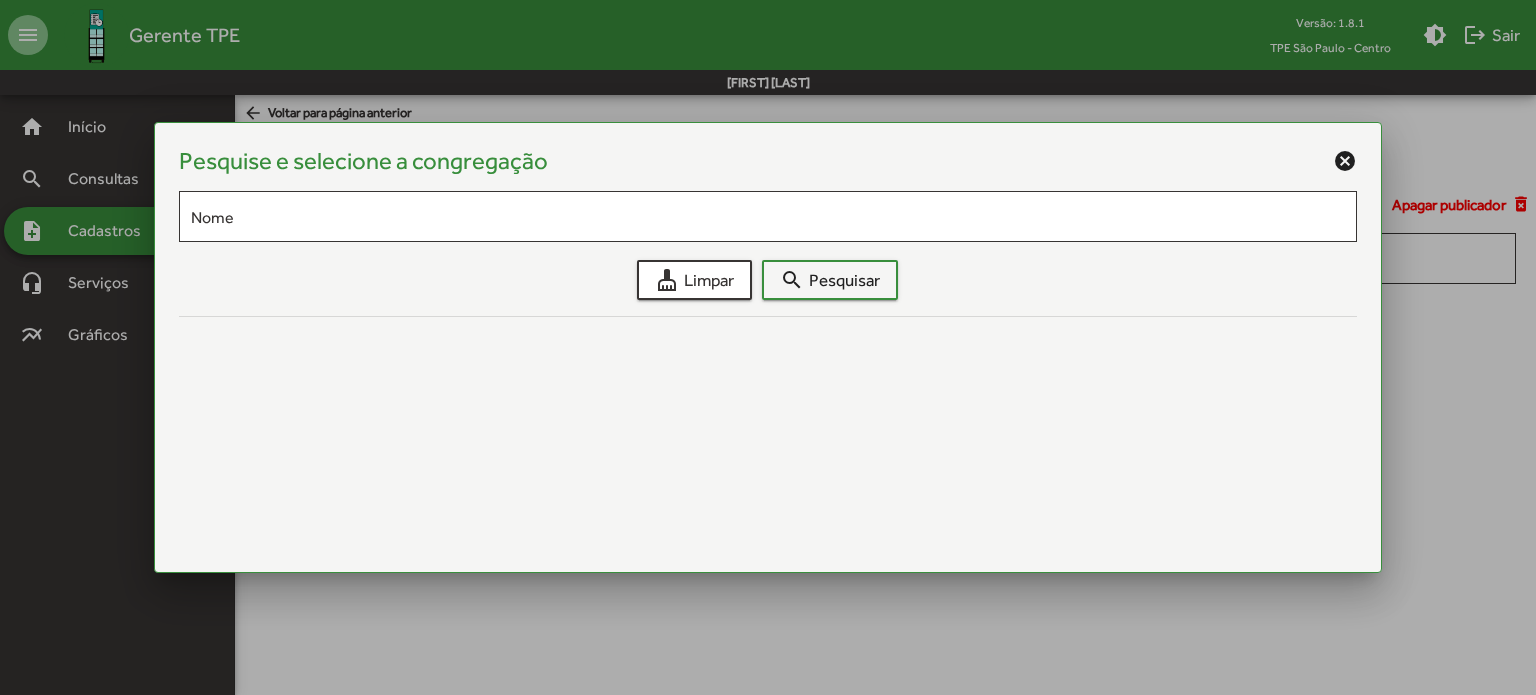 click on "cancel" at bounding box center [1345, 161] 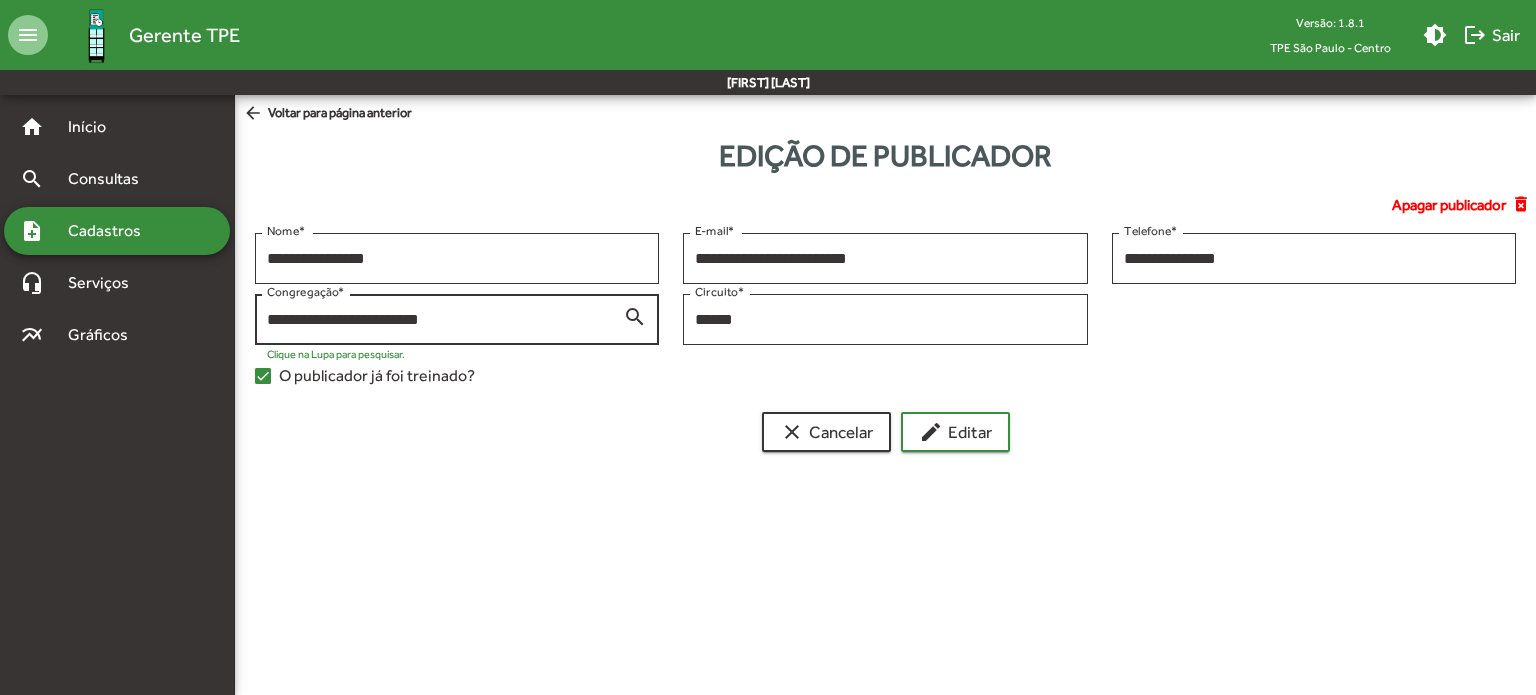 click on "**********" at bounding box center (445, 320) 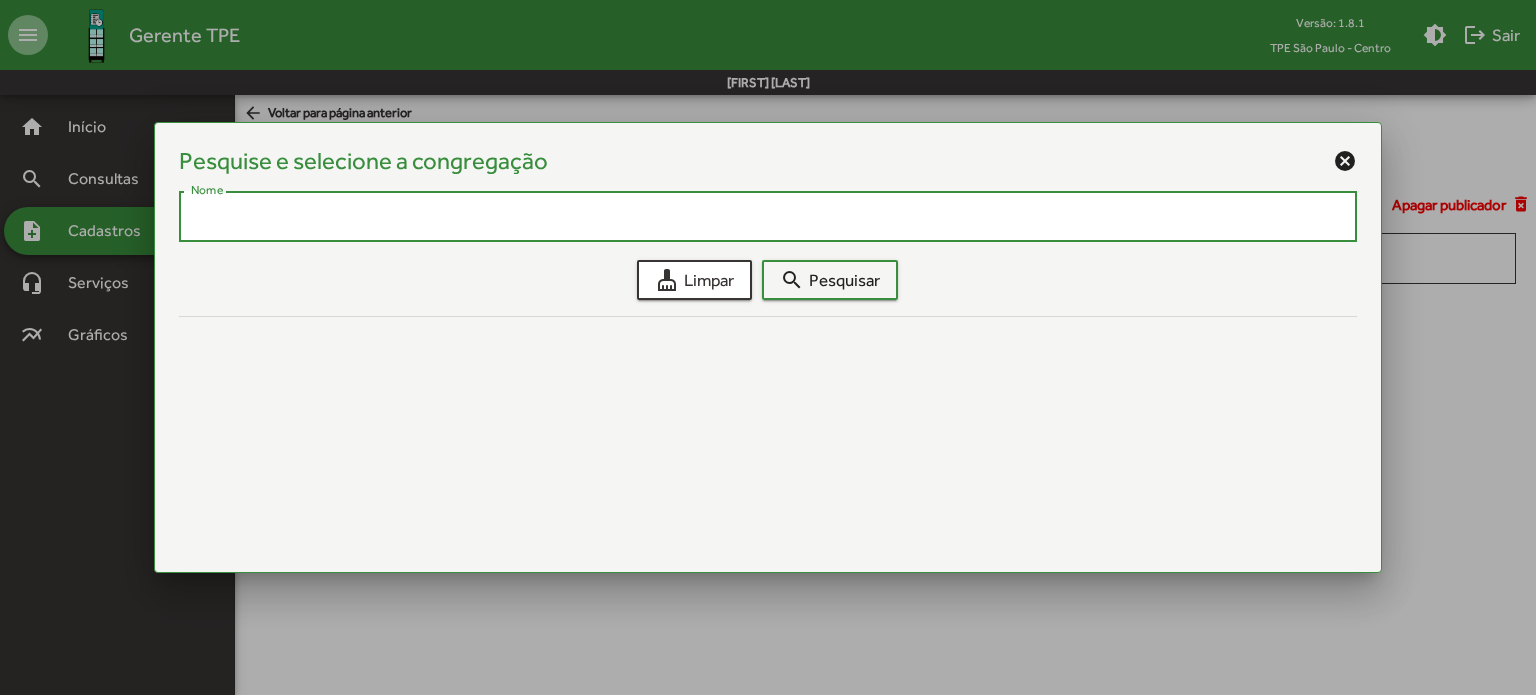 click on "cancel" at bounding box center (1345, 161) 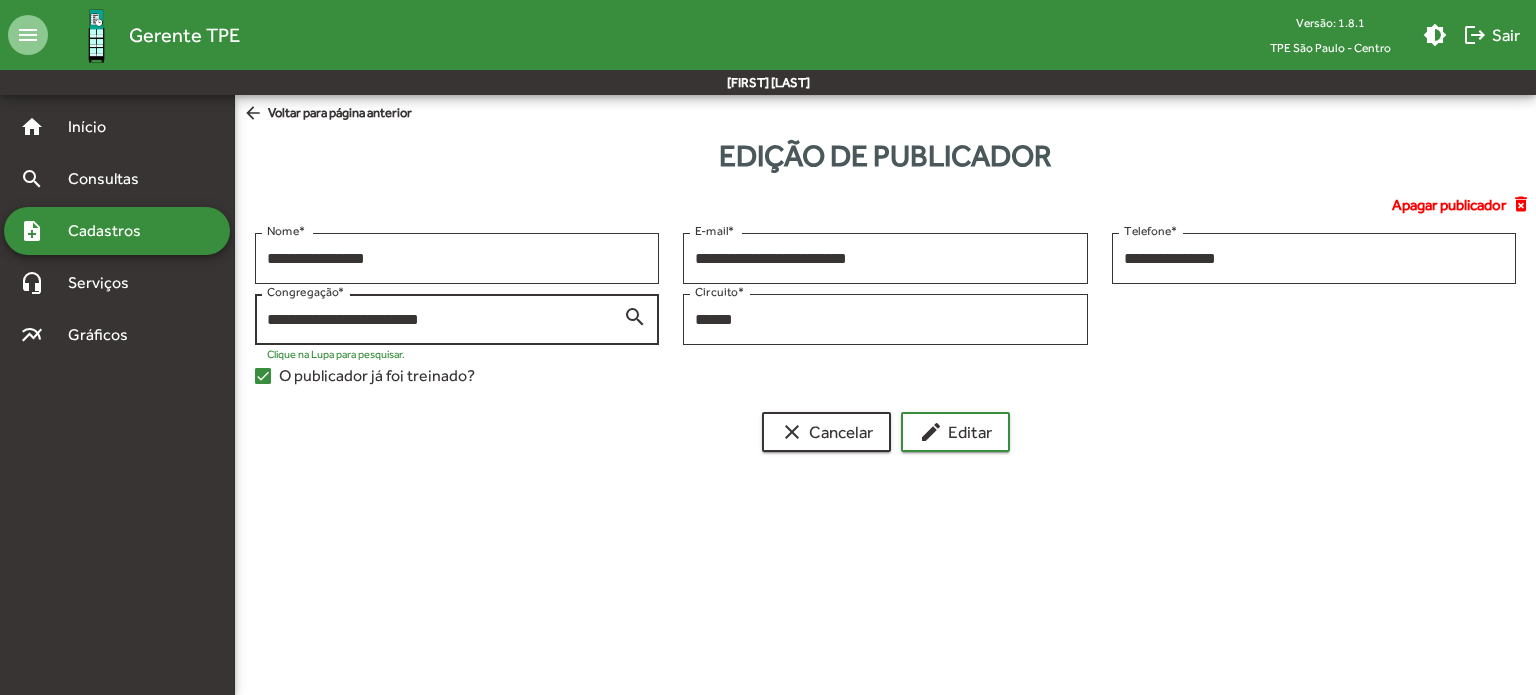 click on "**********" at bounding box center (445, 320) 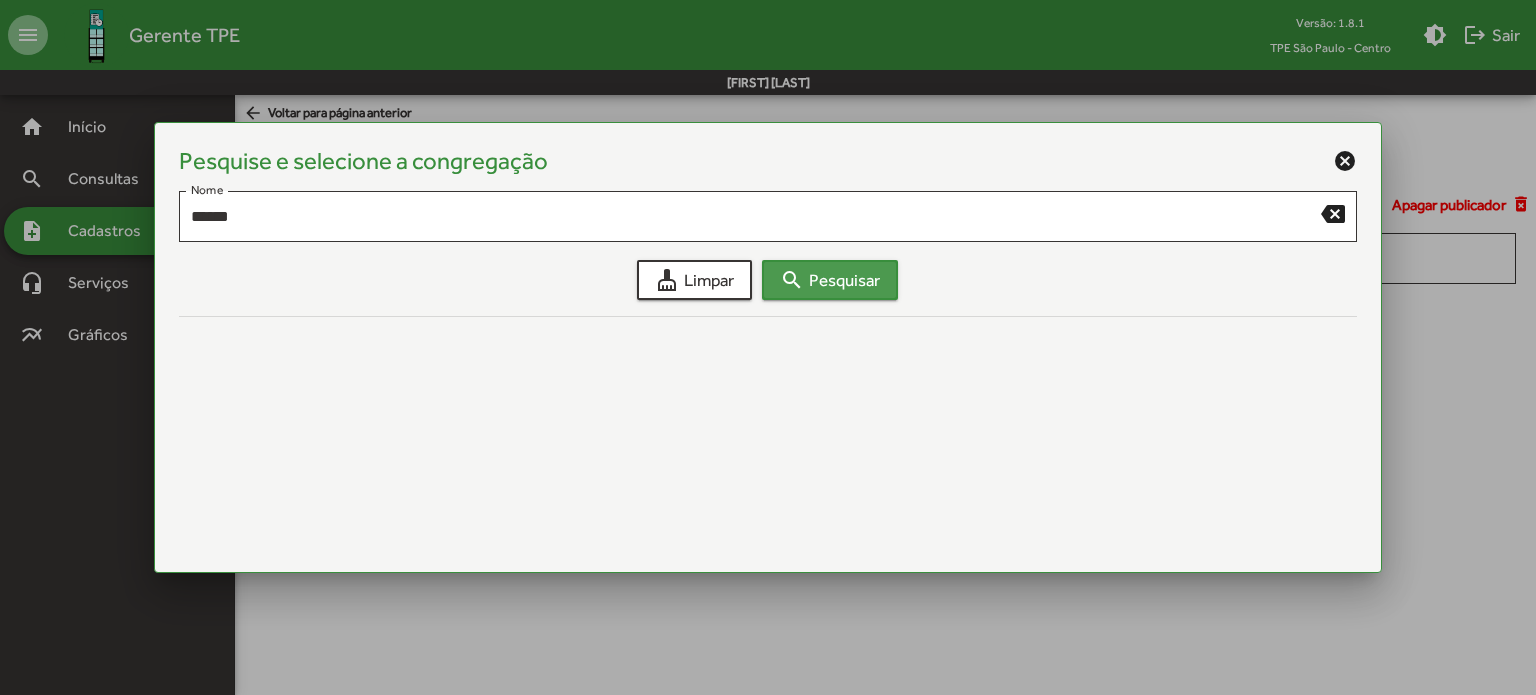 click on "search  Pesquisar" at bounding box center (830, 280) 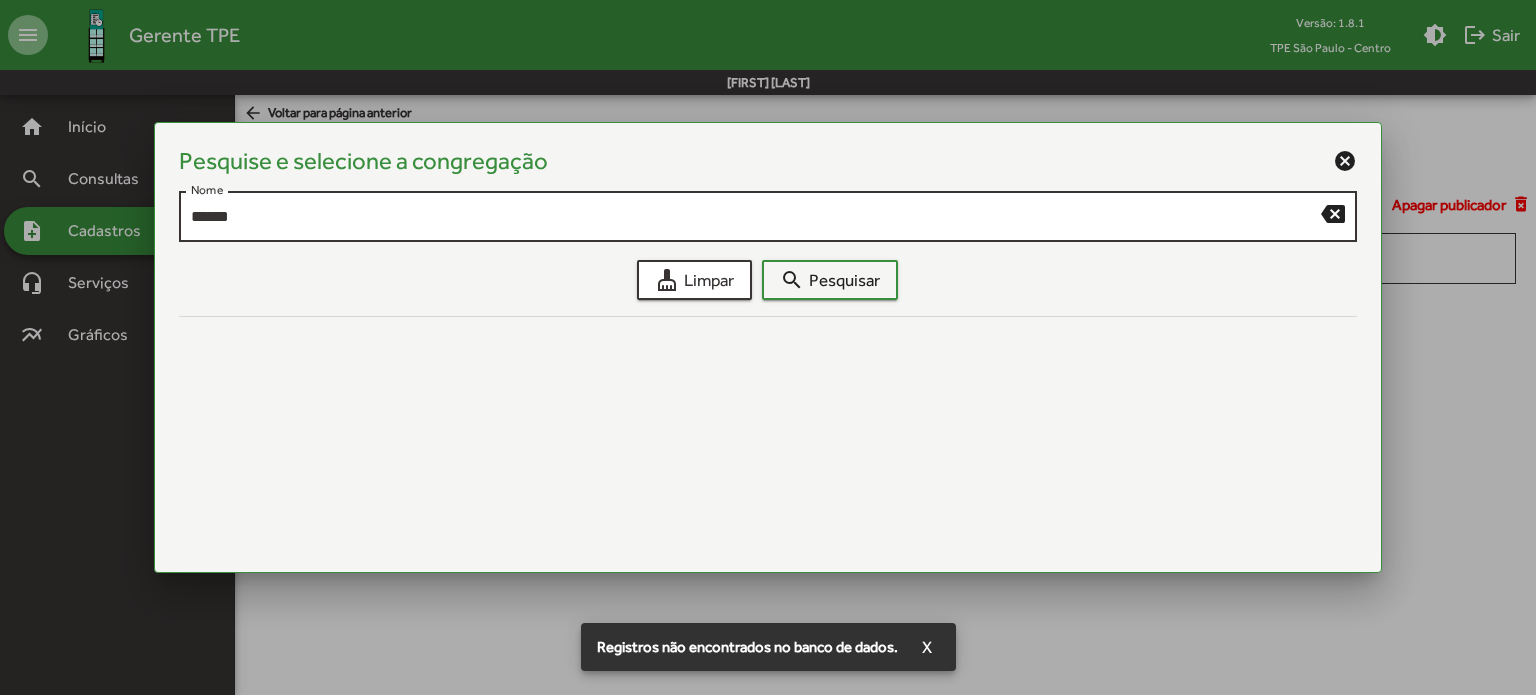 click on "****** Nome" at bounding box center [756, 214] 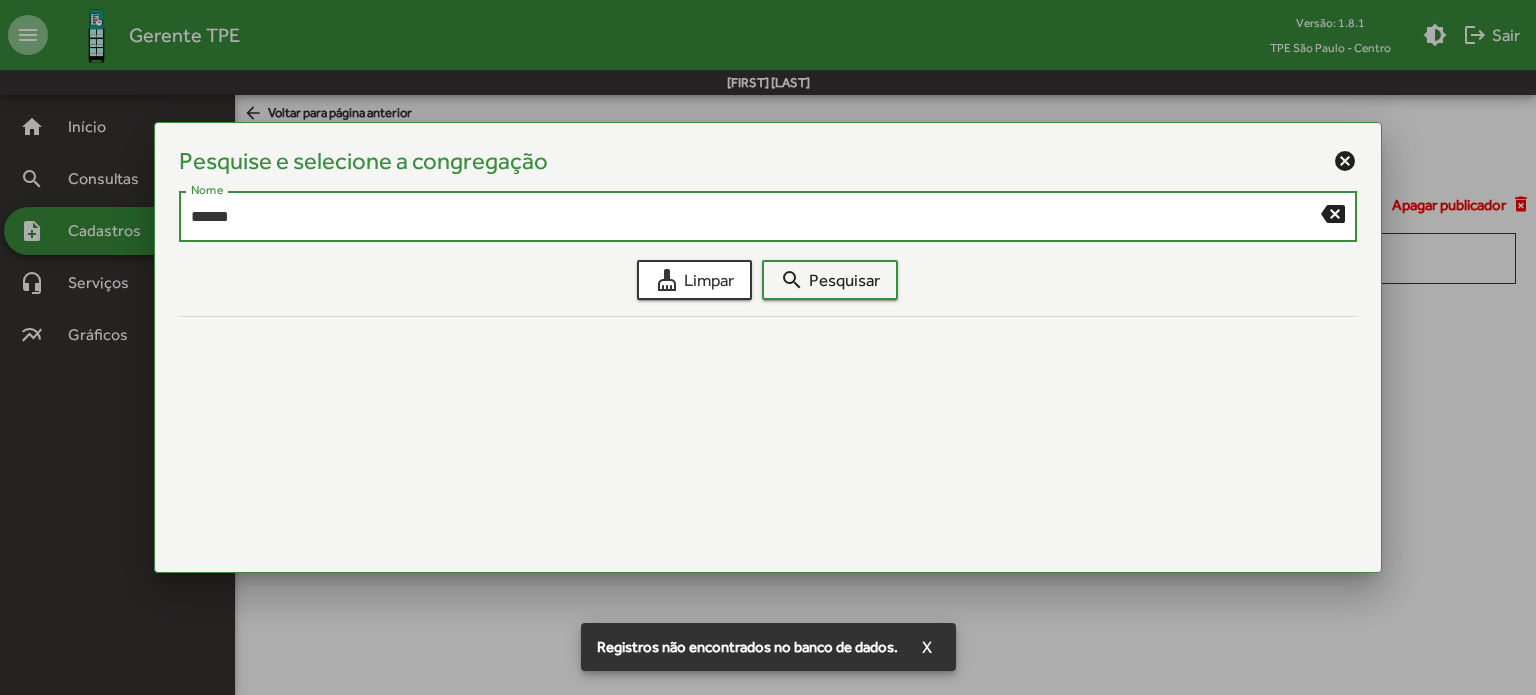 click on "****** Nome" at bounding box center (756, 214) 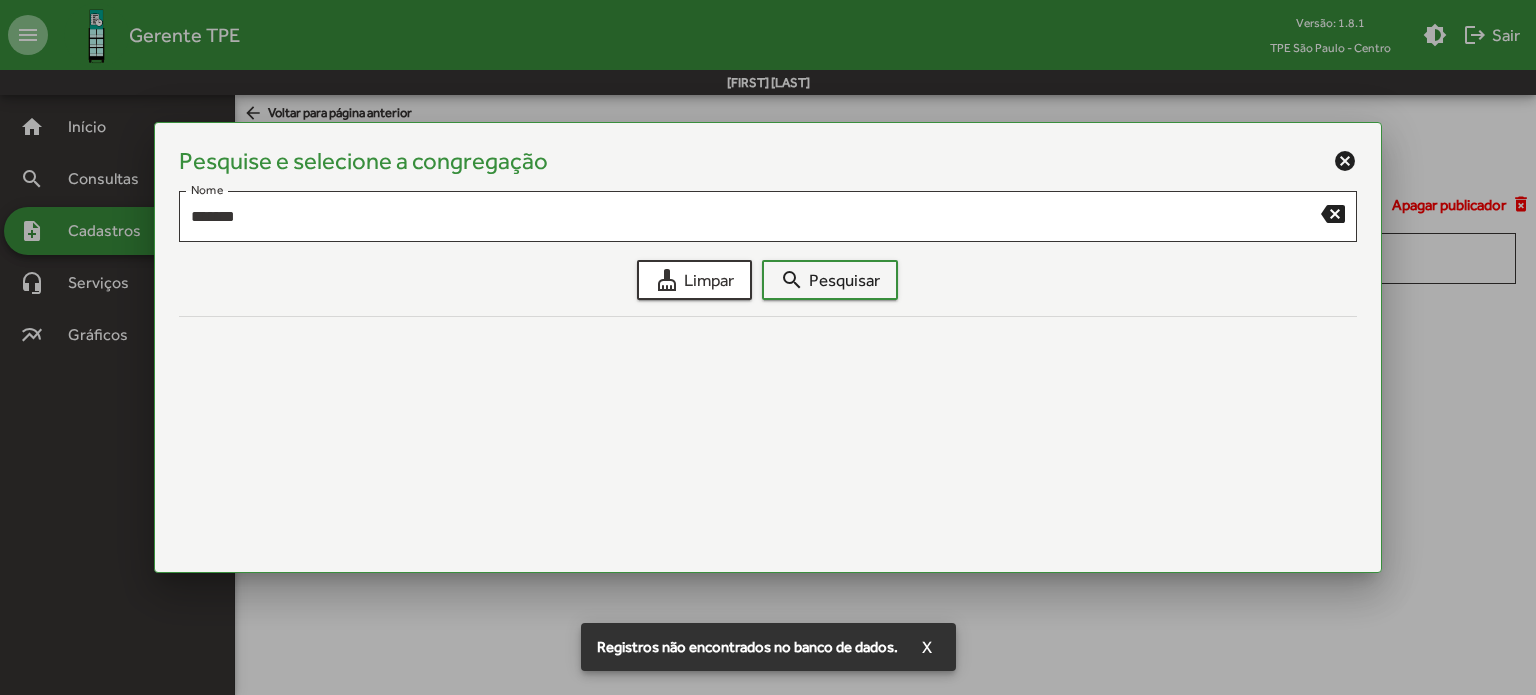 drag, startPoint x: 568, startPoint y: 206, endPoint x: 119, endPoint y: 227, distance: 449.4908 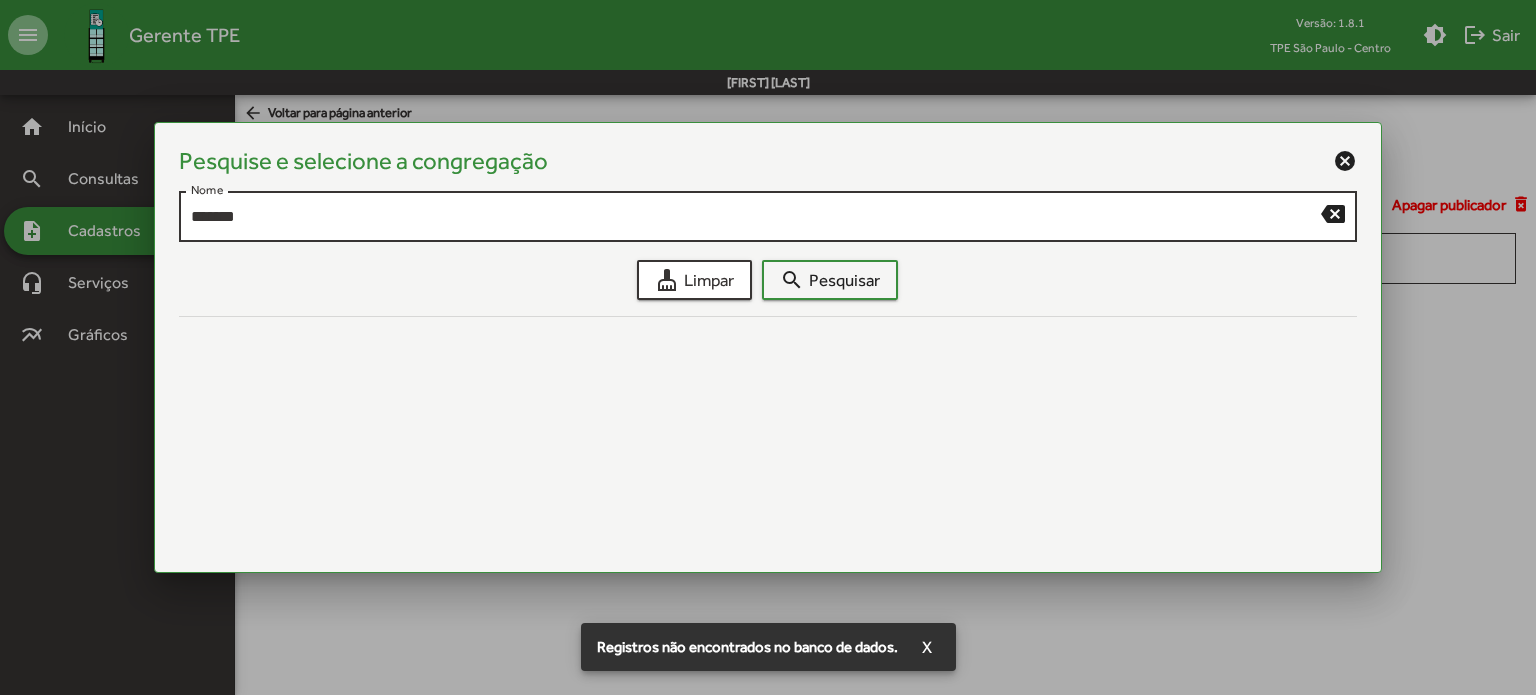 click on "*******" at bounding box center (756, 217) 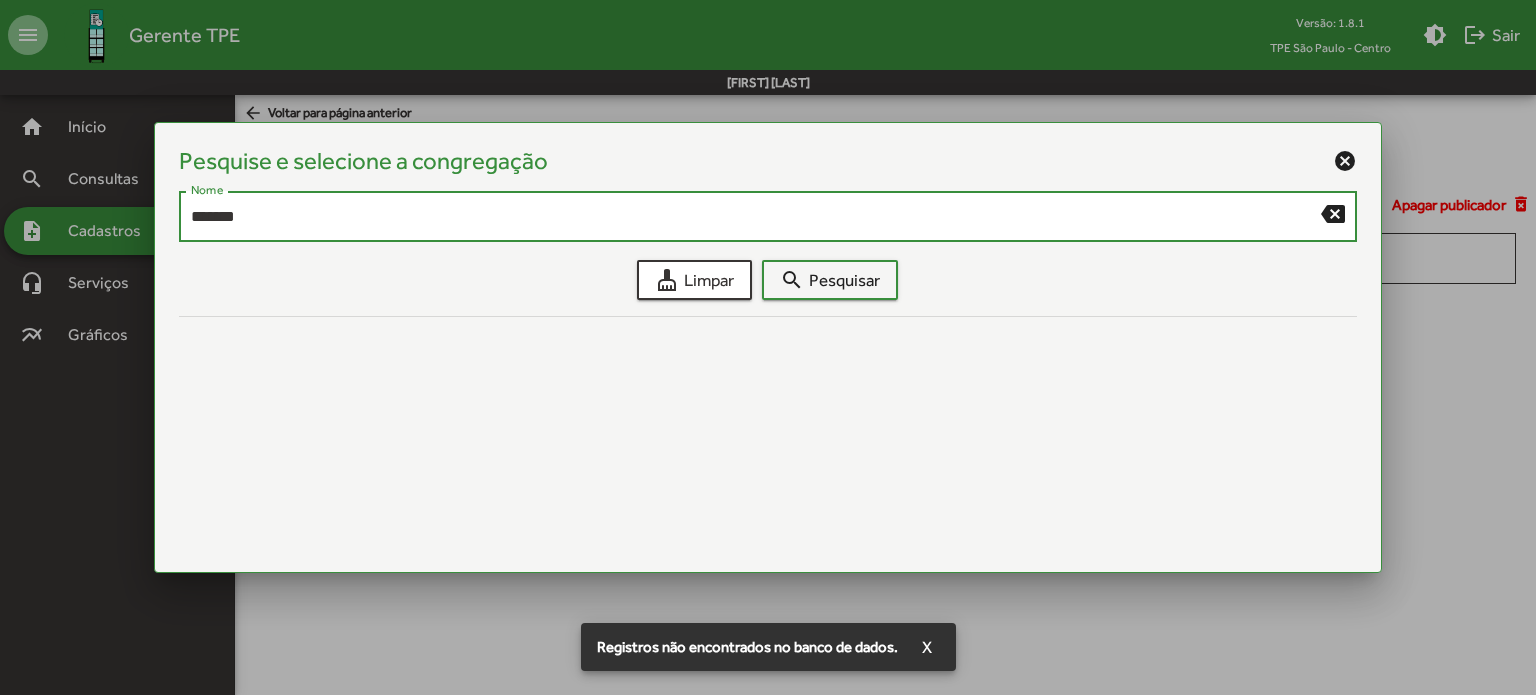 click on "*******" at bounding box center [756, 217] 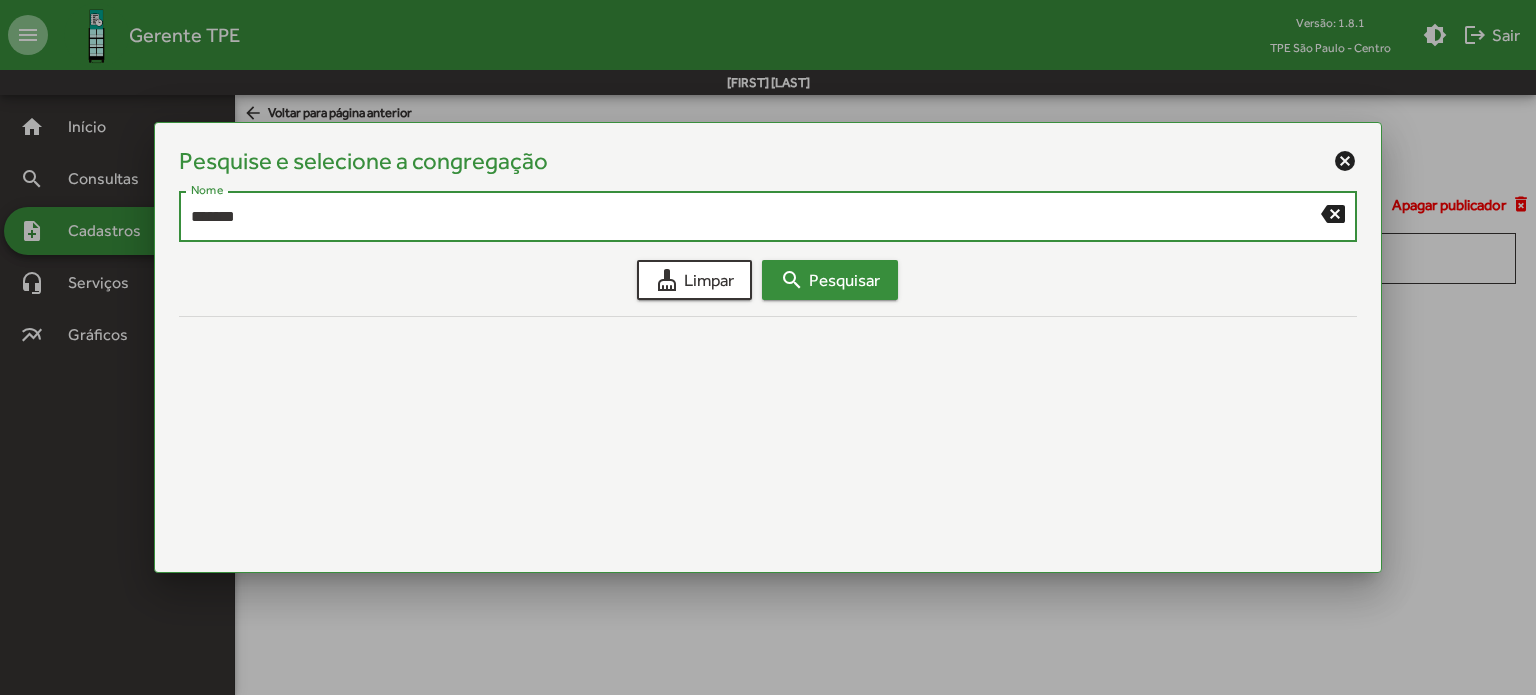 type on "*******" 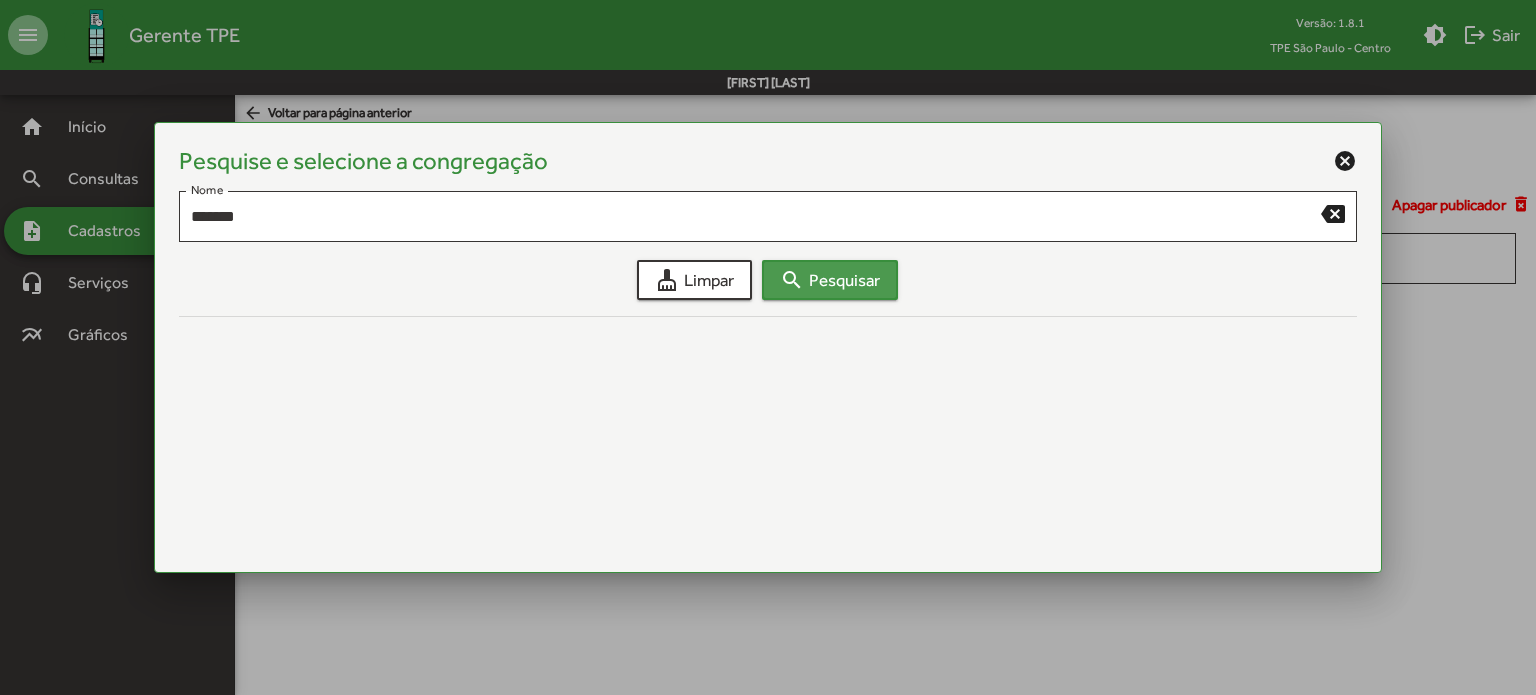 click on "search" at bounding box center (792, 280) 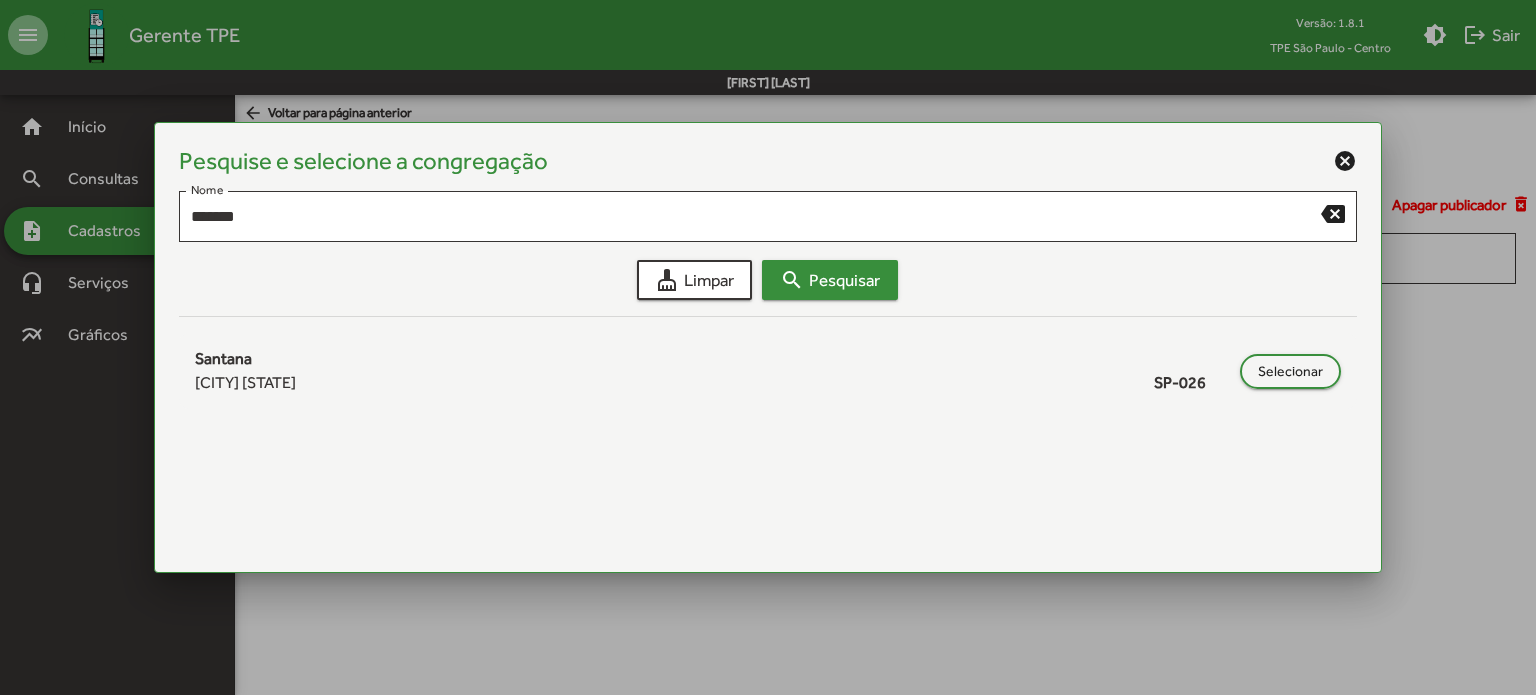 type 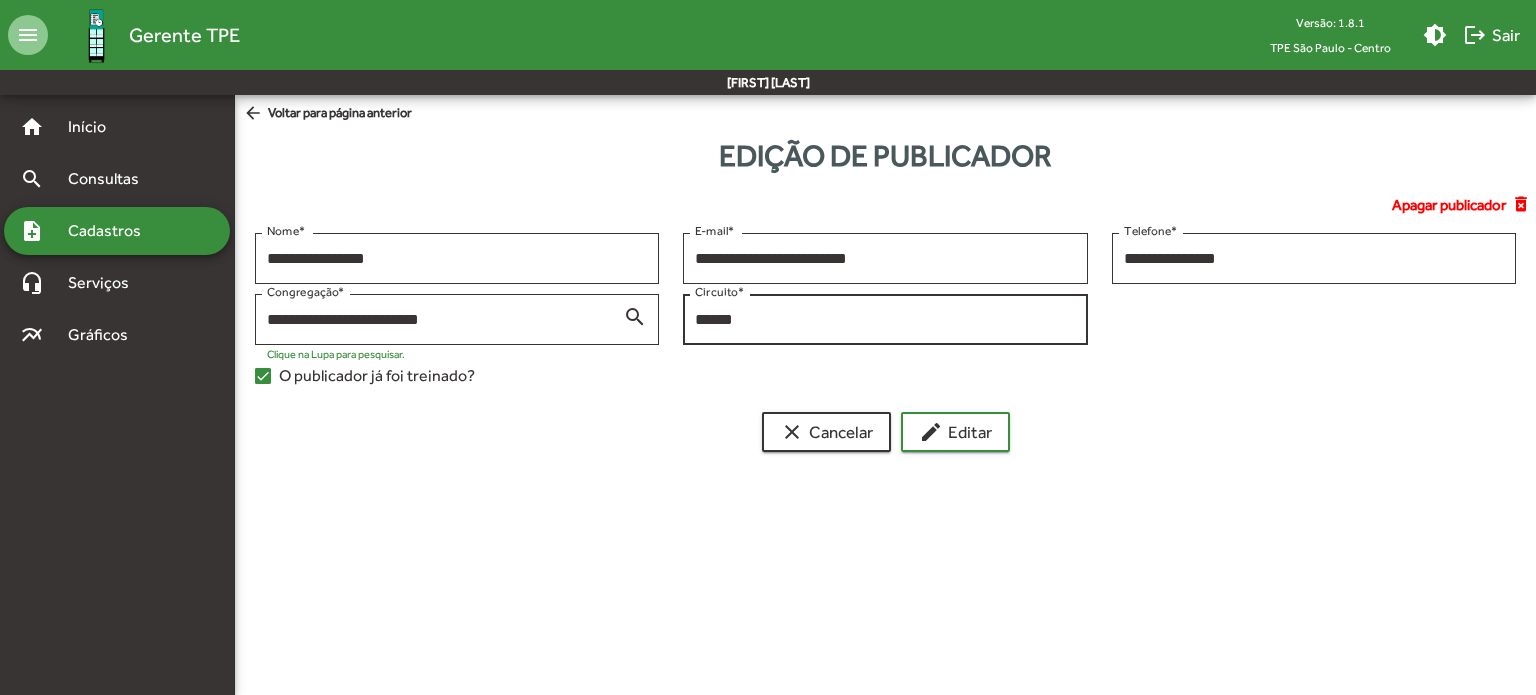 click on "******" at bounding box center [885, 320] 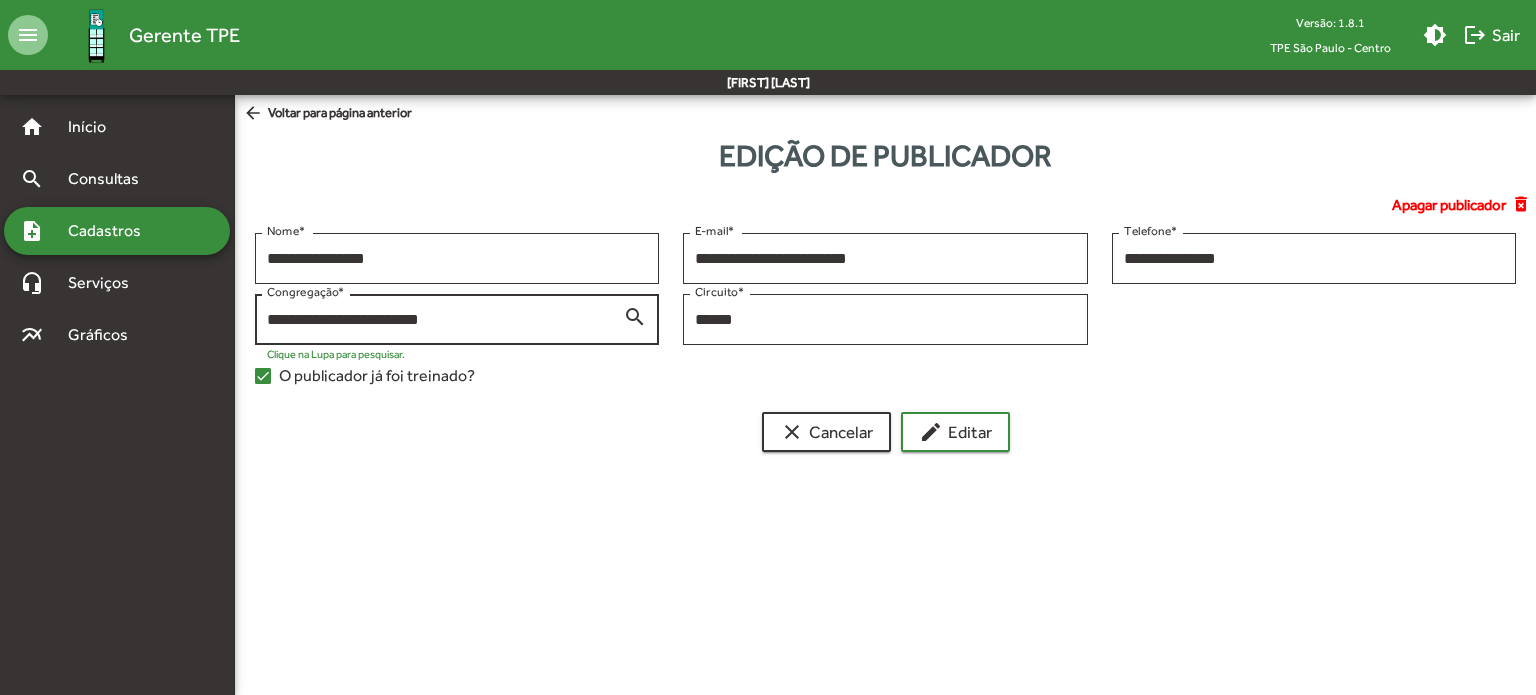 click on "**********" at bounding box center (445, 320) 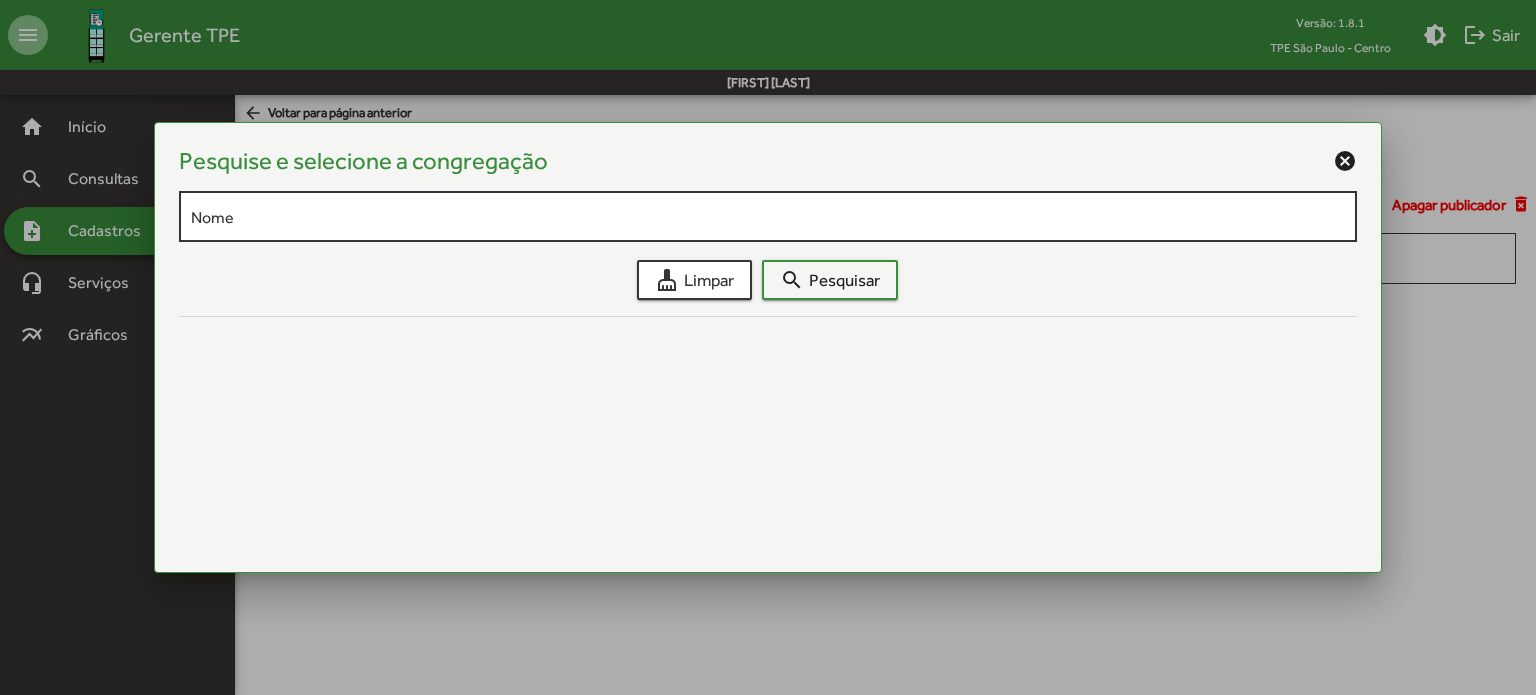click on "Nome" at bounding box center [768, 214] 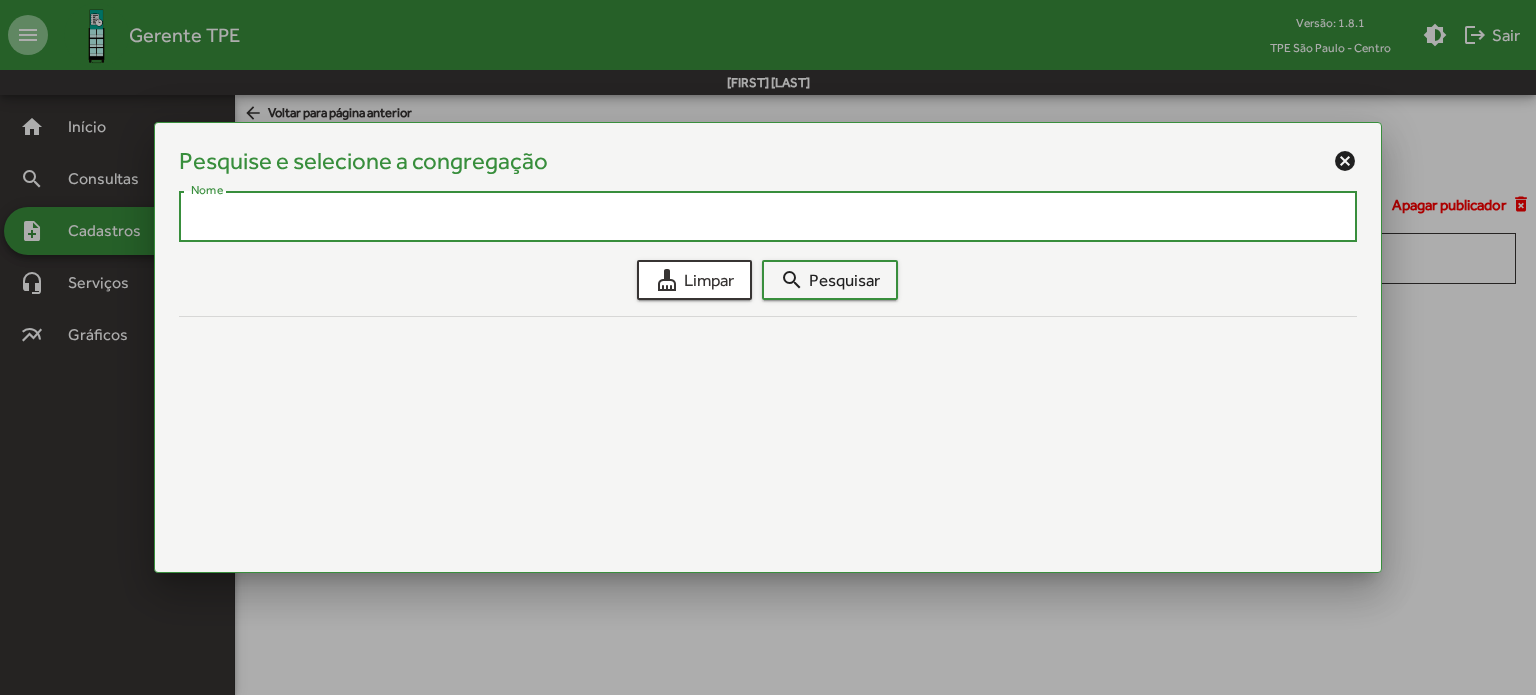 click on "Nome" at bounding box center [768, 217] 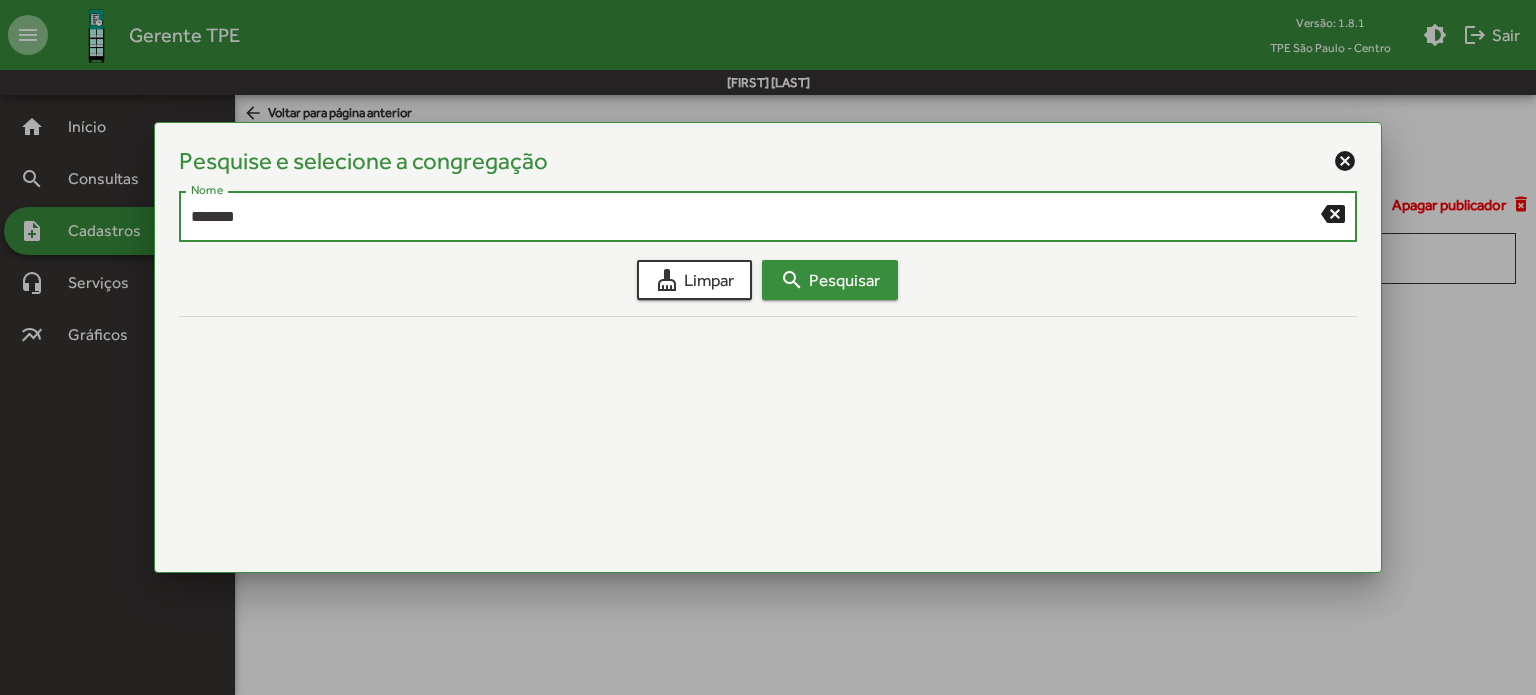 type on "*******" 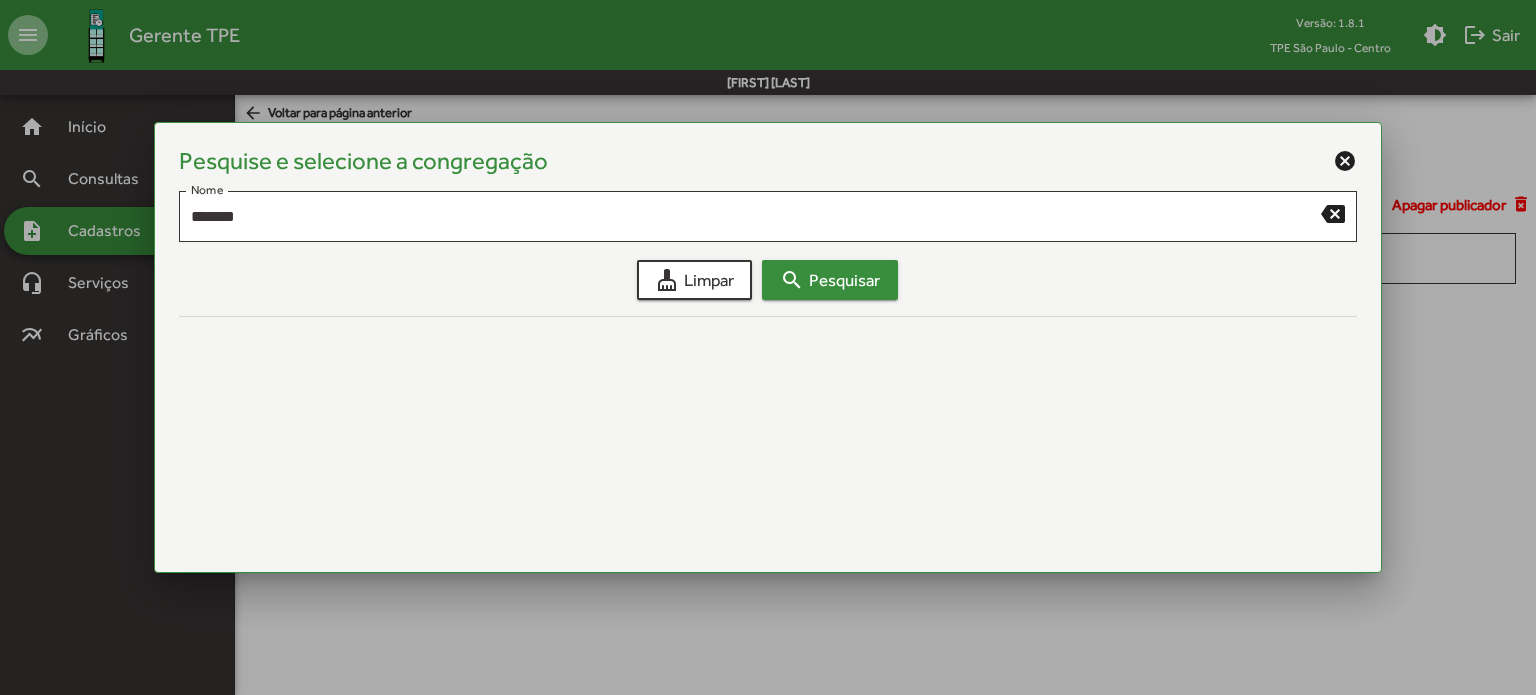 type 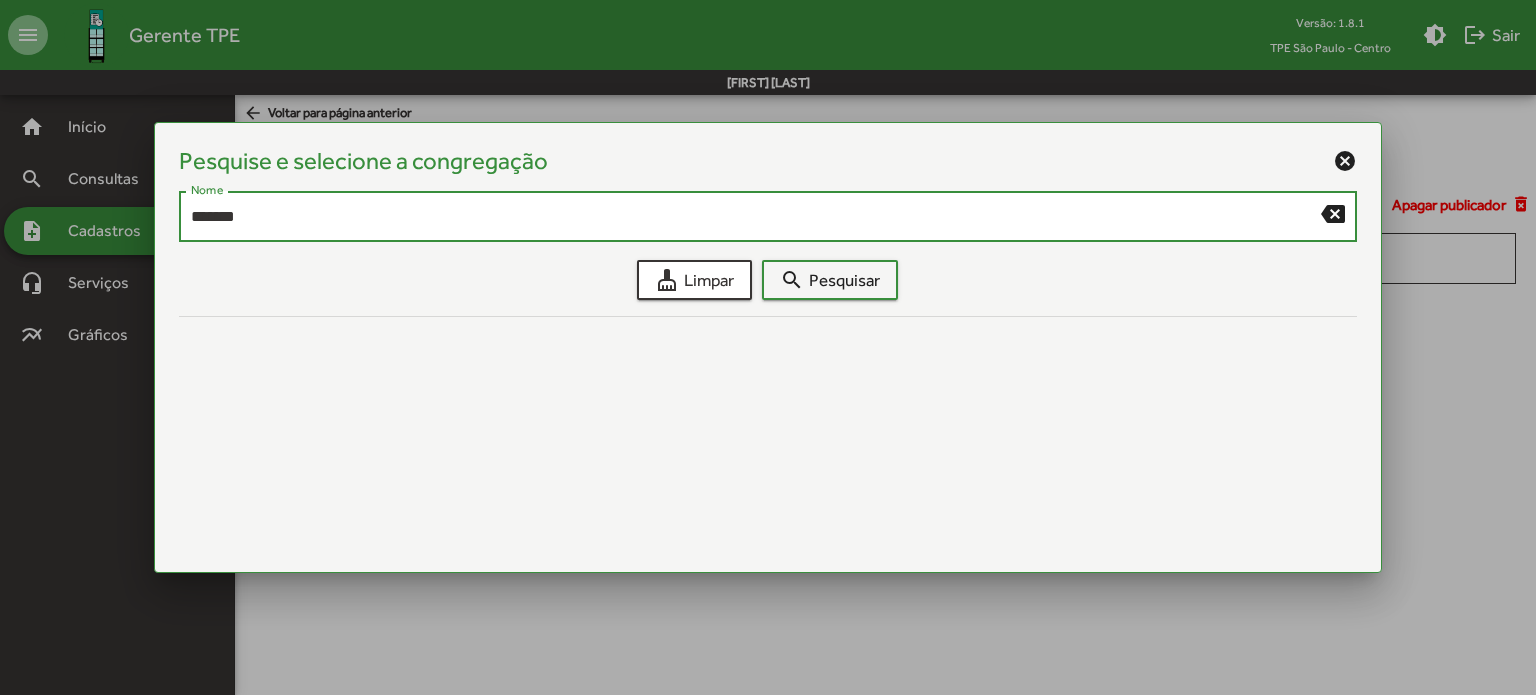 drag, startPoint x: 236, startPoint y: 219, endPoint x: 111, endPoint y: 222, distance: 125.035995 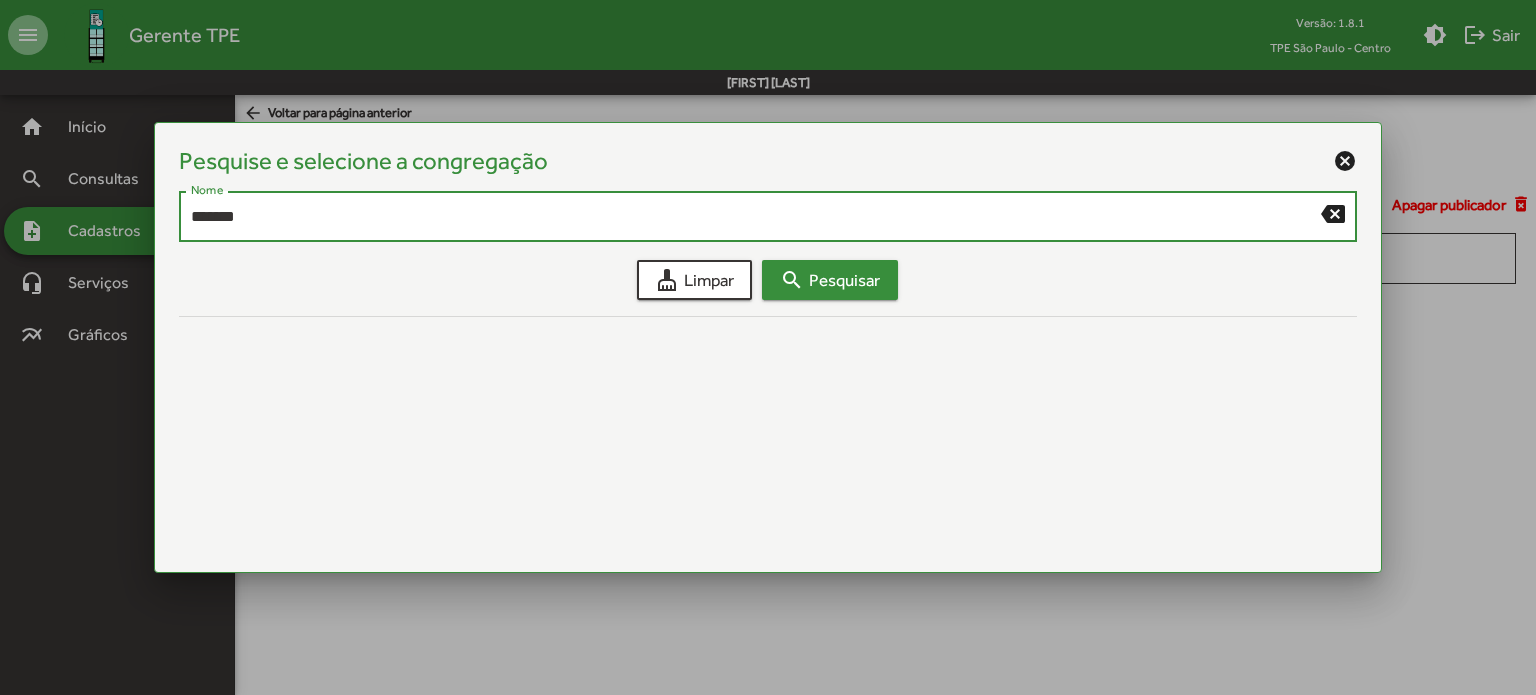 type on "*******" 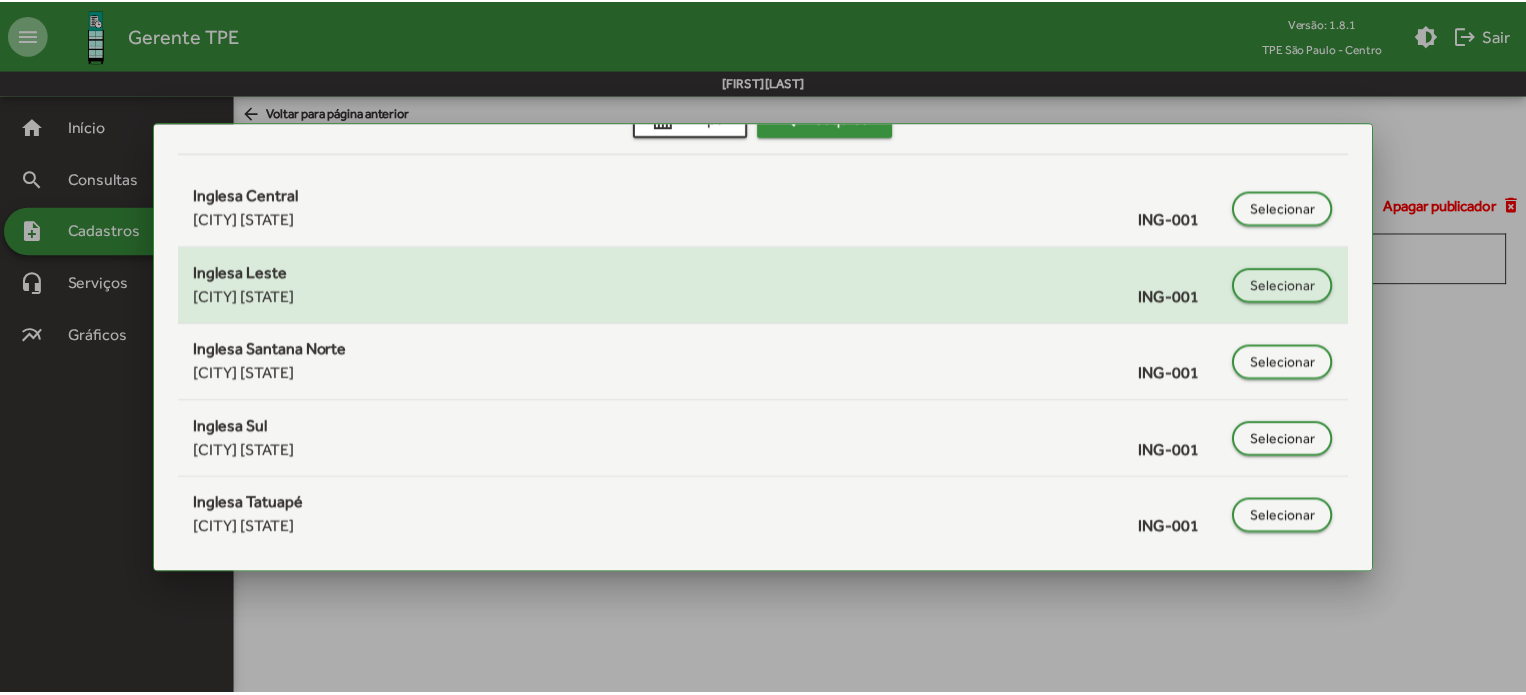 scroll, scrollTop: 166, scrollLeft: 0, axis: vertical 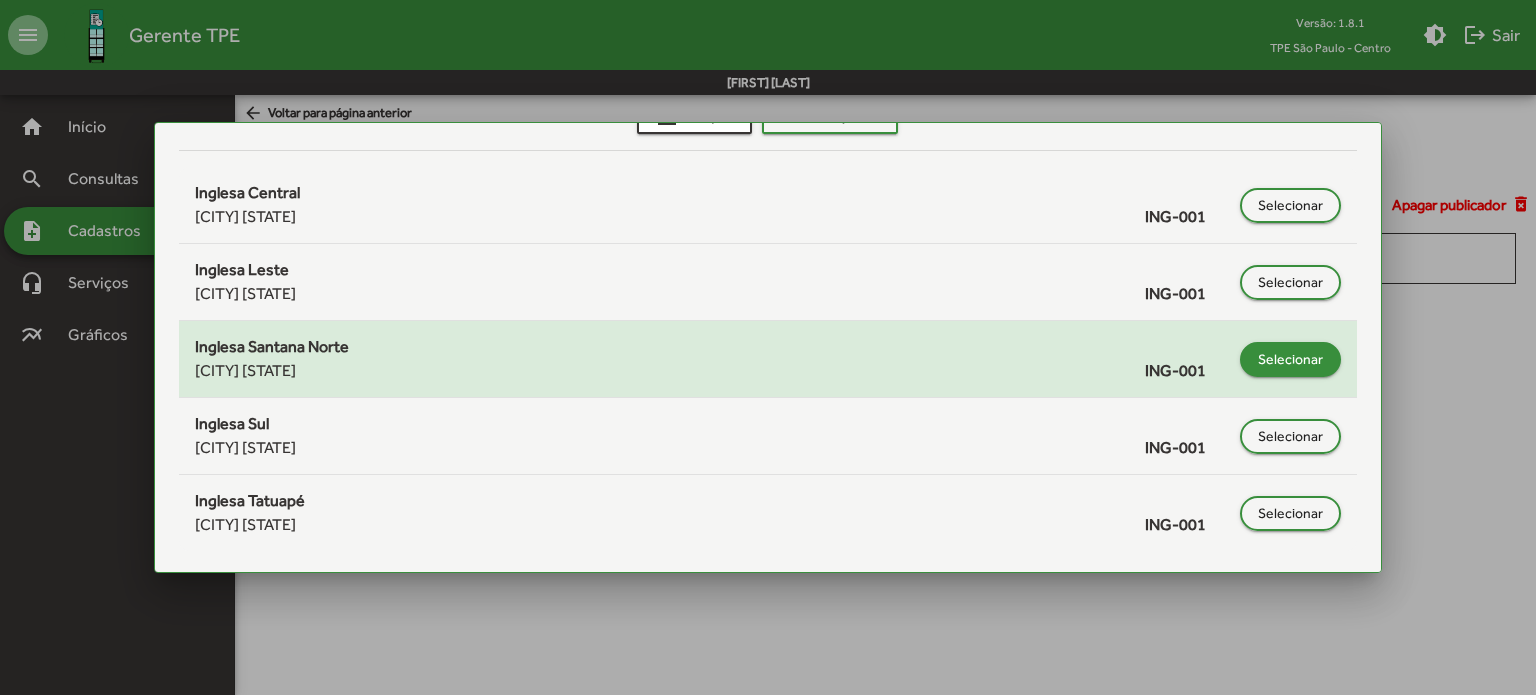 click on "Selecionar" at bounding box center [1290, 205] 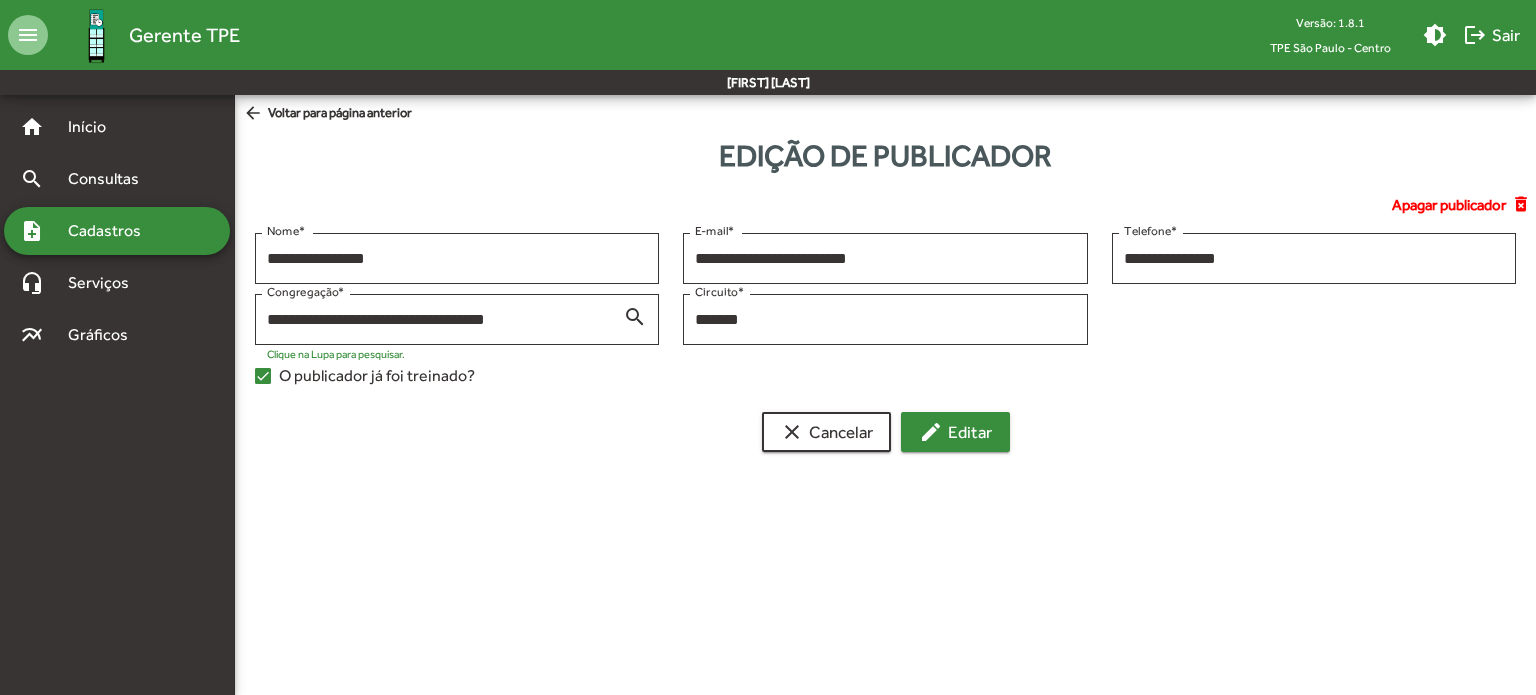 click on "edit  Editar" at bounding box center [955, 432] 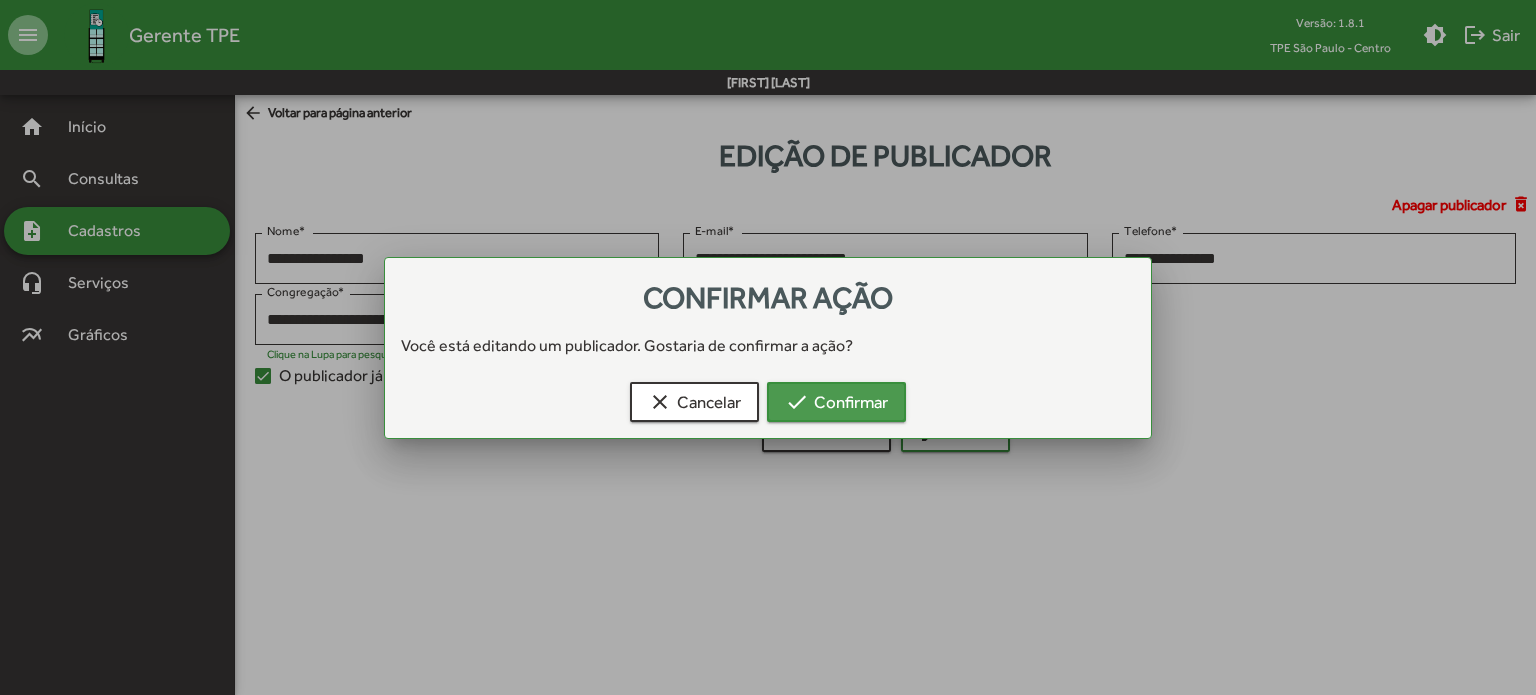 click on "check  Confirmar" at bounding box center [836, 402] 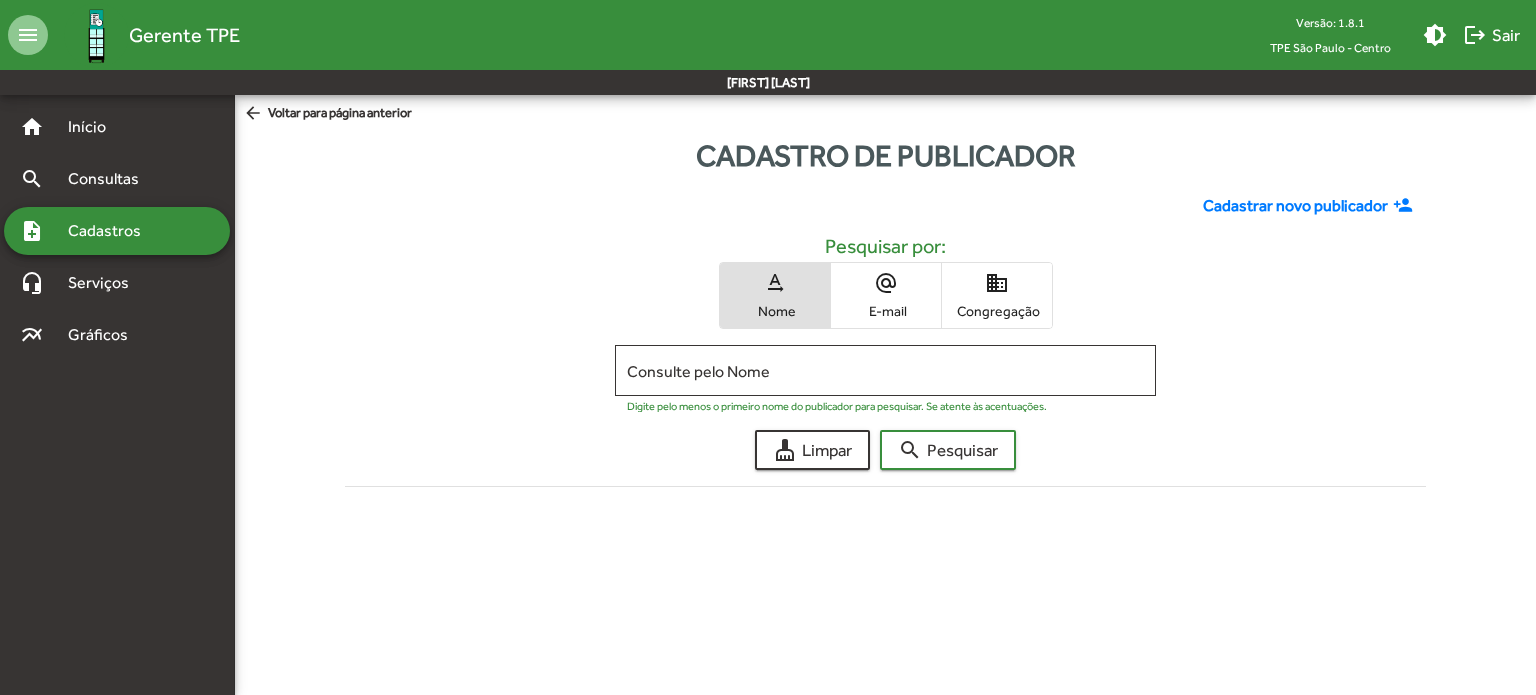 click on "note_add Cadastros" at bounding box center (117, 231) 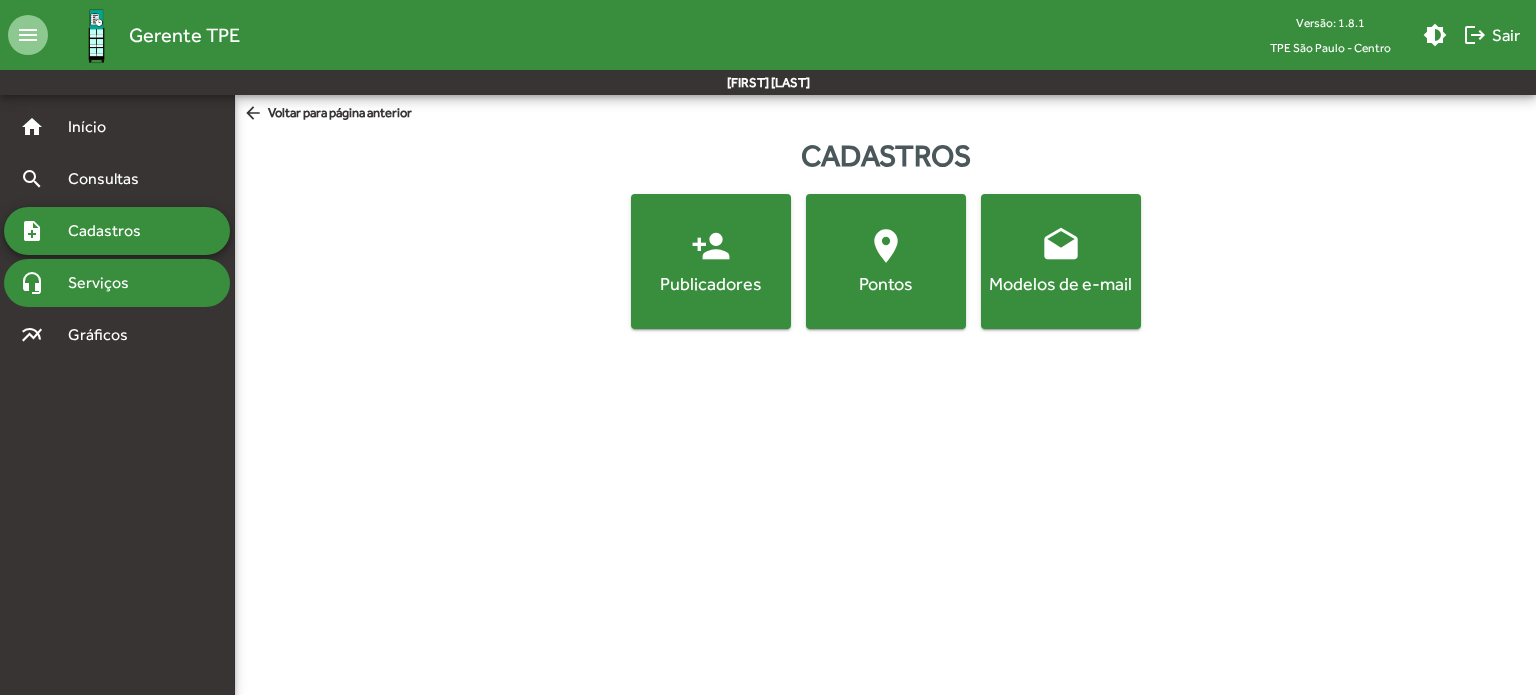 click on "Serviços" at bounding box center (95, 127) 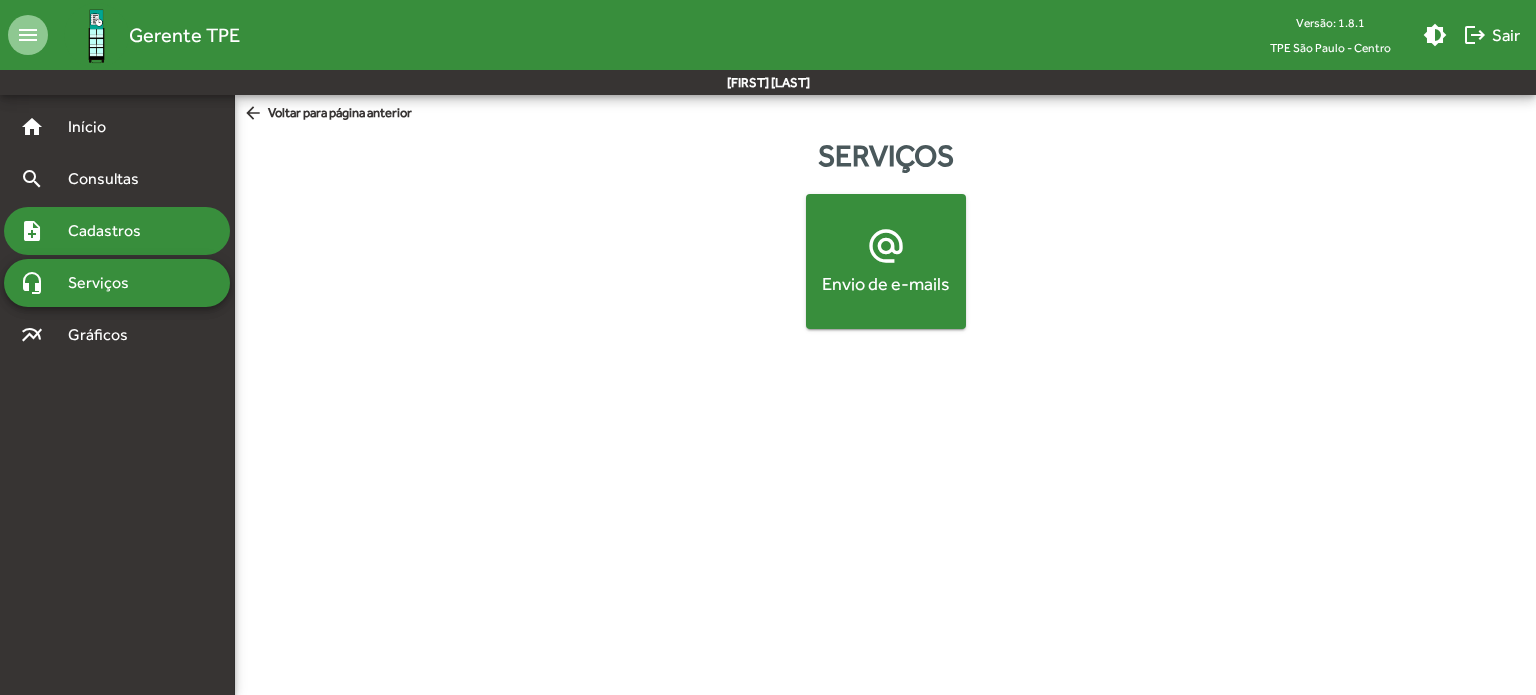 click on "Cadastros" at bounding box center [95, 127] 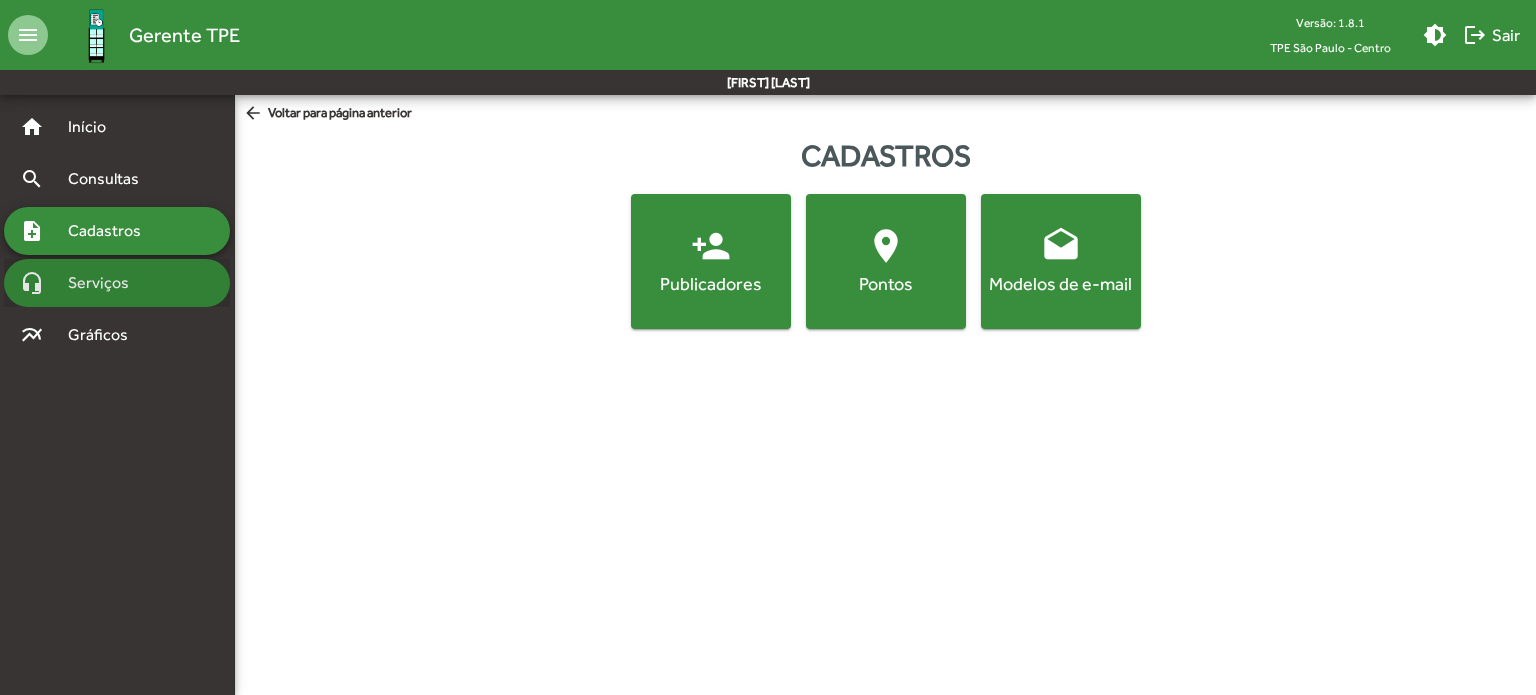 click on "Serviços" at bounding box center [95, 127] 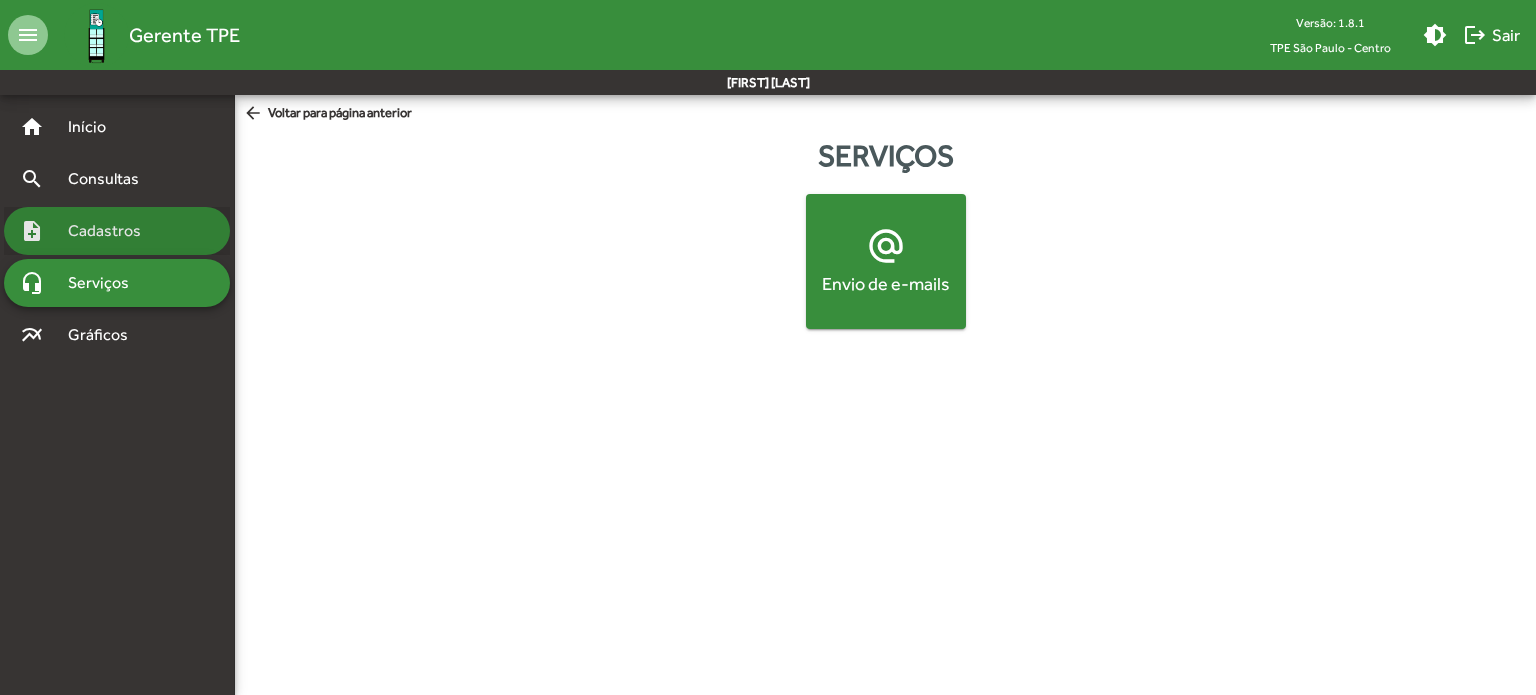 click on "Cadastros" at bounding box center (95, 127) 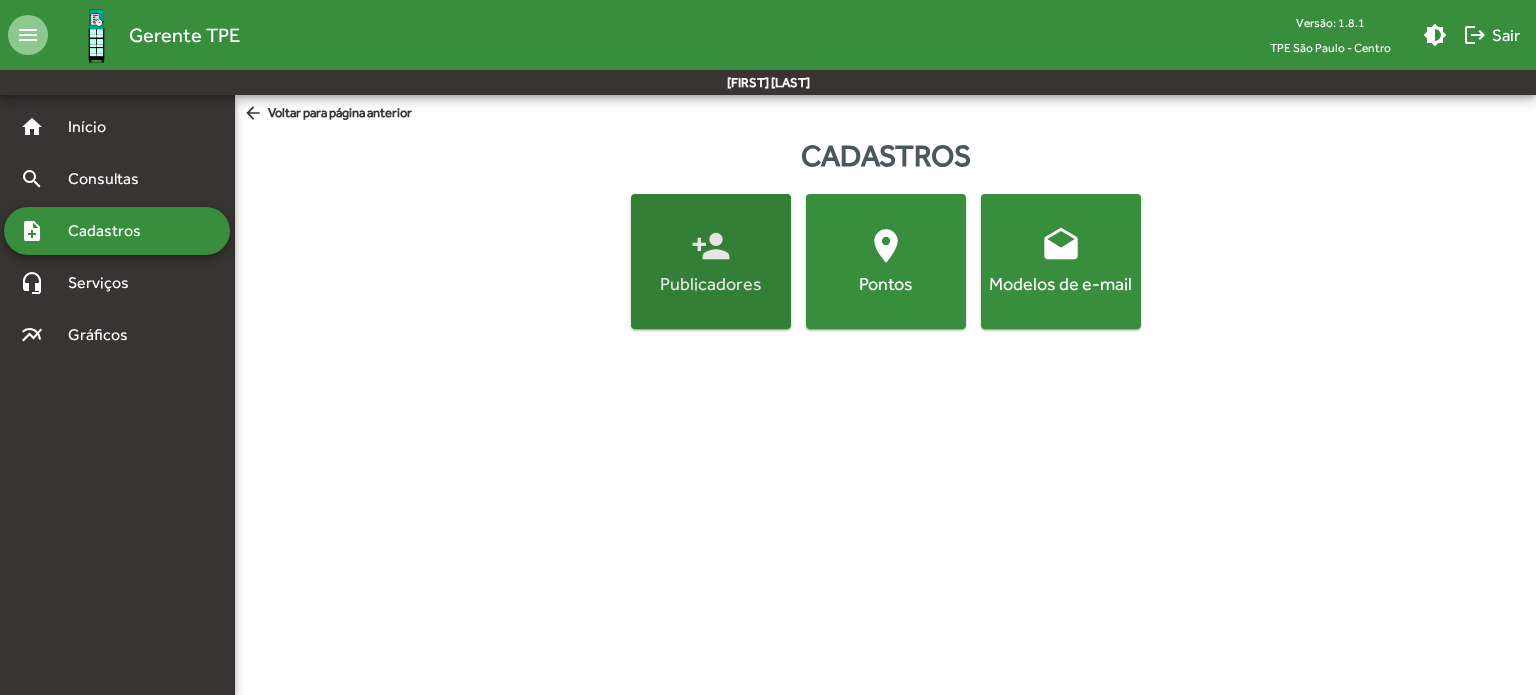 click on "person_add" at bounding box center (711, 246) 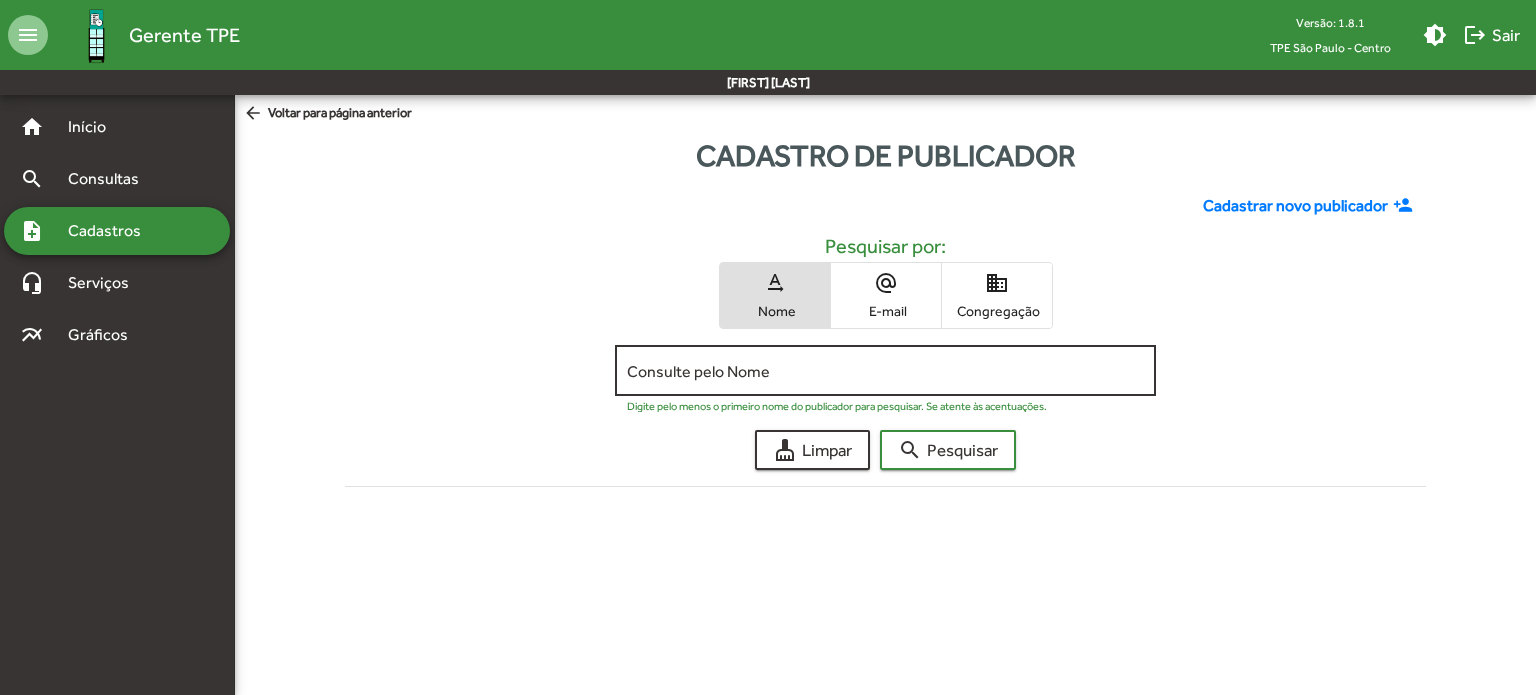 click on "Consulte pelo Nome" at bounding box center [885, 371] 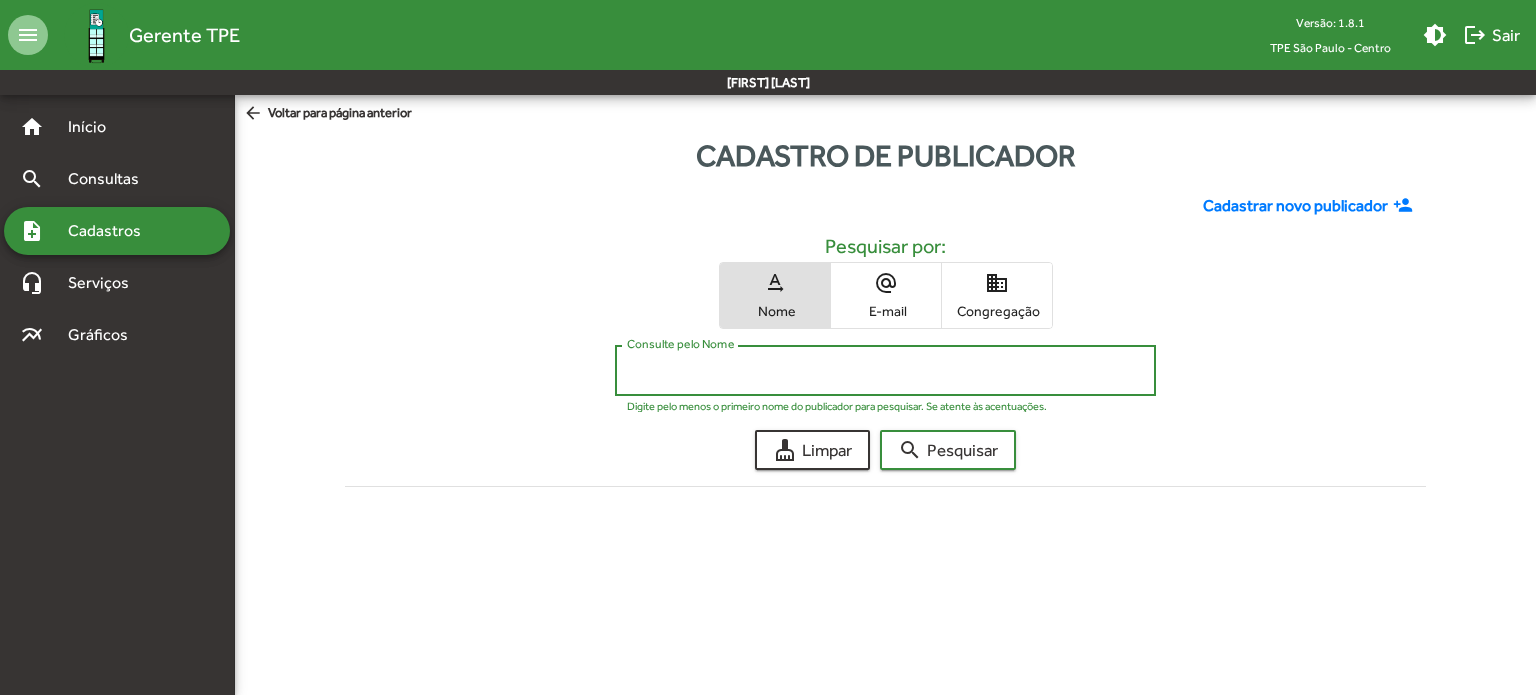 paste on "**********" 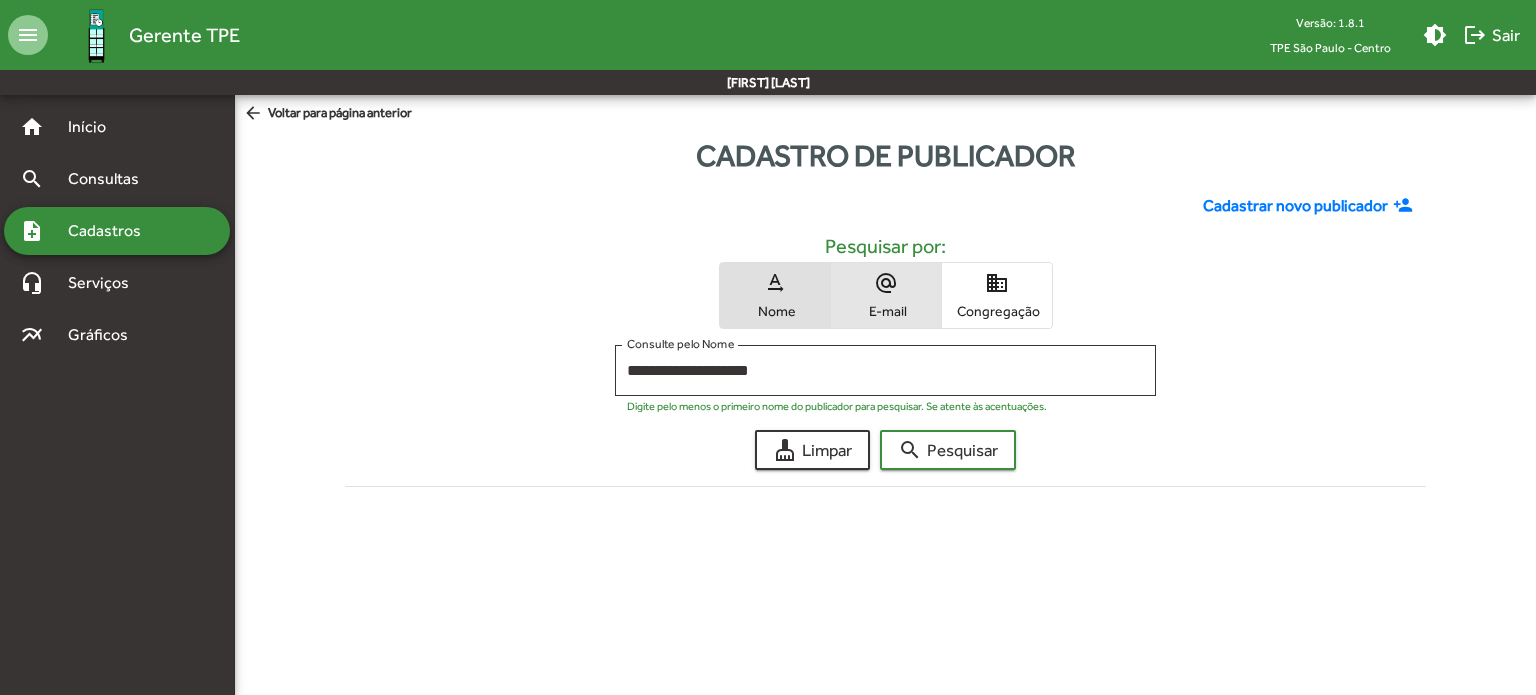 click on "E-mail" at bounding box center [886, 311] 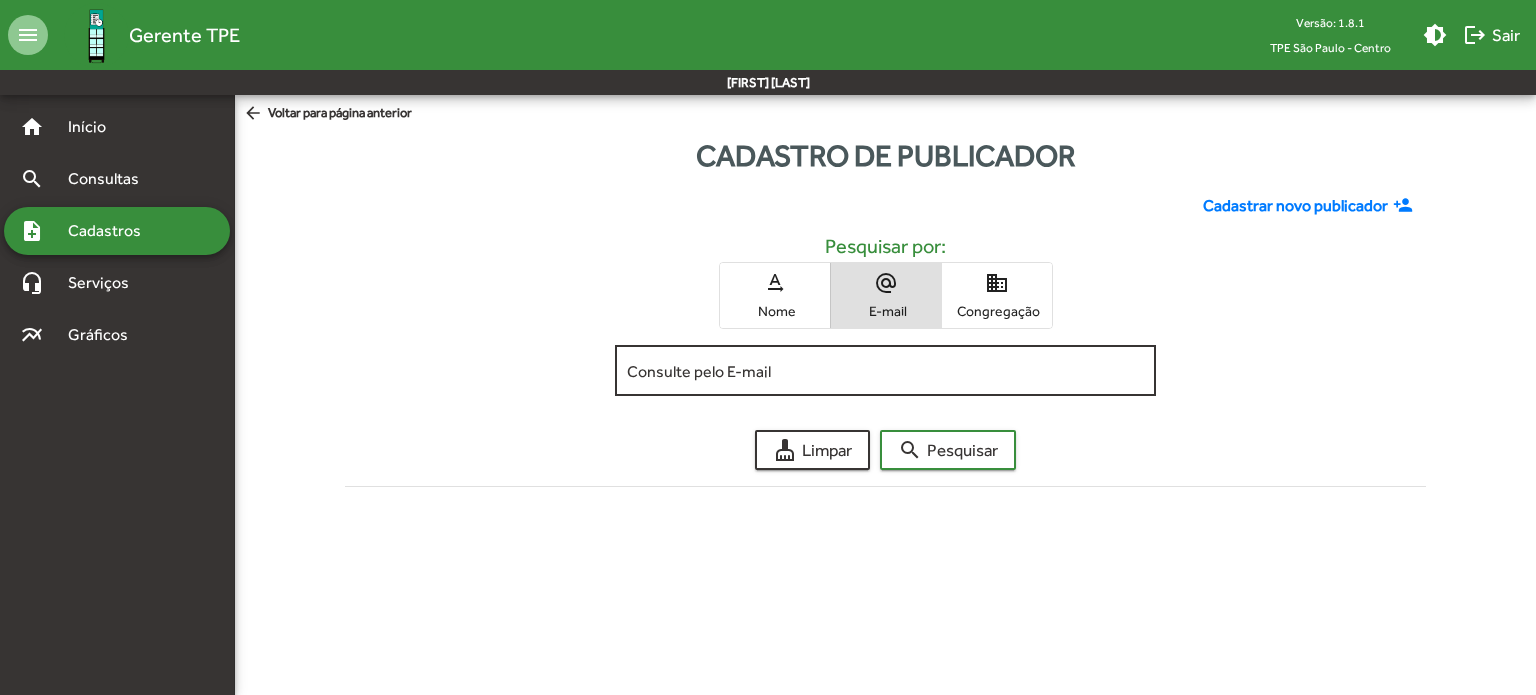 click on "Consulte pelo E-mail" at bounding box center (885, 371) 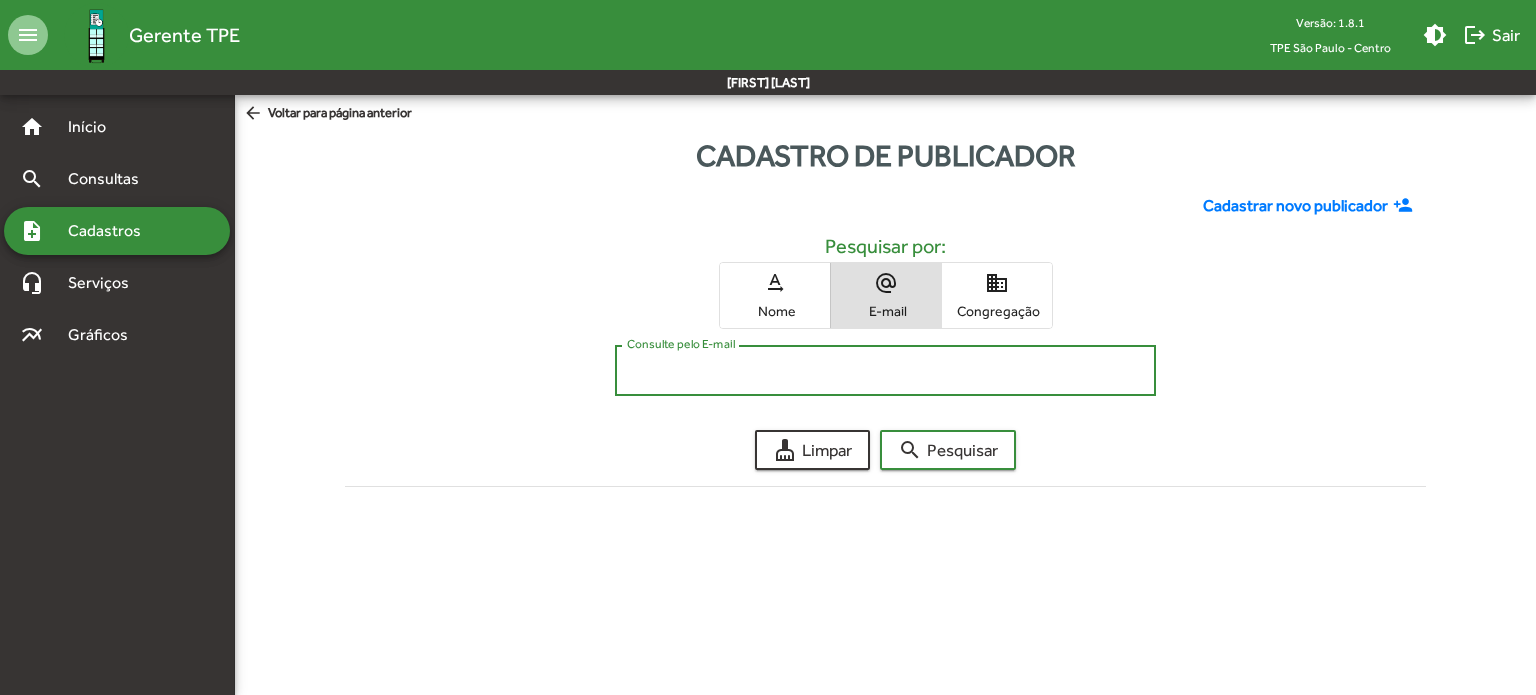 paste on "**********" 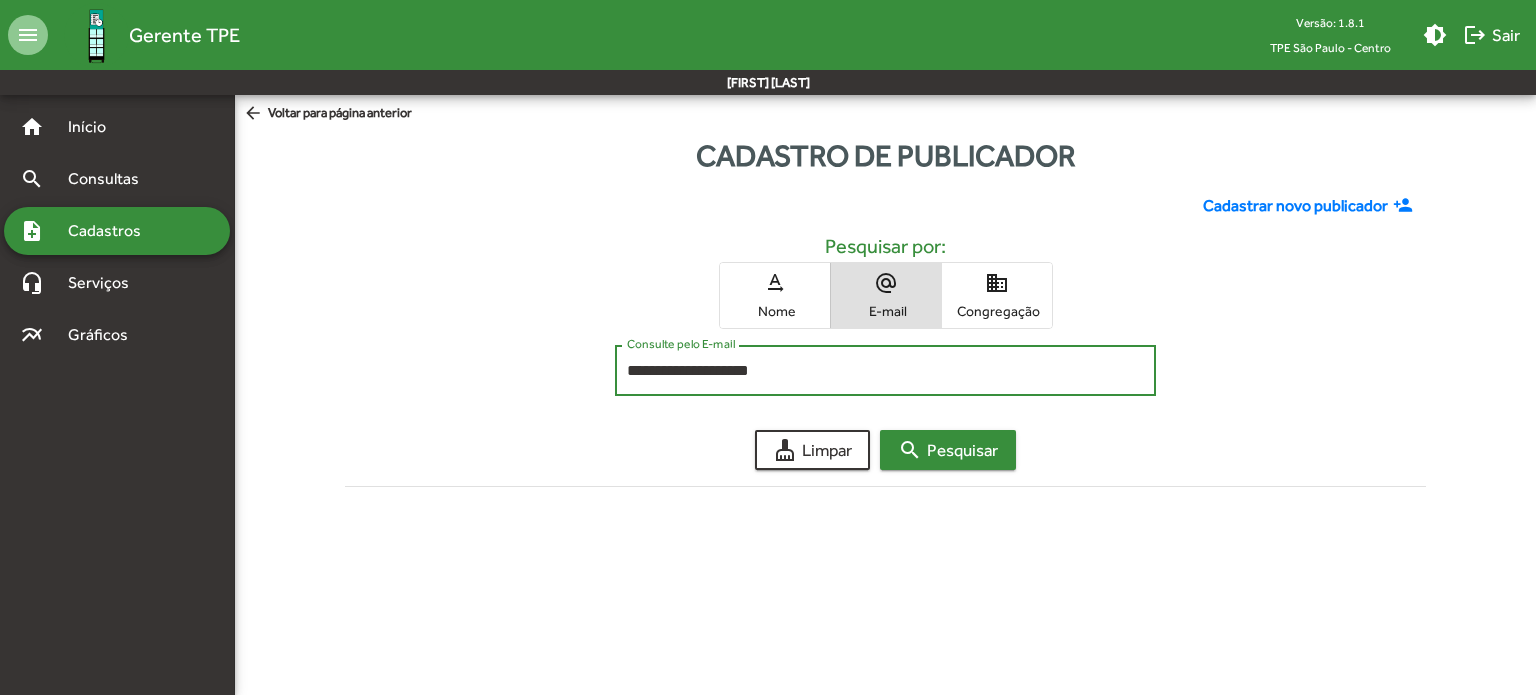 type on "**********" 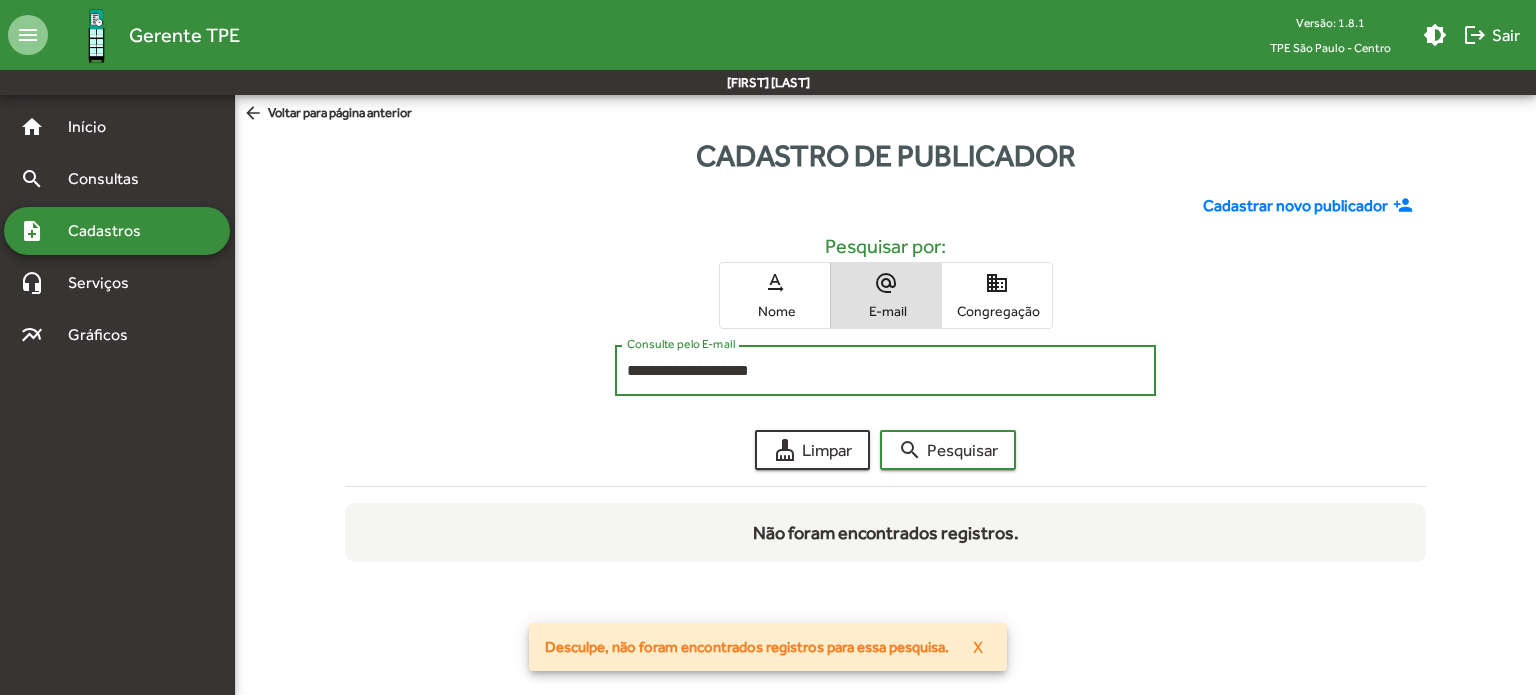 click on "**********" at bounding box center [885, 371] 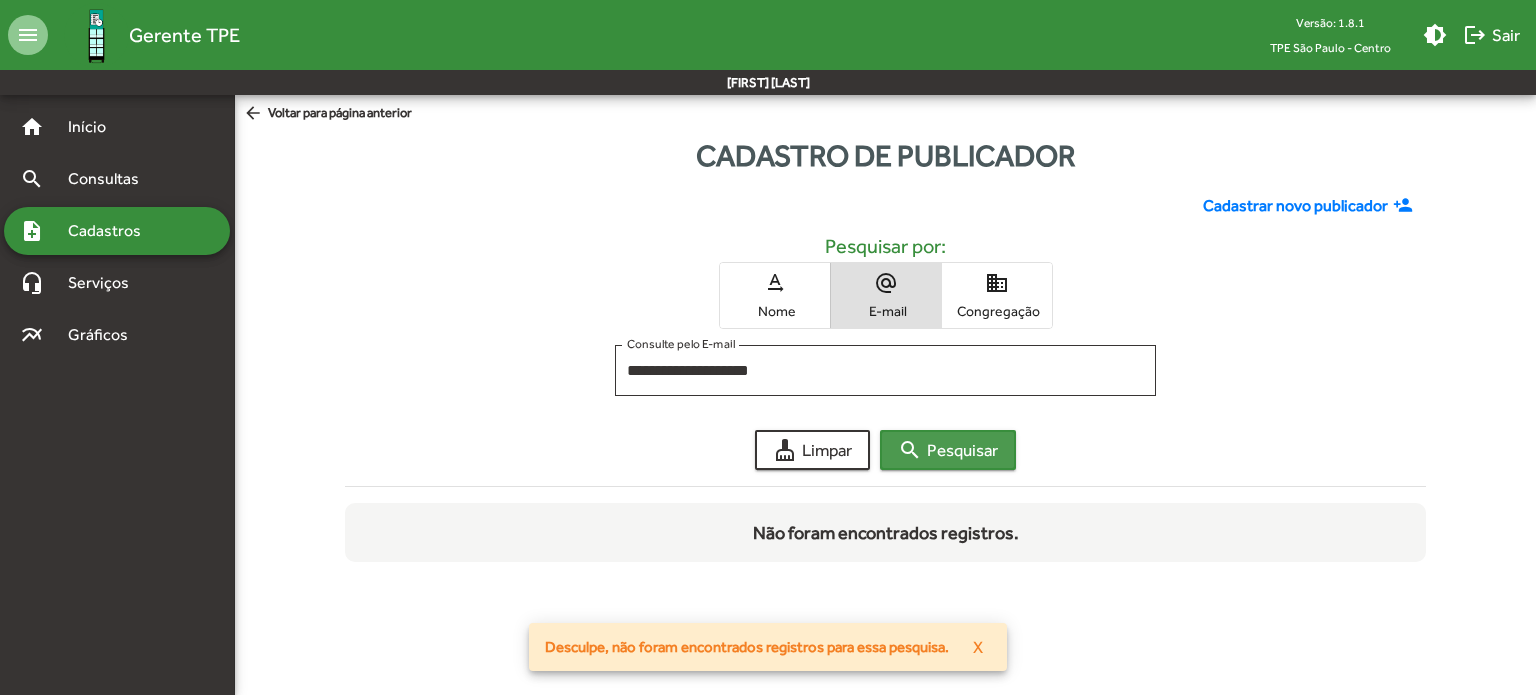 click on "search  Pesquisar" at bounding box center [948, 450] 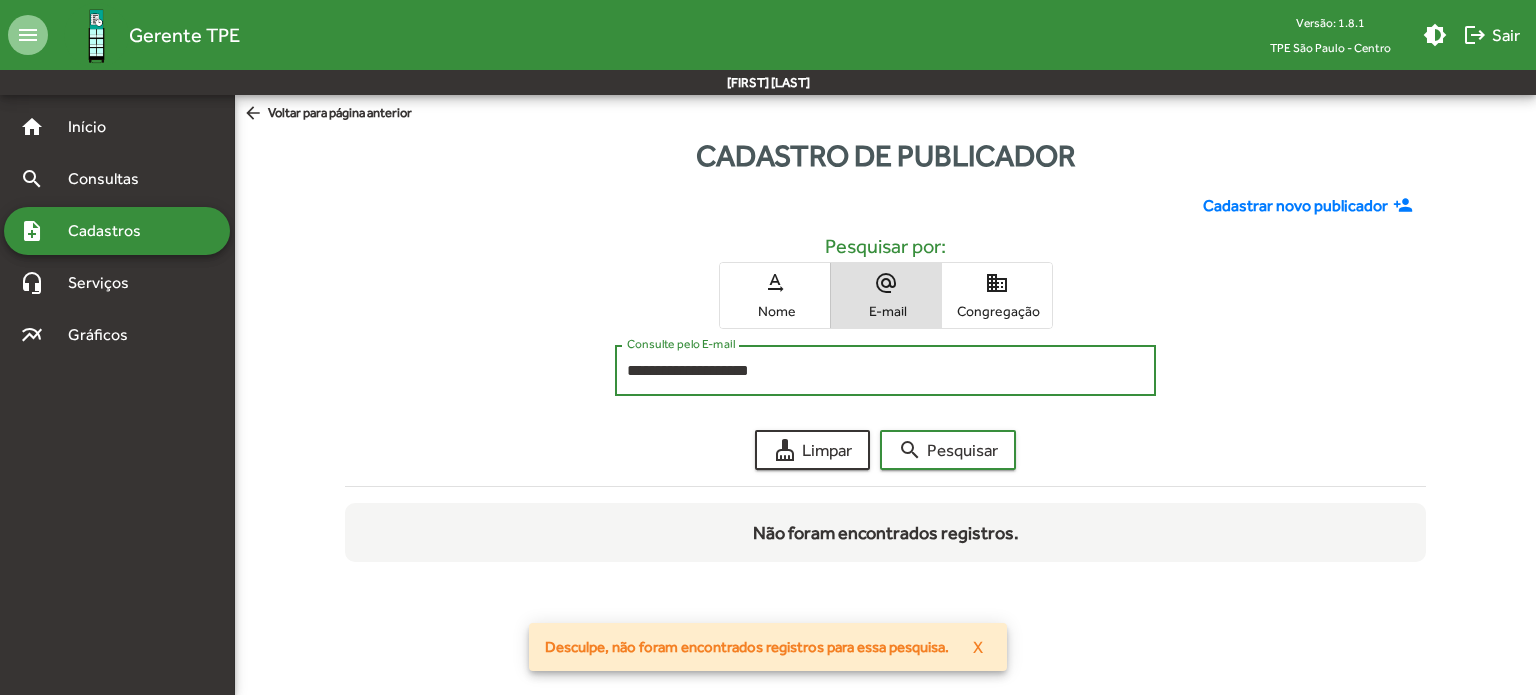 drag, startPoint x: 849, startPoint y: 371, endPoint x: 368, endPoint y: 426, distance: 484.13428 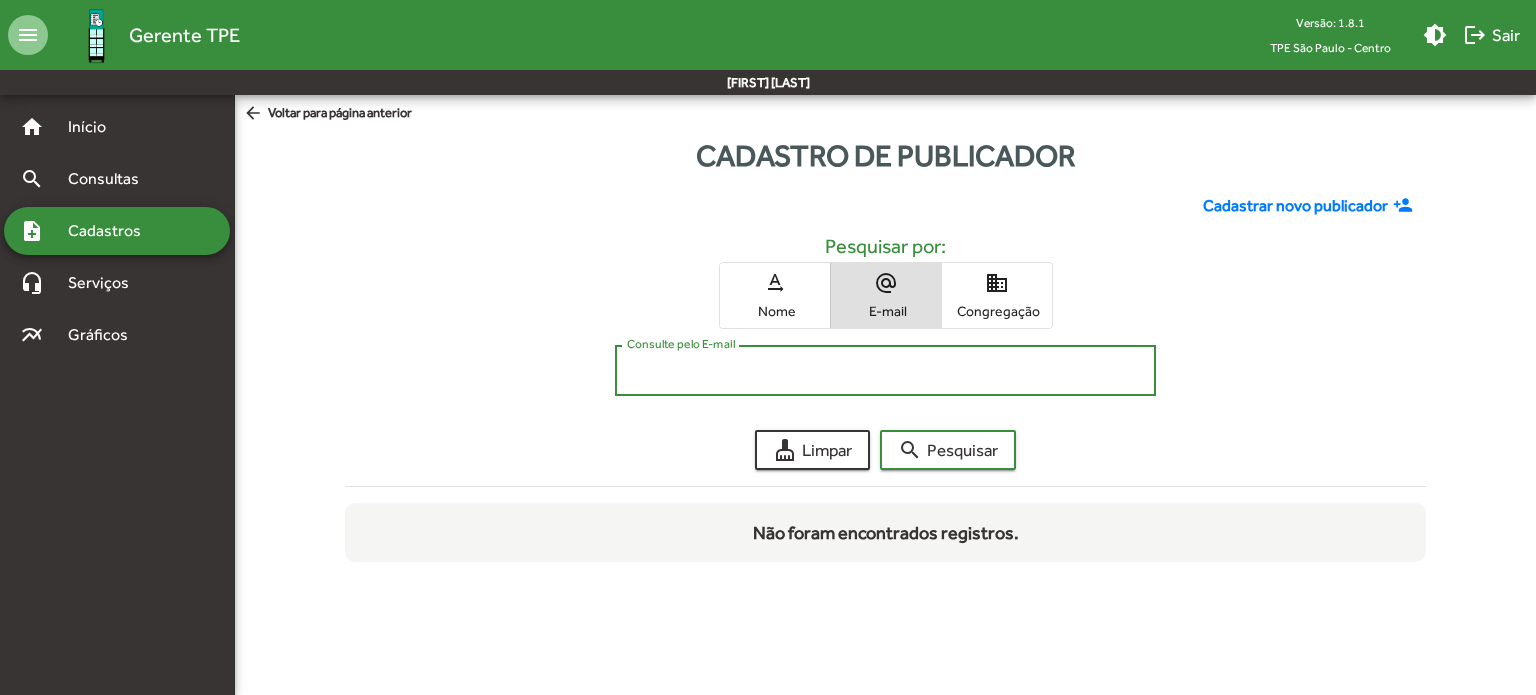 type 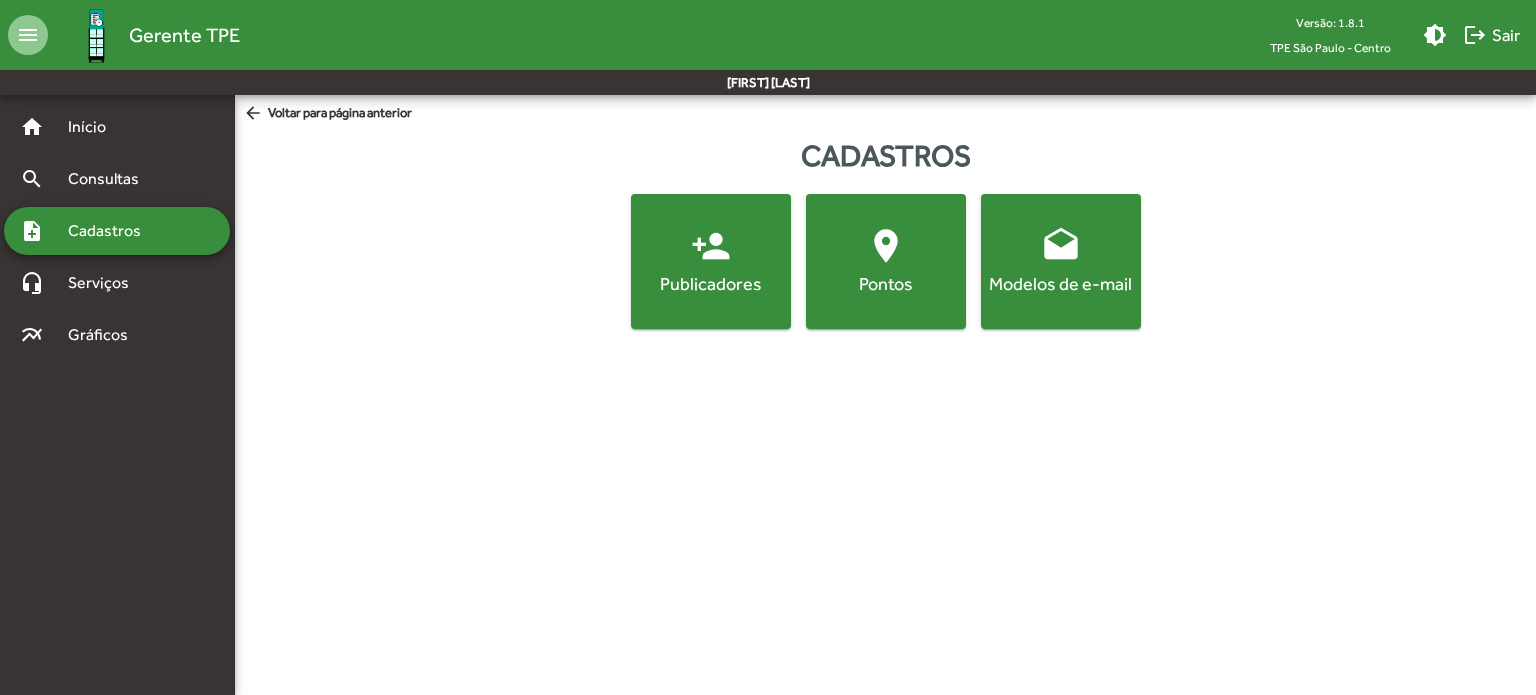 click on "person_add" at bounding box center [711, 246] 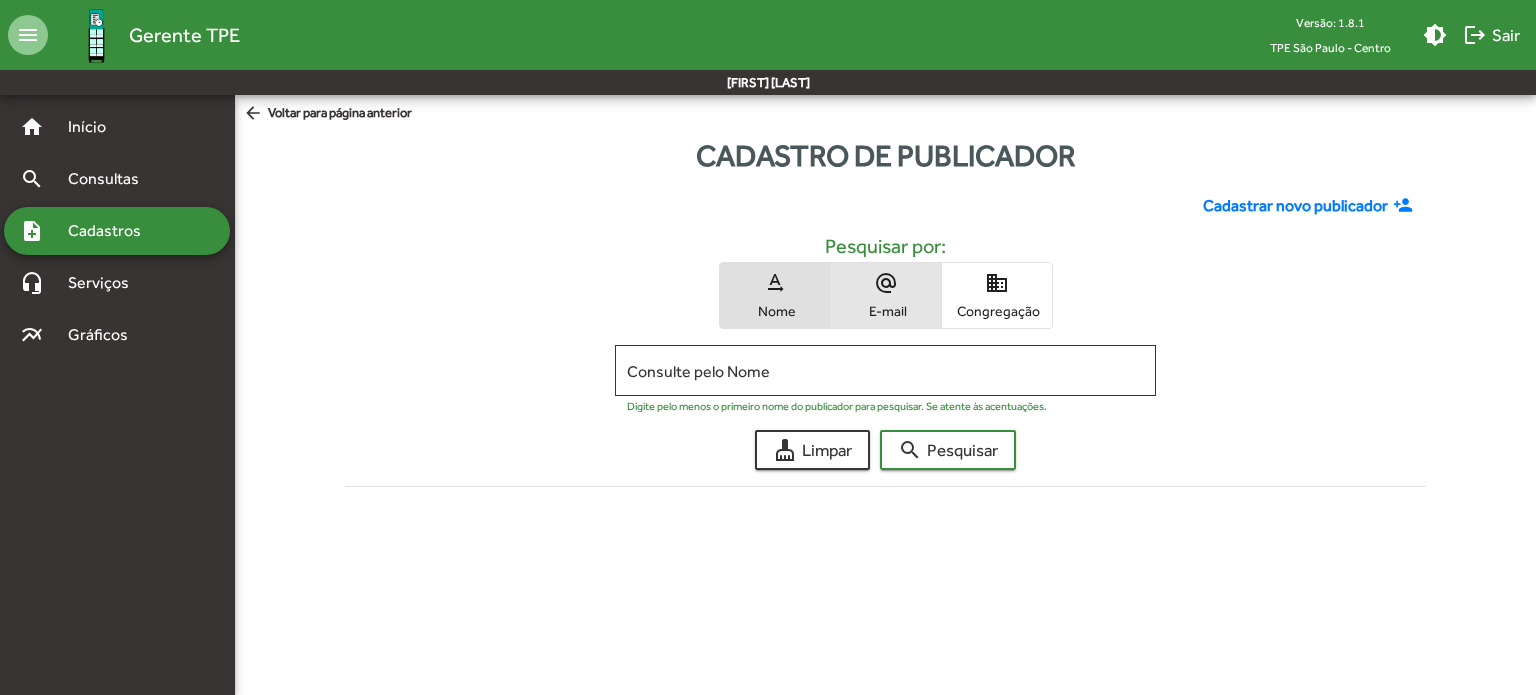 click on "alternate_email E-mail" at bounding box center [886, 295] 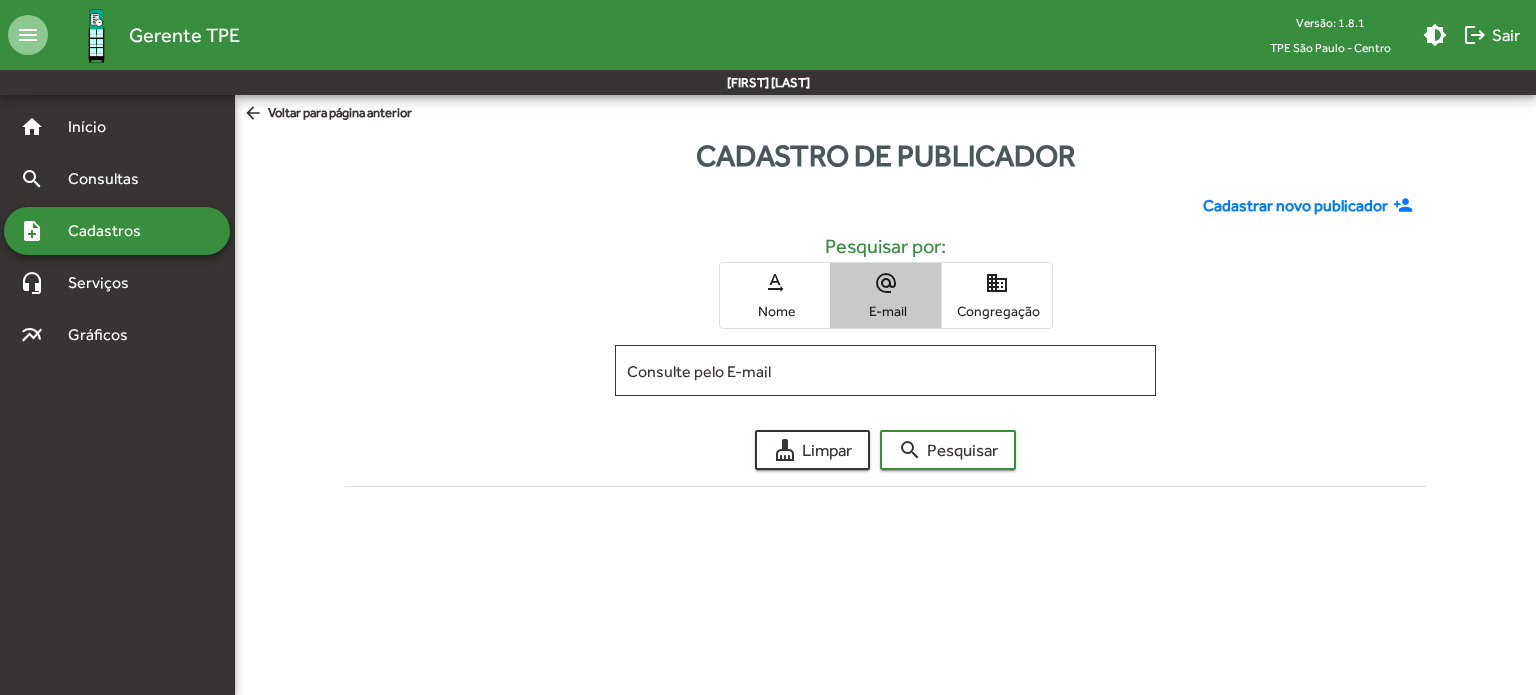 click on "alternate_email E-mail" at bounding box center (886, 295) 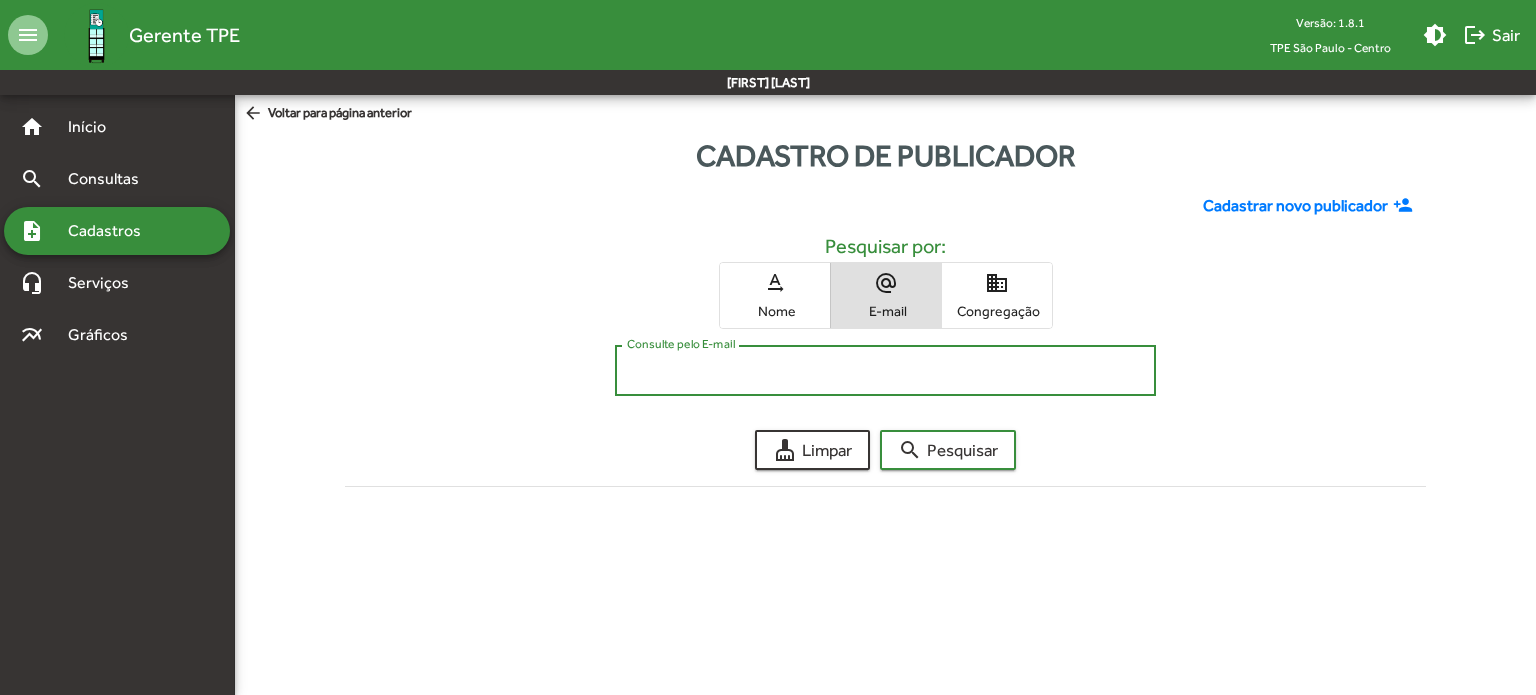 click on "Consulte pelo E-mail" at bounding box center [885, 371] 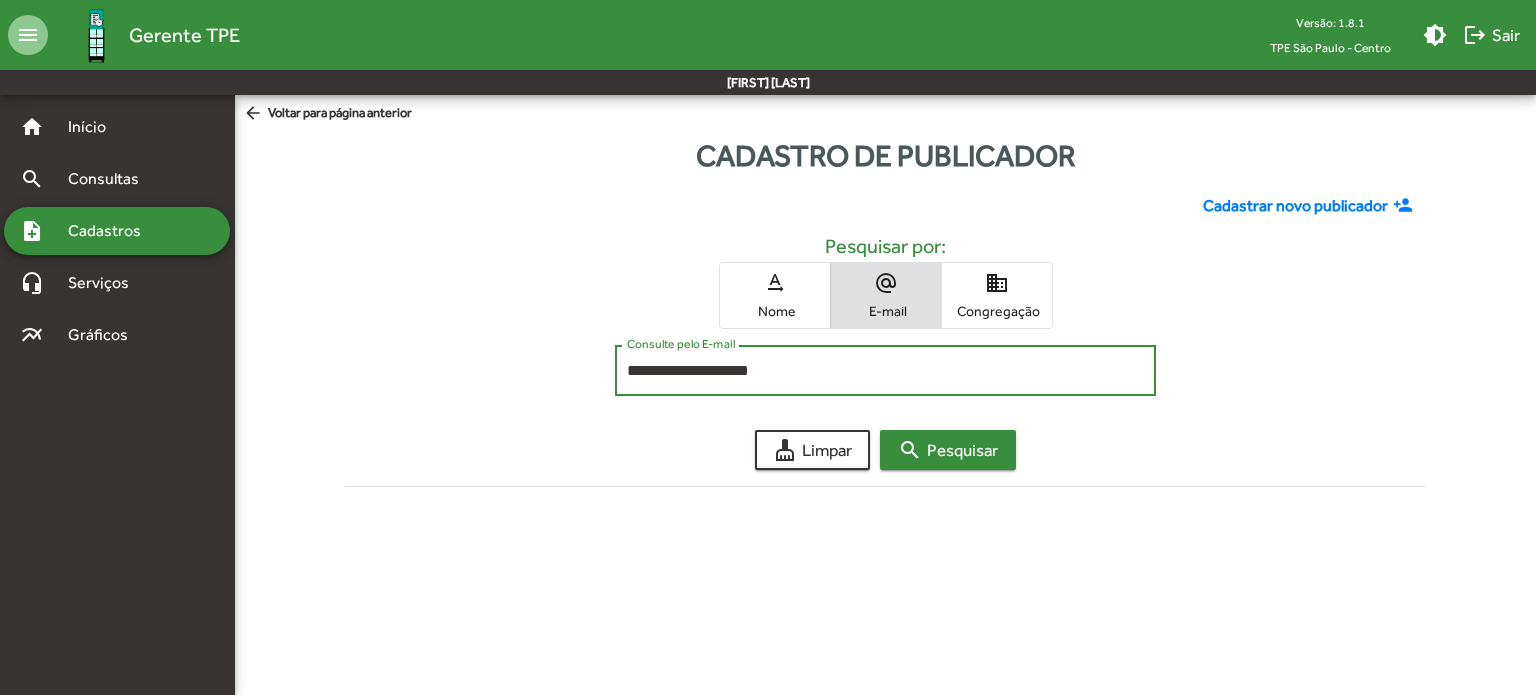 click on "search  Pesquisar" at bounding box center (948, 450) 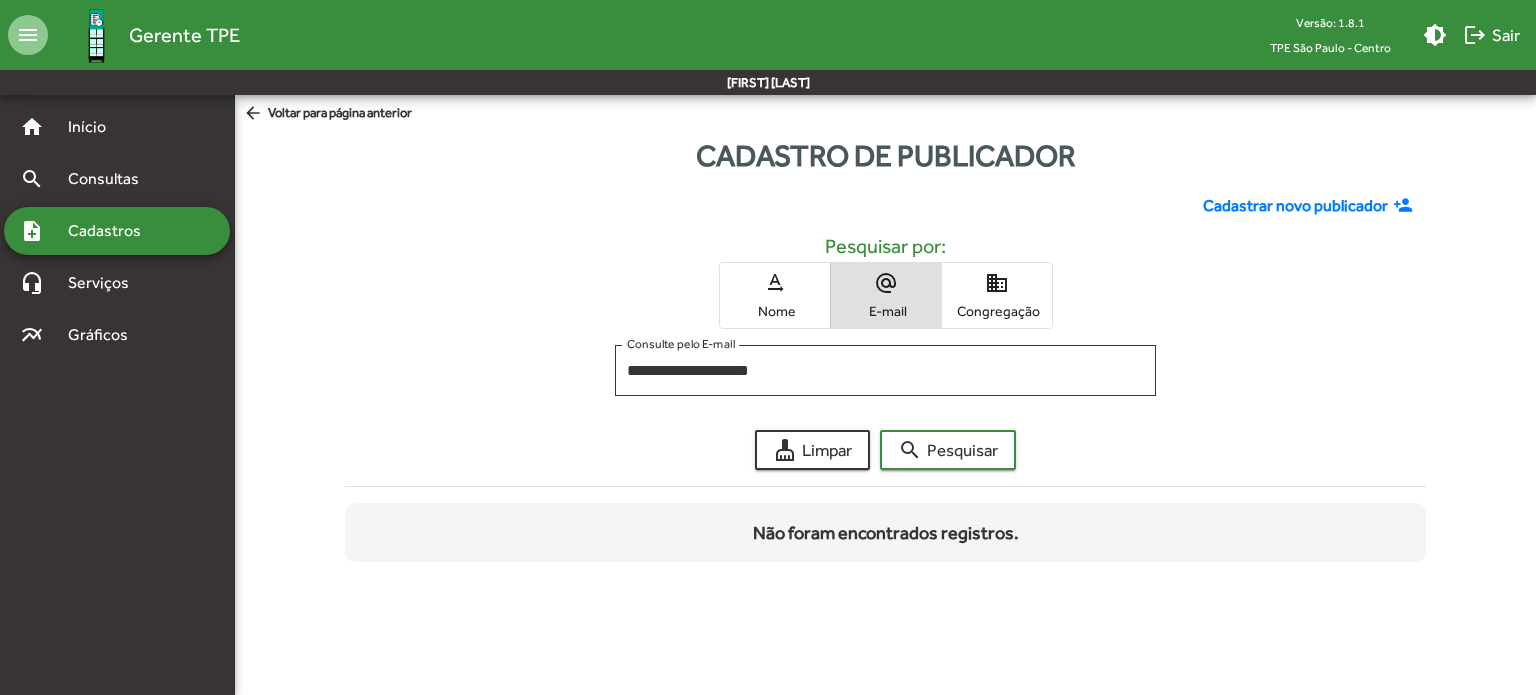 click on "text_rotation_none" at bounding box center (775, 283) 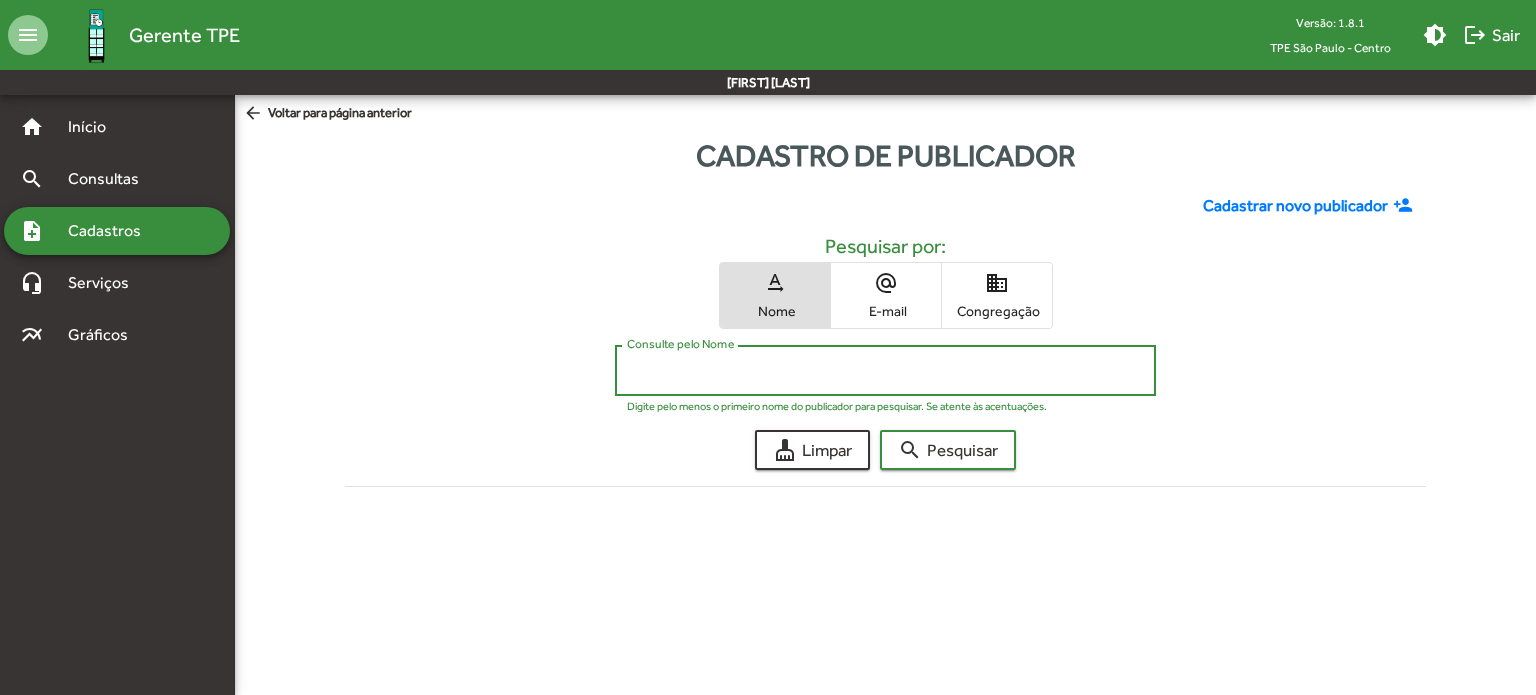 click on "Consulte pelo Nome" at bounding box center [885, 371] 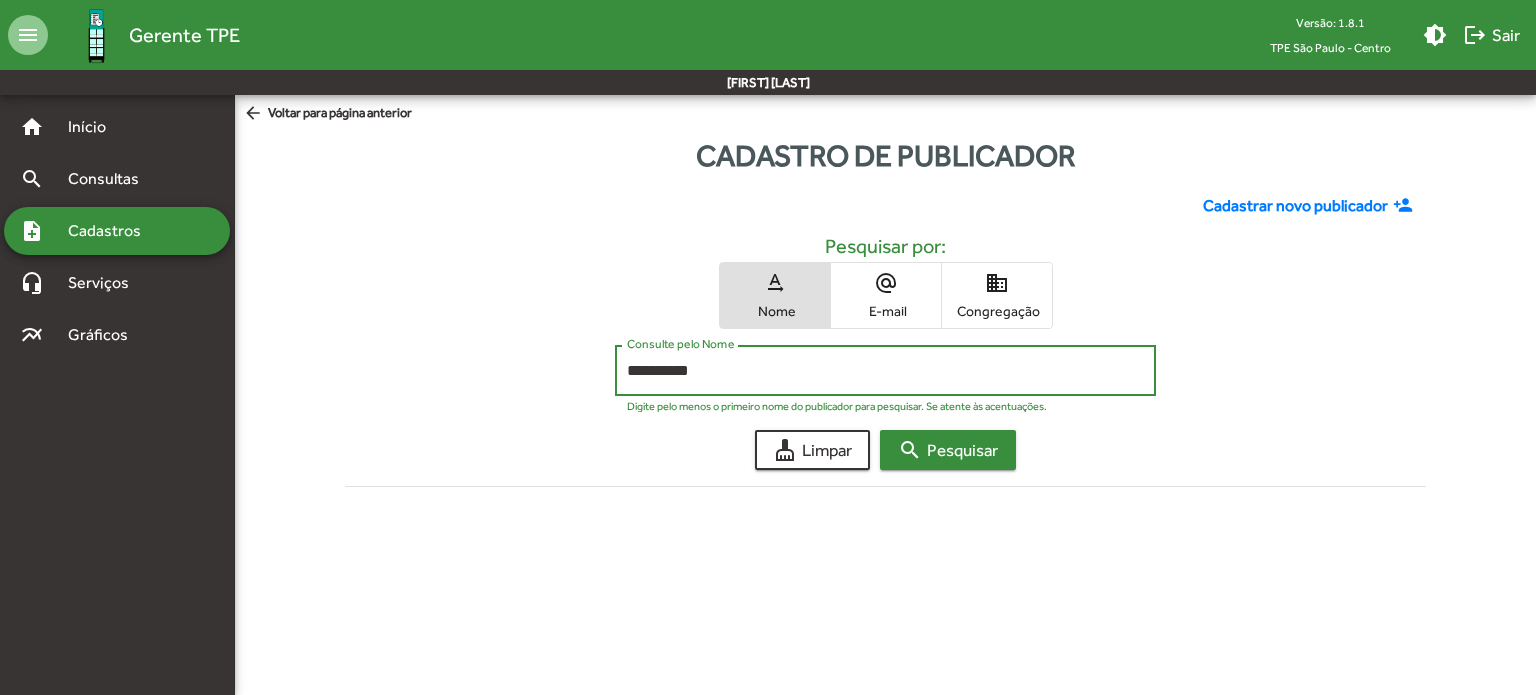 type on "**********" 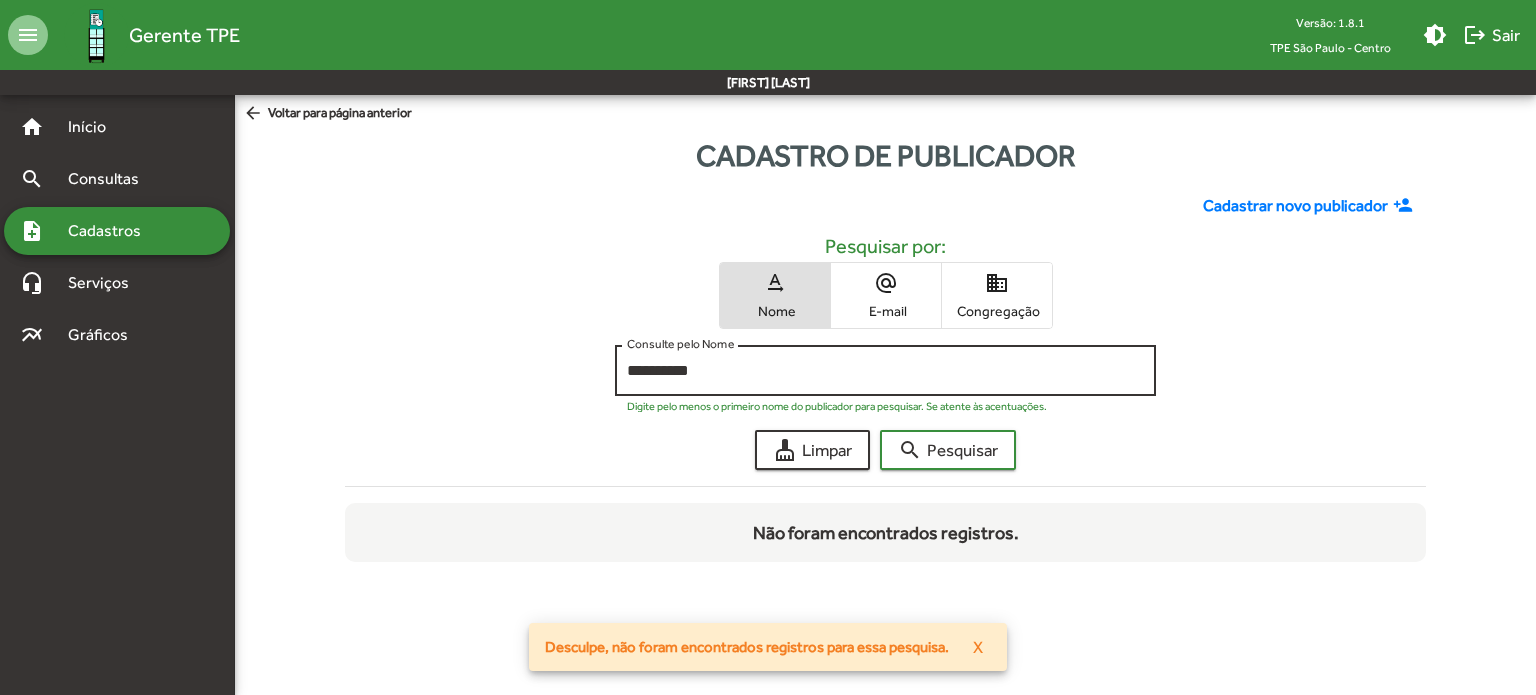click on "**********" at bounding box center [885, 371] 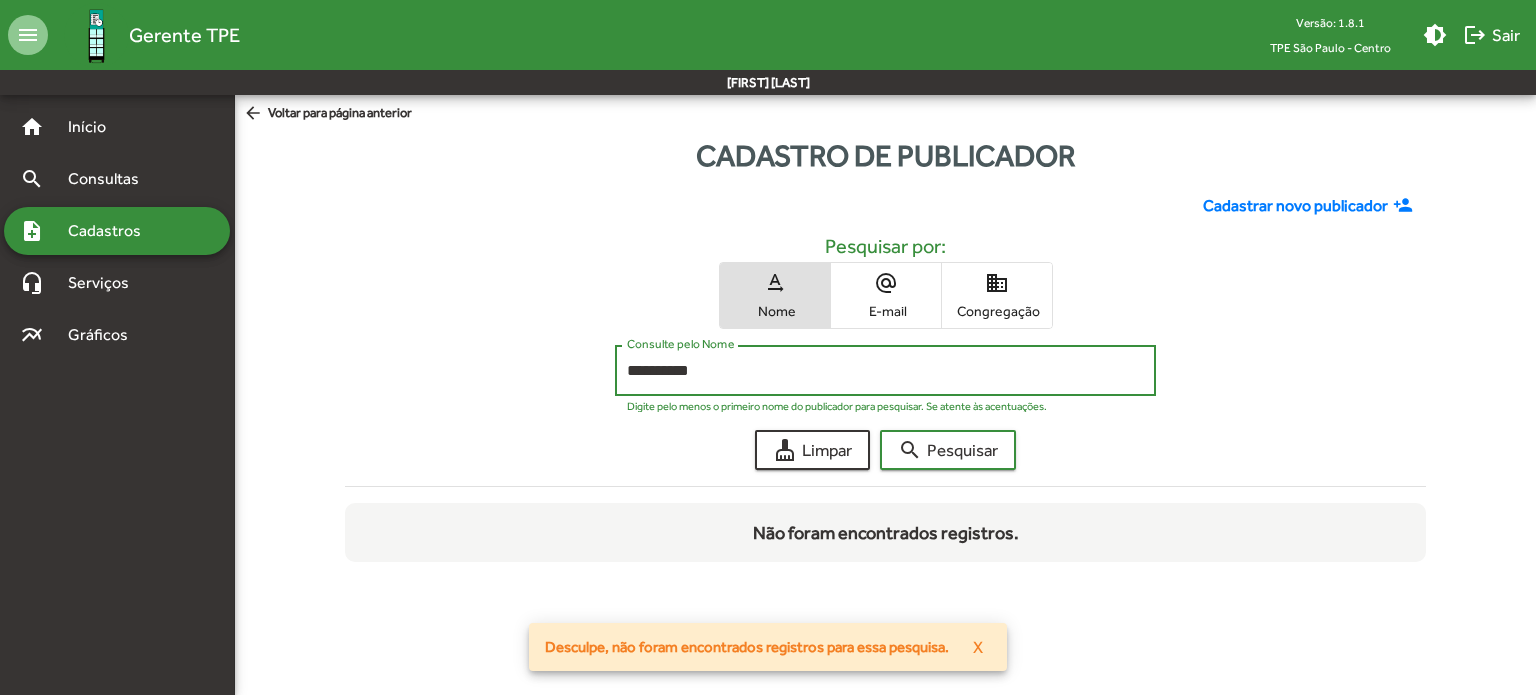click on "**********" at bounding box center [885, 371] 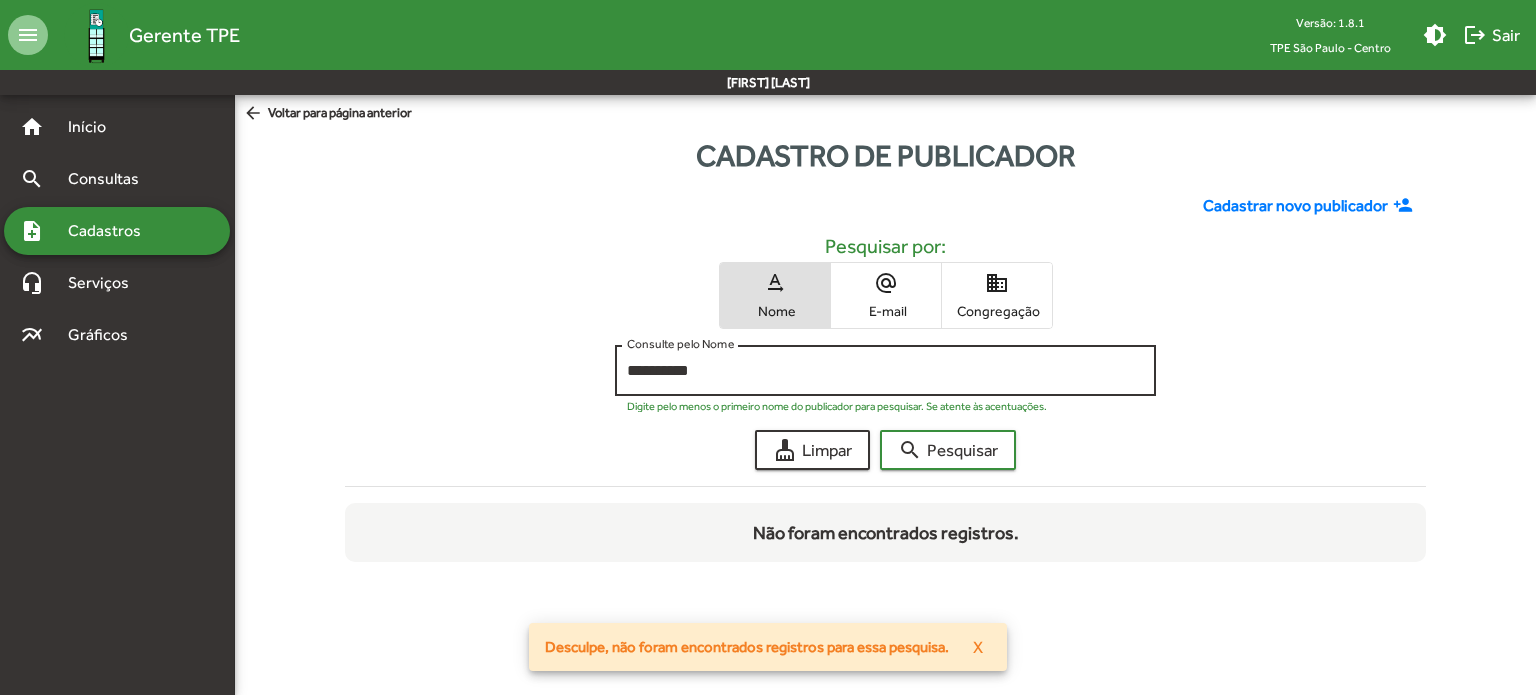 click on "**********" at bounding box center [885, 368] 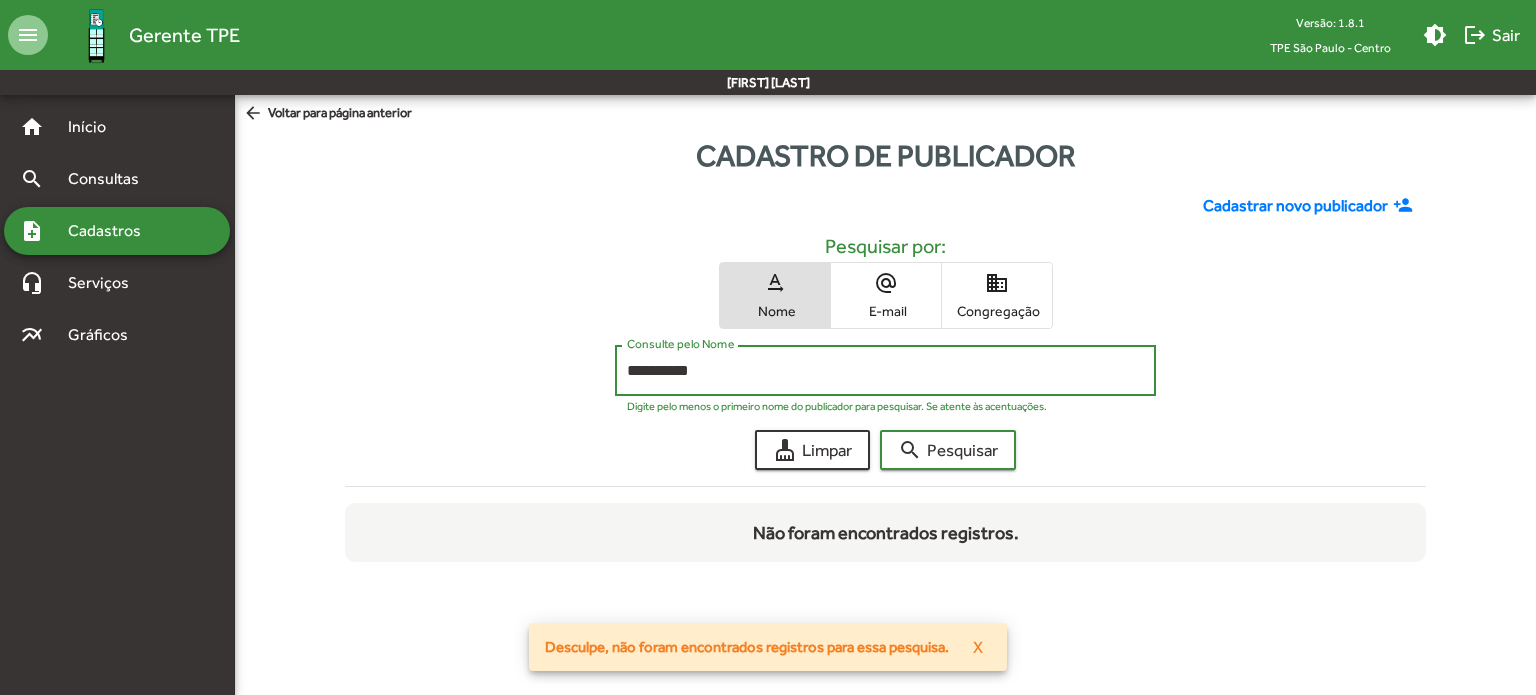 click on "**********" at bounding box center (885, 371) 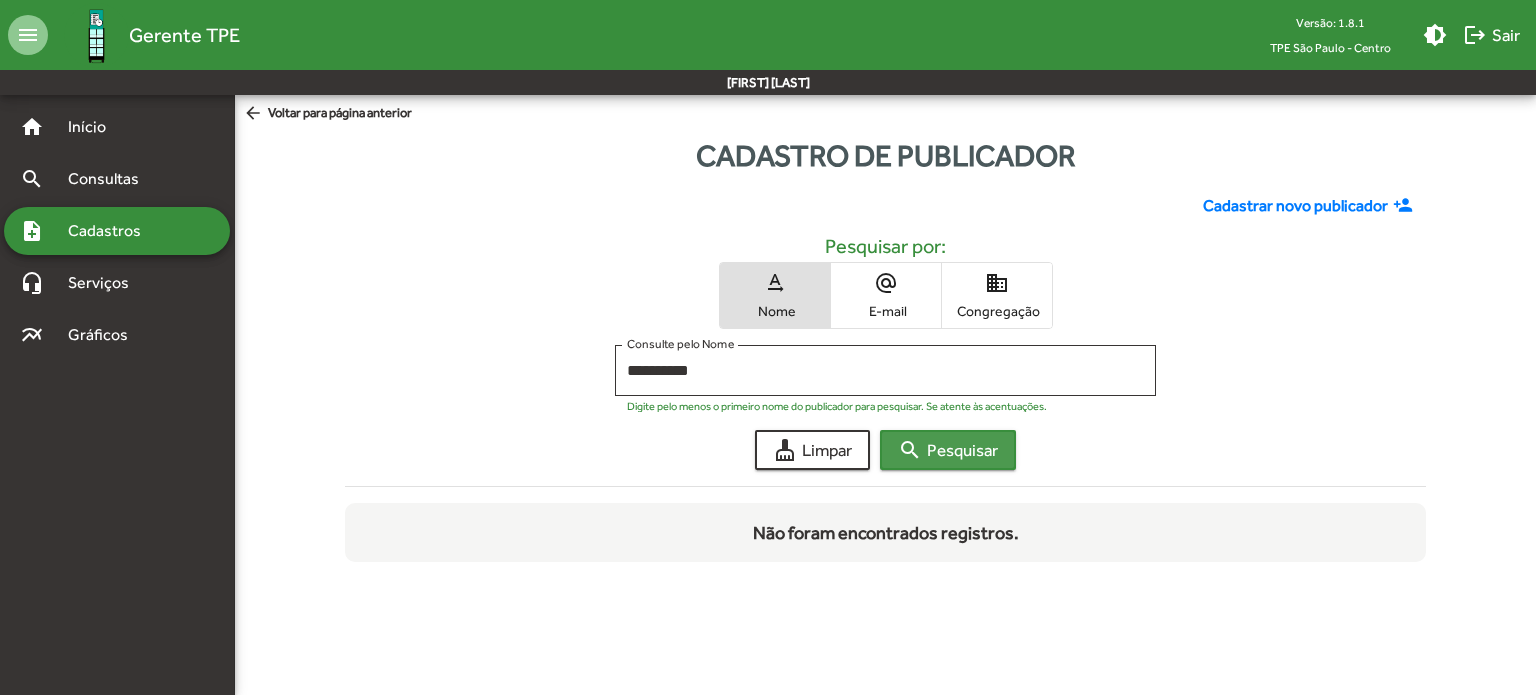 click on "search  Pesquisar" at bounding box center (948, 450) 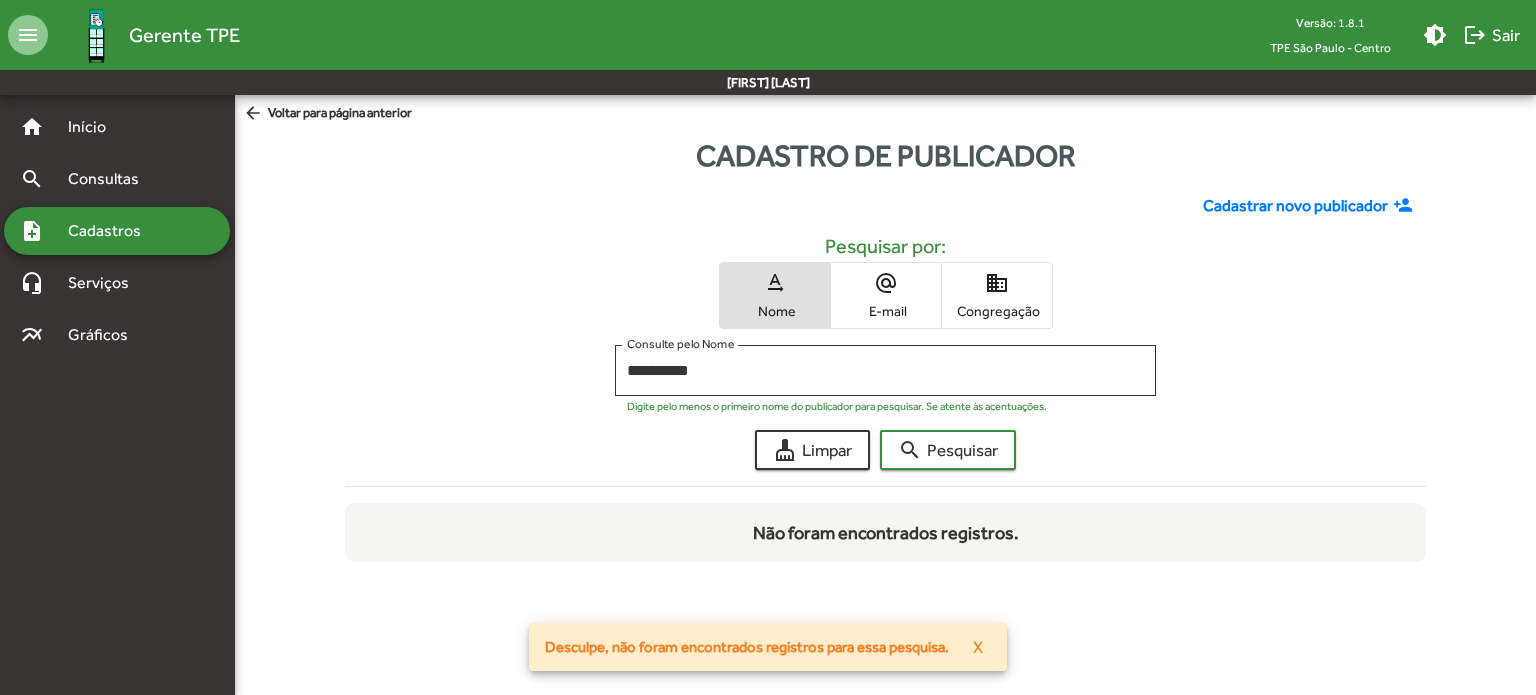 click on "X" at bounding box center (978, 647) 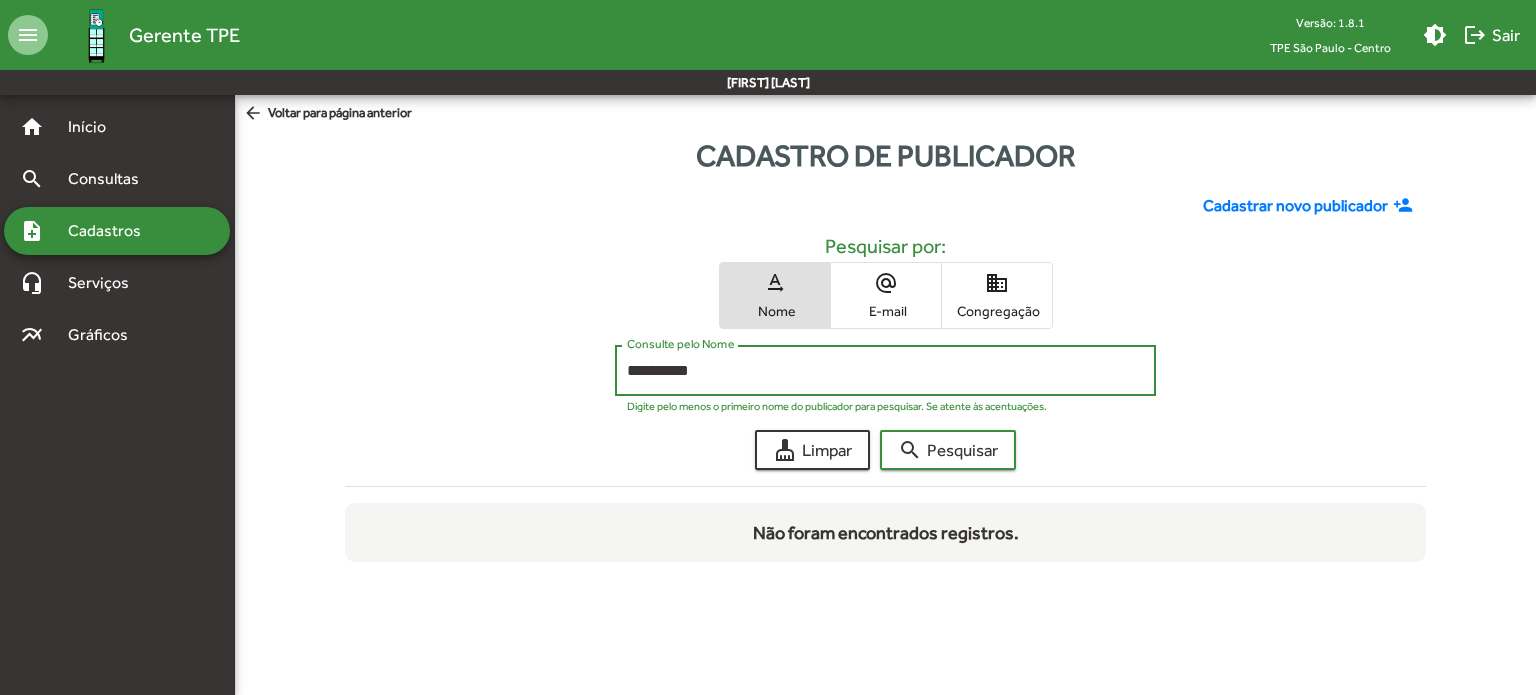 click on "**********" at bounding box center [885, 371] 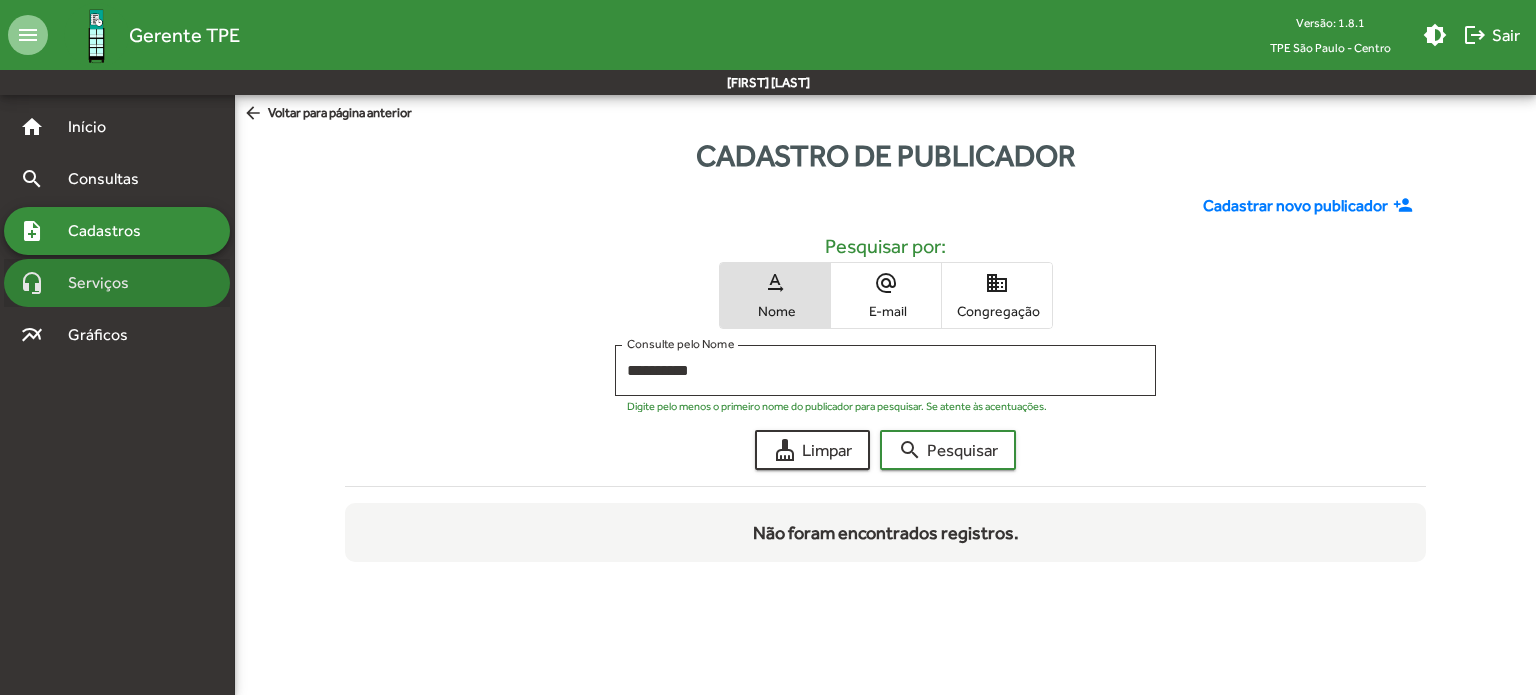 click on "Serviços" at bounding box center [95, 127] 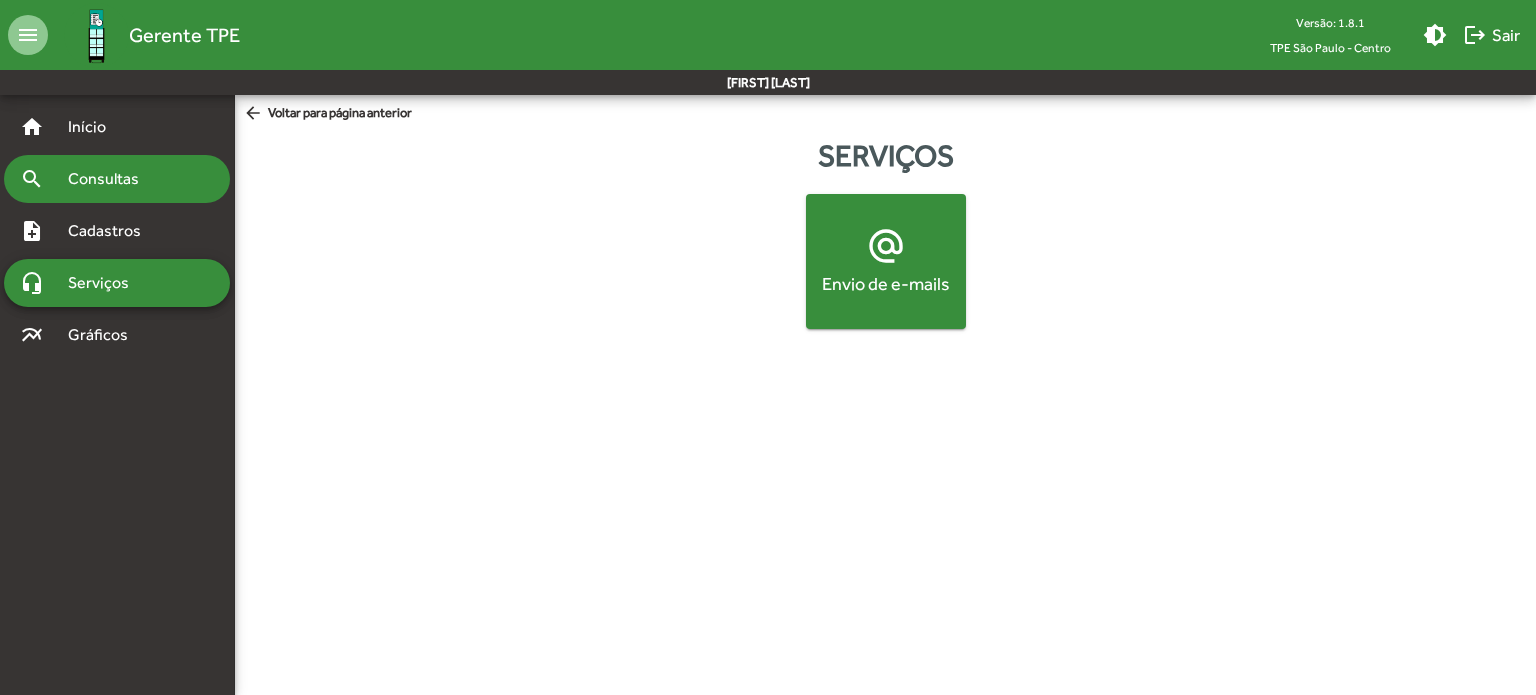 click on "Consultas" at bounding box center (95, 127) 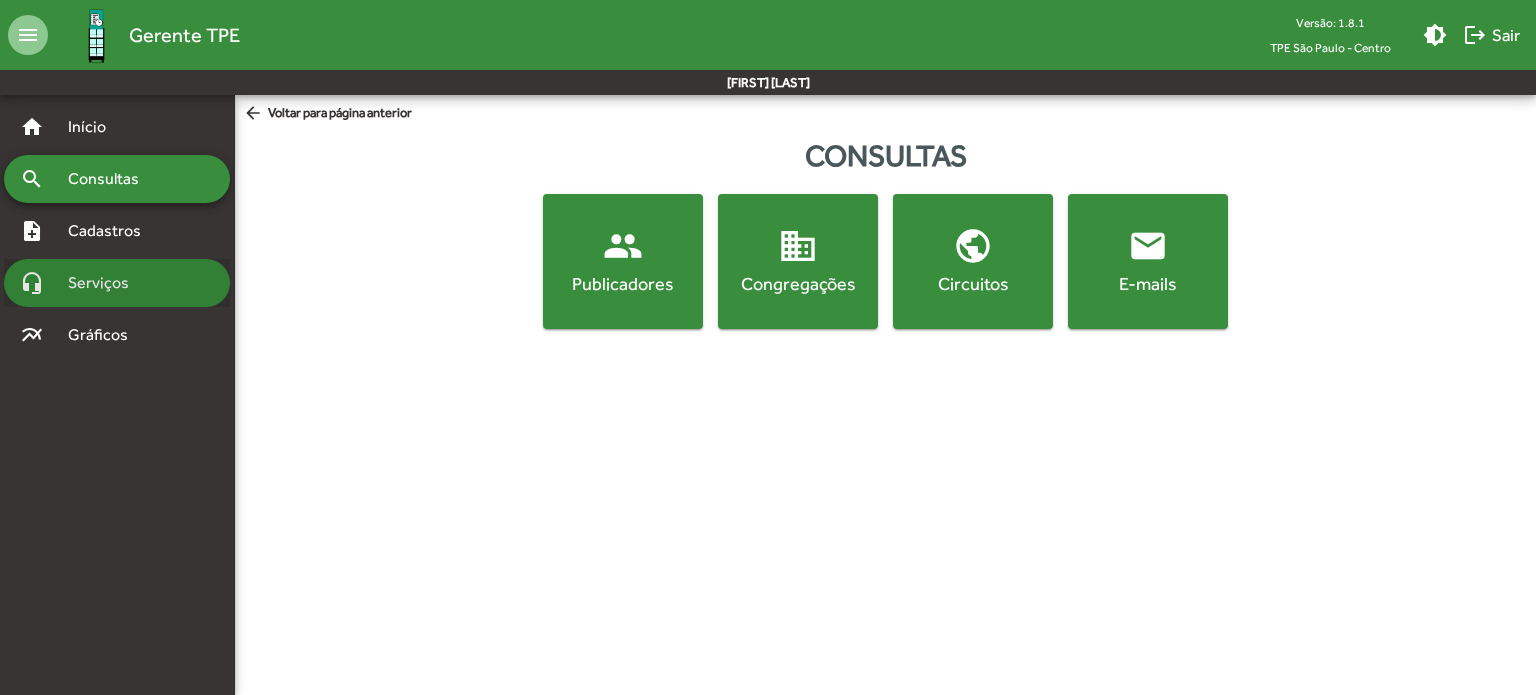 click on "headset_mic Serviços" at bounding box center [117, 127] 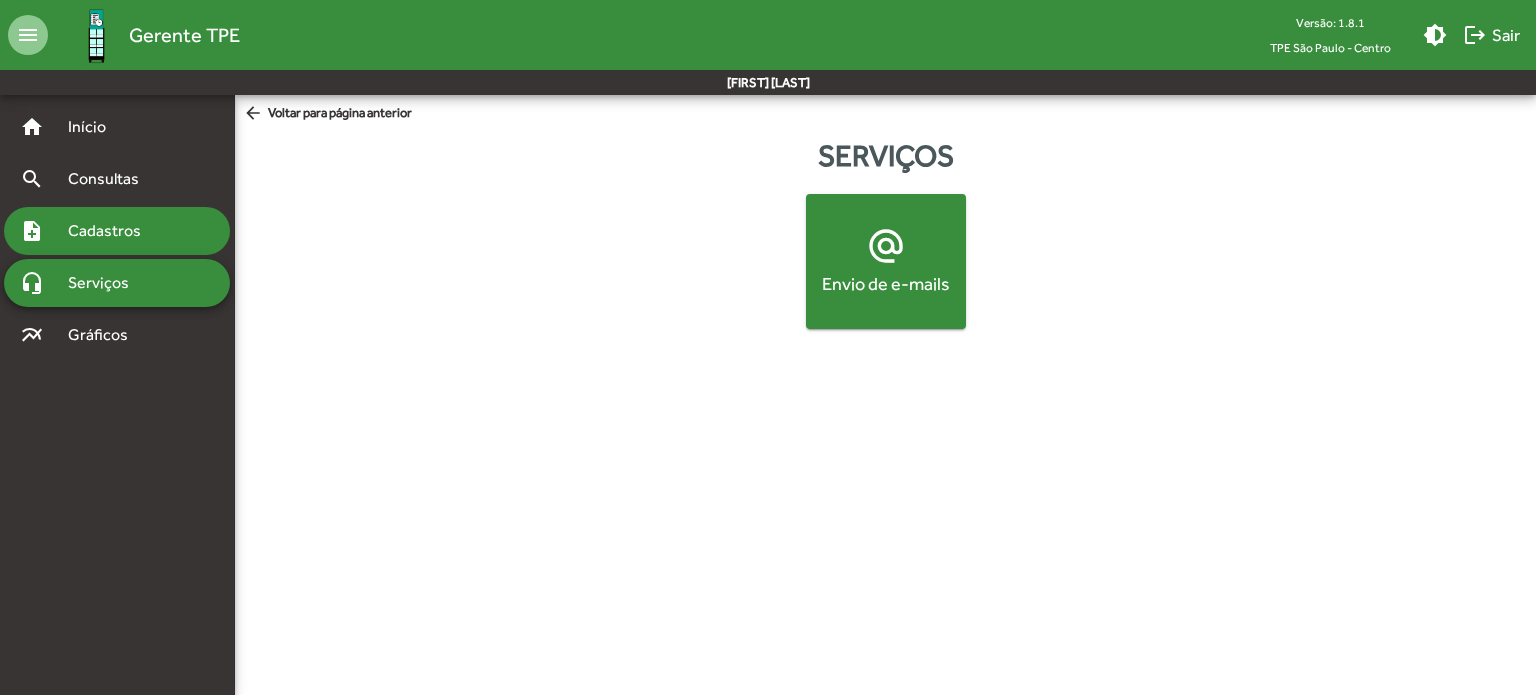 click on "Cadastros" at bounding box center (95, 127) 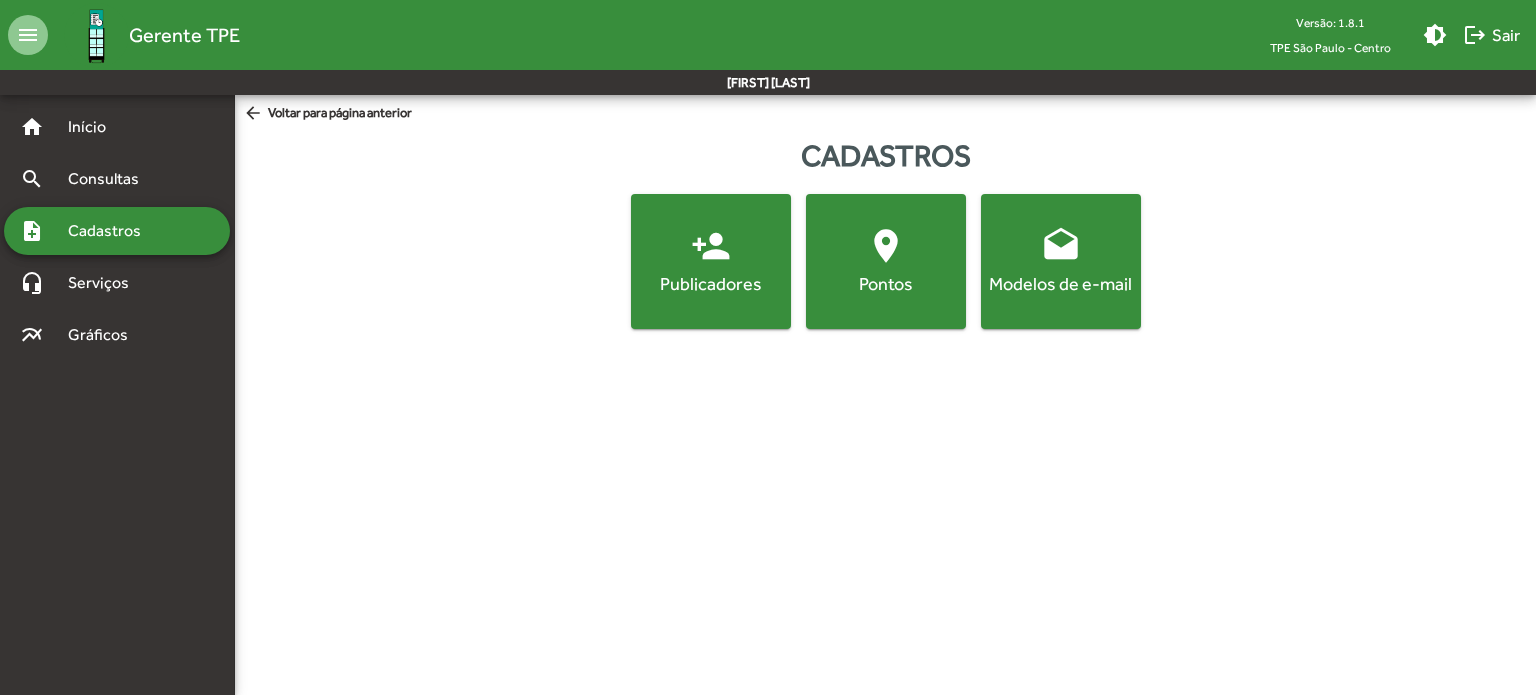 click on "person_add  Publicadores" at bounding box center [711, 261] 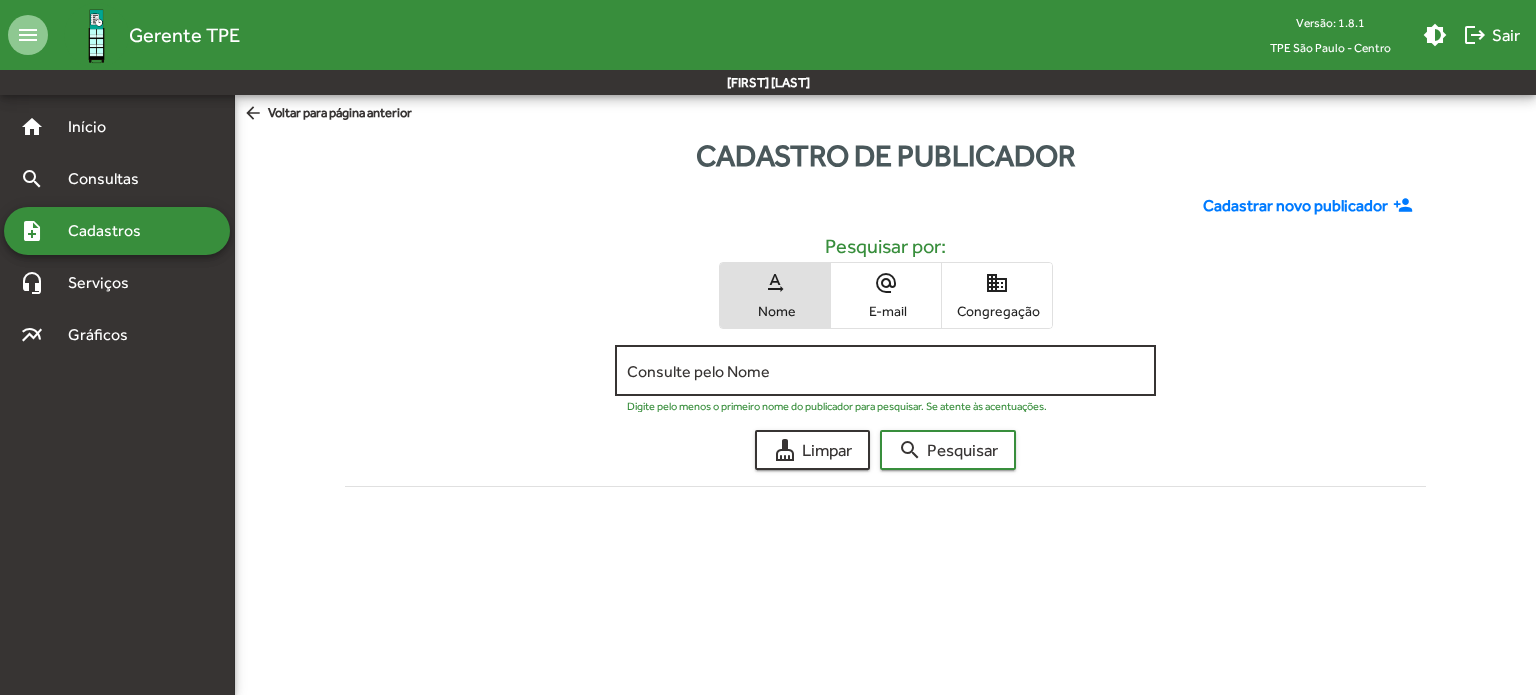 click on "Consulte pelo Nome" at bounding box center (885, 368) 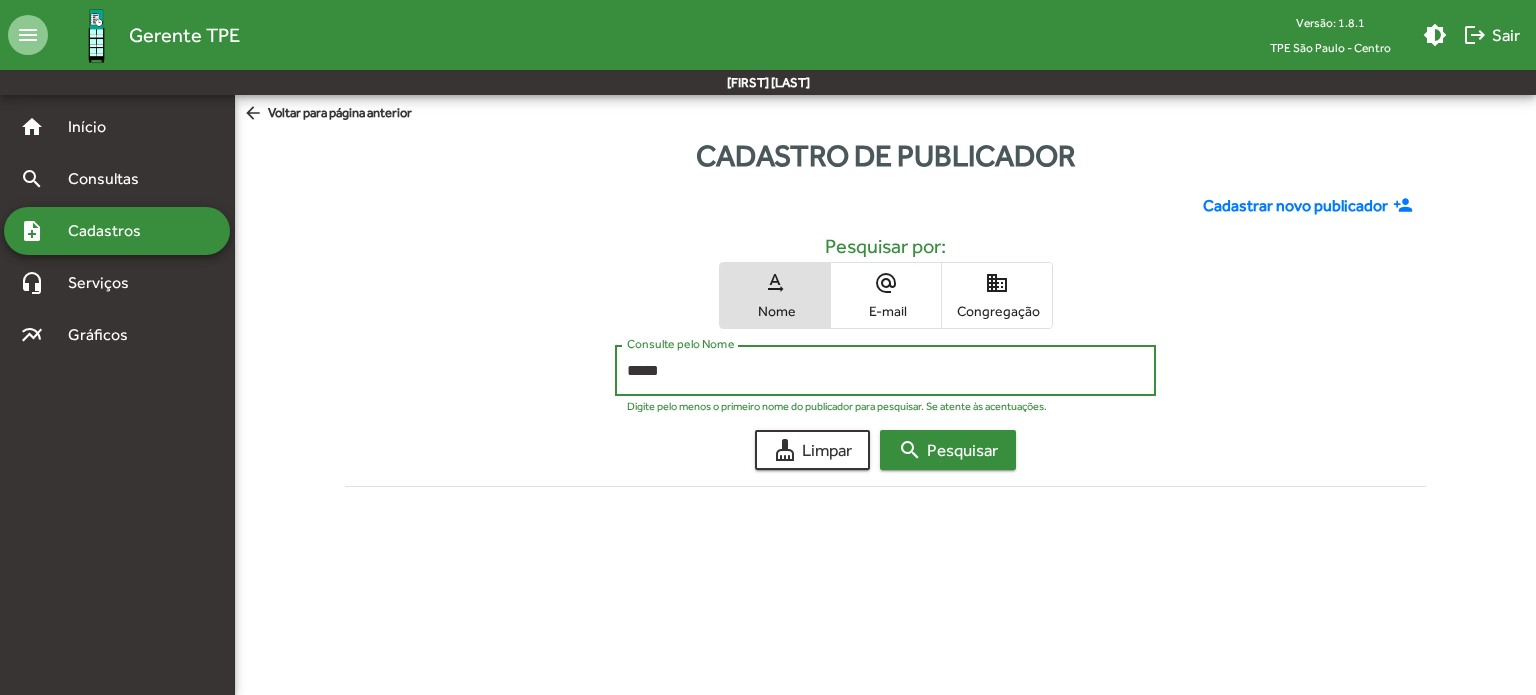 type on "*****" 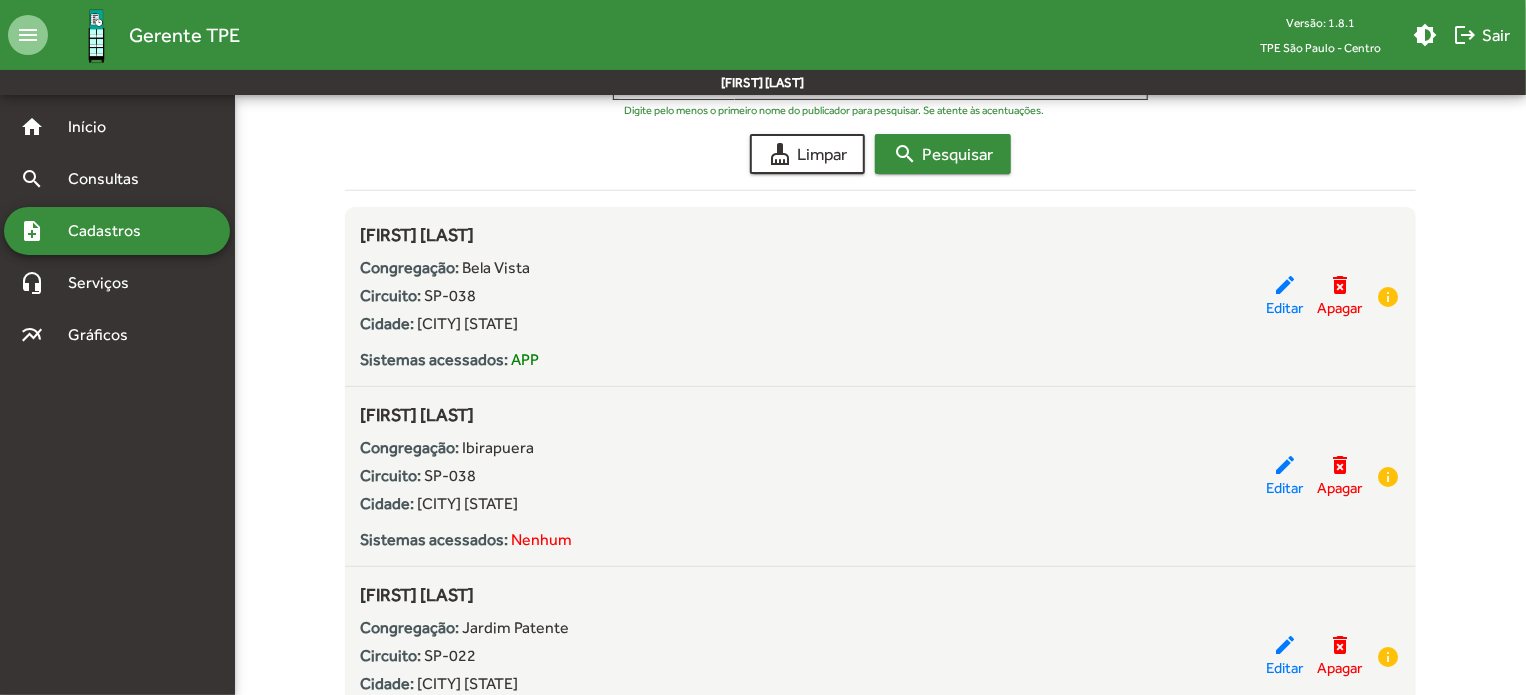 scroll, scrollTop: 299, scrollLeft: 0, axis: vertical 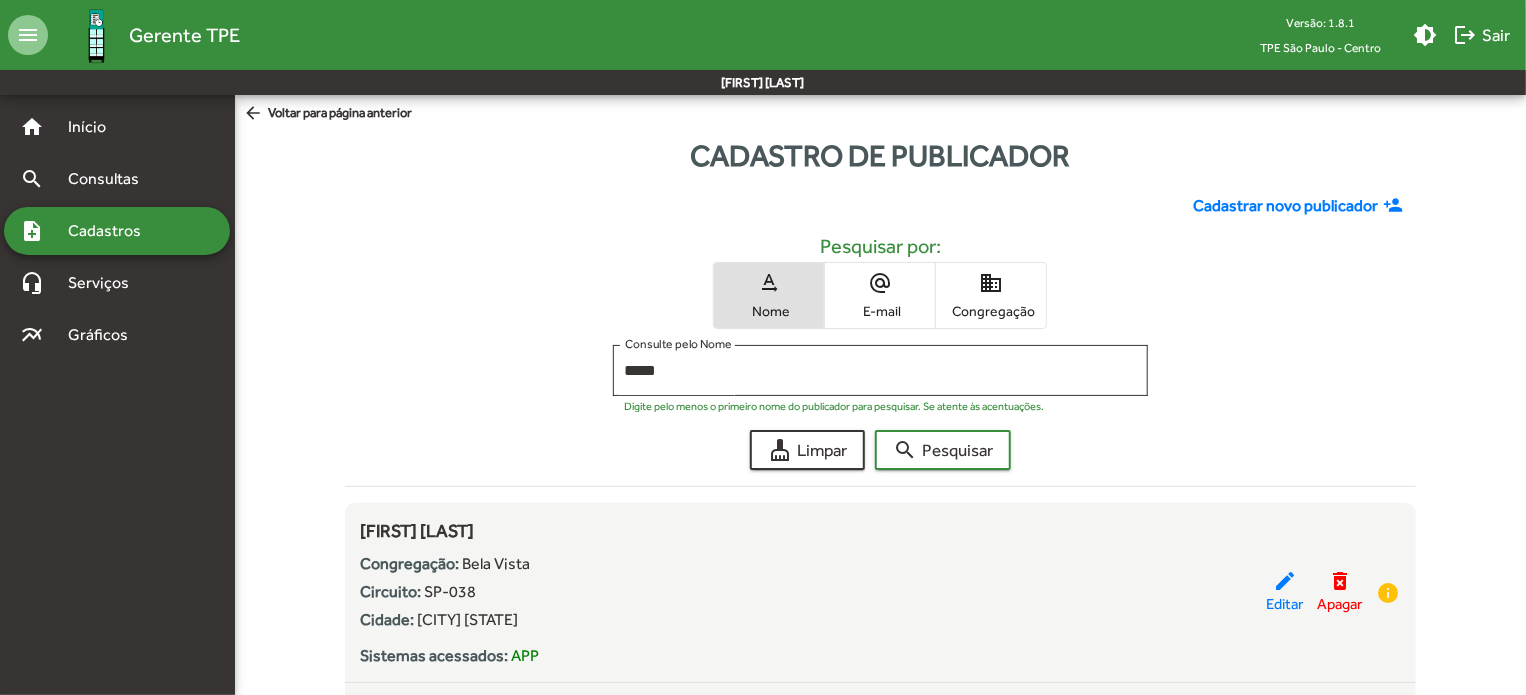click on "Cadastros" at bounding box center [111, 231] 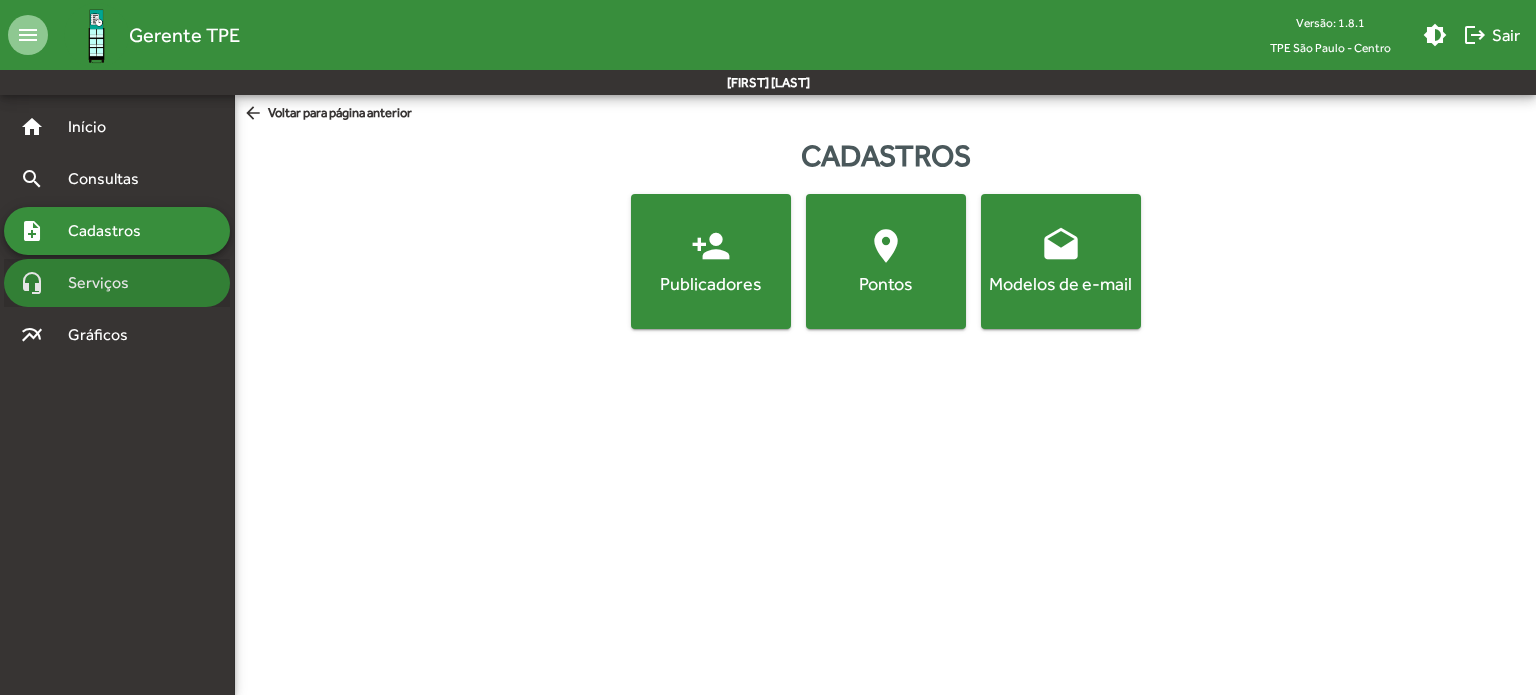 click on "headset_mic Serviços" at bounding box center (117, 127) 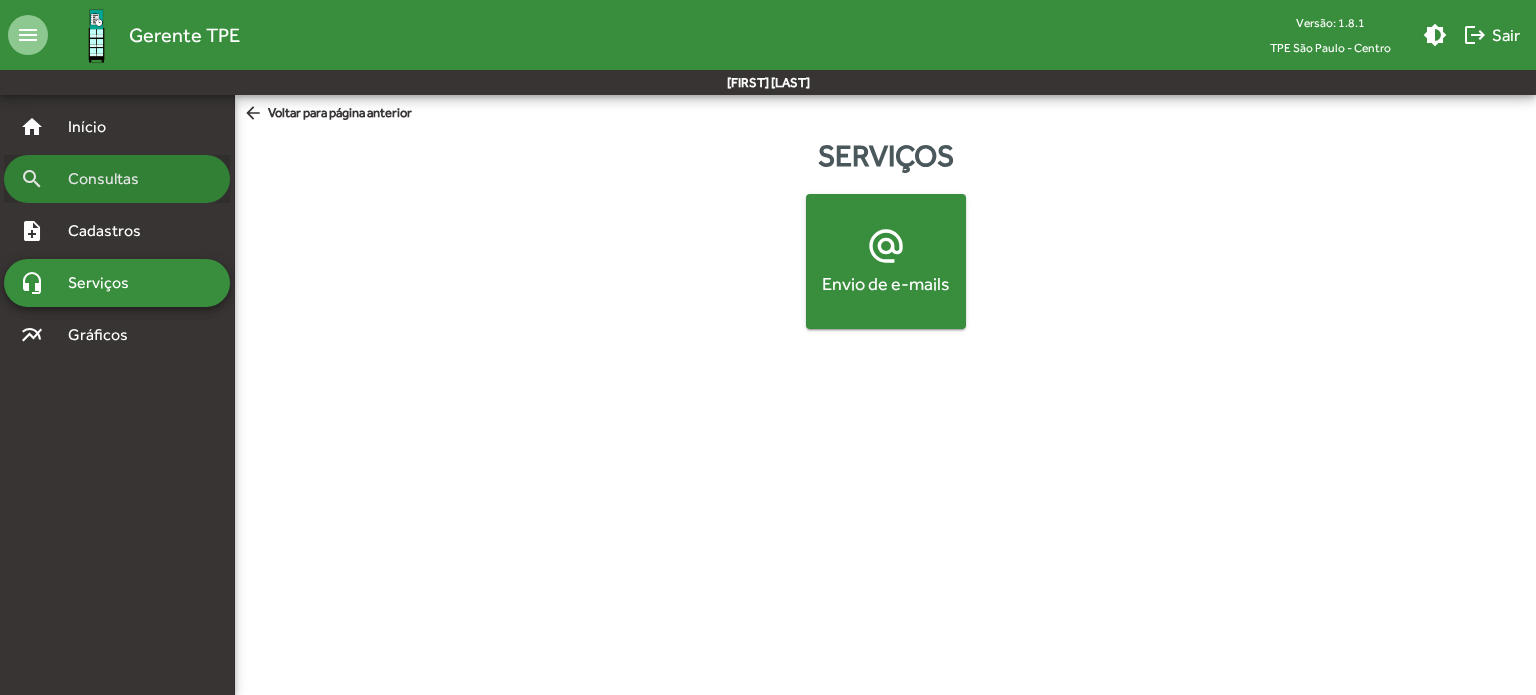 click on "Consultas" at bounding box center [95, 127] 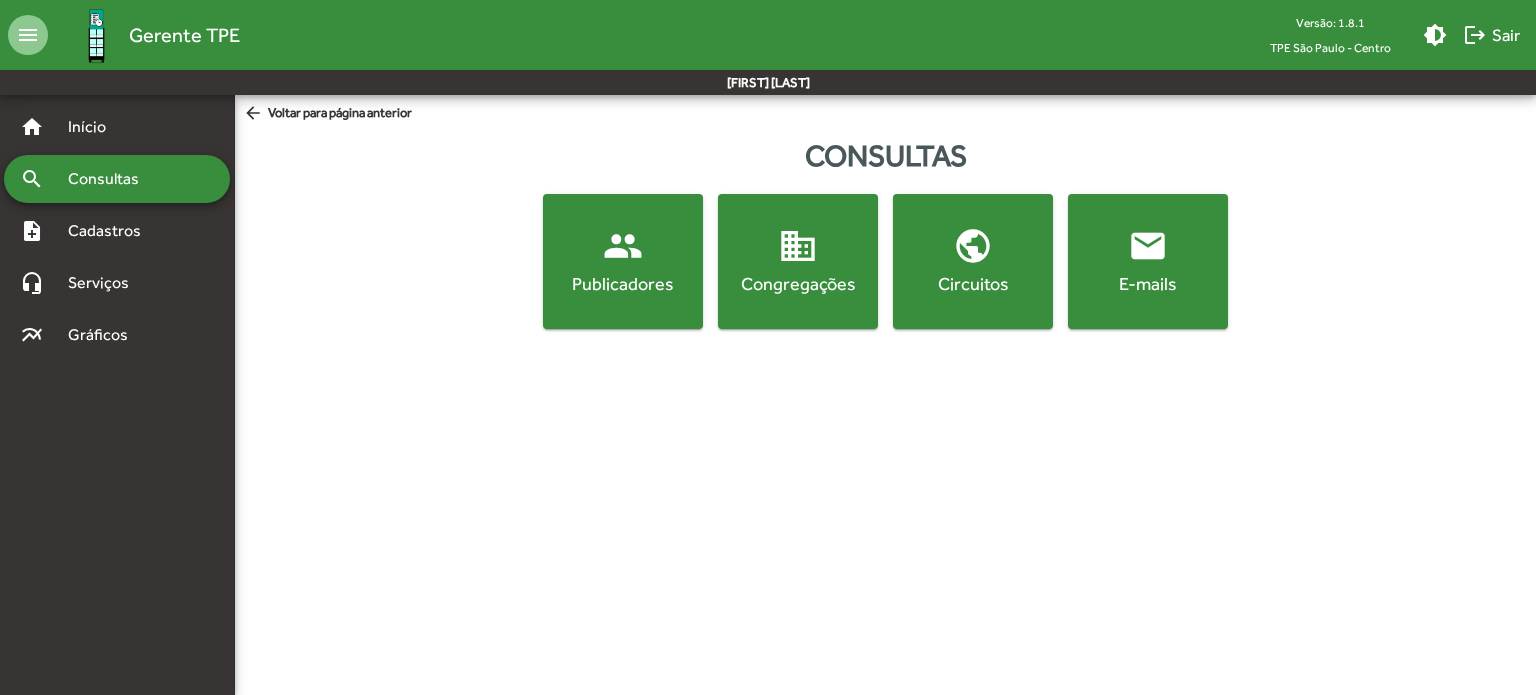 click on "domain  Congregações" at bounding box center (623, 261) 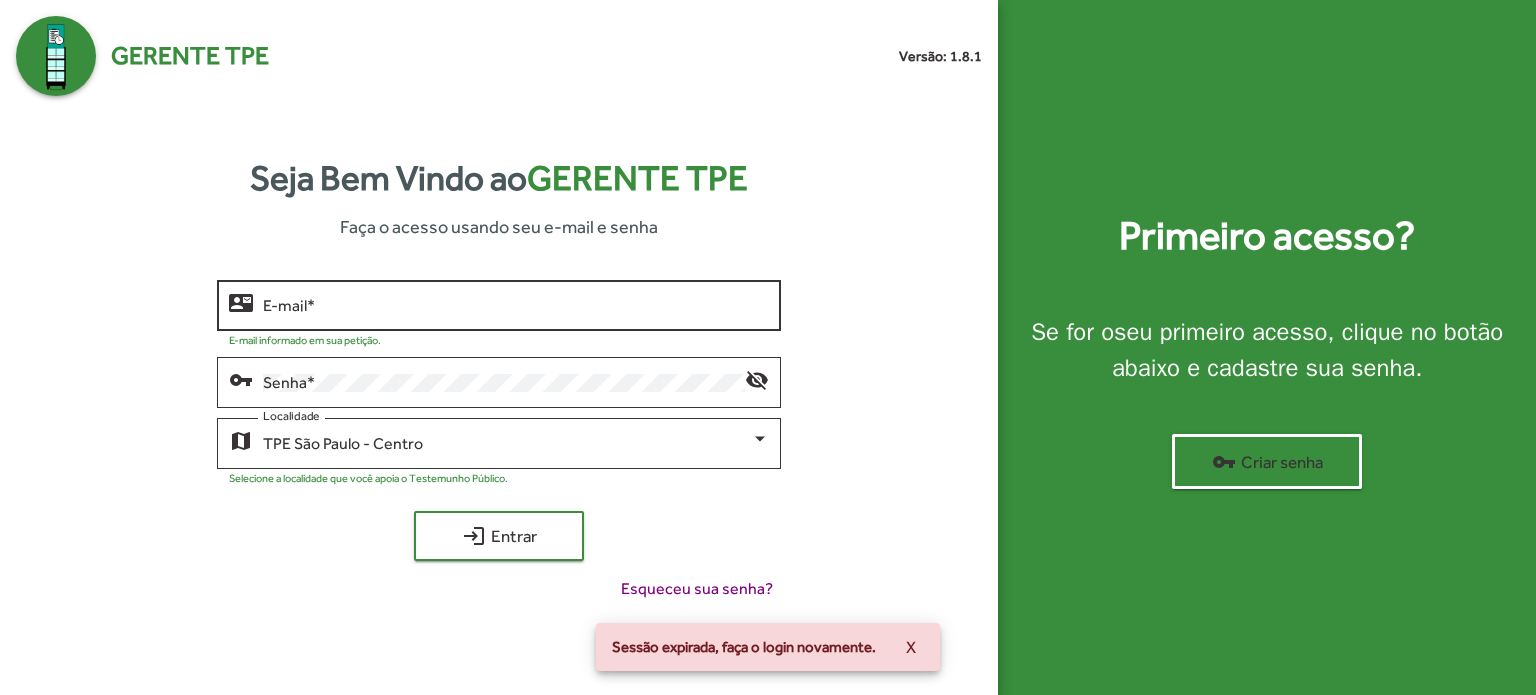 click on "E-mail   *" at bounding box center (516, 306) 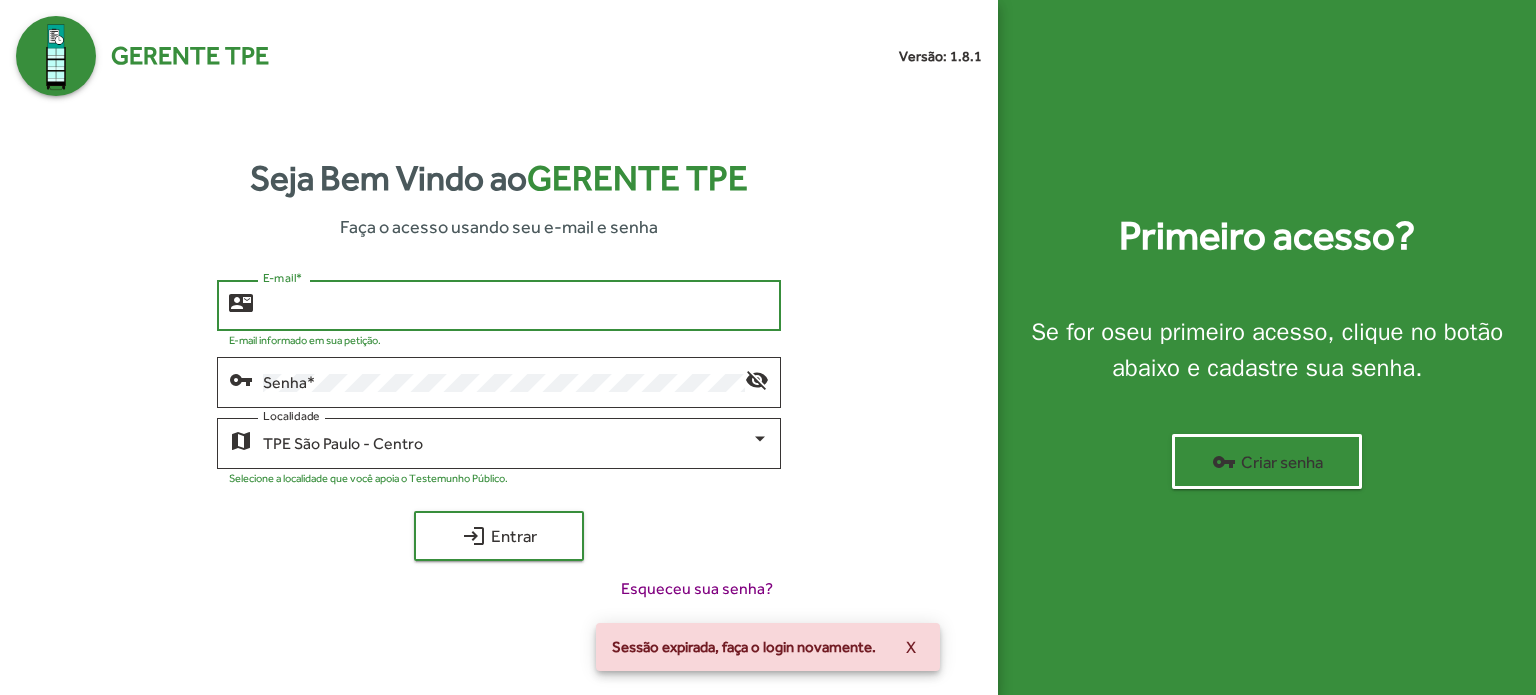 click at bounding box center [0, 695] 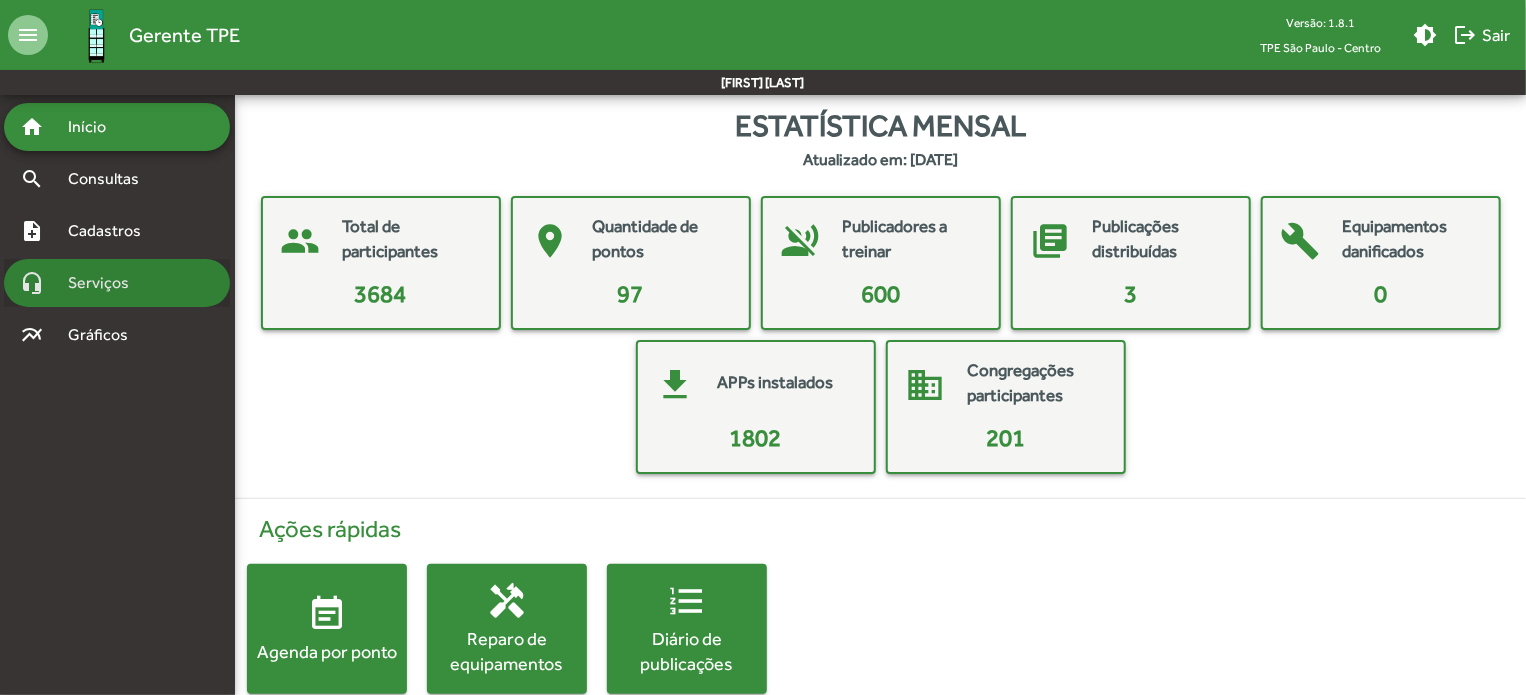 click on "headset_mic Serviços" at bounding box center (117, 127) 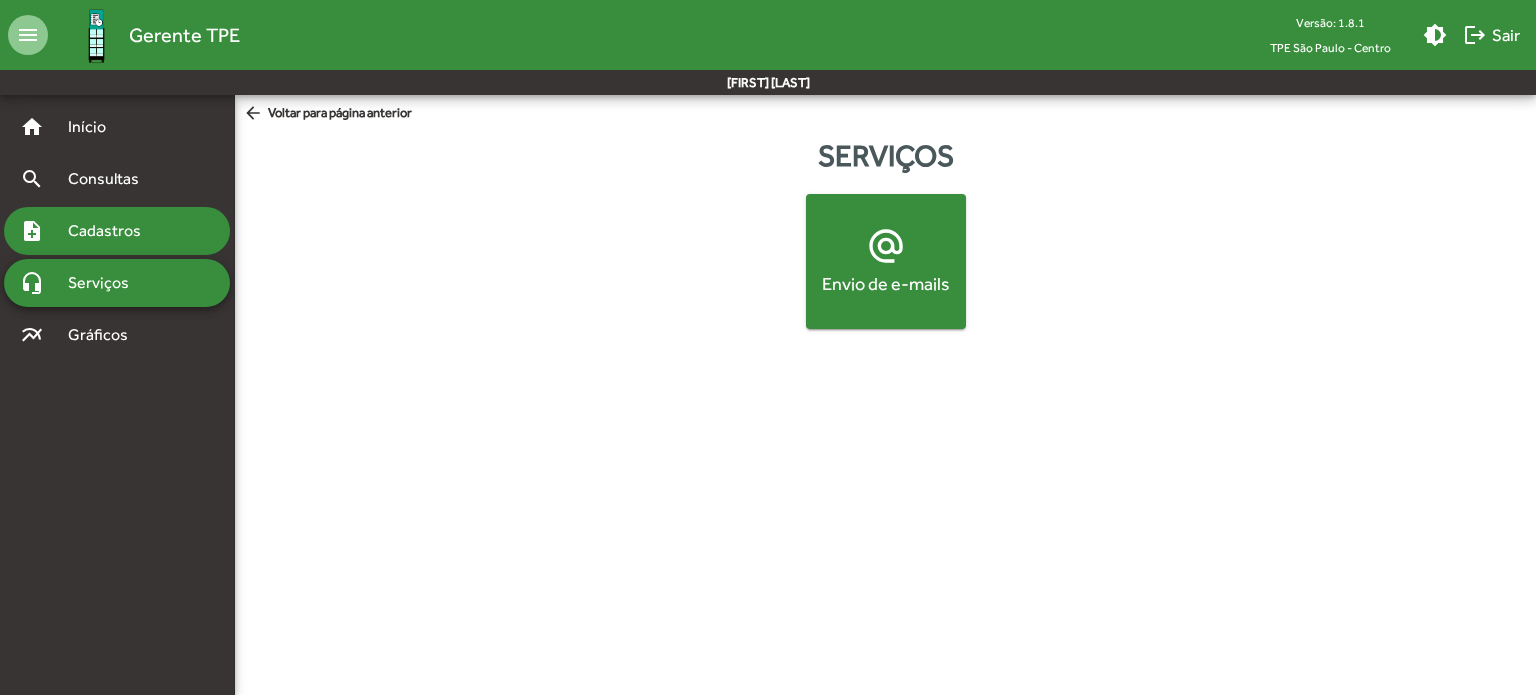 click on "note_add Cadastros" at bounding box center (117, 127) 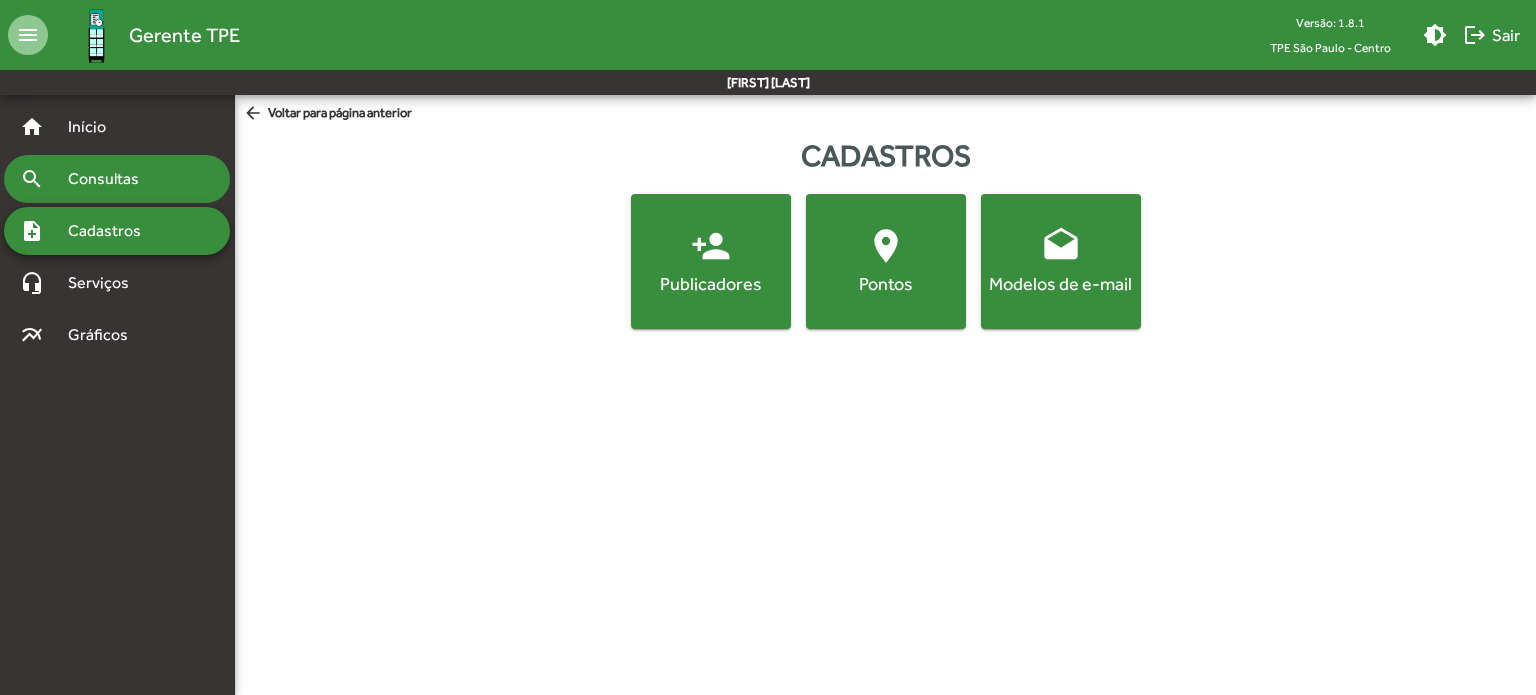 click on "Consultas" at bounding box center [95, 127] 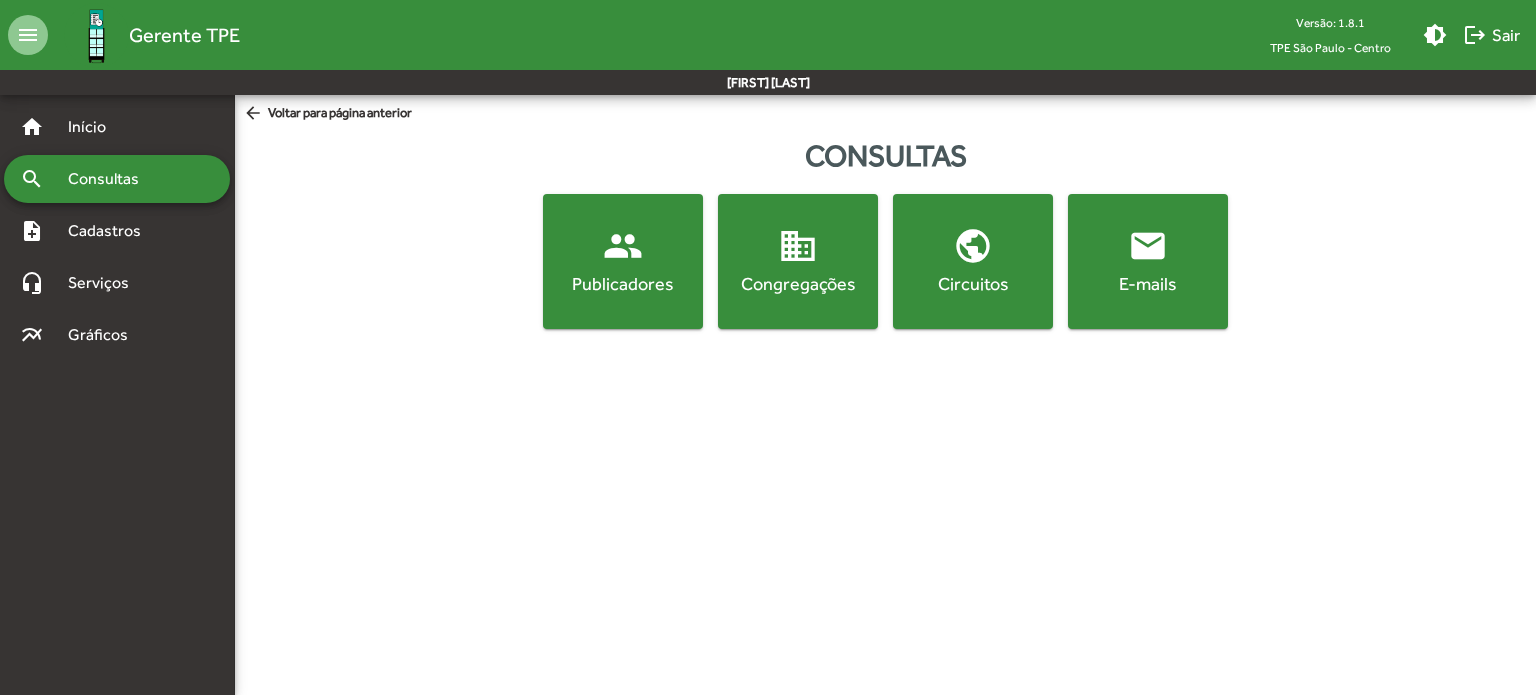 click on "domain  Congregações" at bounding box center [623, 261] 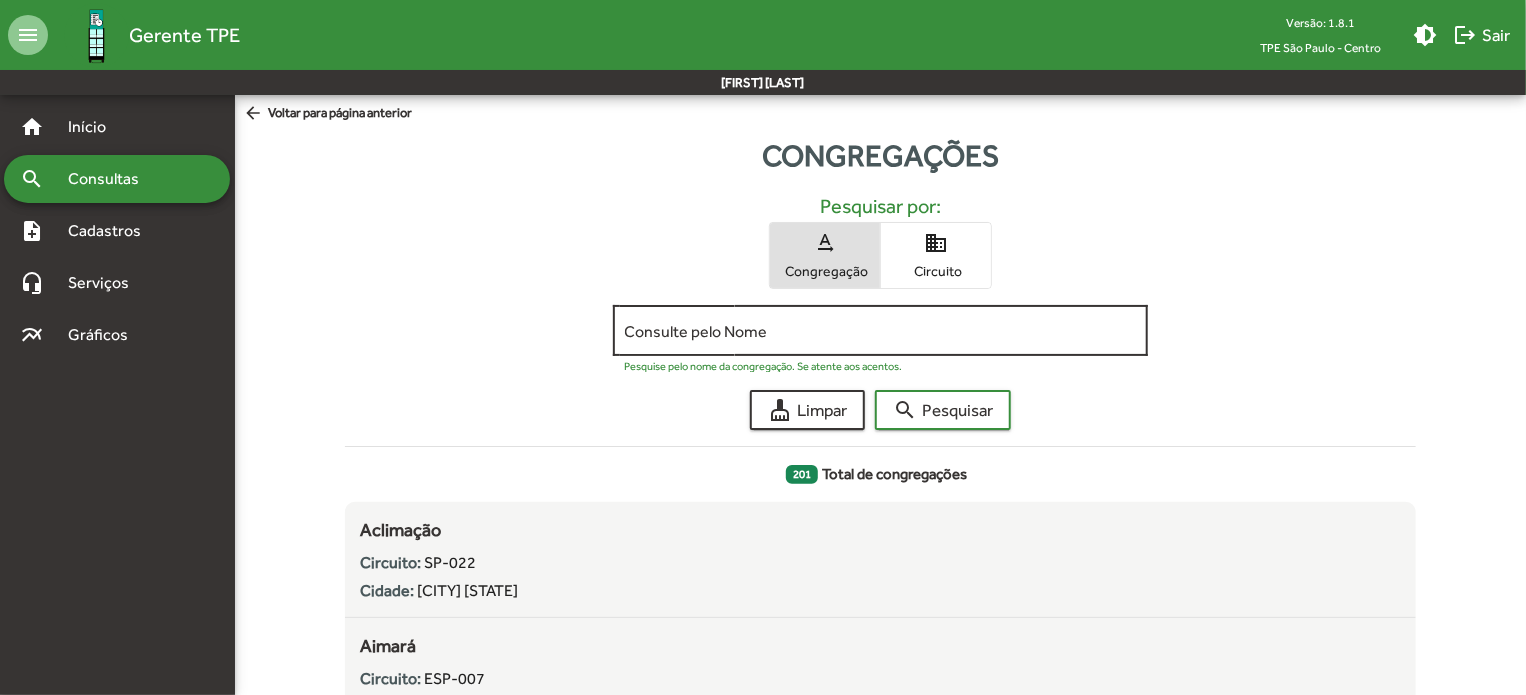 click on "Consulte pelo Nome" at bounding box center (881, 331) 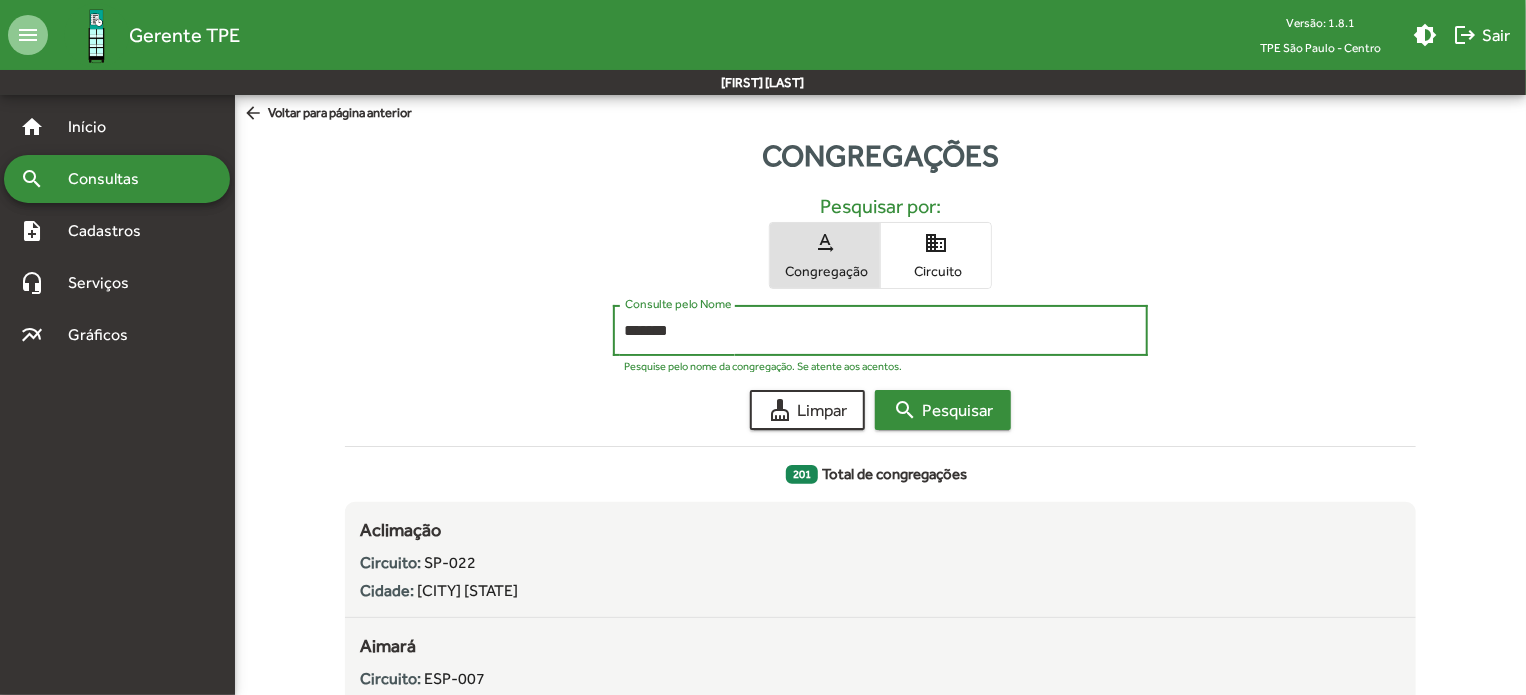 type on "*******" 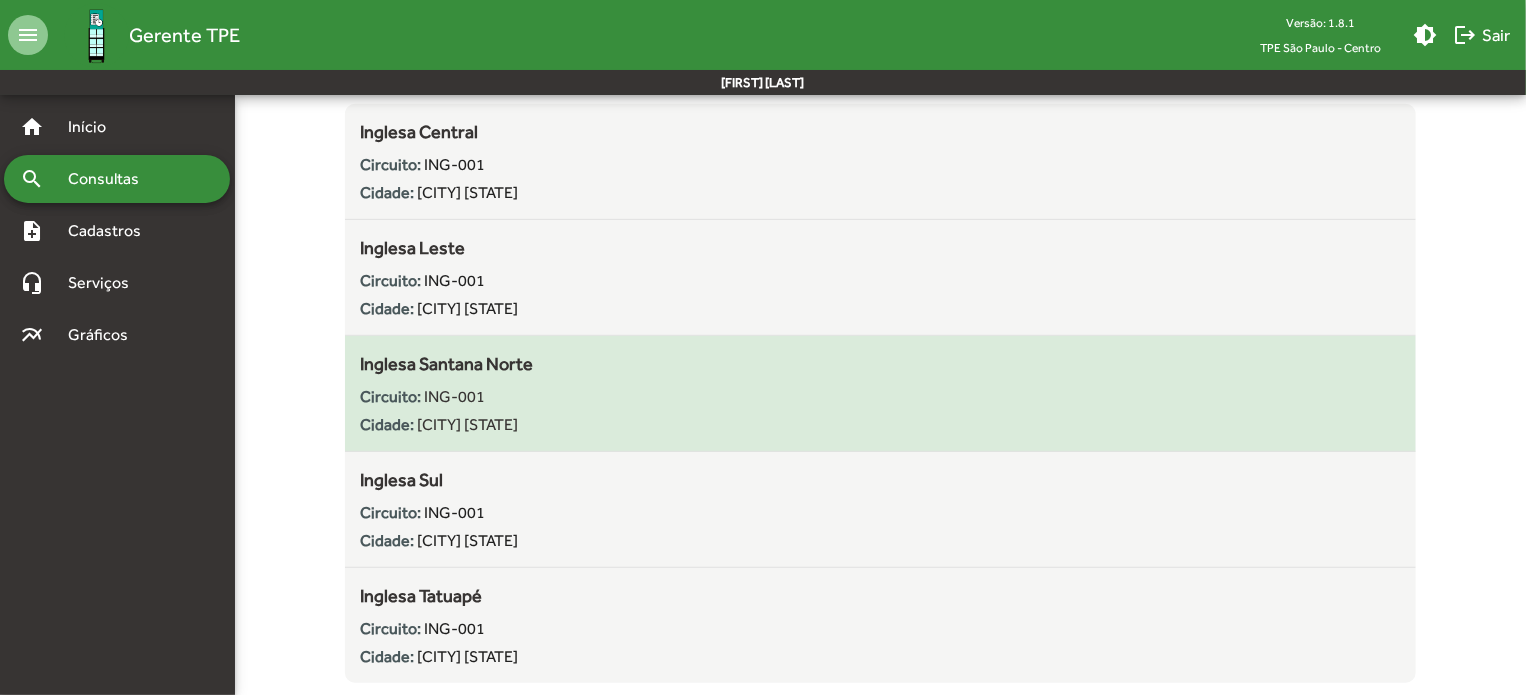 scroll, scrollTop: 399, scrollLeft: 0, axis: vertical 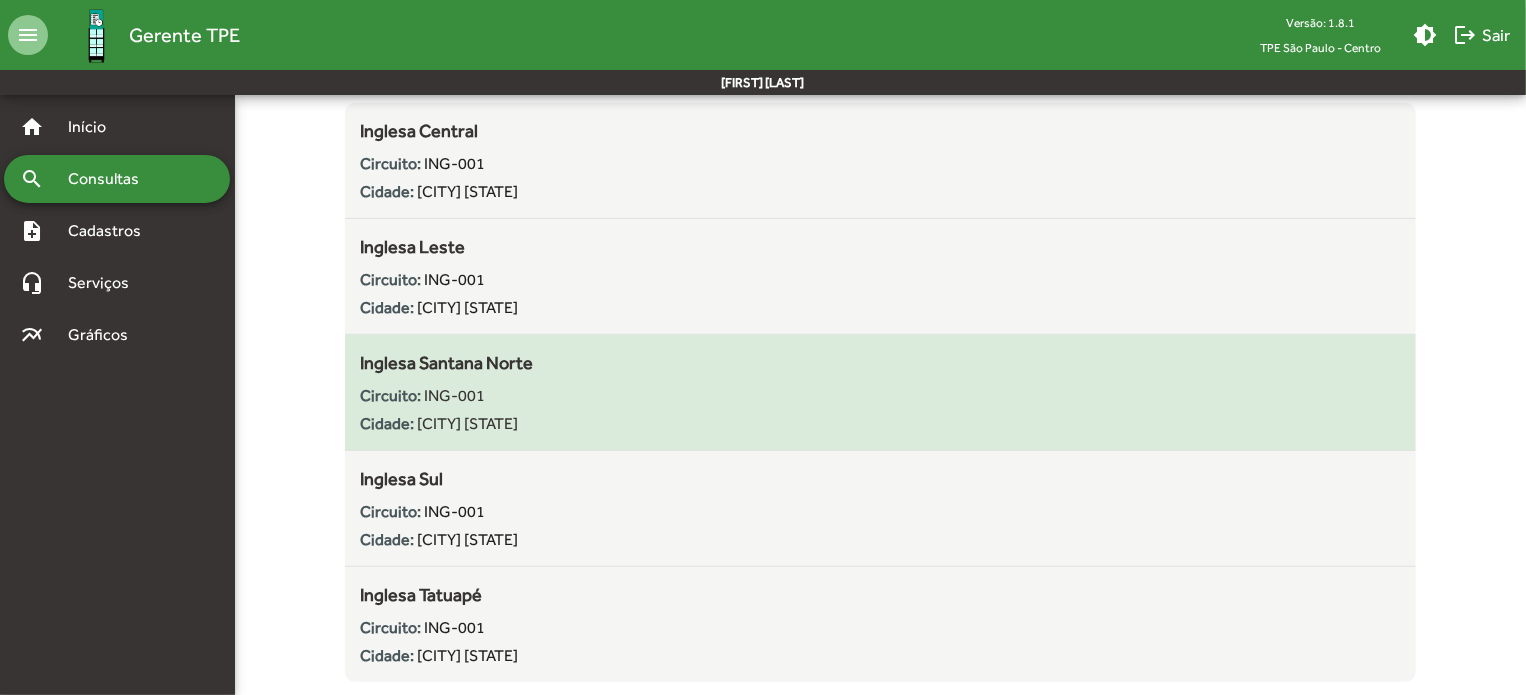 click on "Inglesa Santana Norte" at bounding box center [420, 130] 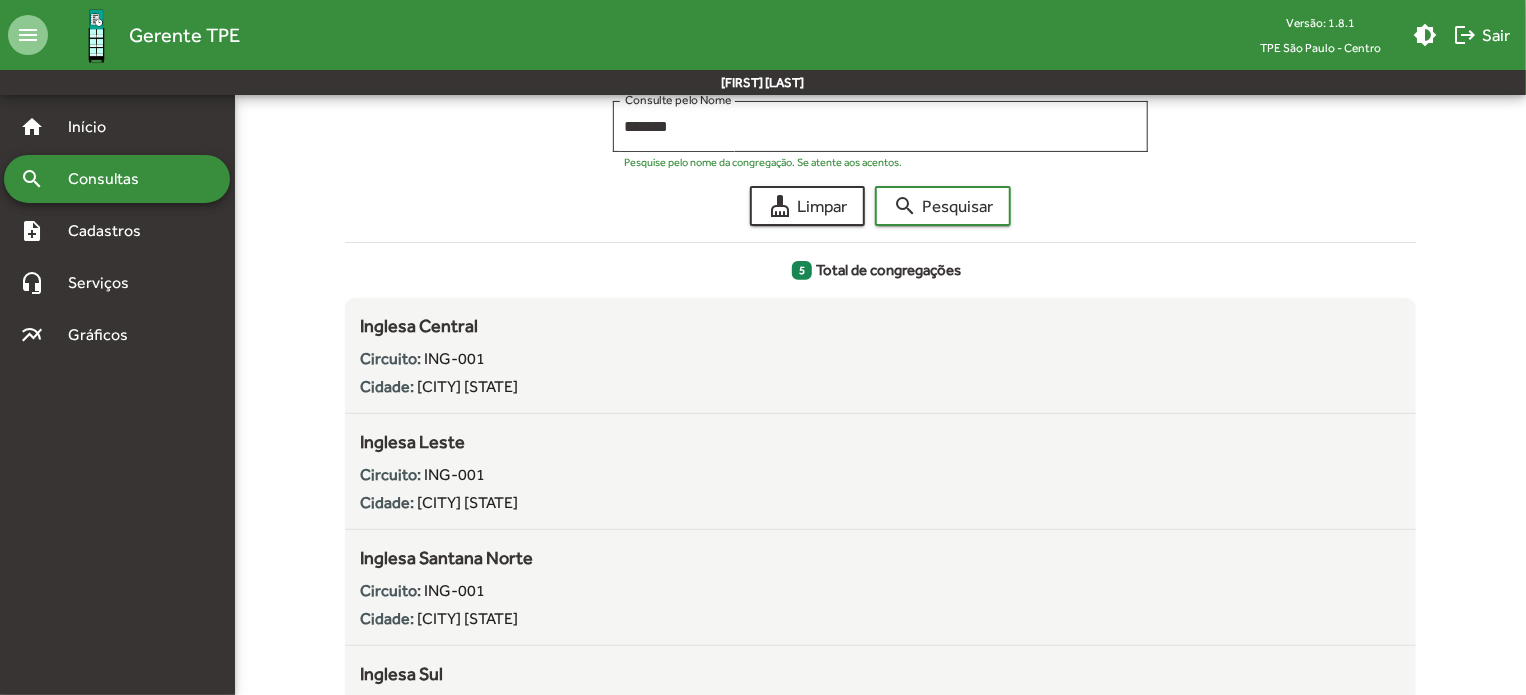 scroll, scrollTop: 447, scrollLeft: 0, axis: vertical 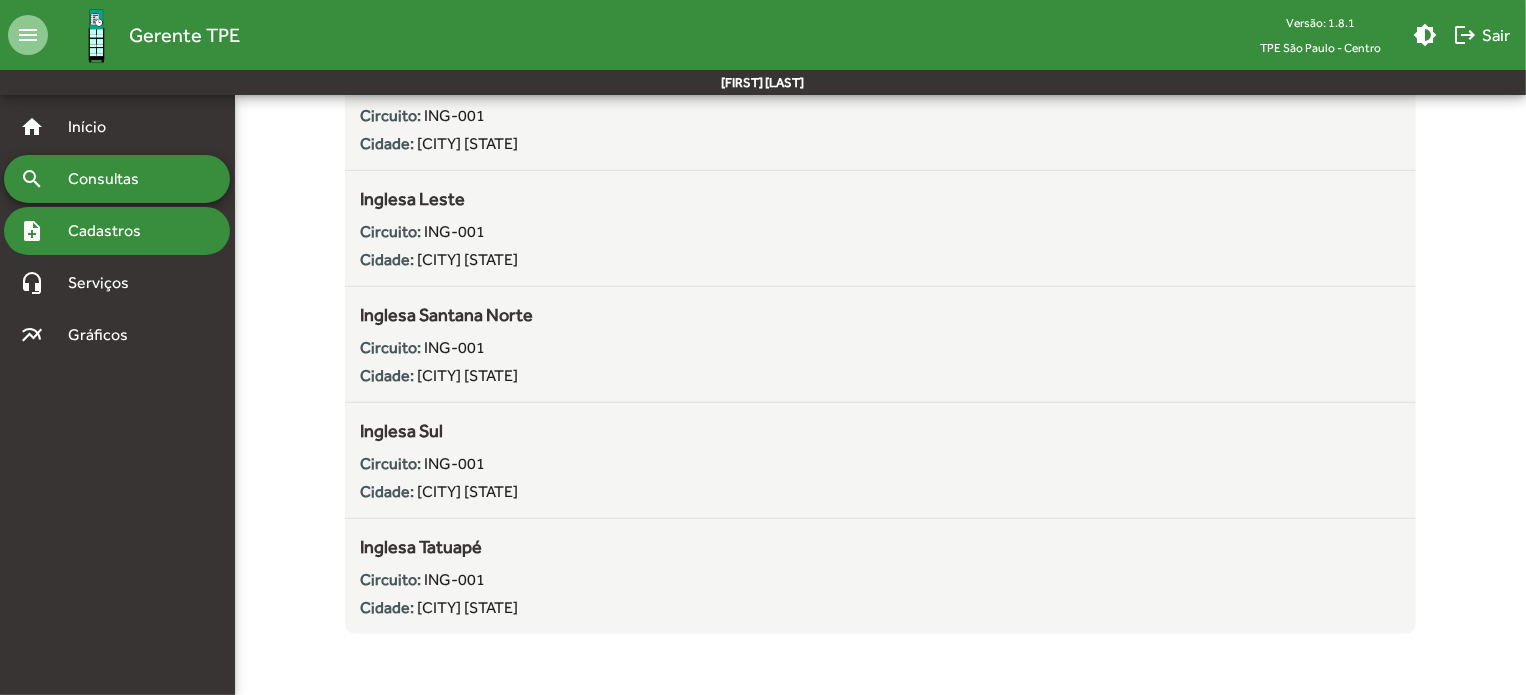 click on "Cadastros" at bounding box center (95, 127) 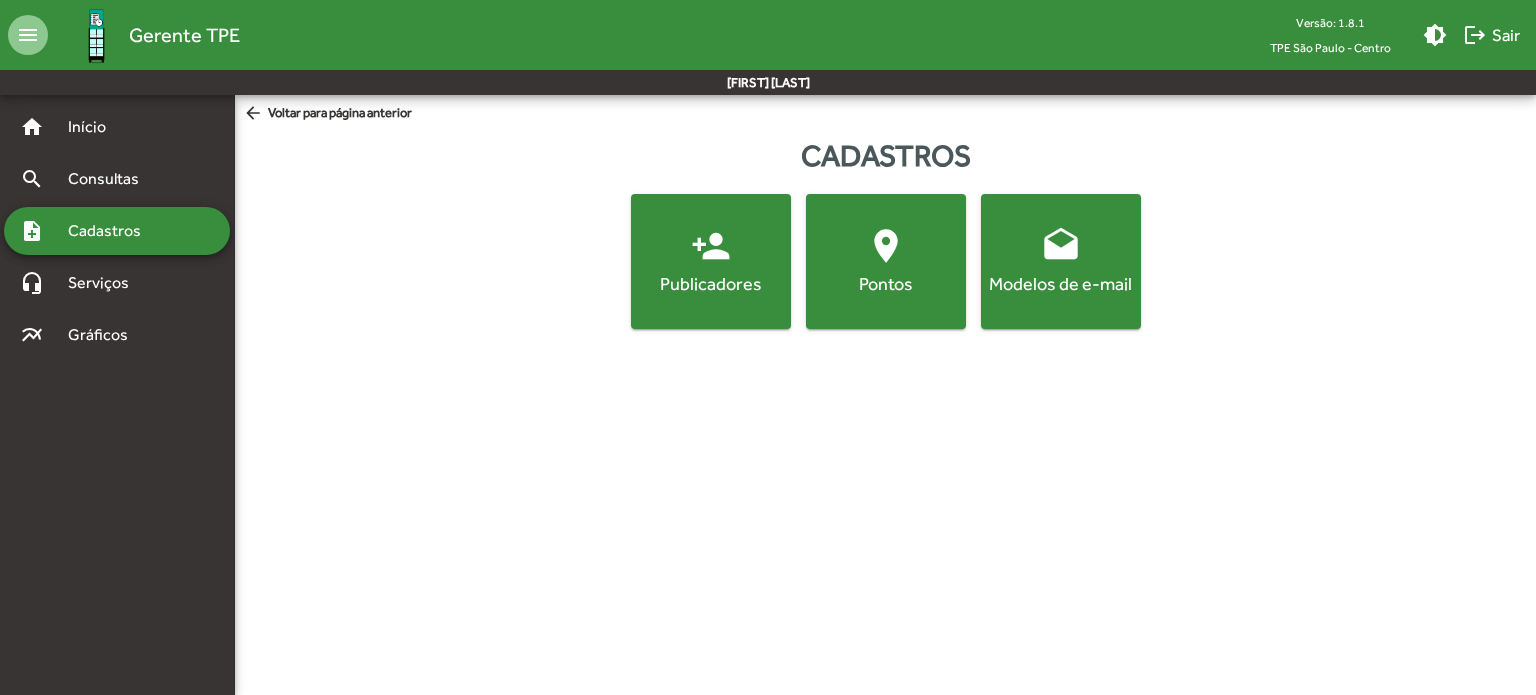 click on "person_add  Publicadores" at bounding box center [711, 261] 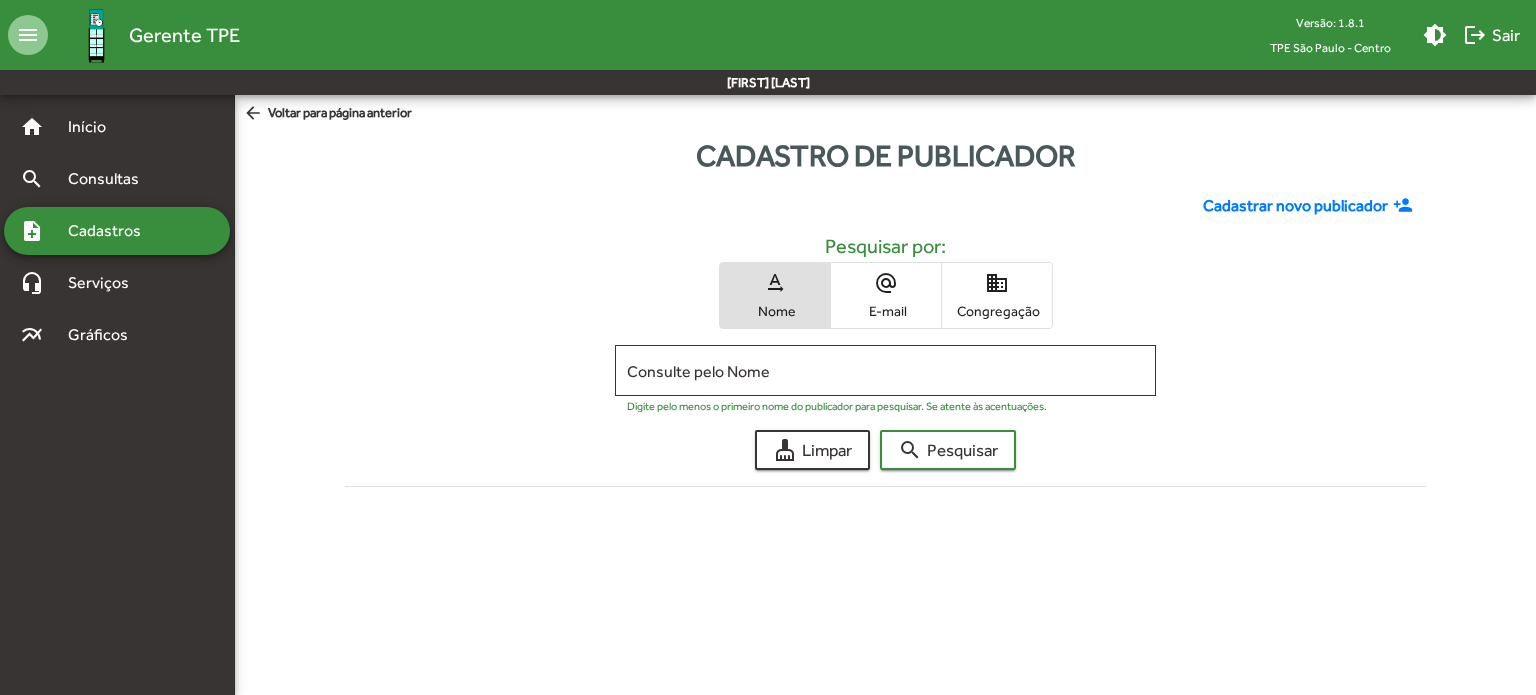 click on "domain" at bounding box center [997, 283] 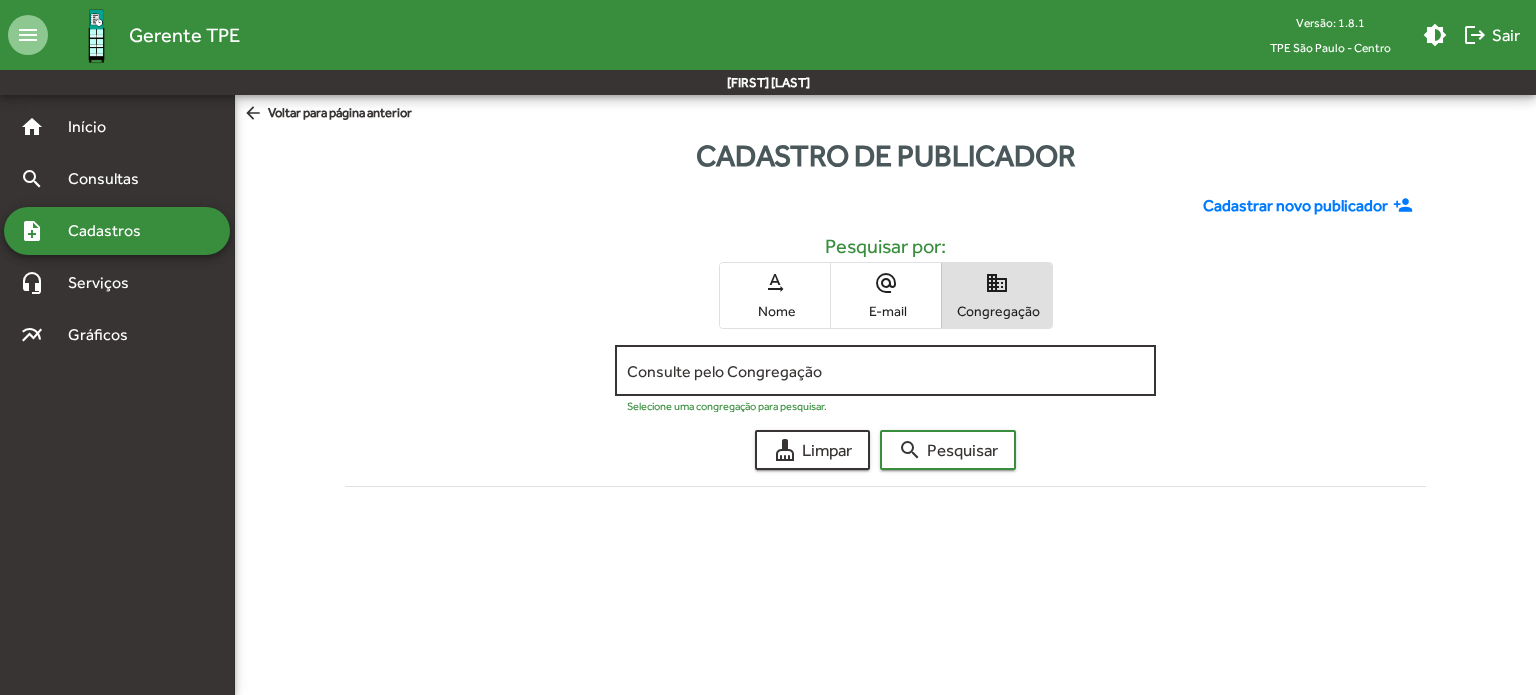 click on "Consulte pelo Congregação" at bounding box center [885, 371] 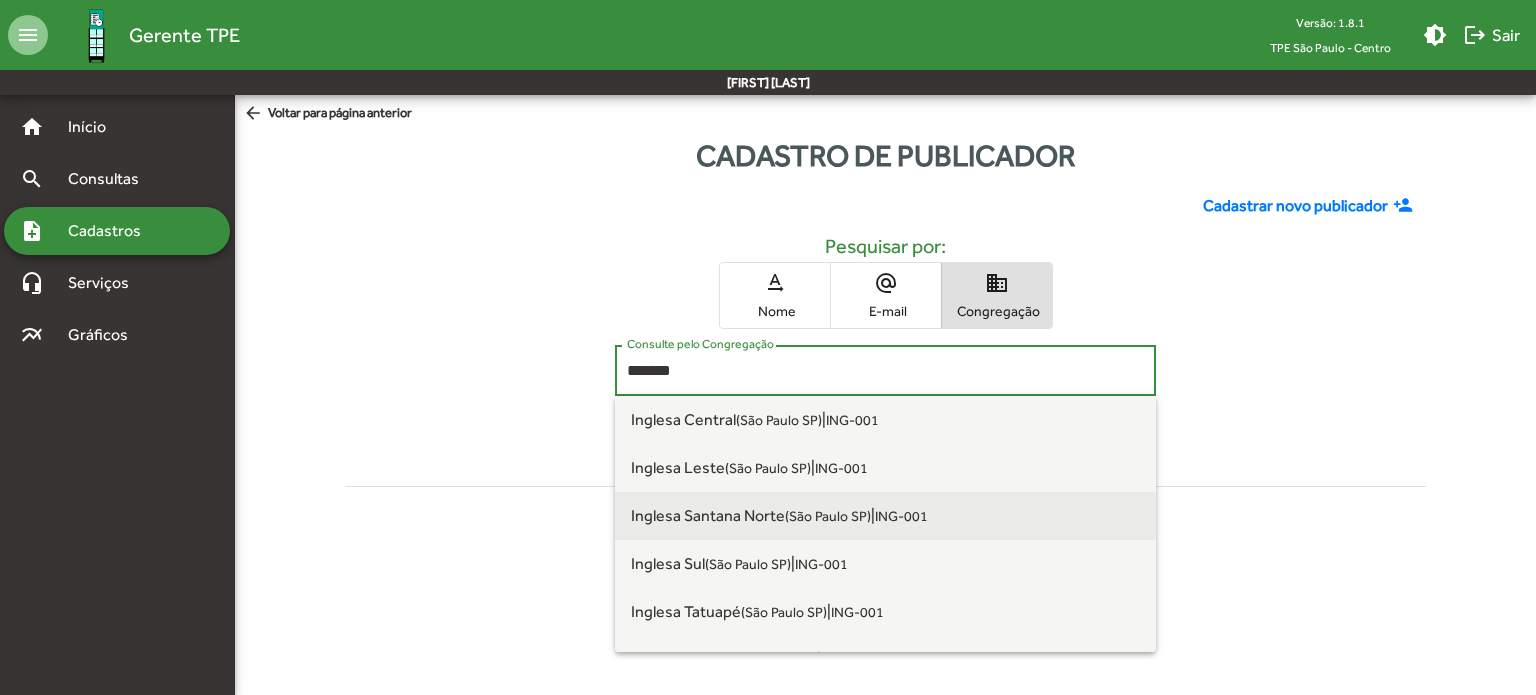 type on "*******" 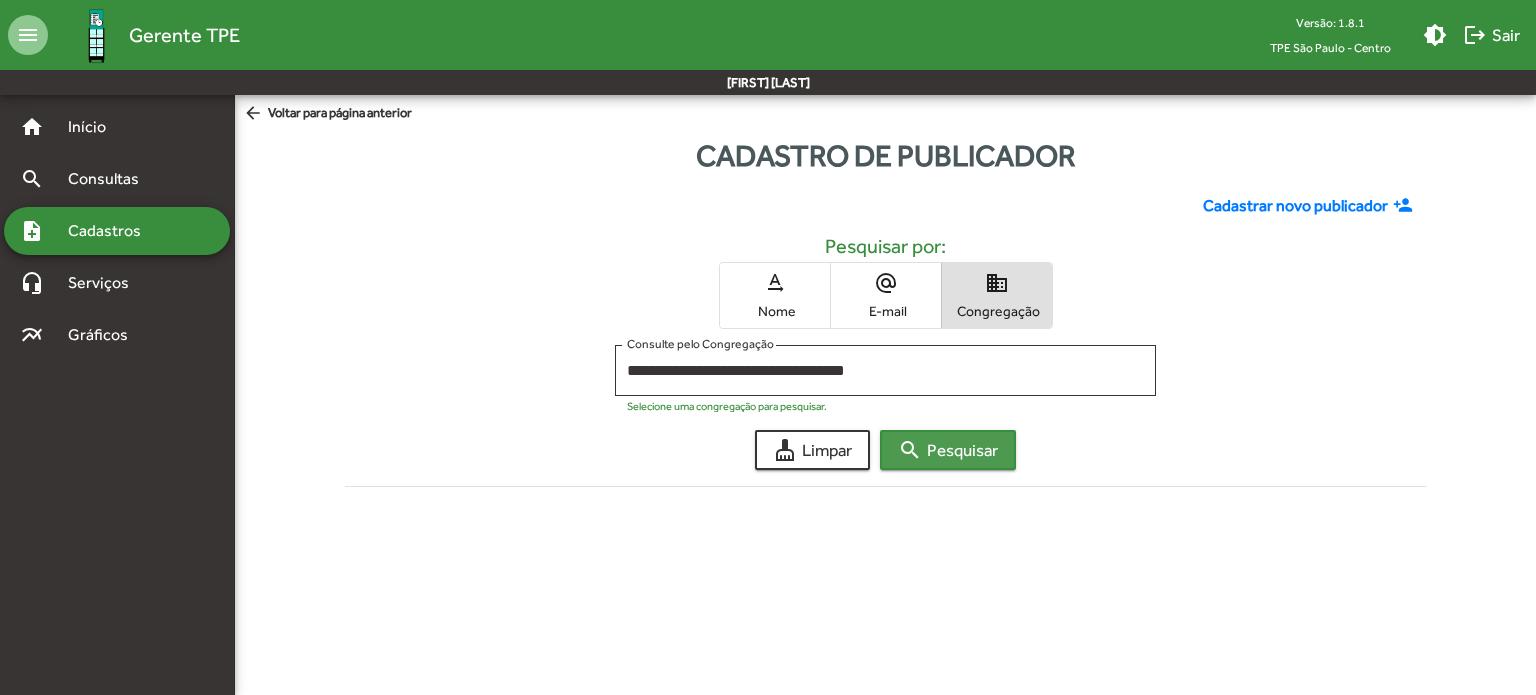 click on "search  Pesquisar" at bounding box center [948, 450] 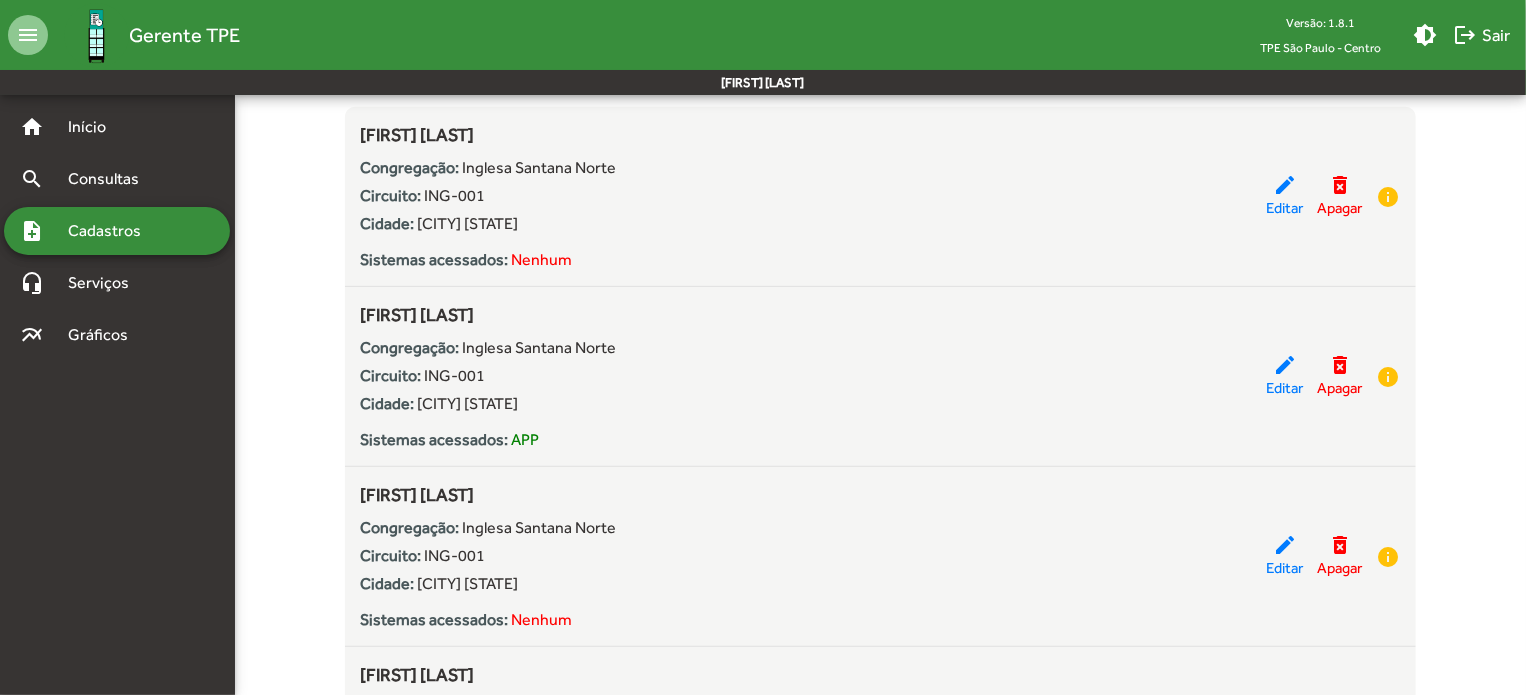 scroll, scrollTop: 396, scrollLeft: 0, axis: vertical 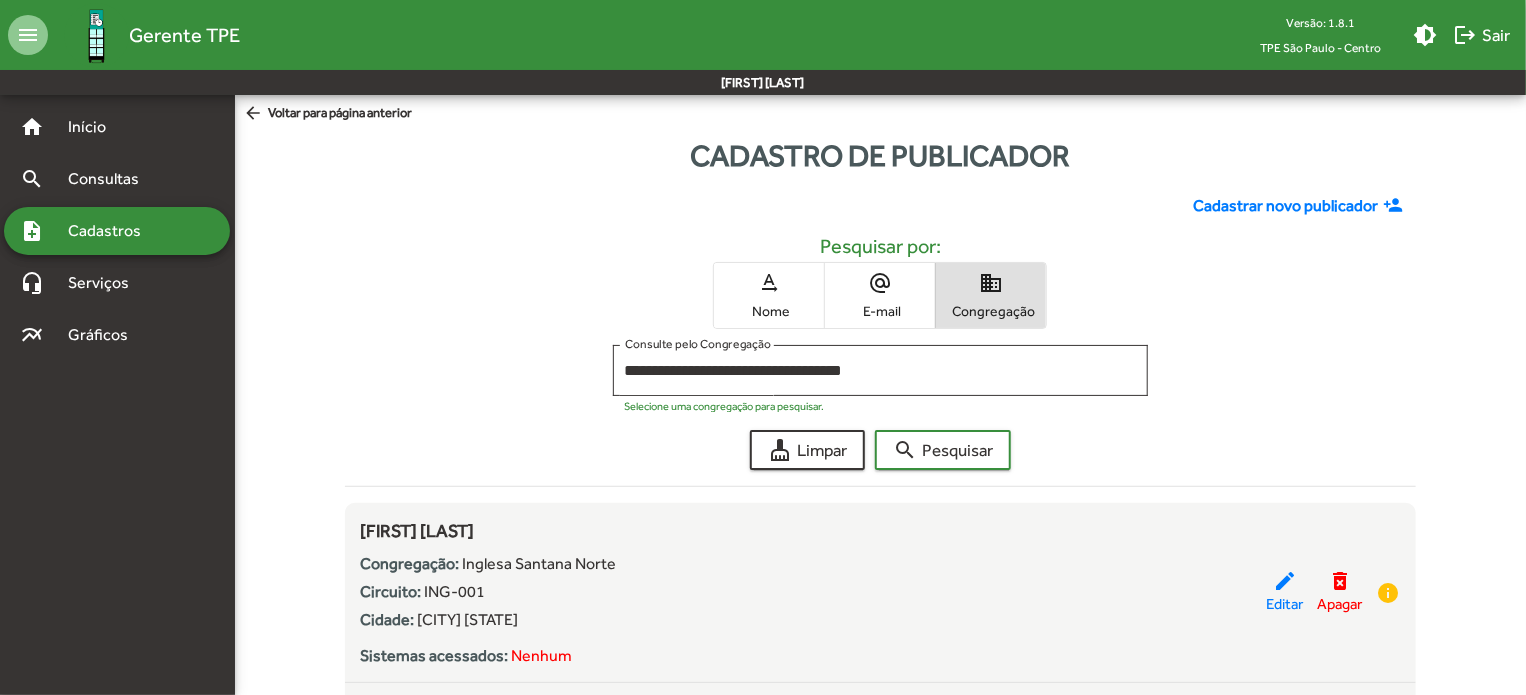 click on "Nome" at bounding box center (769, 311) 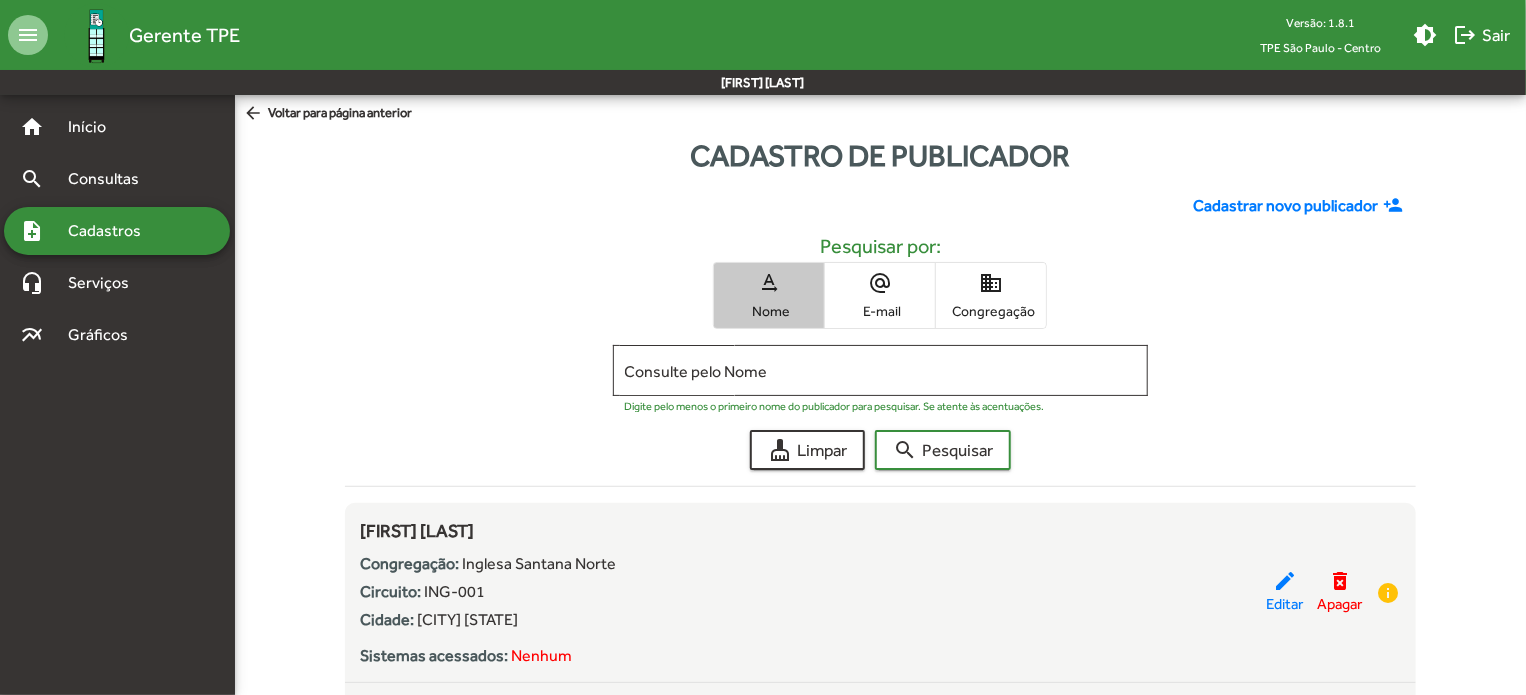 click on "Nome" at bounding box center (769, 311) 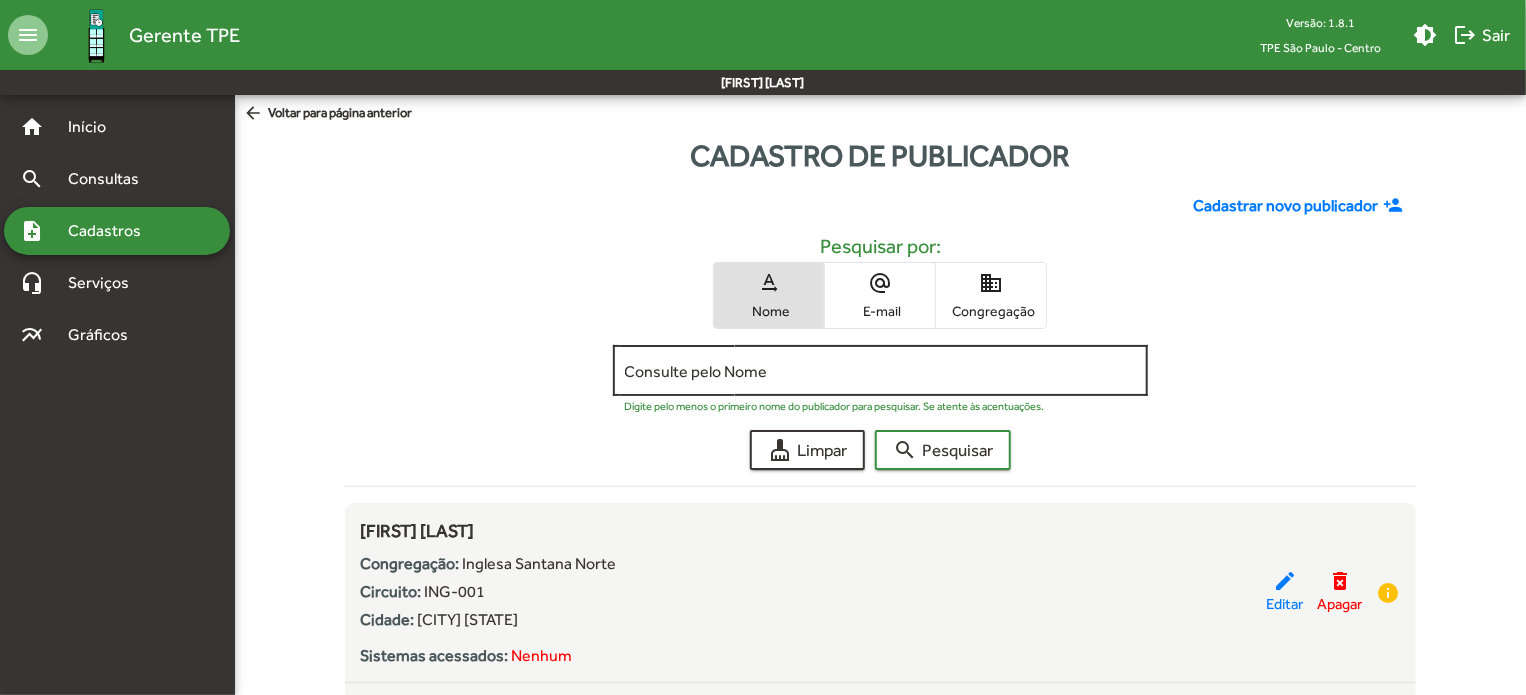 click on "Consulte pelo Nome" at bounding box center (881, 371) 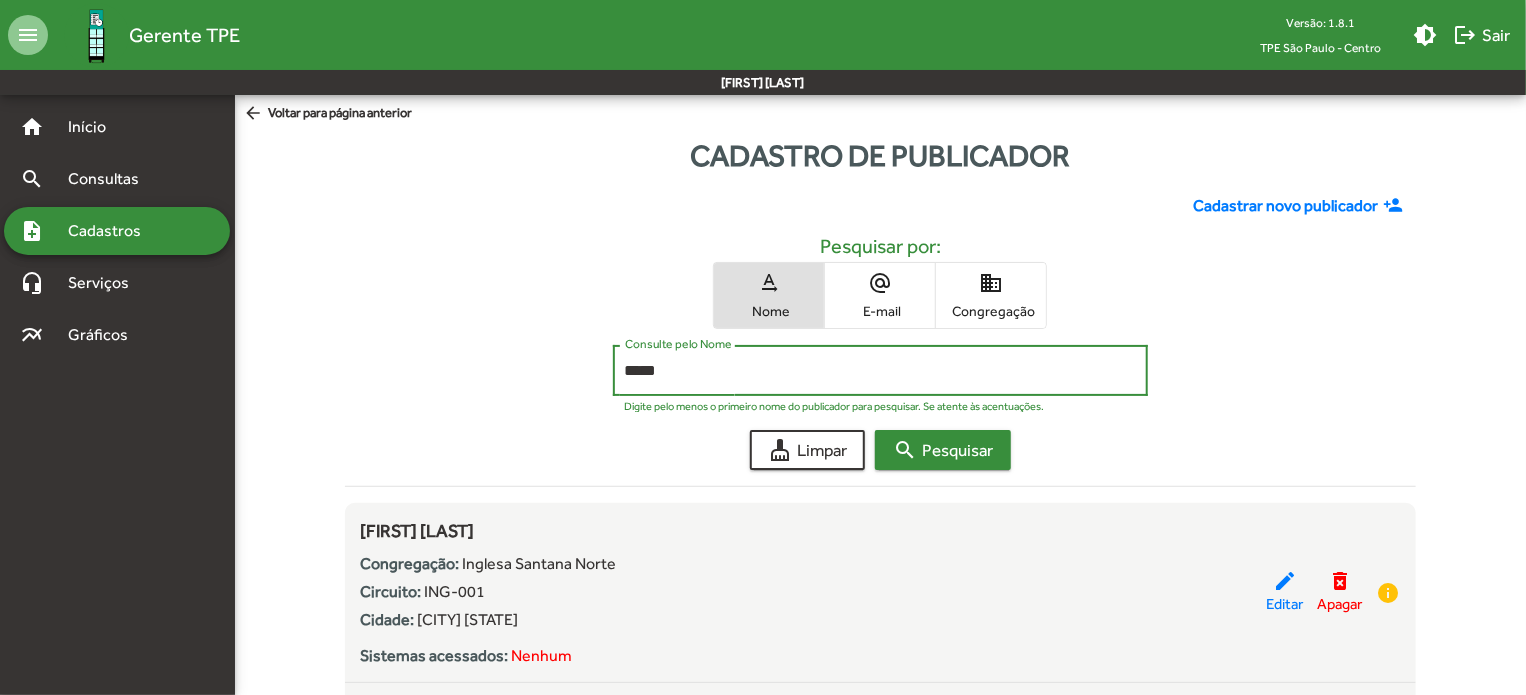 click on "search  Pesquisar" at bounding box center (943, 450) 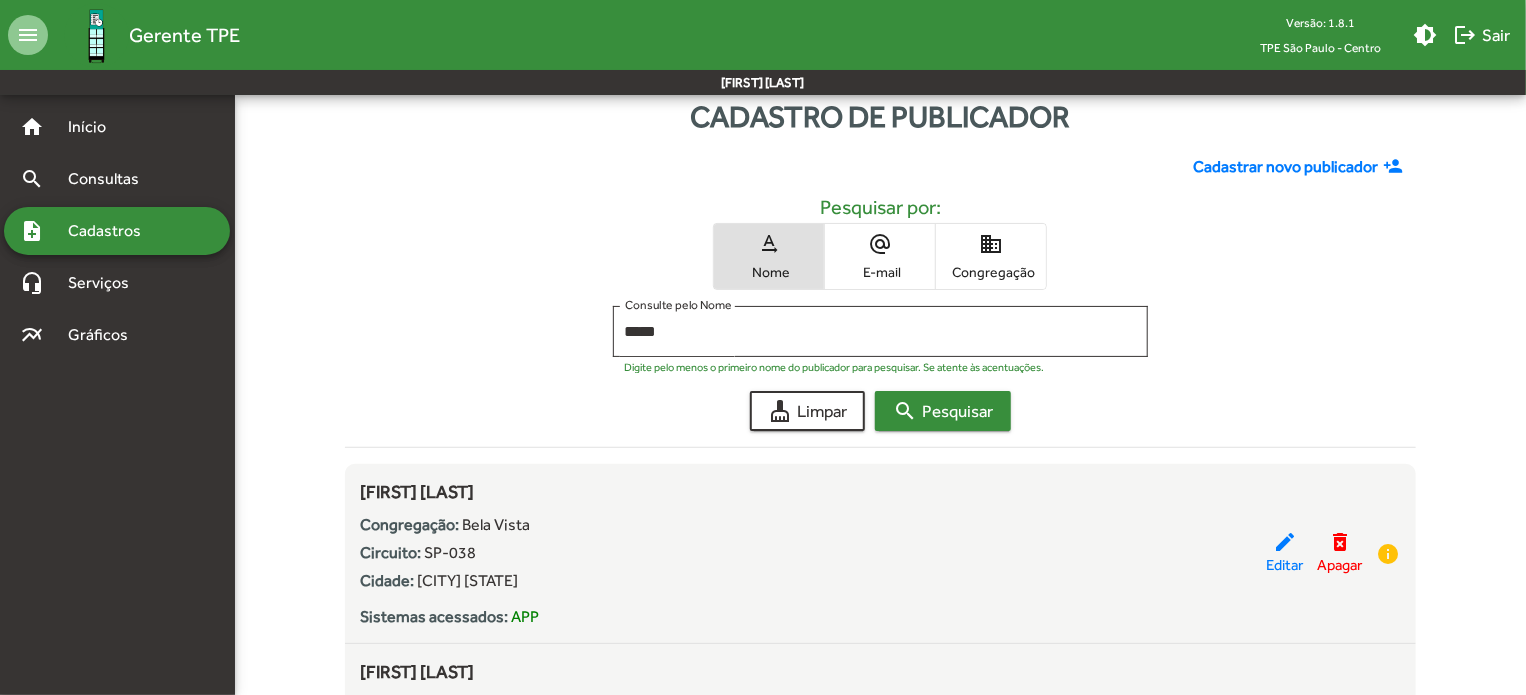 scroll, scrollTop: 0, scrollLeft: 0, axis: both 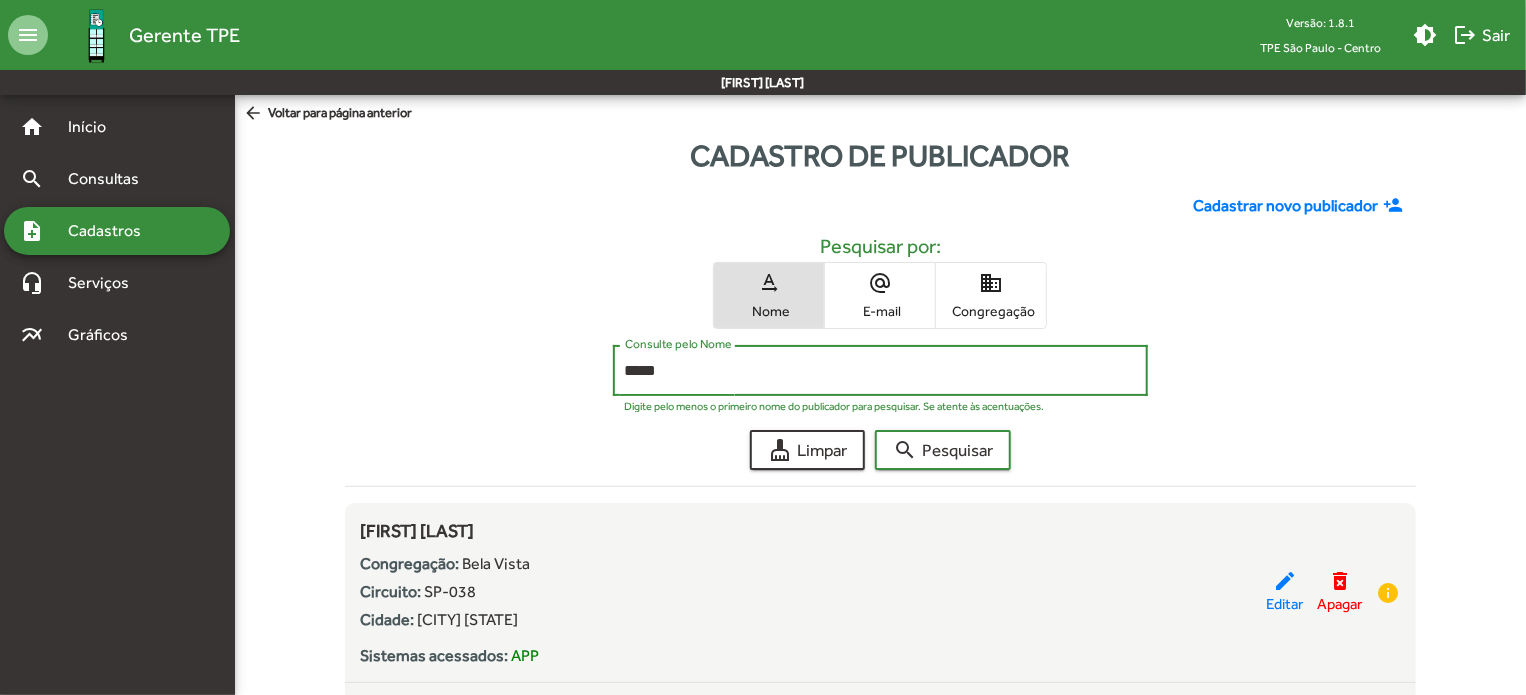 click on "*****" at bounding box center [881, 371] 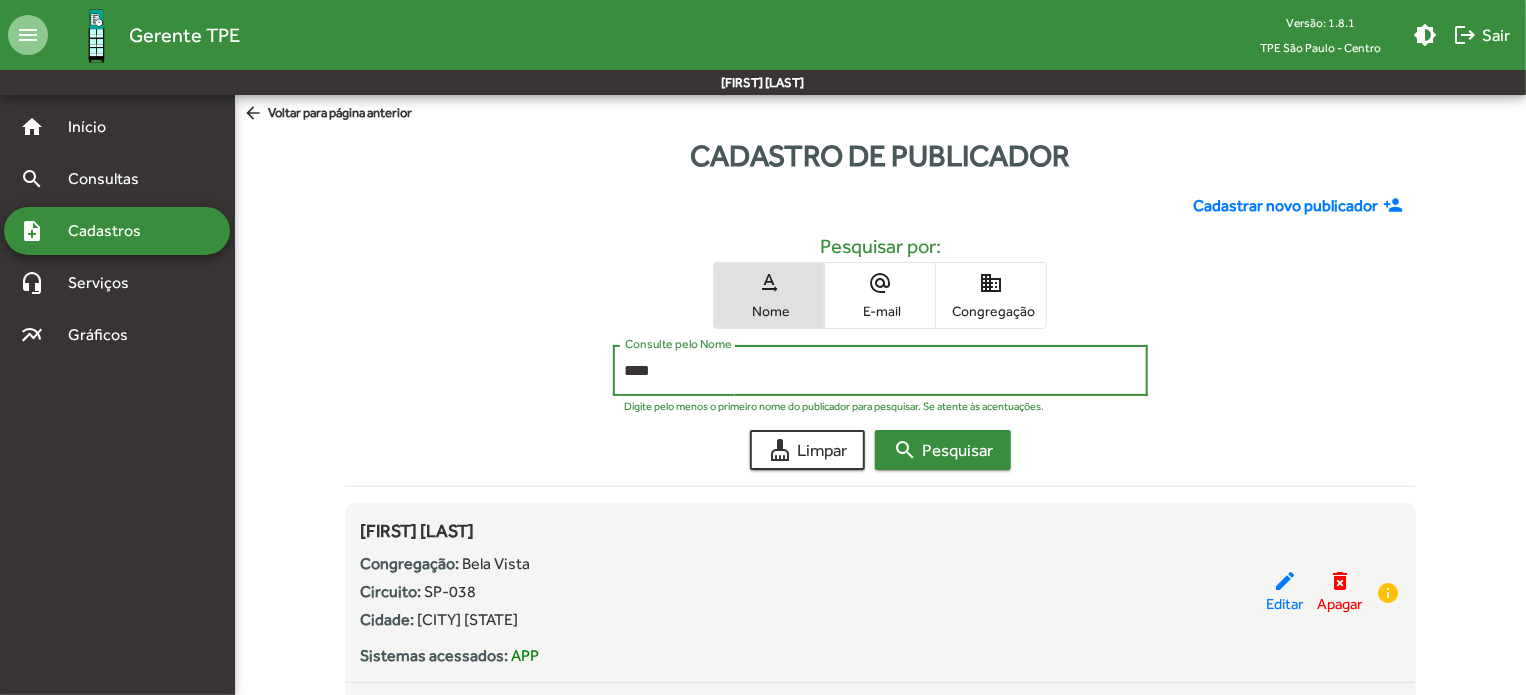 type on "****" 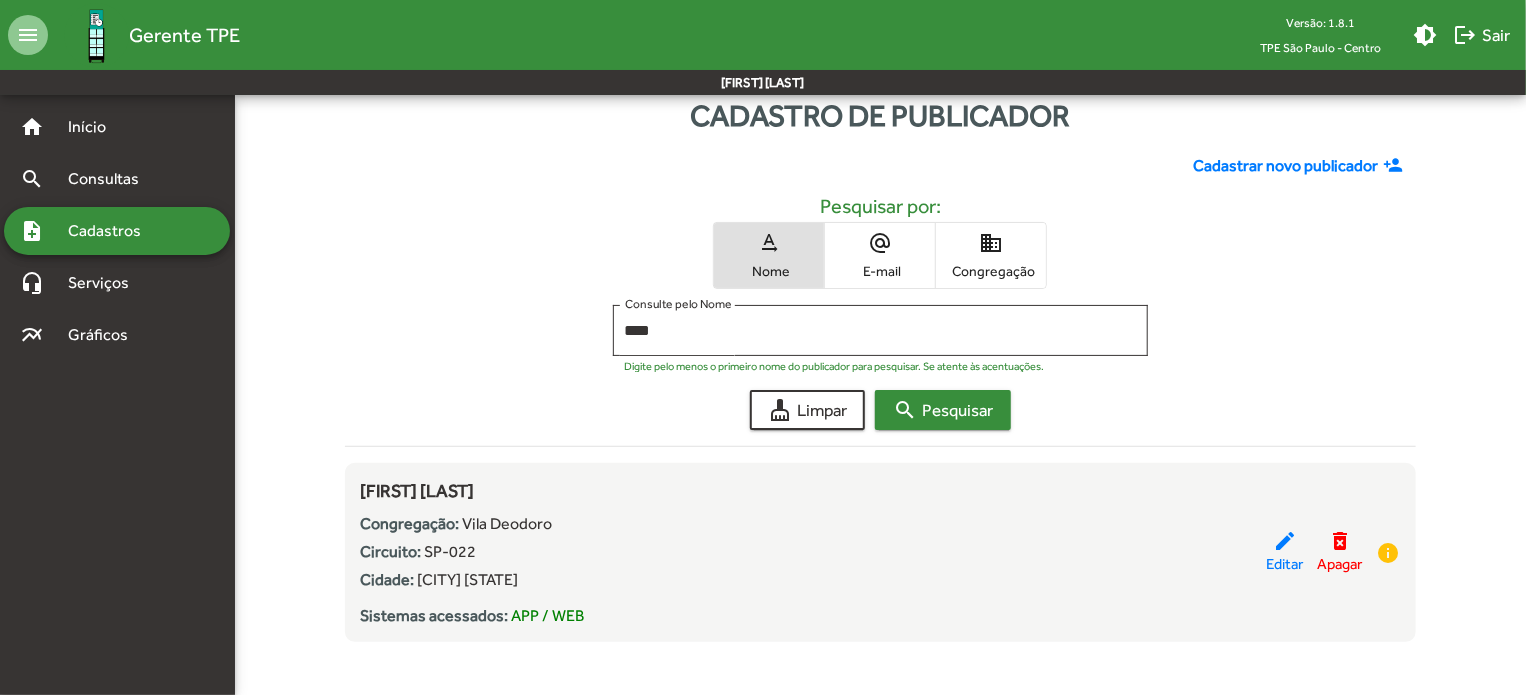 scroll, scrollTop: 49, scrollLeft: 0, axis: vertical 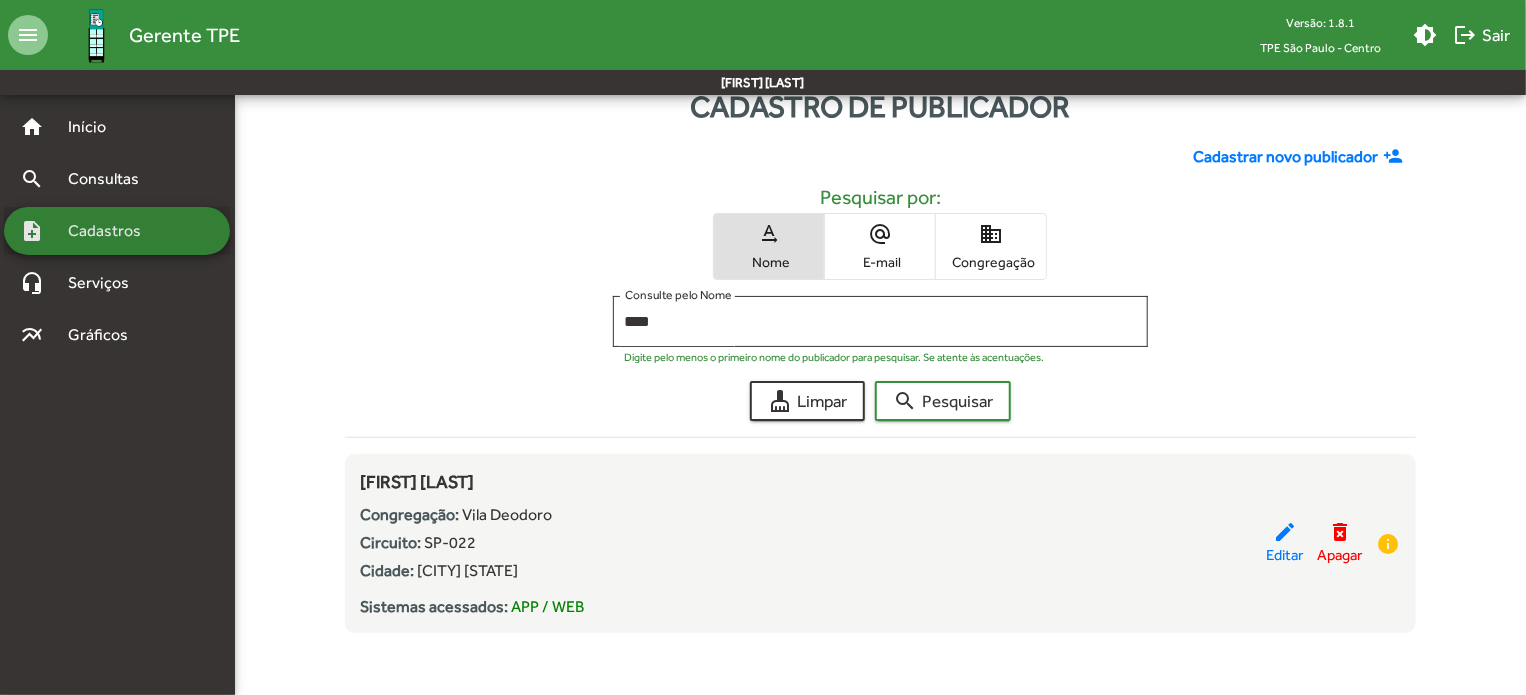 click on "Cadastros" at bounding box center (111, 231) 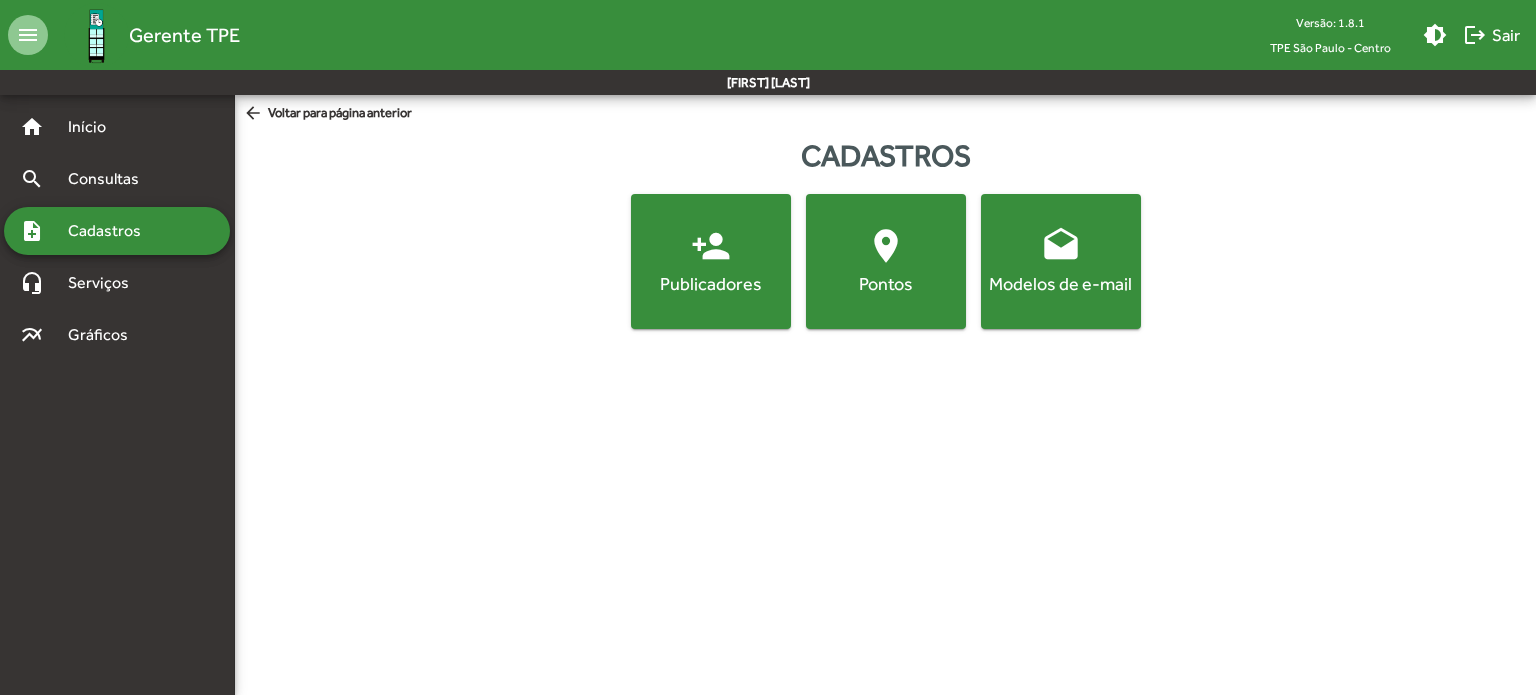 click on "person_add  Publicadores" at bounding box center (711, 261) 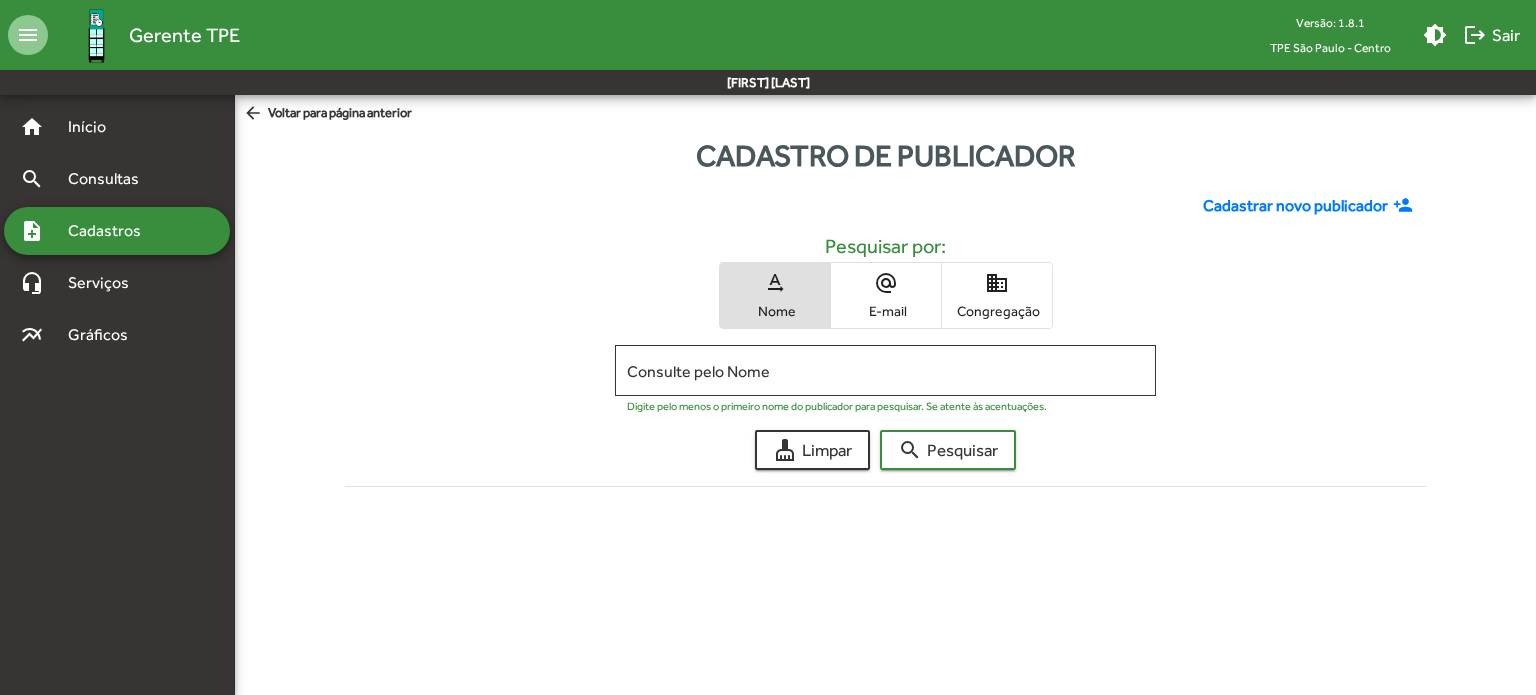 click on "Digite pelo menos o primeiro nome do publicador para pesquisar. Se atente às acentuações." at bounding box center (885, 402) 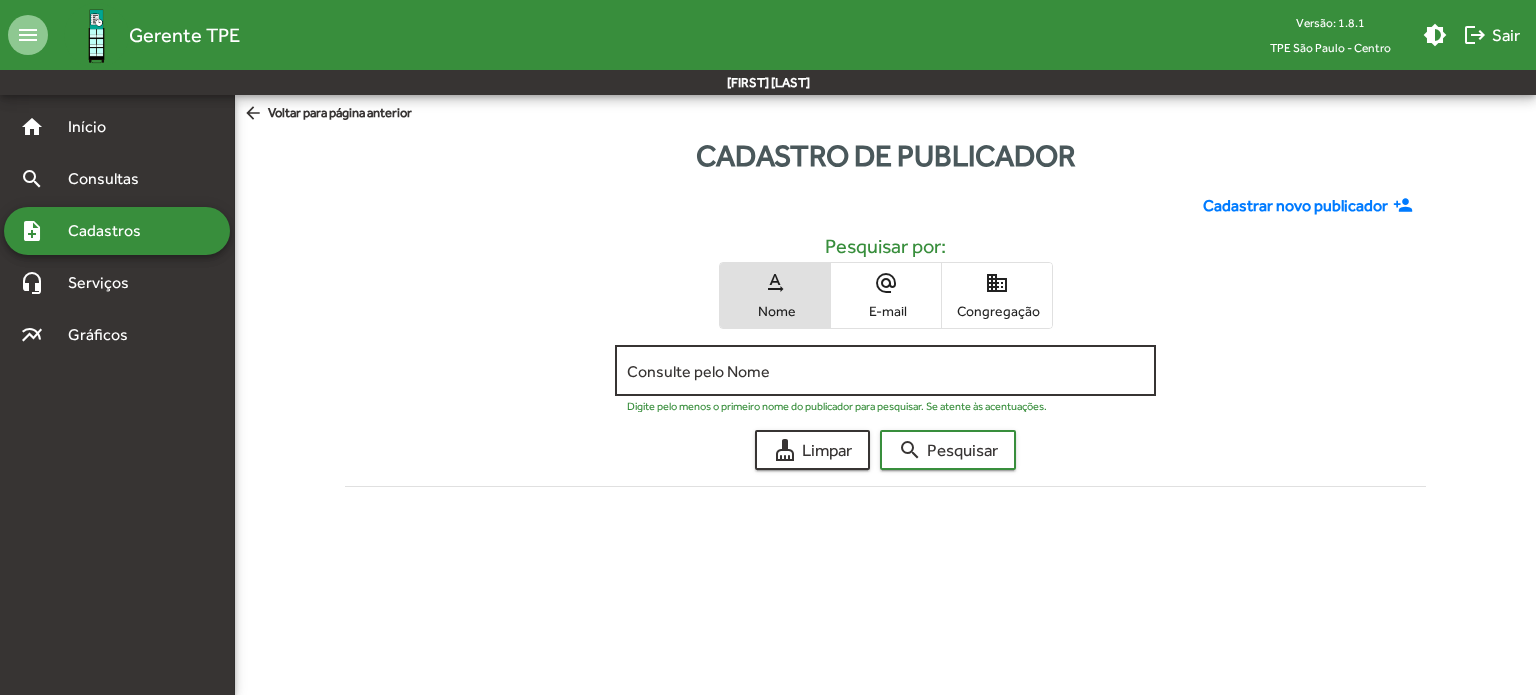click on "Consulte pelo Nome" at bounding box center [885, 371] 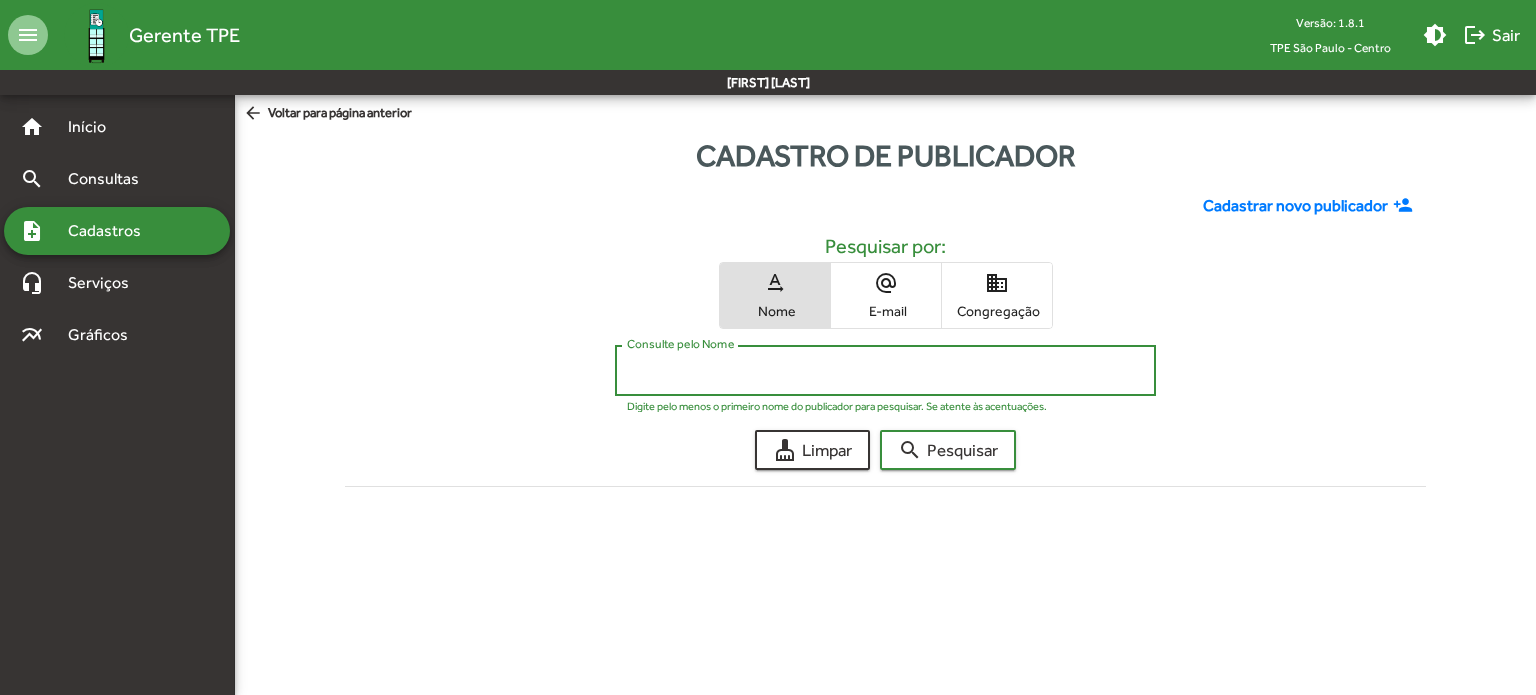 paste on "**********" 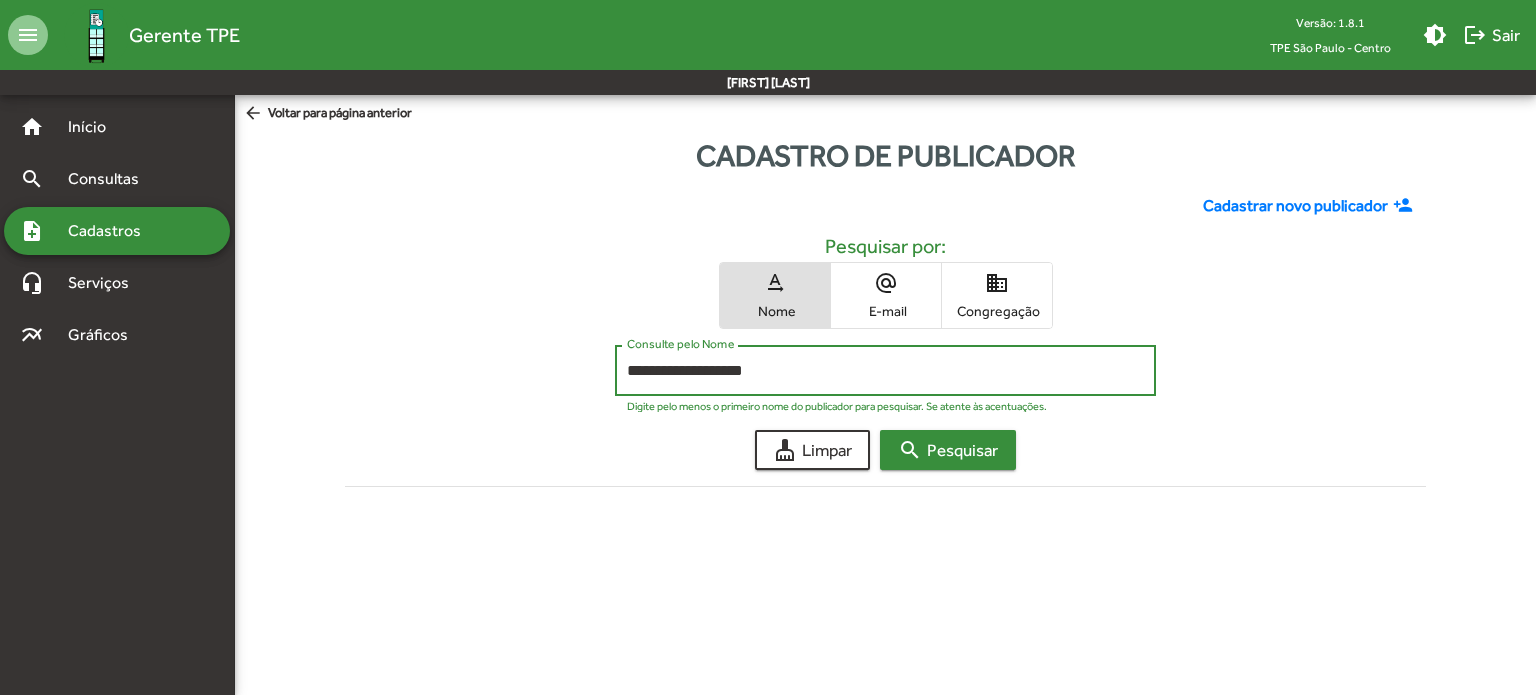 click on "search  Pesquisar" at bounding box center (948, 450) 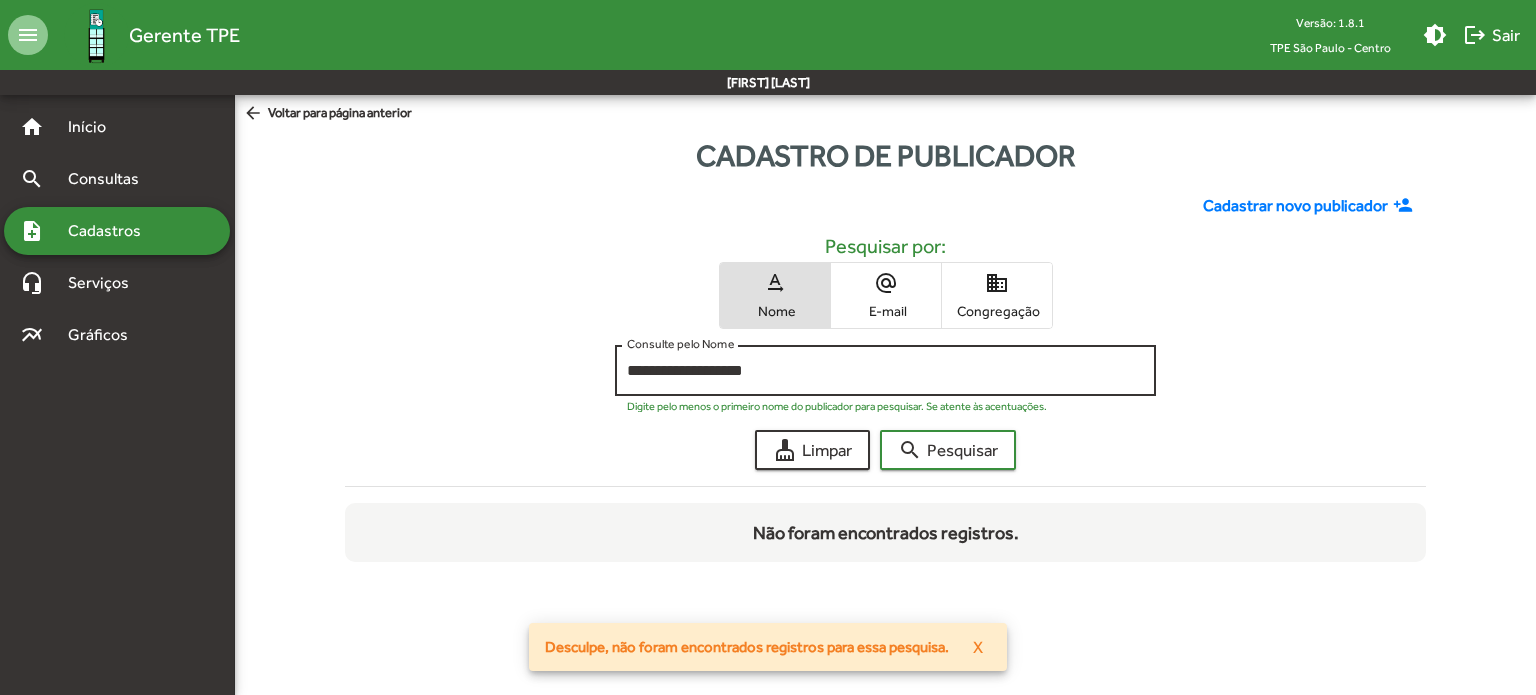 click on "**********" at bounding box center (885, 371) 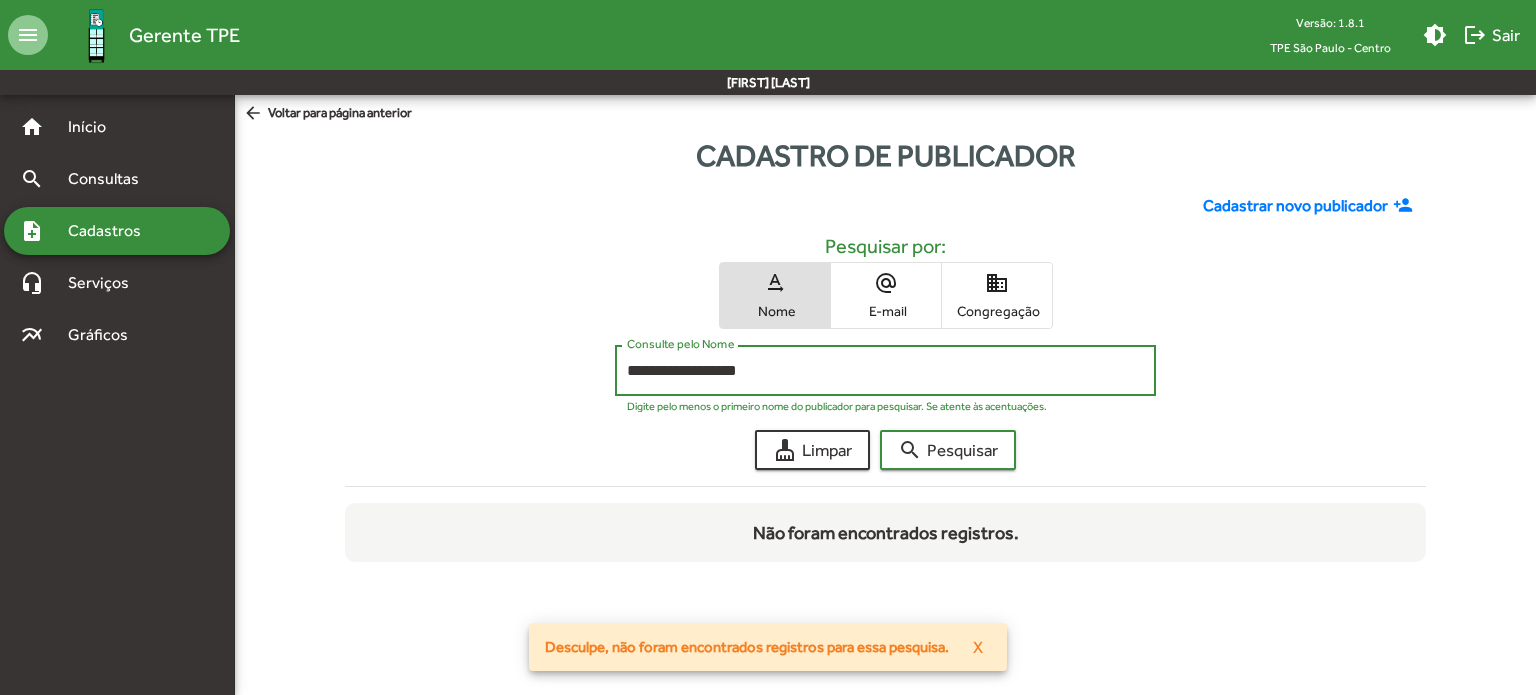 click on "**********" at bounding box center (885, 371) 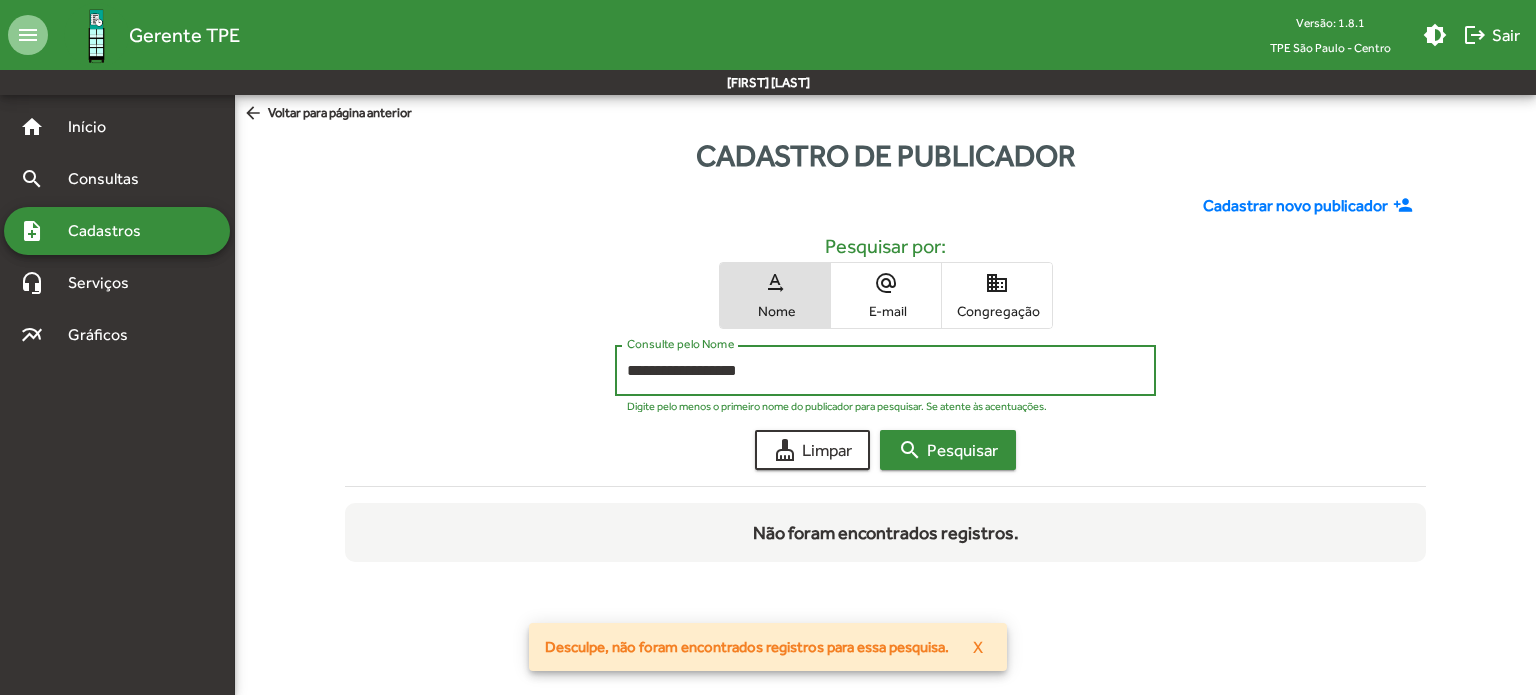 click on "search" at bounding box center [910, 450] 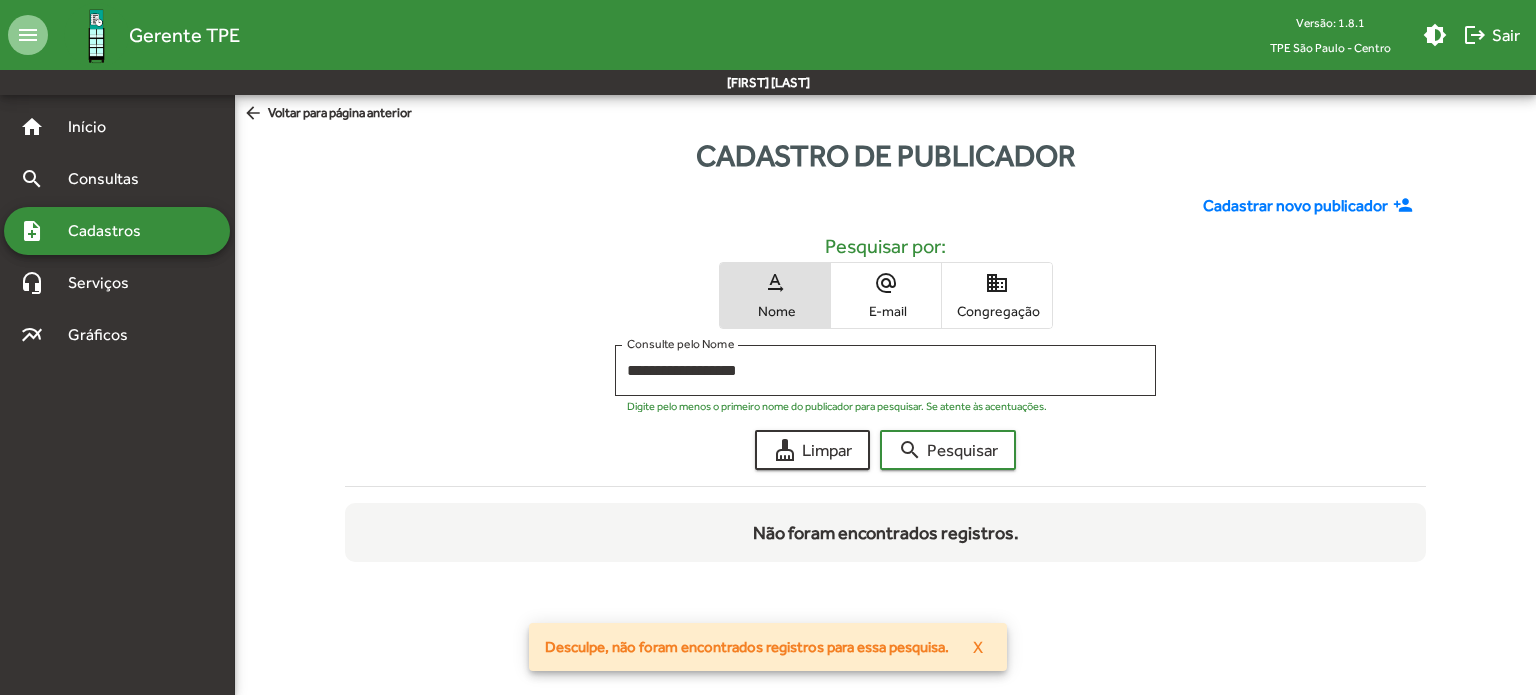 drag, startPoint x: 976, startPoint y: 643, endPoint x: 975, endPoint y: 626, distance: 17.029387 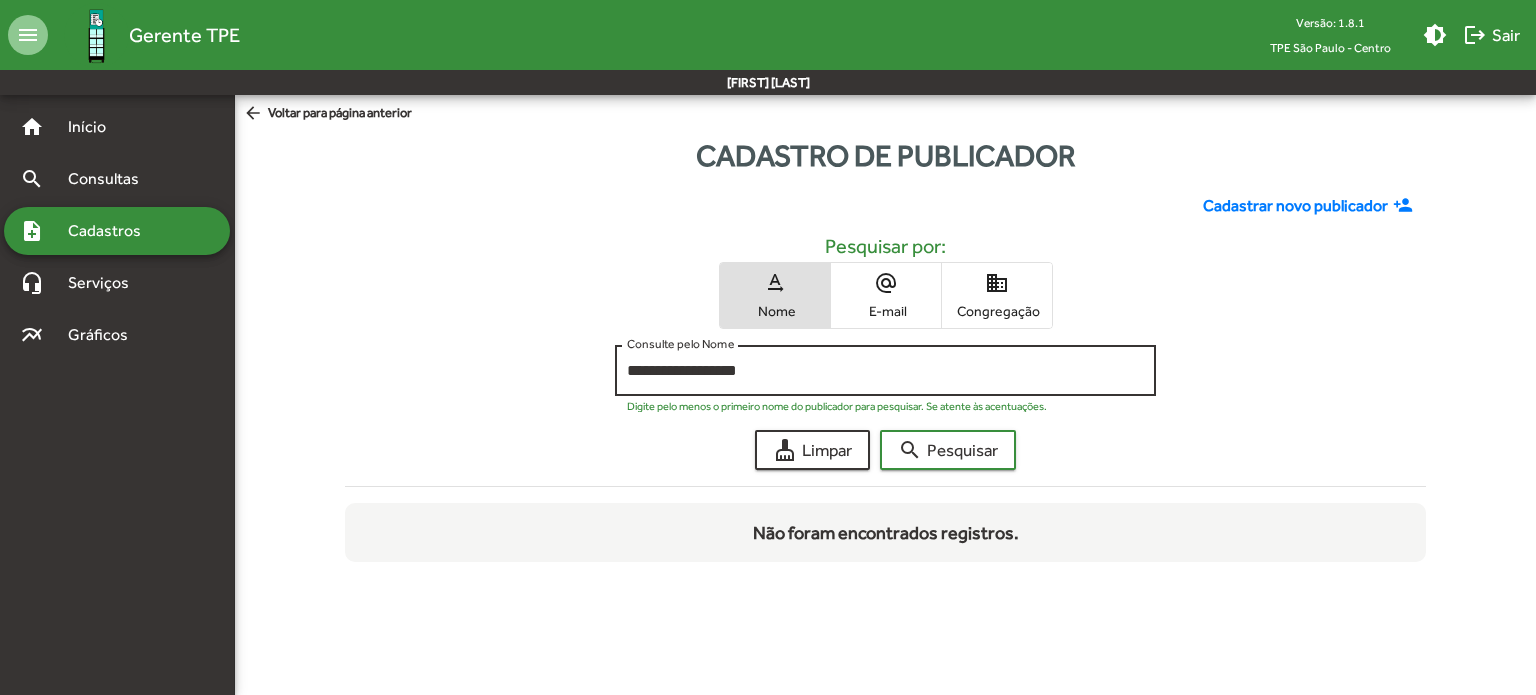 click on "**********" at bounding box center [885, 371] 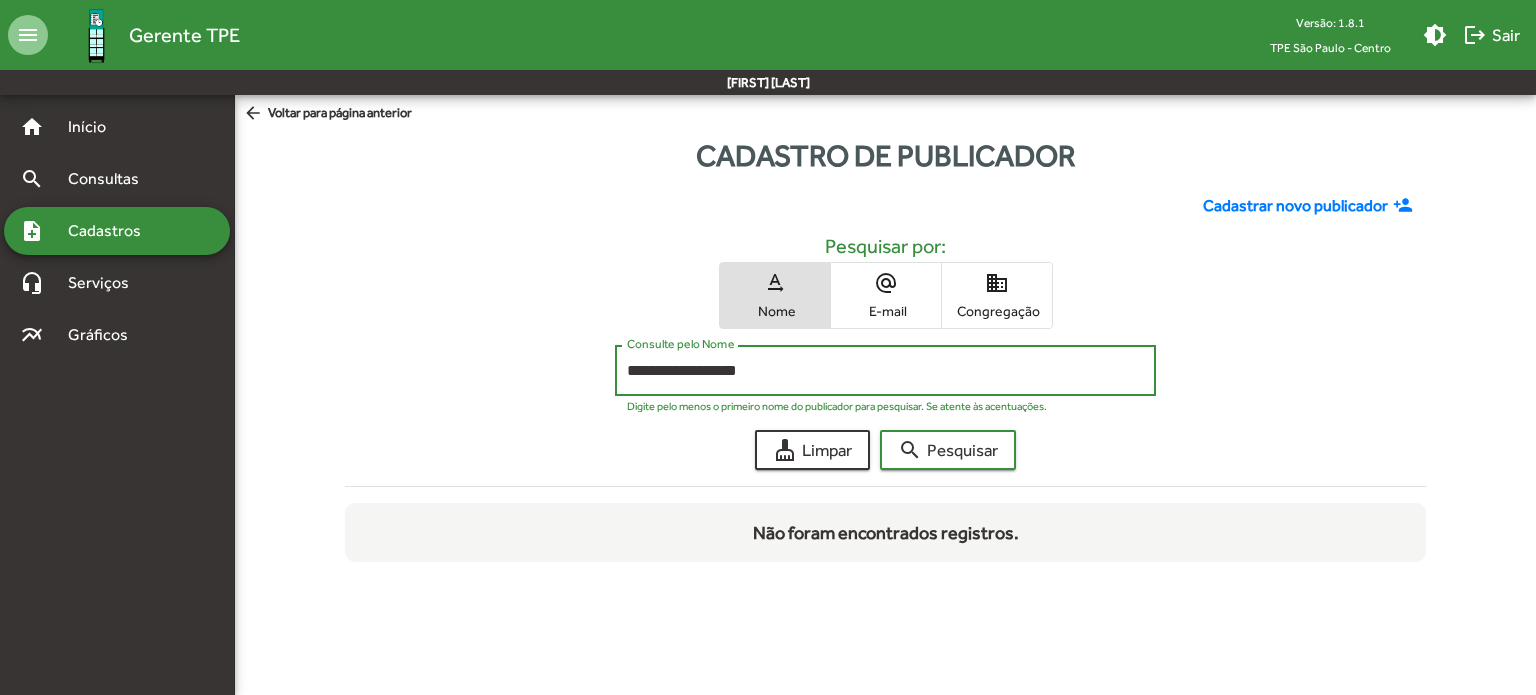 click on "**********" at bounding box center [885, 368] 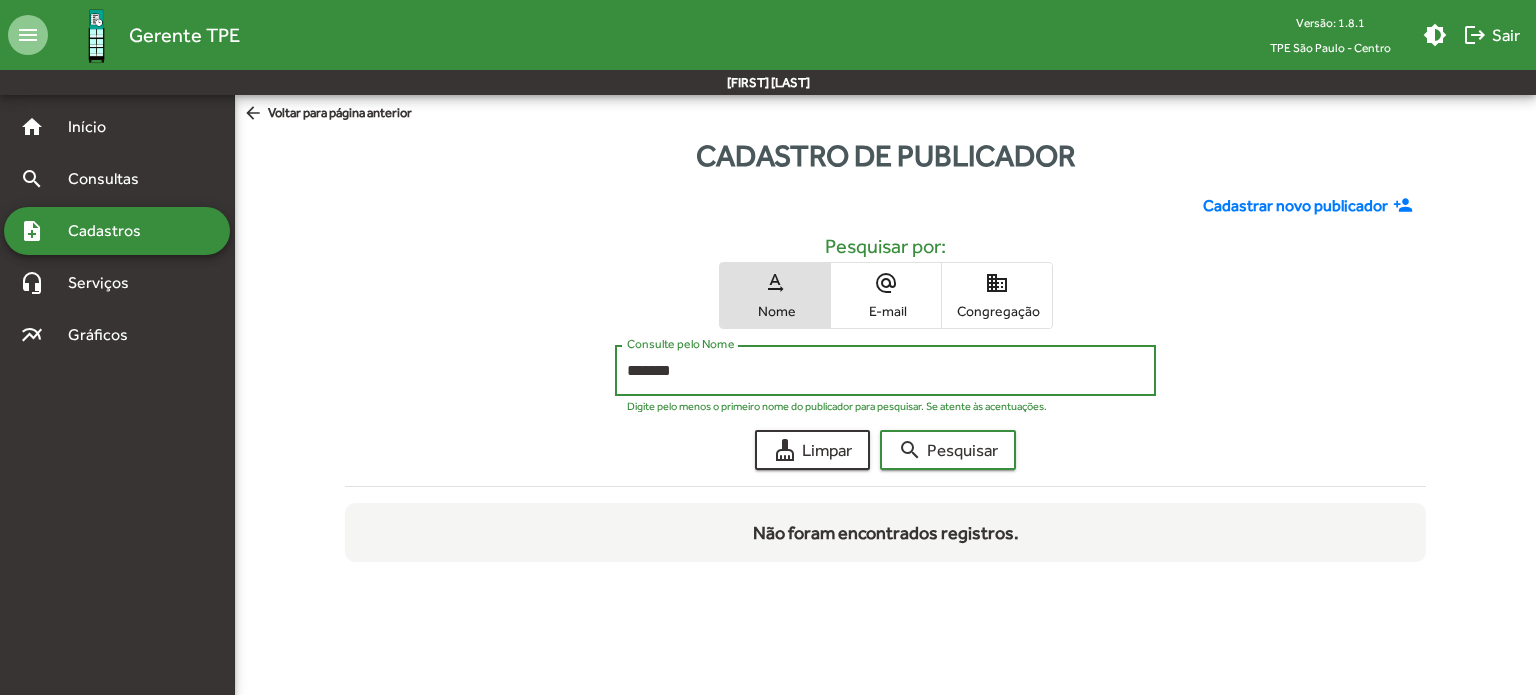drag, startPoint x: 724, startPoint y: 367, endPoint x: 480, endPoint y: 371, distance: 244.03279 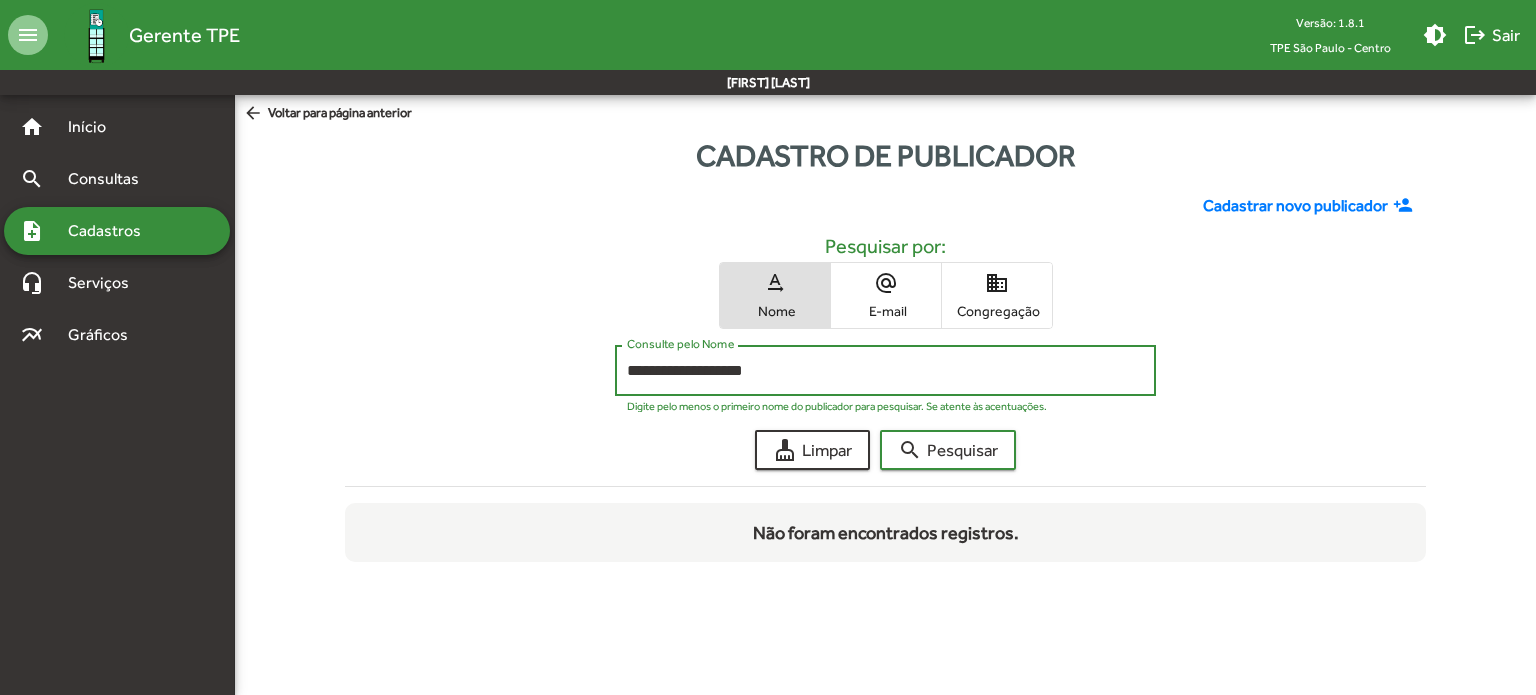 click on "**********" at bounding box center [885, 371] 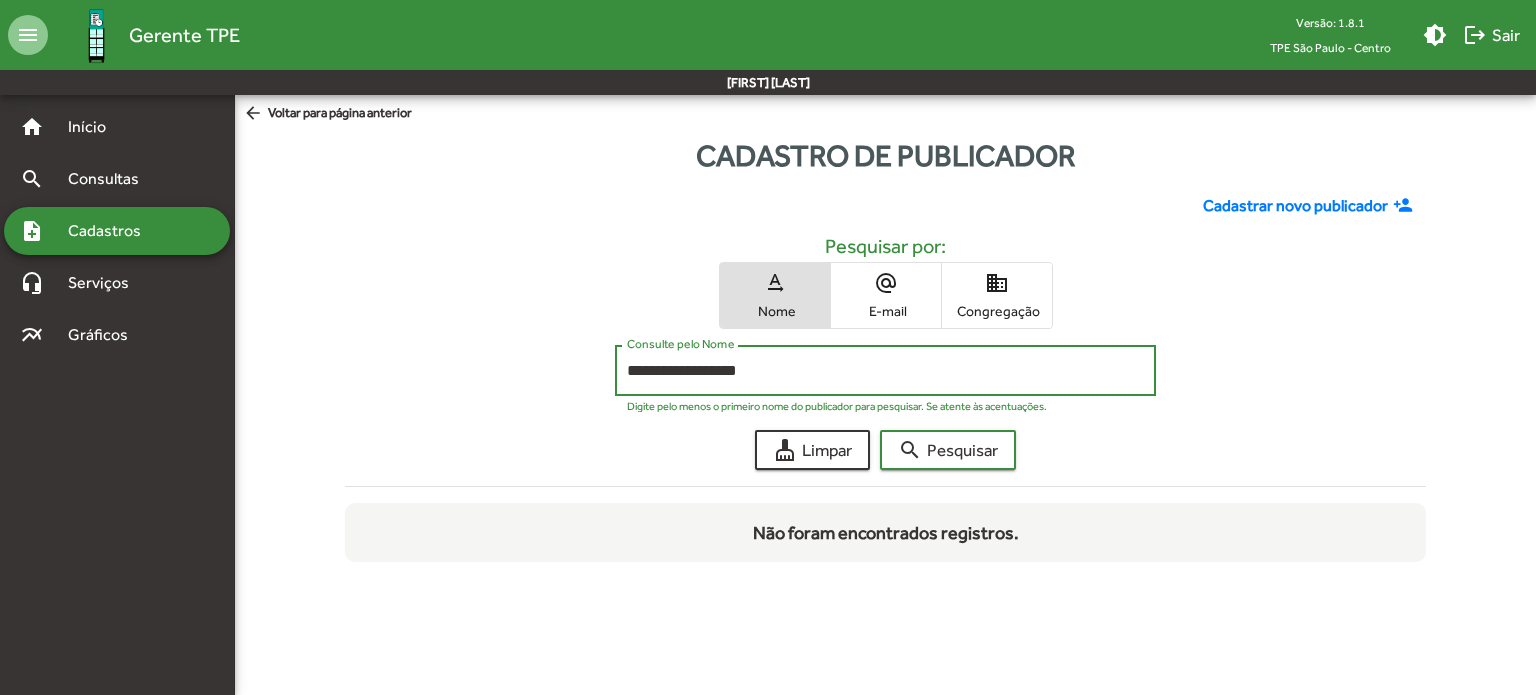 click on "**********" at bounding box center [885, 370] 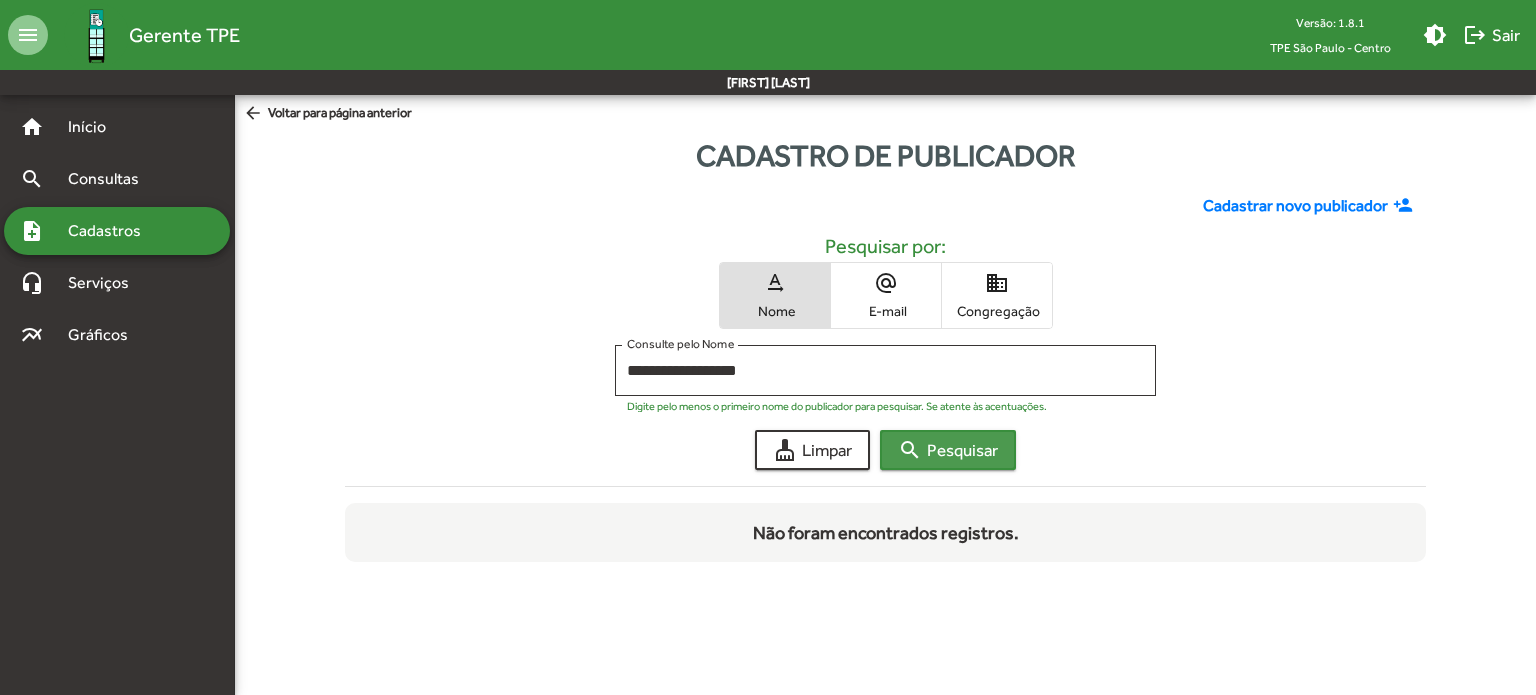 click on "search  Pesquisar" at bounding box center [948, 450] 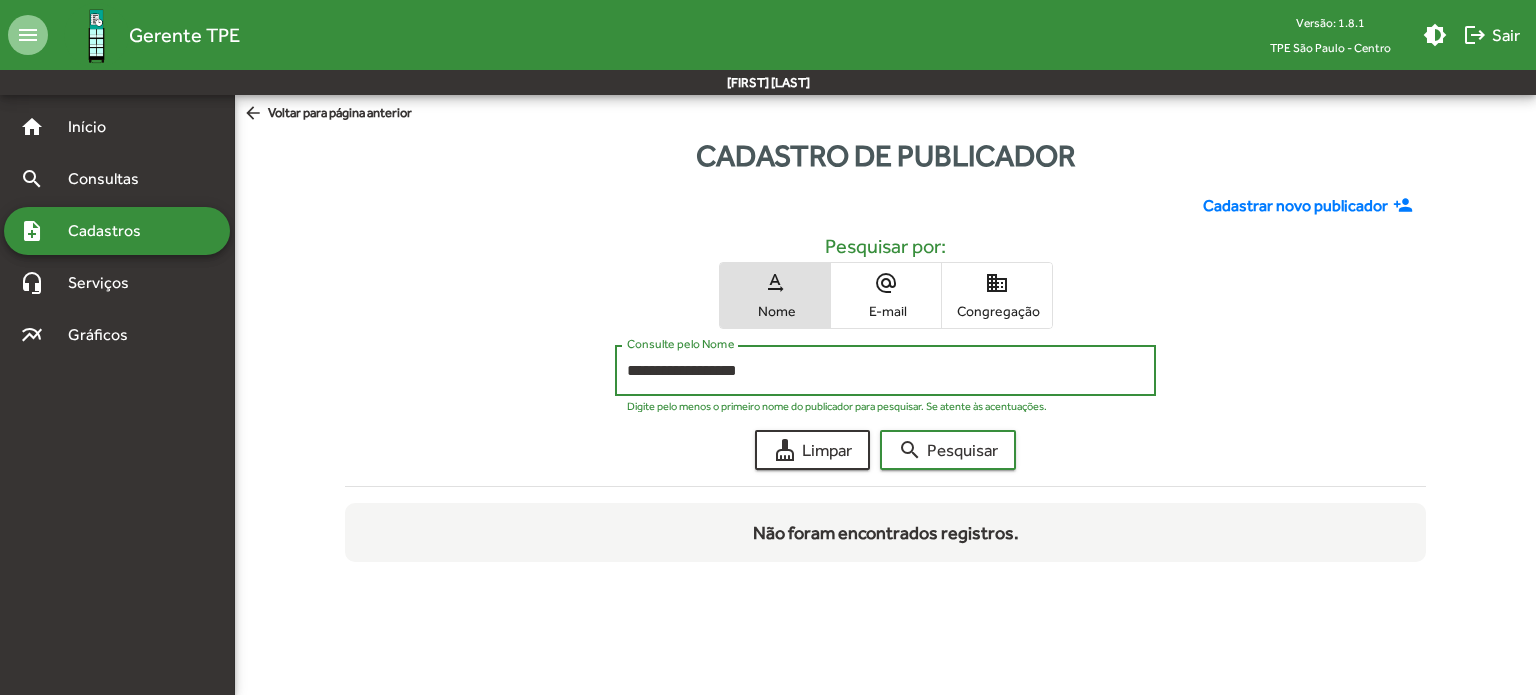 drag, startPoint x: 792, startPoint y: 377, endPoint x: 315, endPoint y: 370, distance: 477.05136 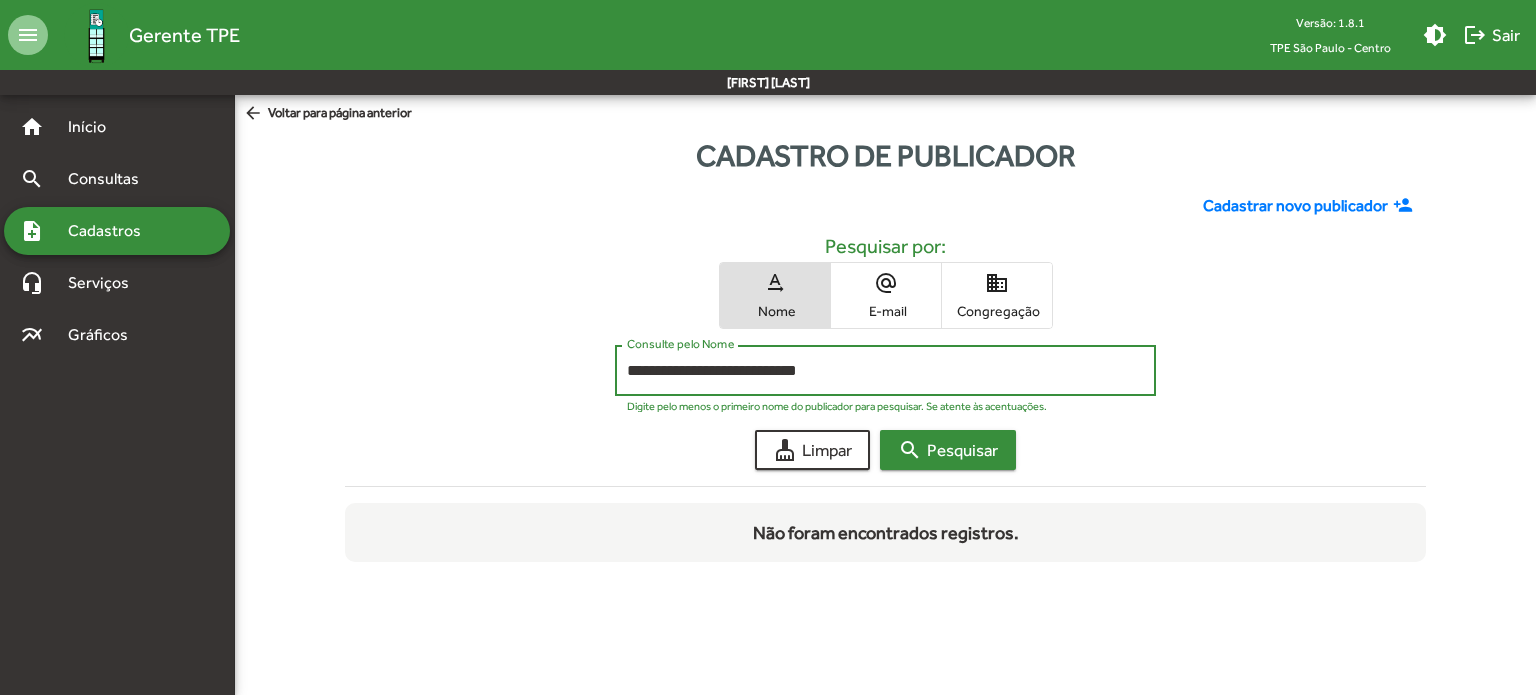 type on "**********" 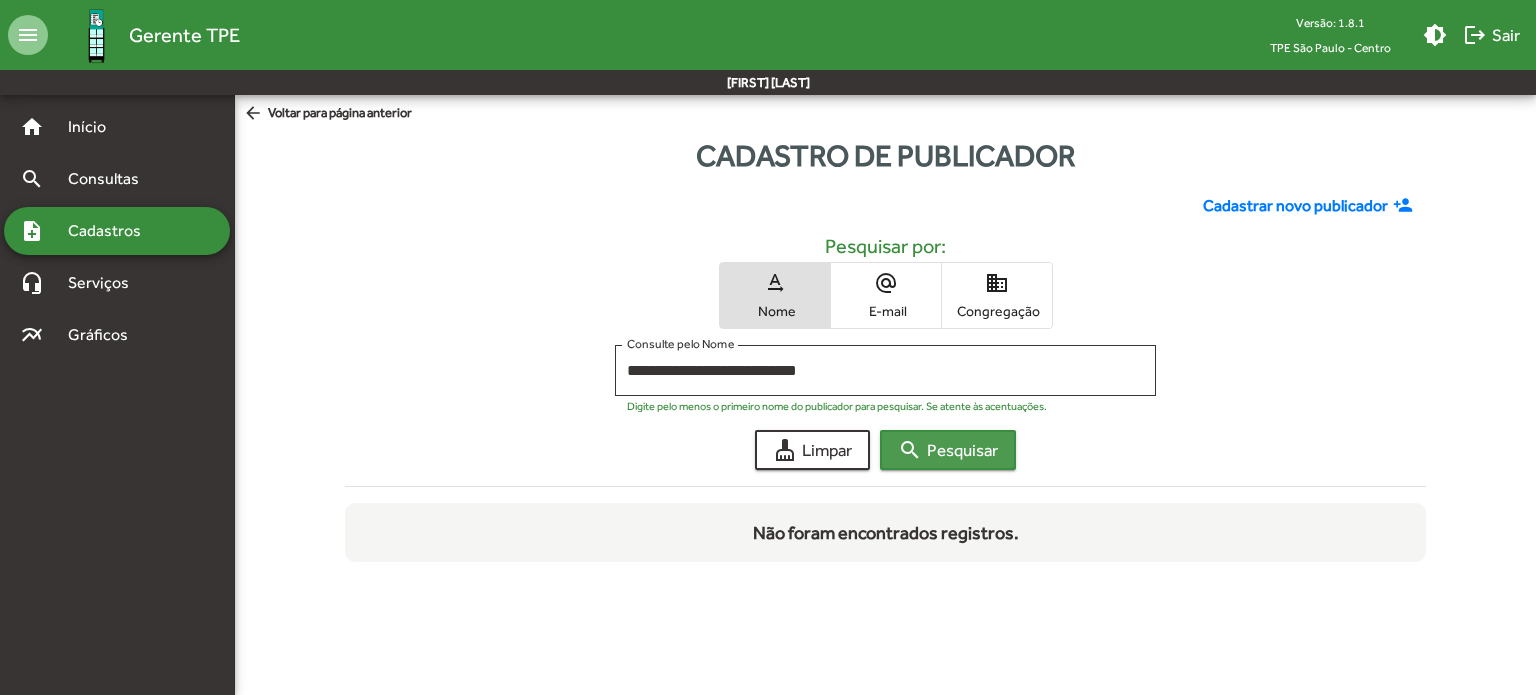 click on "search  Pesquisar" at bounding box center (948, 450) 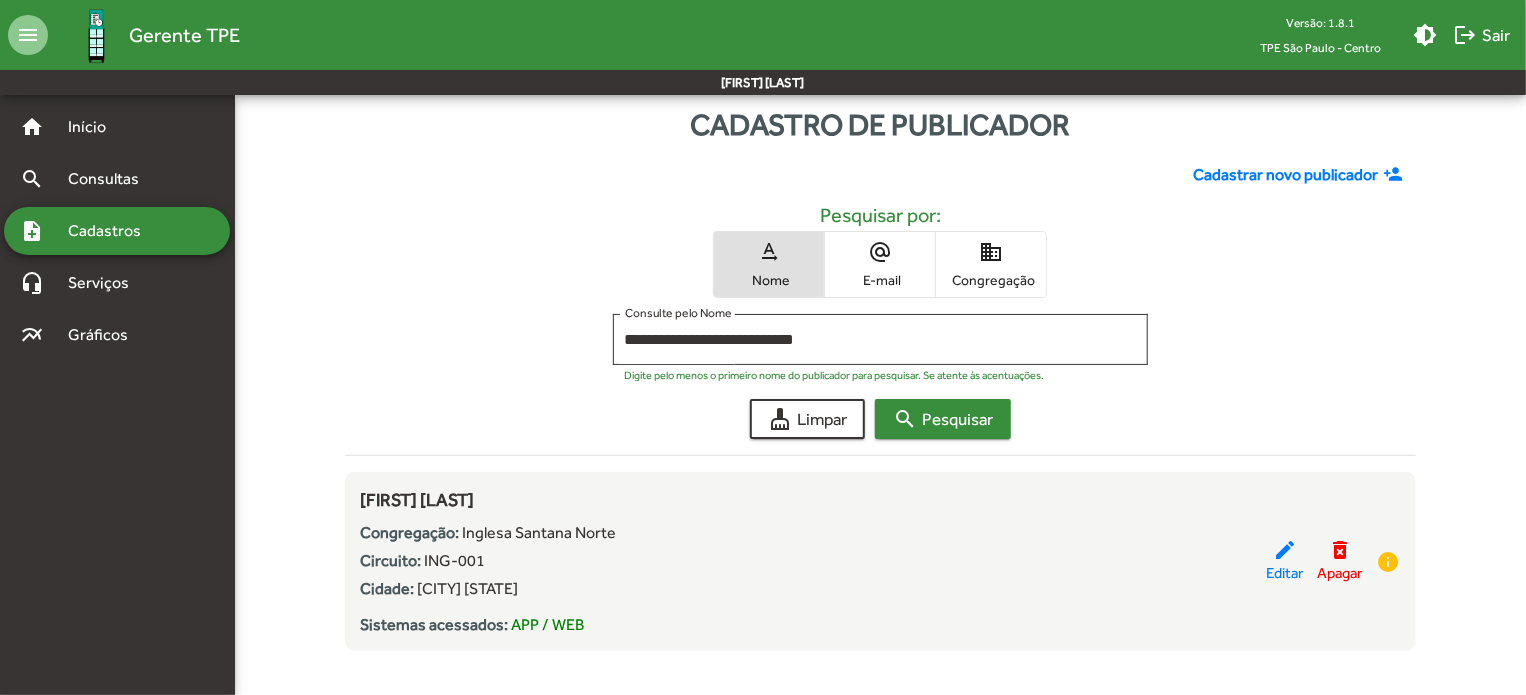 scroll, scrollTop: 33, scrollLeft: 0, axis: vertical 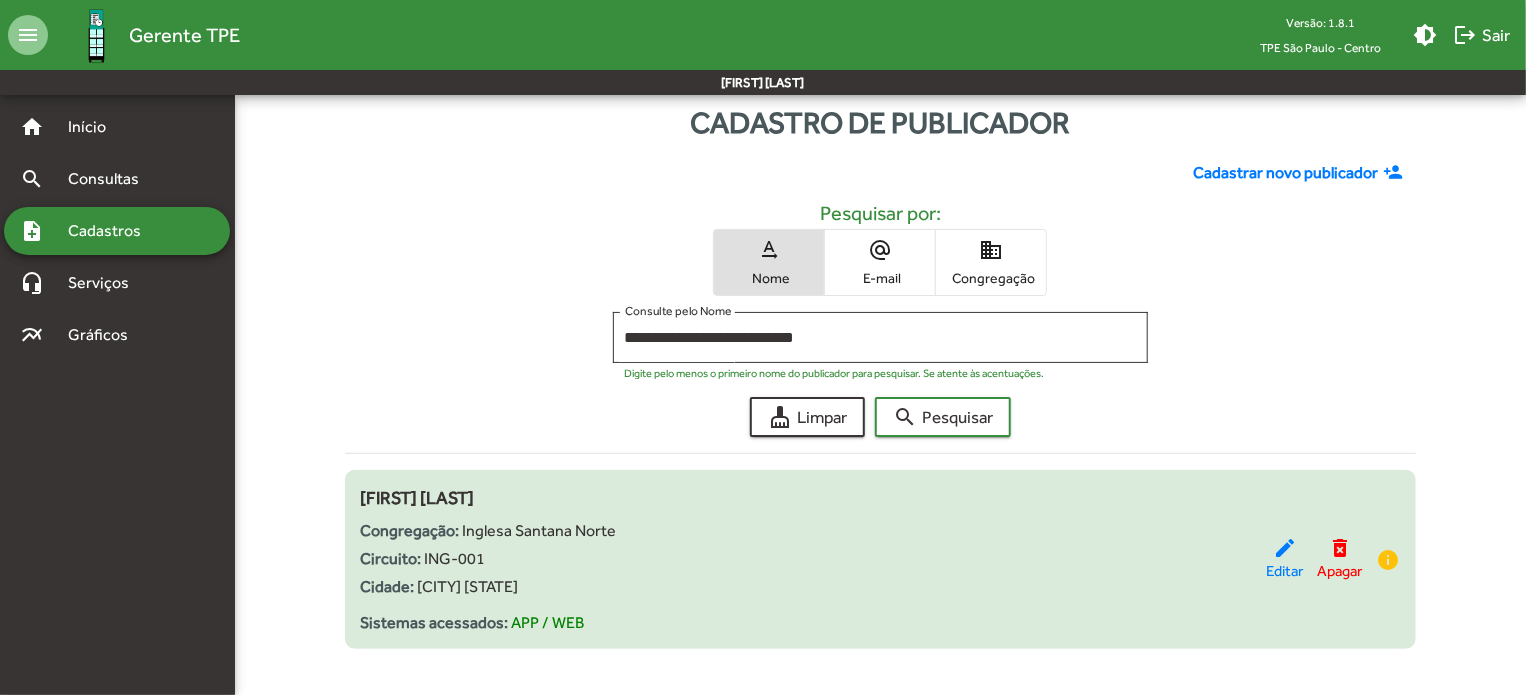drag, startPoint x: 389, startPoint y: 495, endPoint x: 593, endPoint y: 497, distance: 204.0098 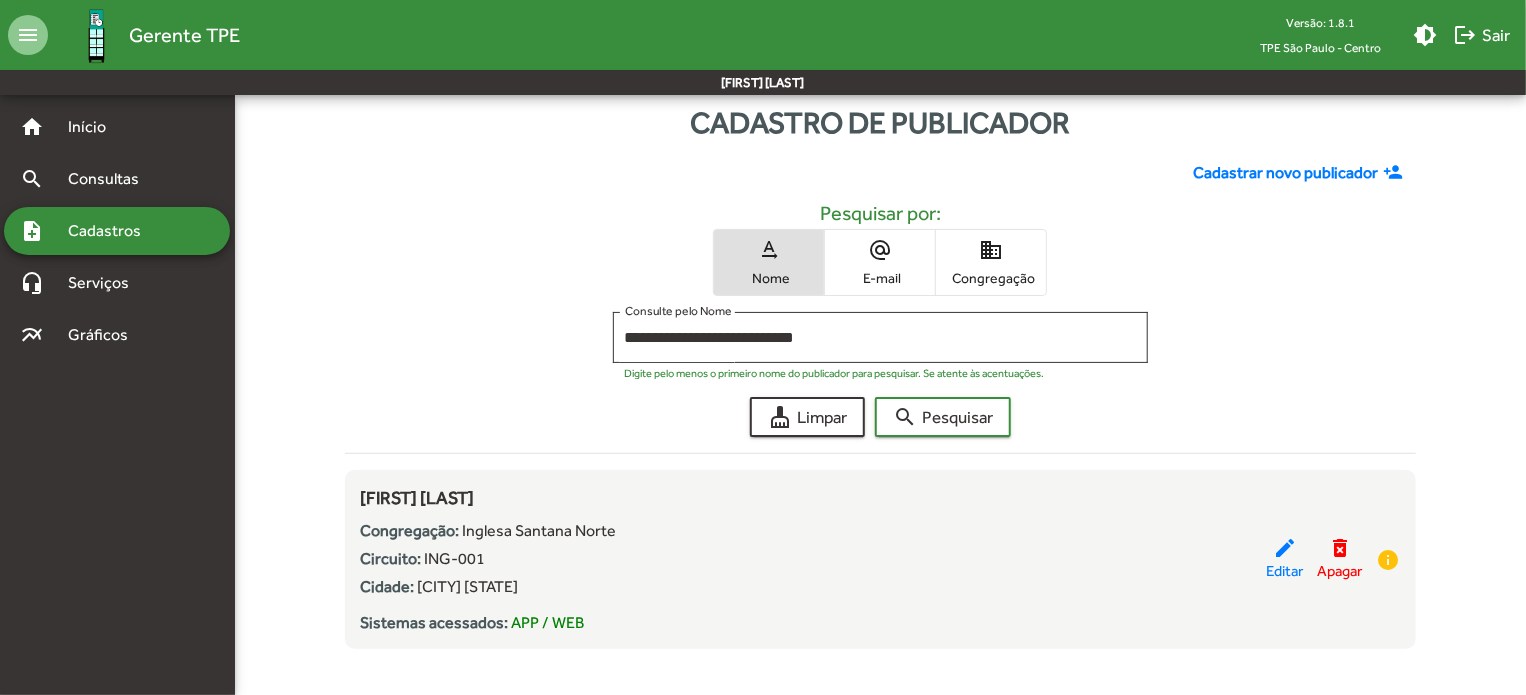 copy on "[FIRST] [LAST]" 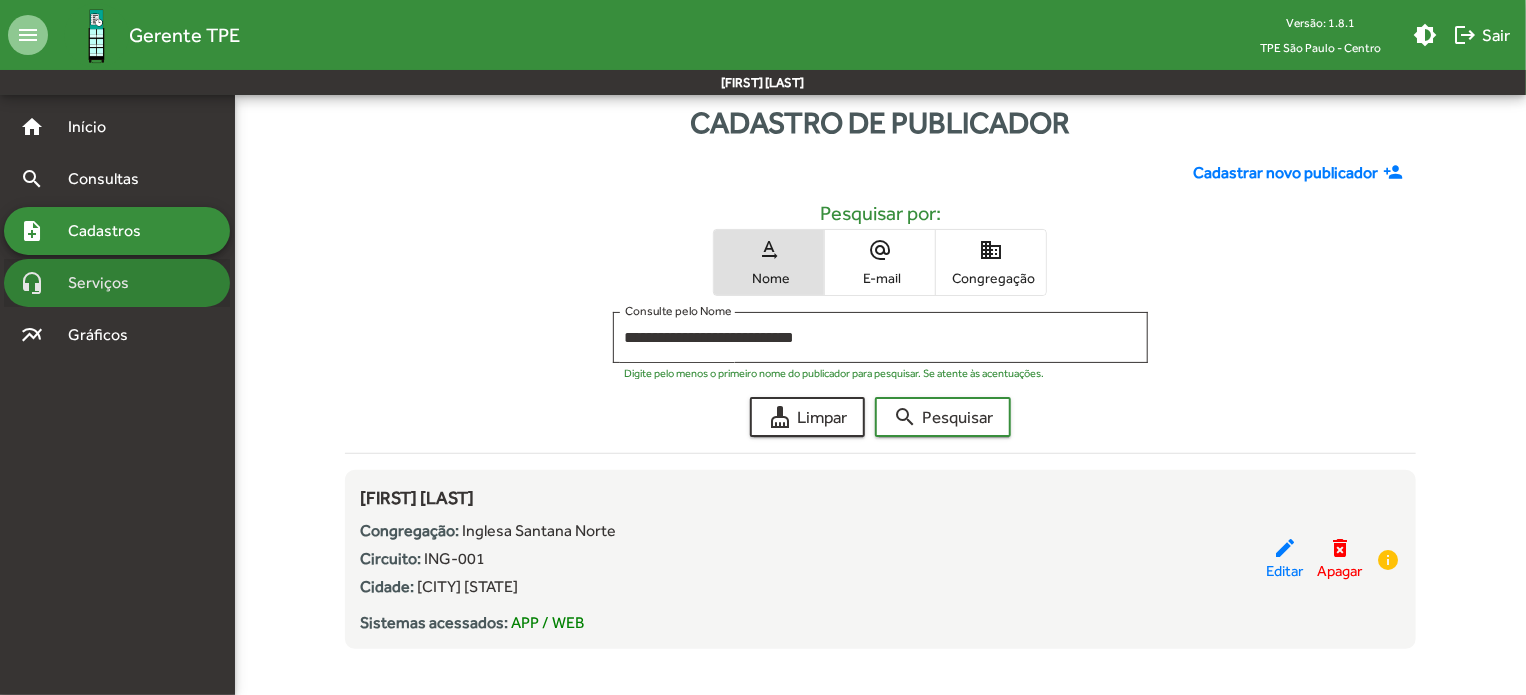 click on "Serviços" at bounding box center [95, 127] 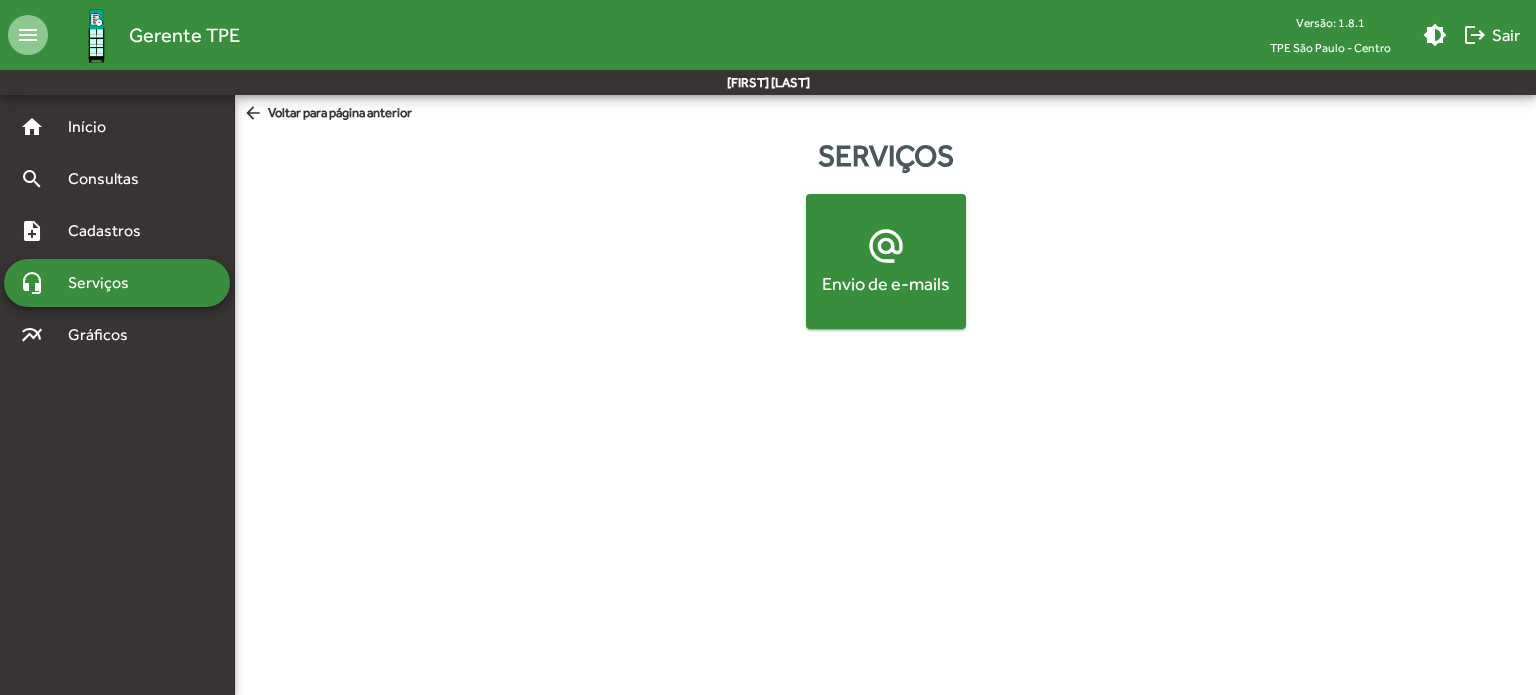 click on "Envio de e-mails" at bounding box center (886, 283) 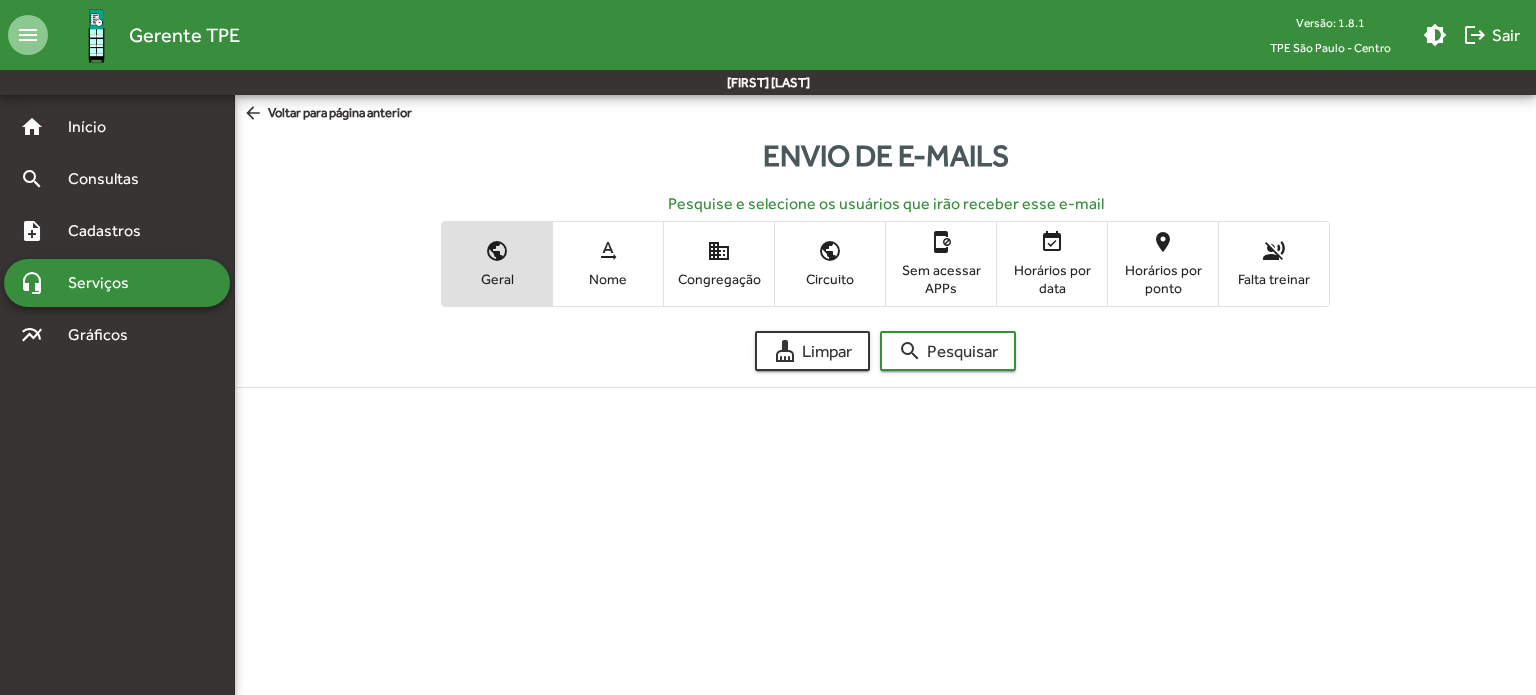 click on "text_rotation_none Nome" at bounding box center (608, 263) 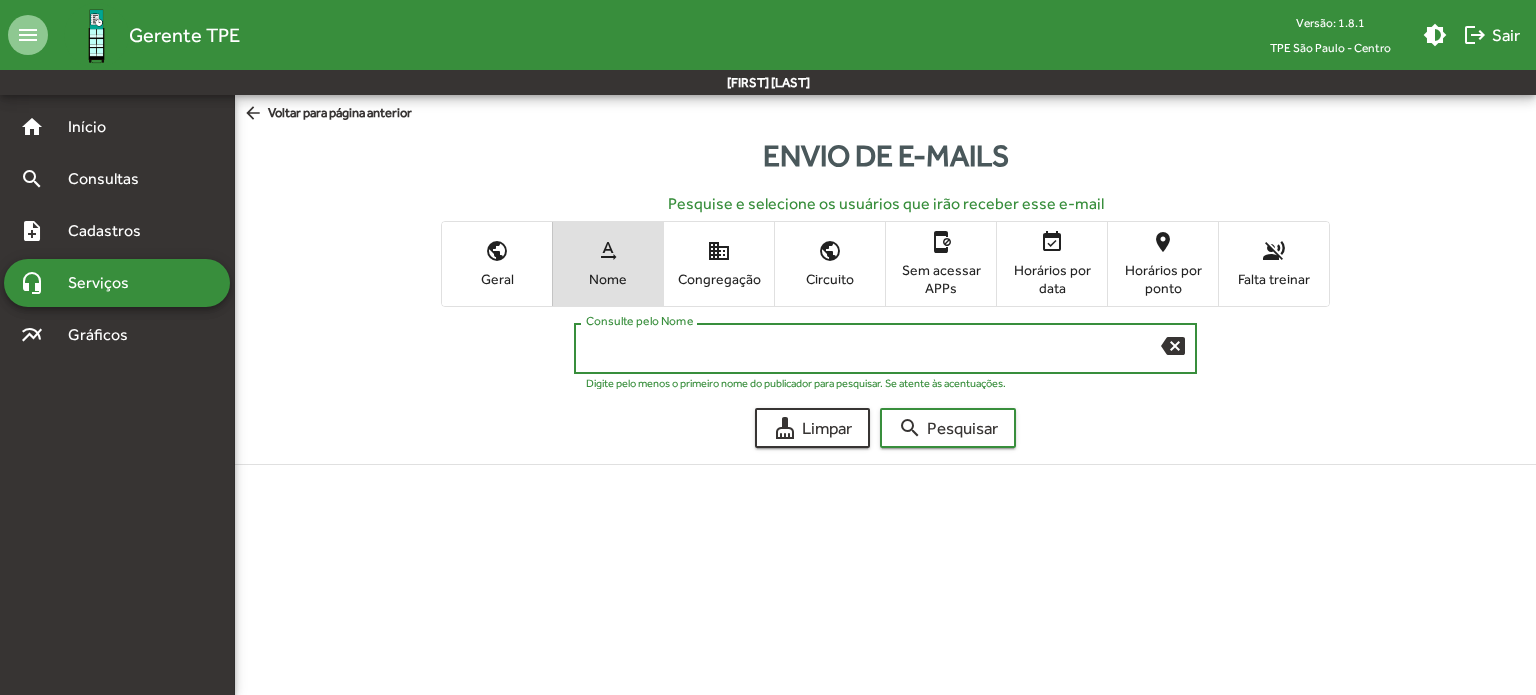click on "Consulte pelo Nome" at bounding box center (873, 349) 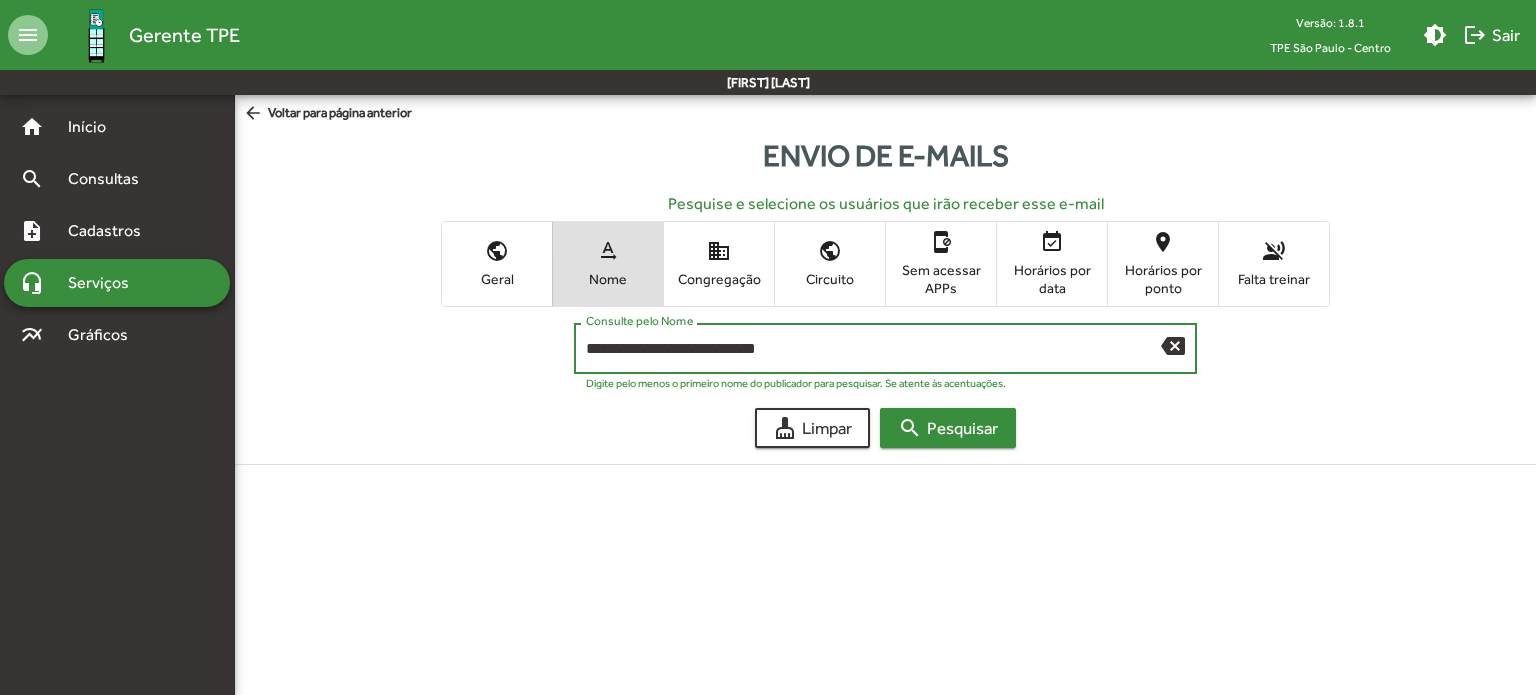 type on "**********" 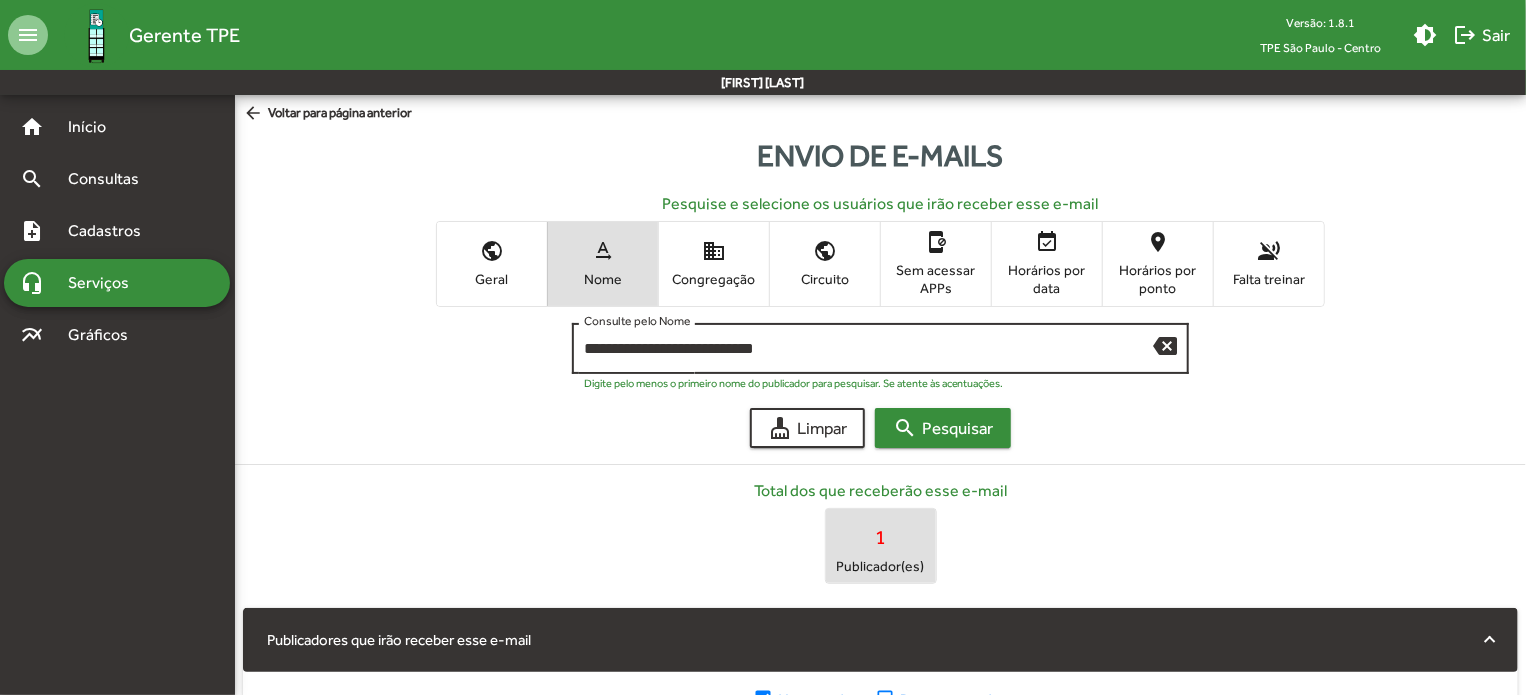 scroll, scrollTop: 0, scrollLeft: 0, axis: both 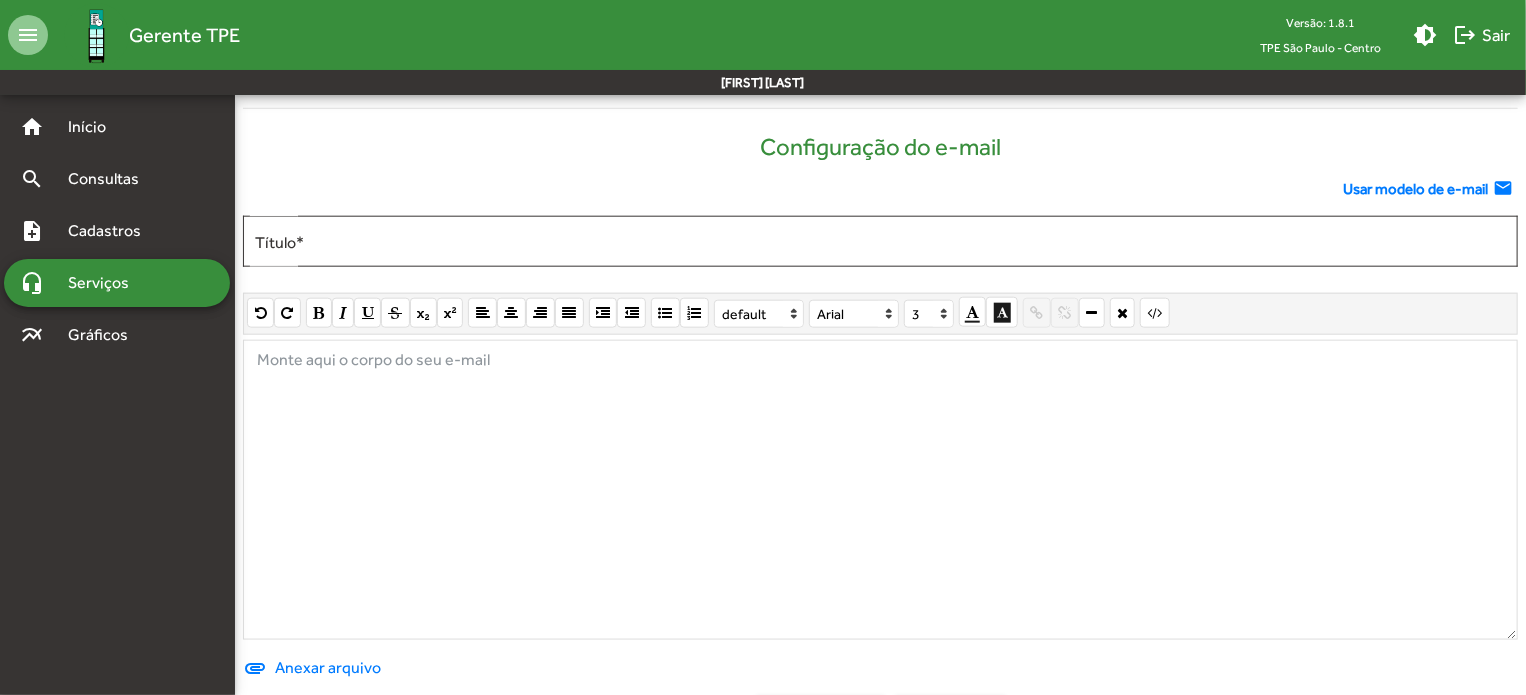 click at bounding box center (880, 490) 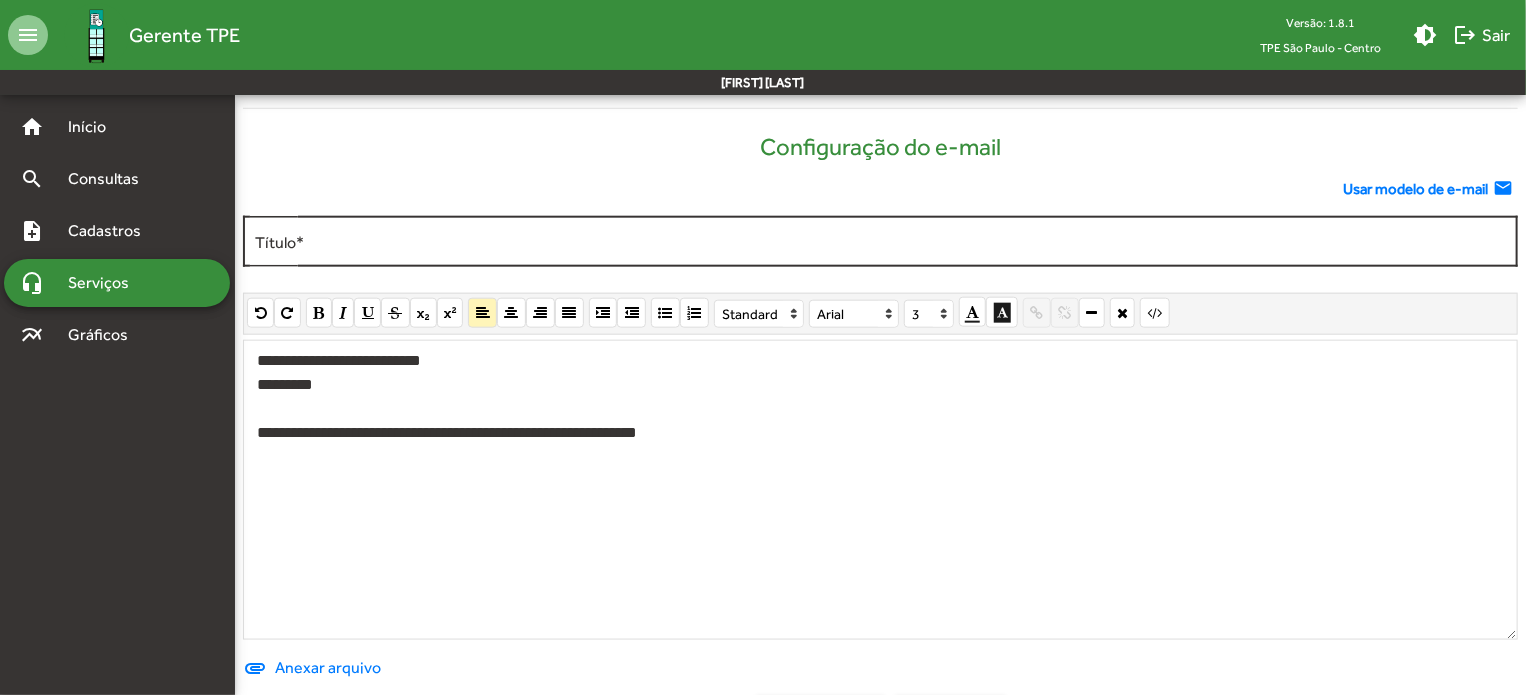 click on "Título  *" at bounding box center (880, 242) 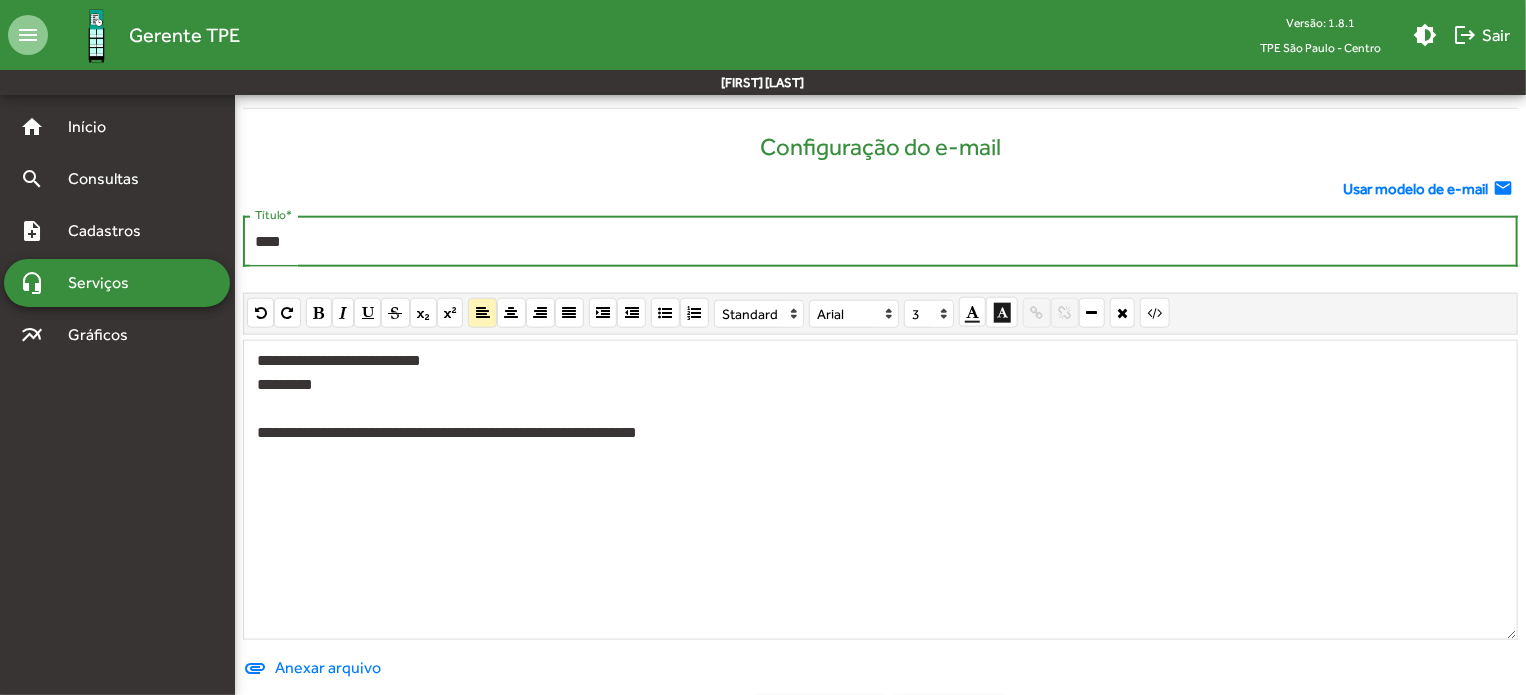paste on "**********" 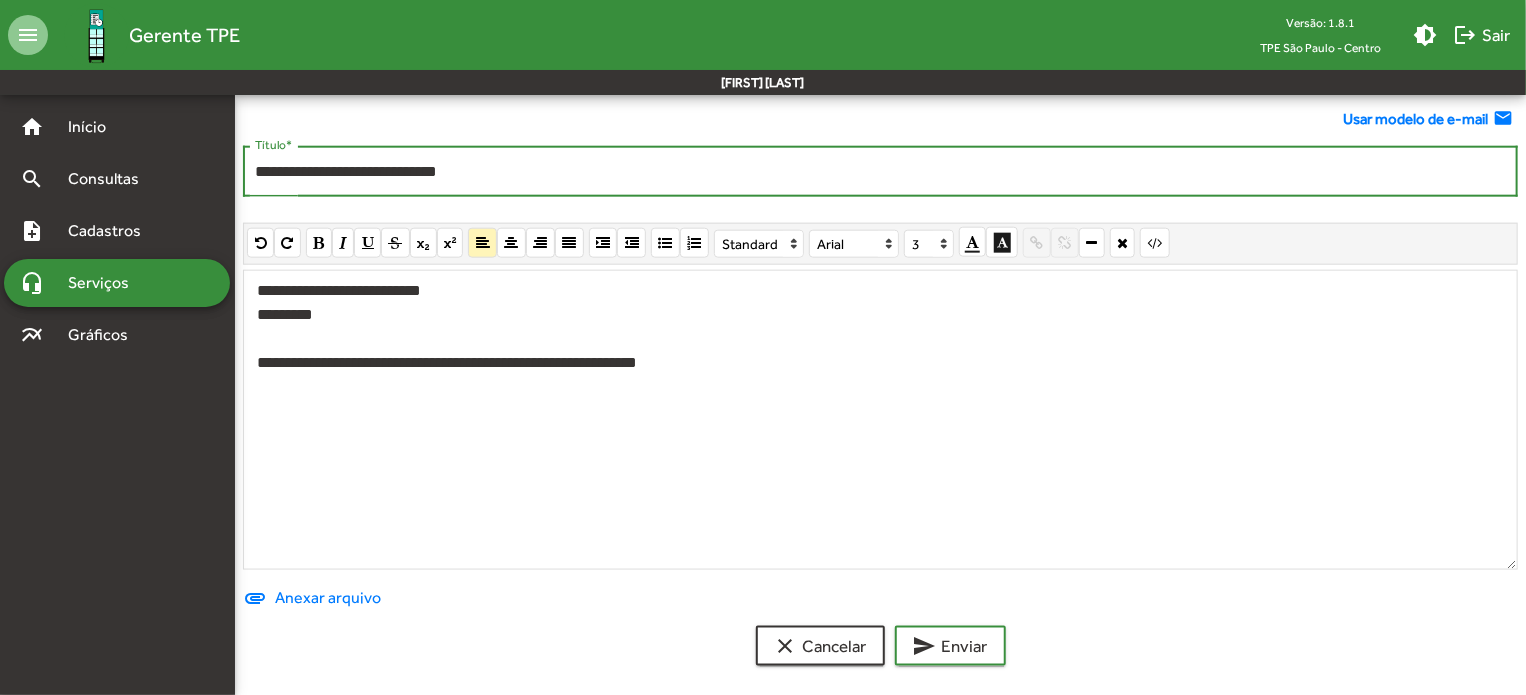 scroll, scrollTop: 1077, scrollLeft: 0, axis: vertical 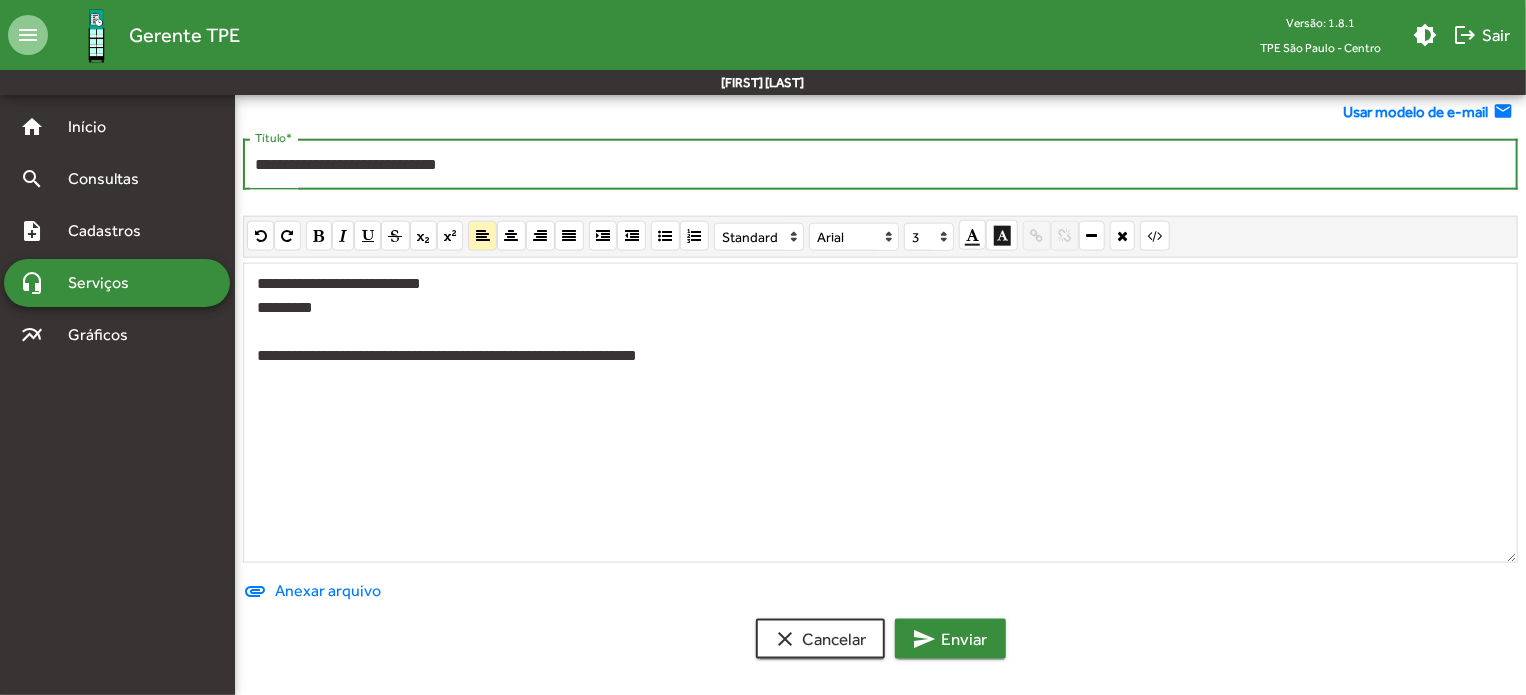 type on "**********" 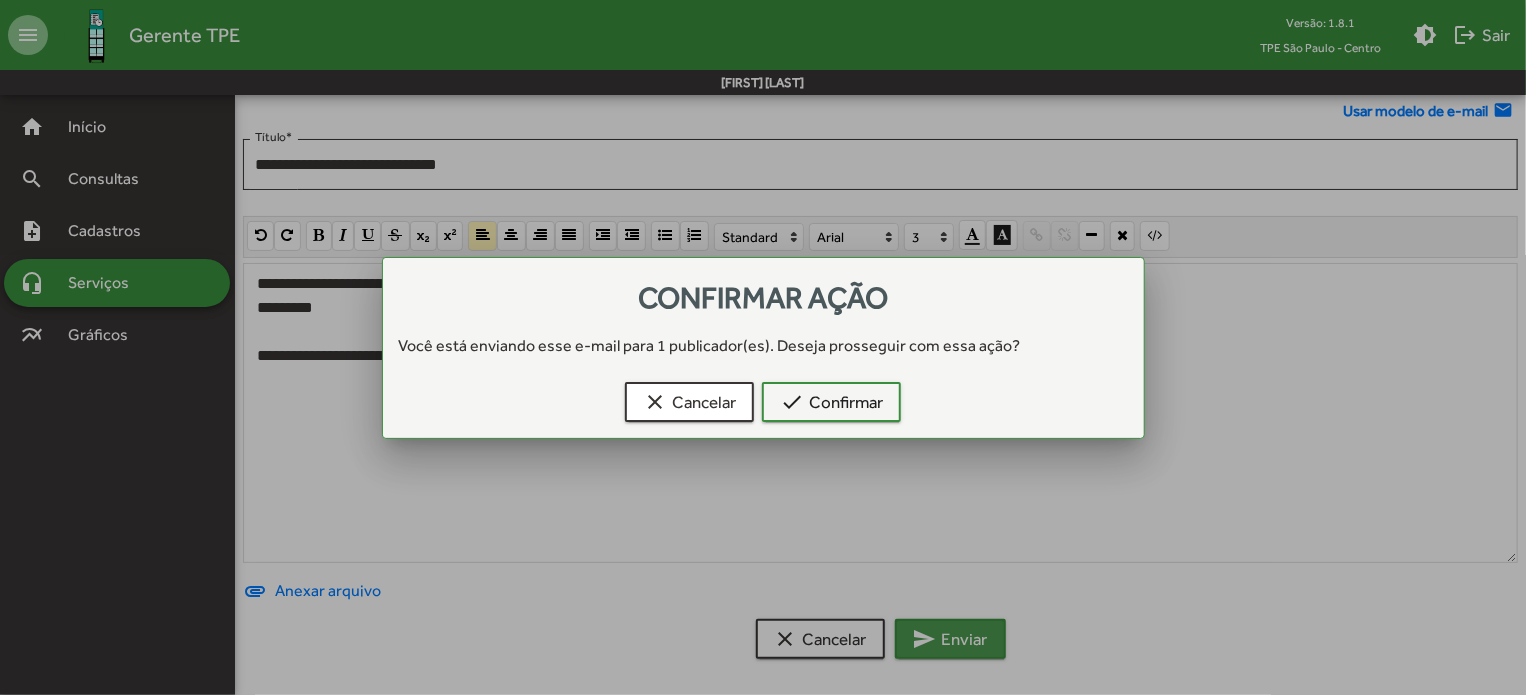 scroll, scrollTop: 0, scrollLeft: 0, axis: both 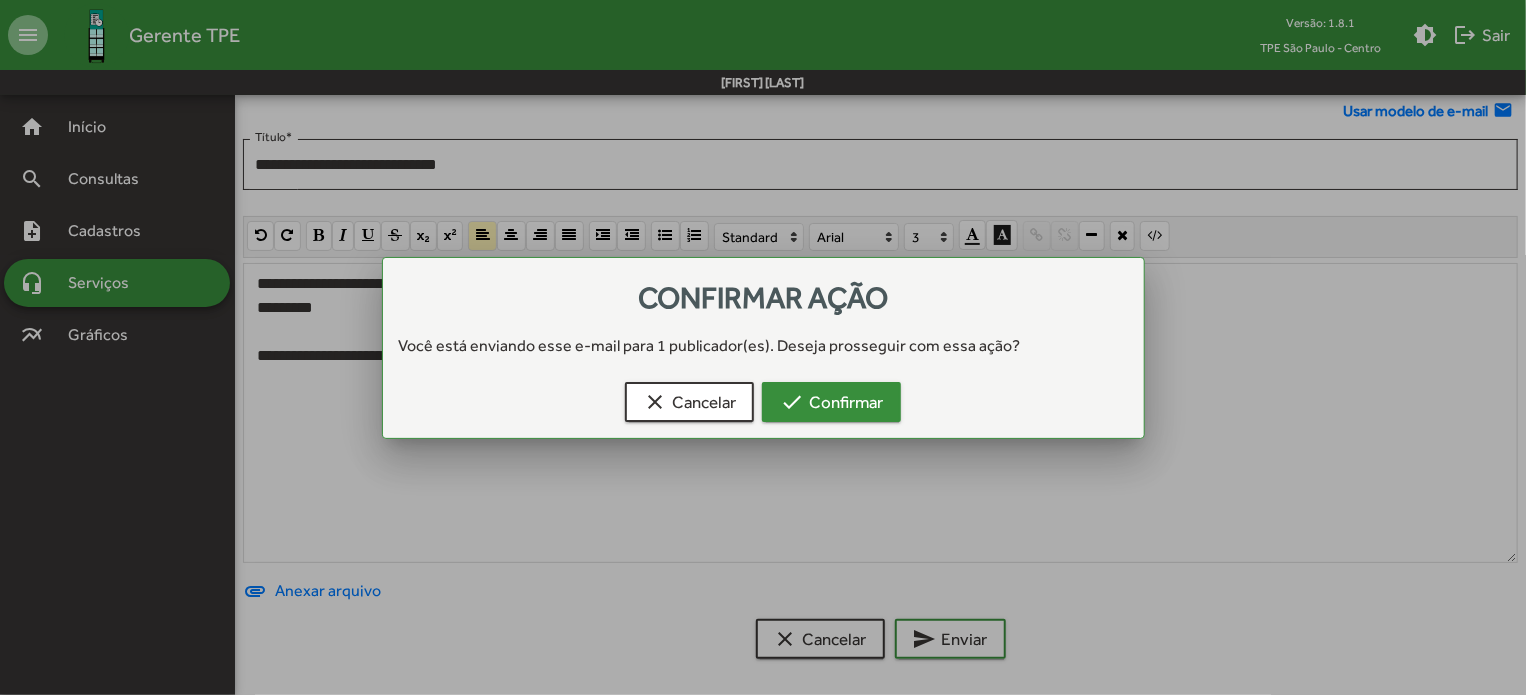 click on "check  Confirmar" at bounding box center [831, 402] 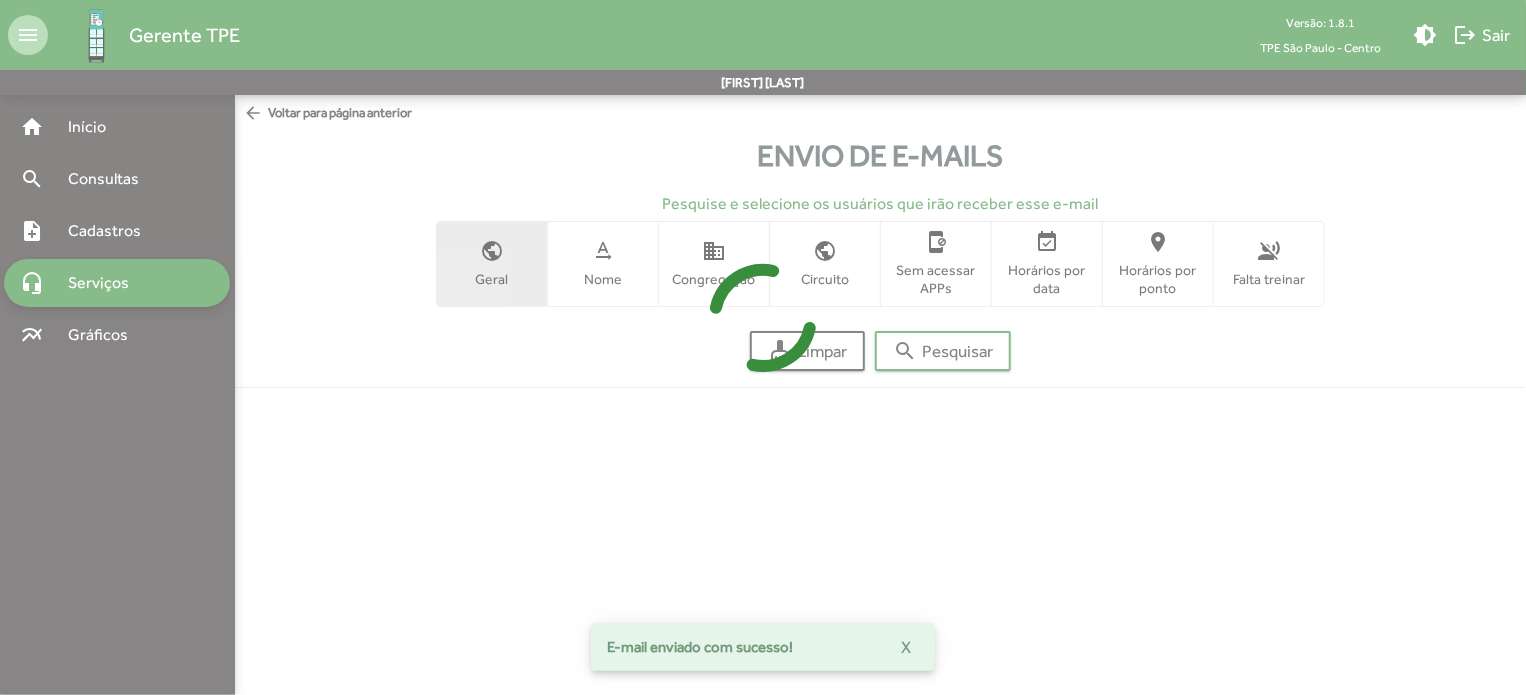 scroll, scrollTop: 0, scrollLeft: 0, axis: both 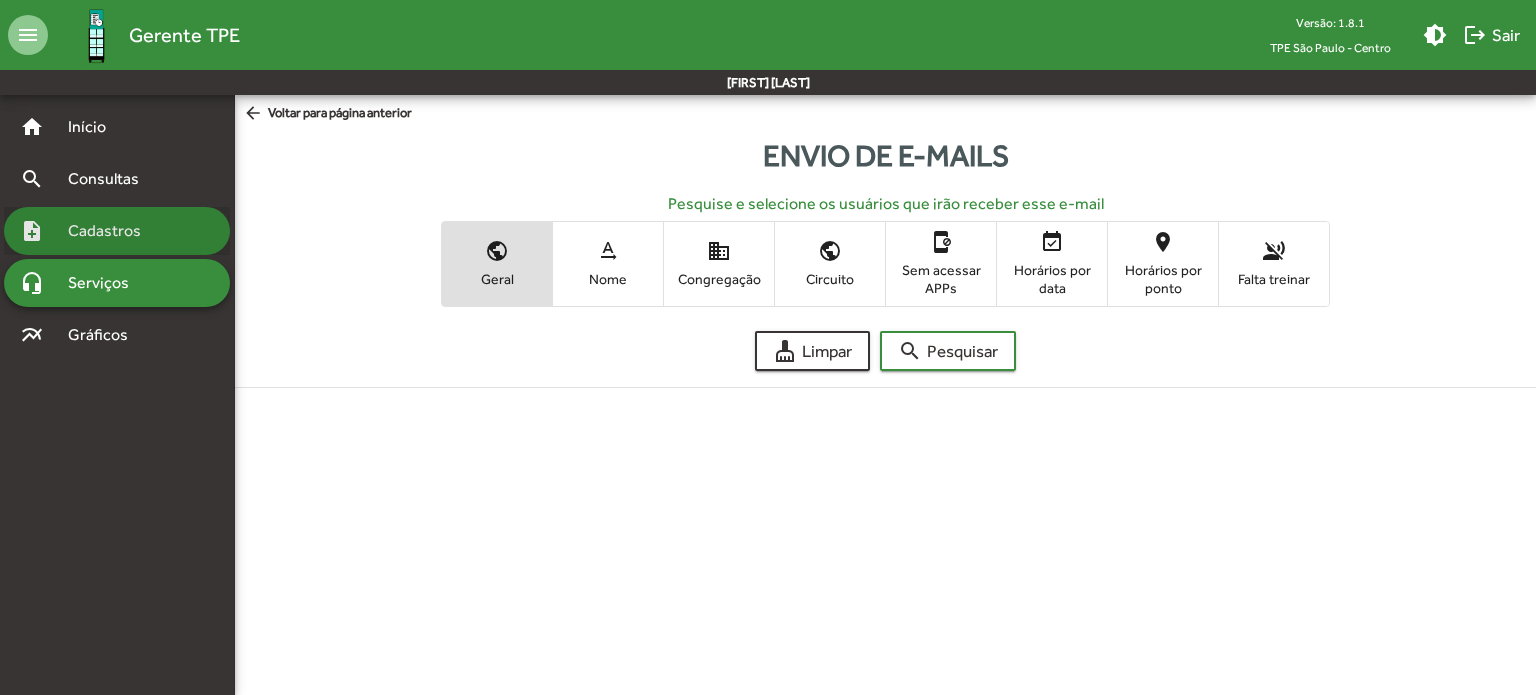 click on "Cadastros" at bounding box center (95, 127) 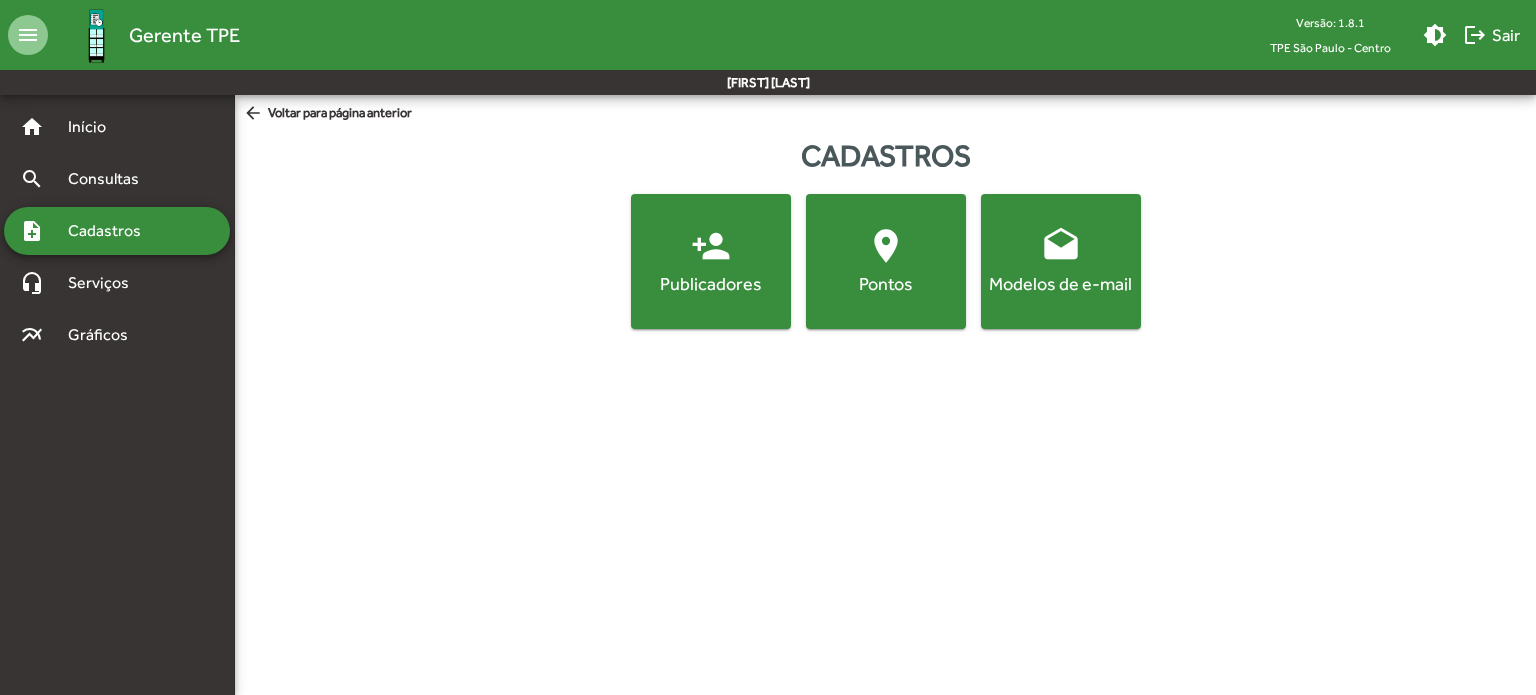 click on "person_add" at bounding box center (711, 246) 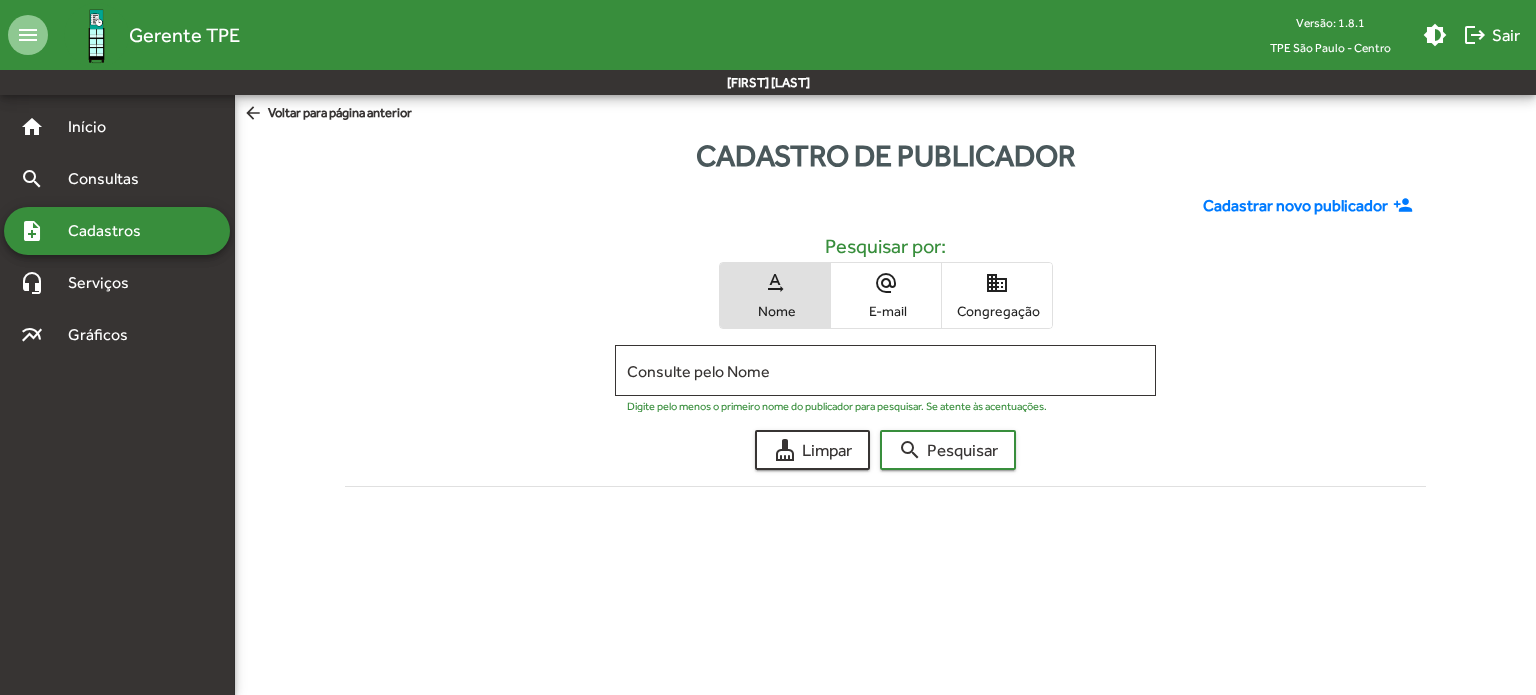 click on "alternate_email E-mail" at bounding box center [886, 295] 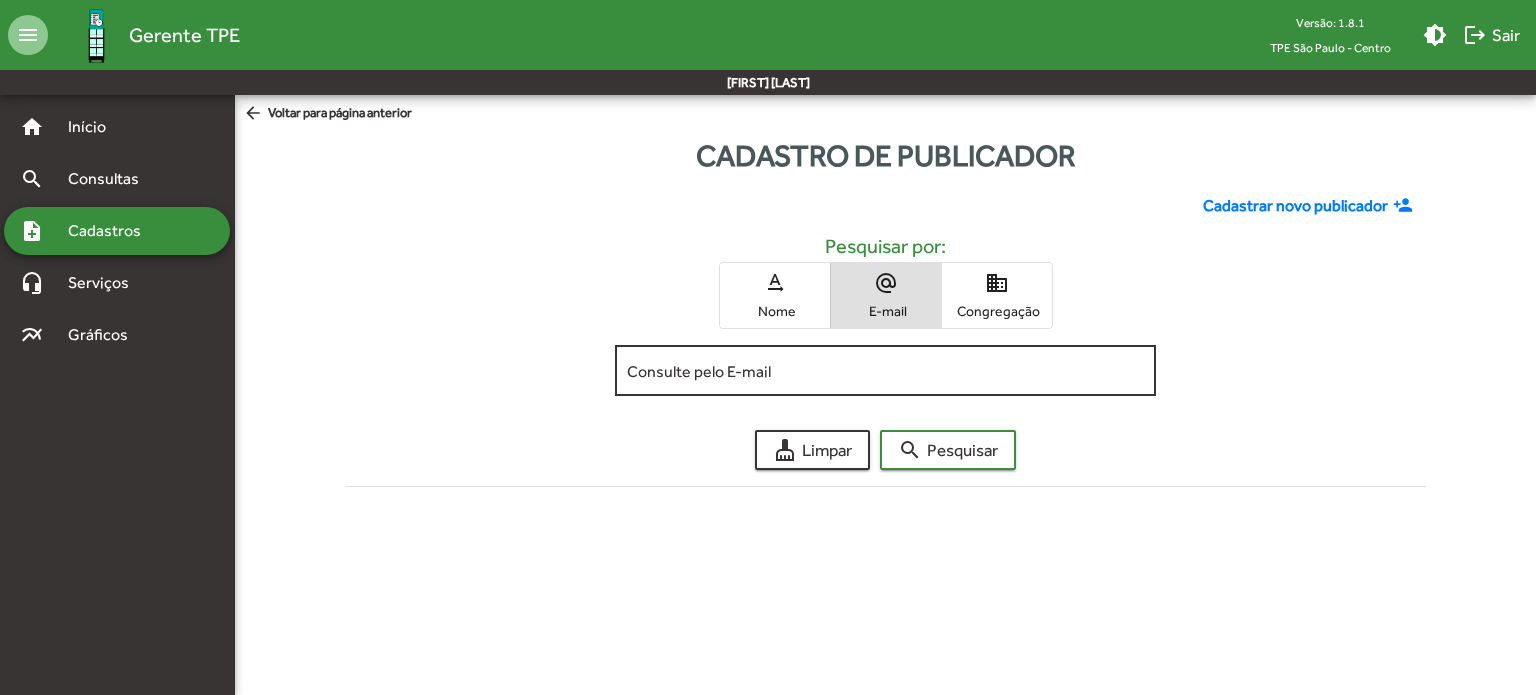 click on "Consulte pelo E-mail" at bounding box center (885, 371) 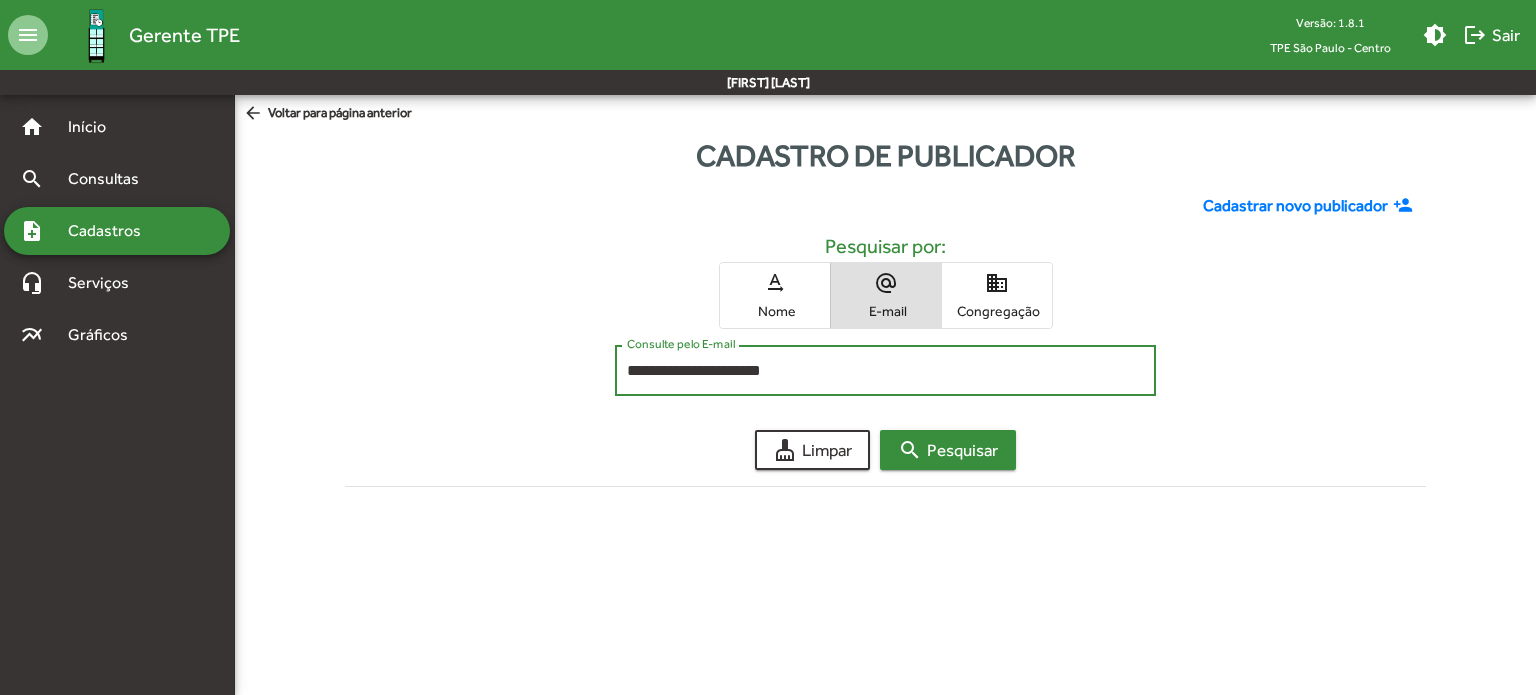 type on "**********" 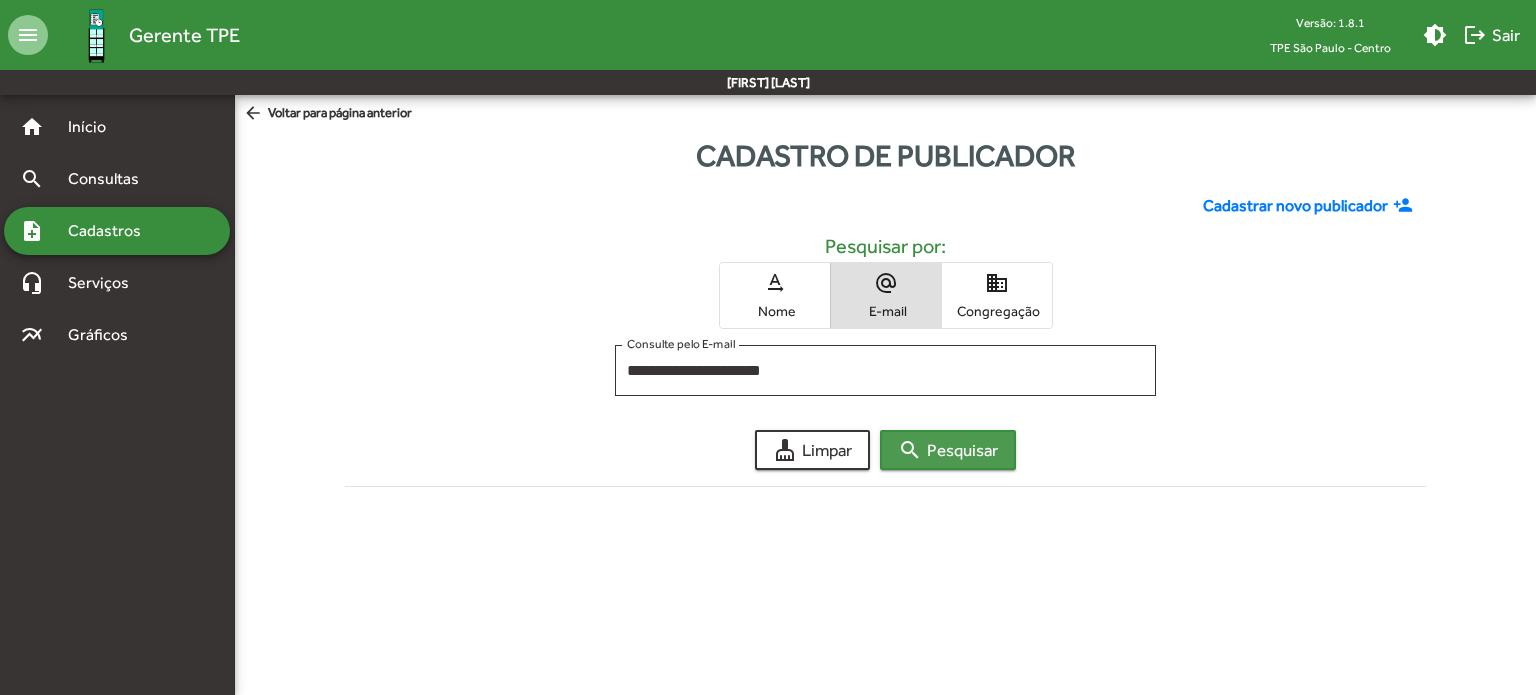 click on "search  Pesquisar" at bounding box center (948, 450) 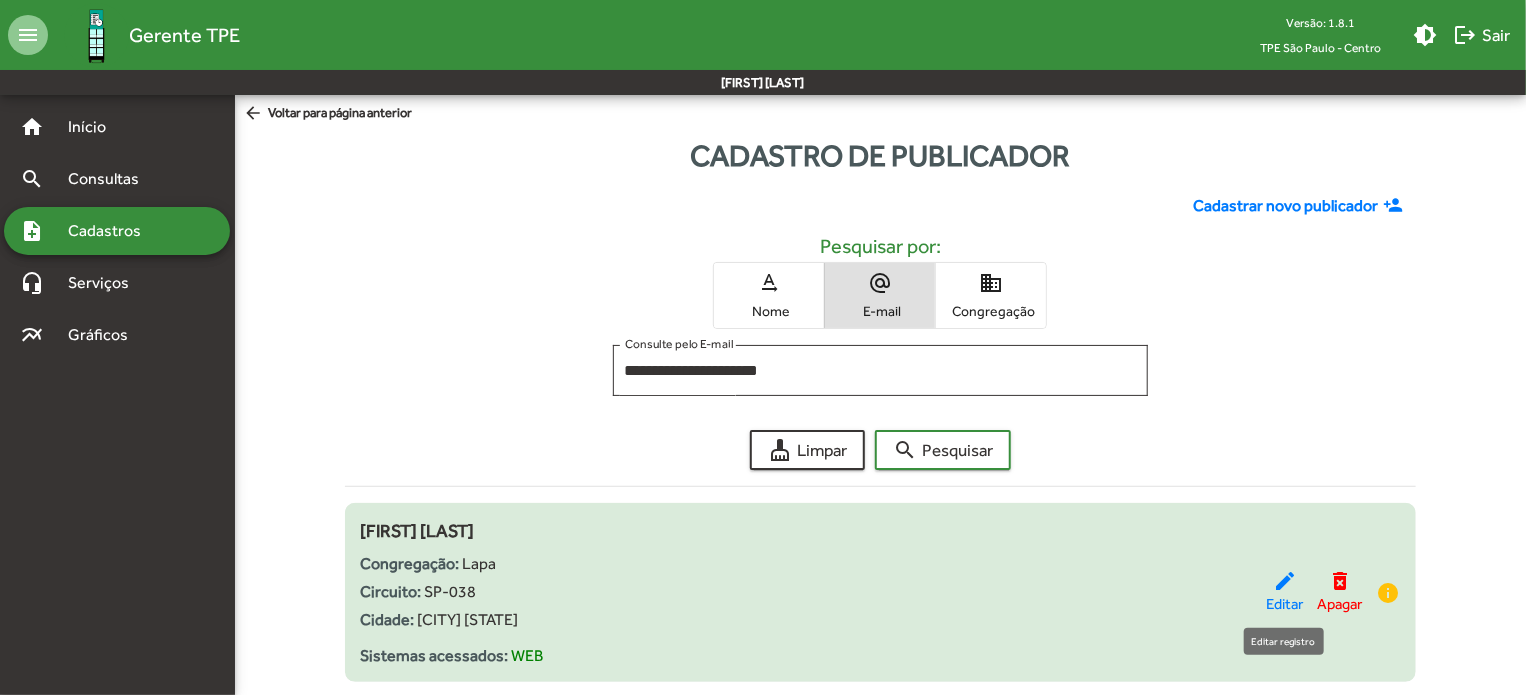 click on "Editar" at bounding box center [1284, 604] 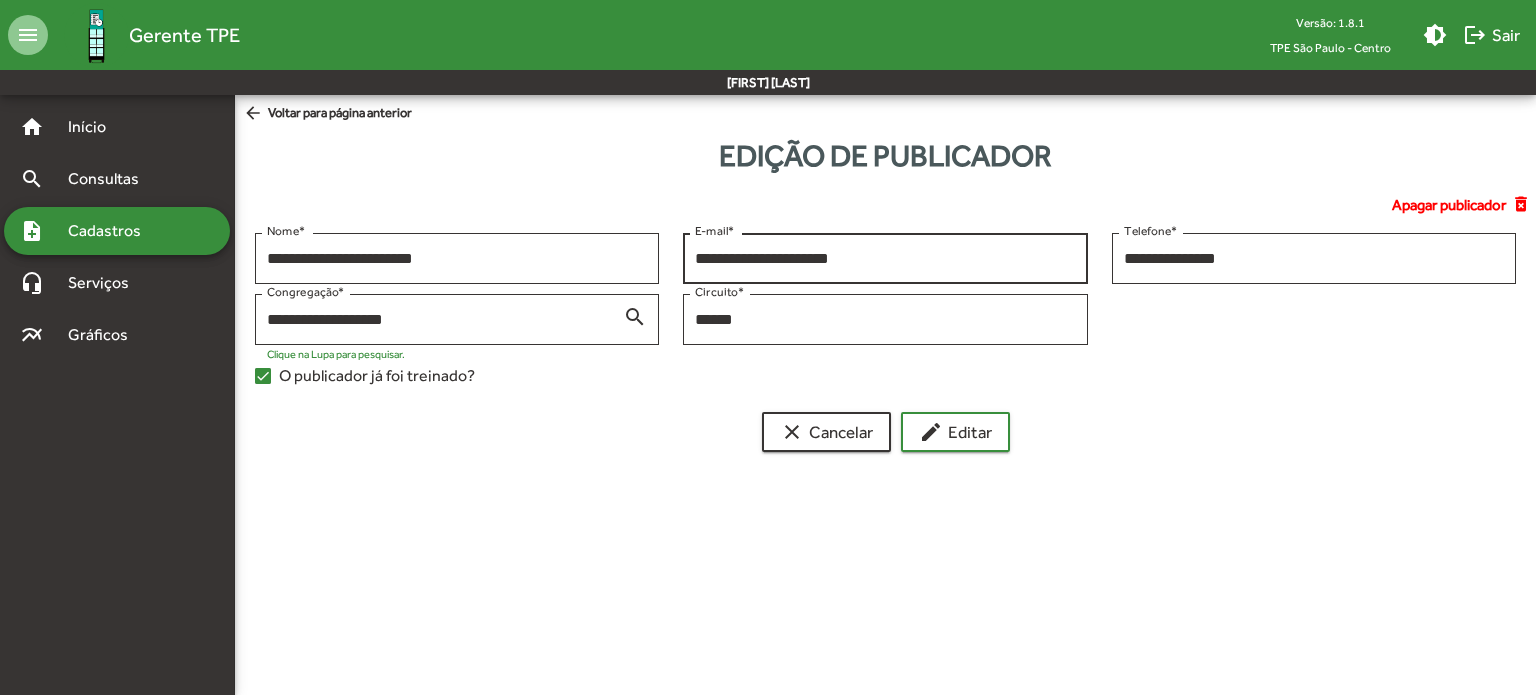 click on "**********" at bounding box center [885, 256] 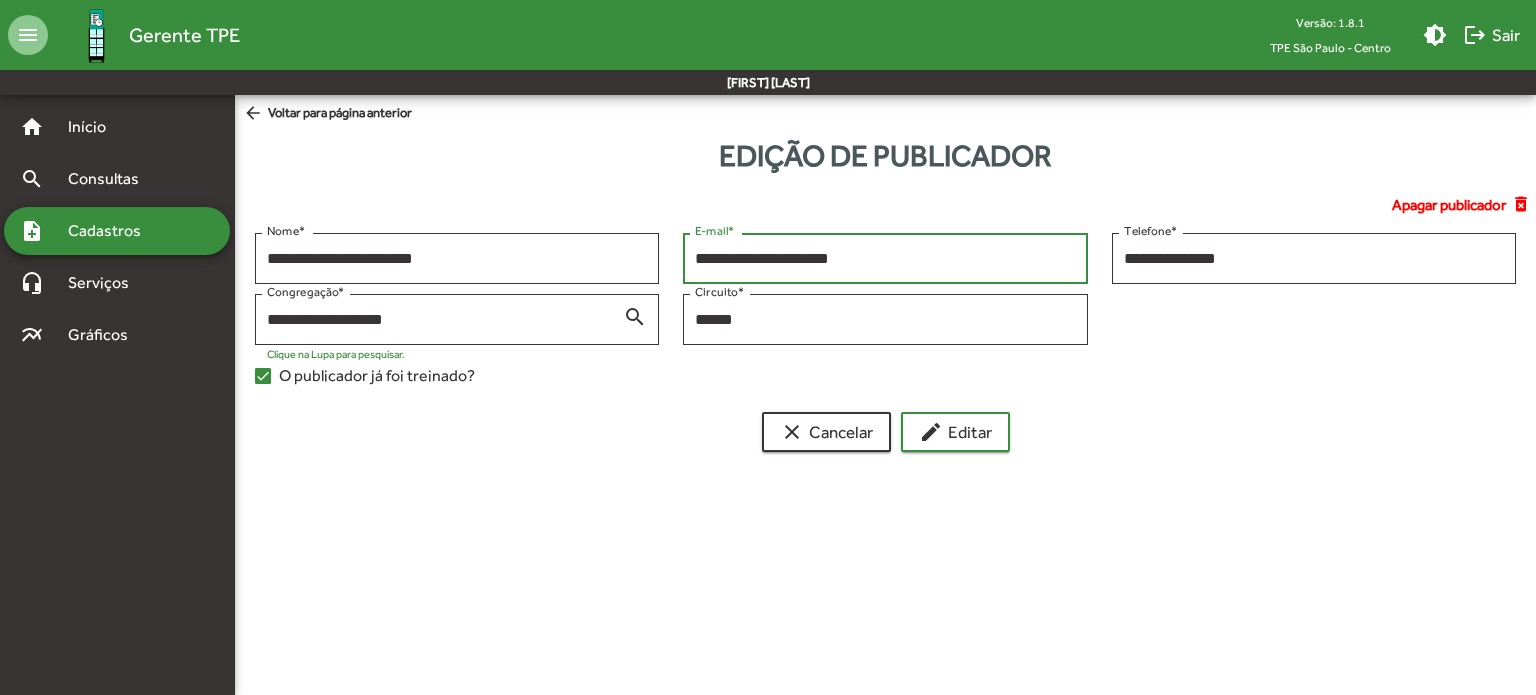 click on "**********" at bounding box center (885, 259) 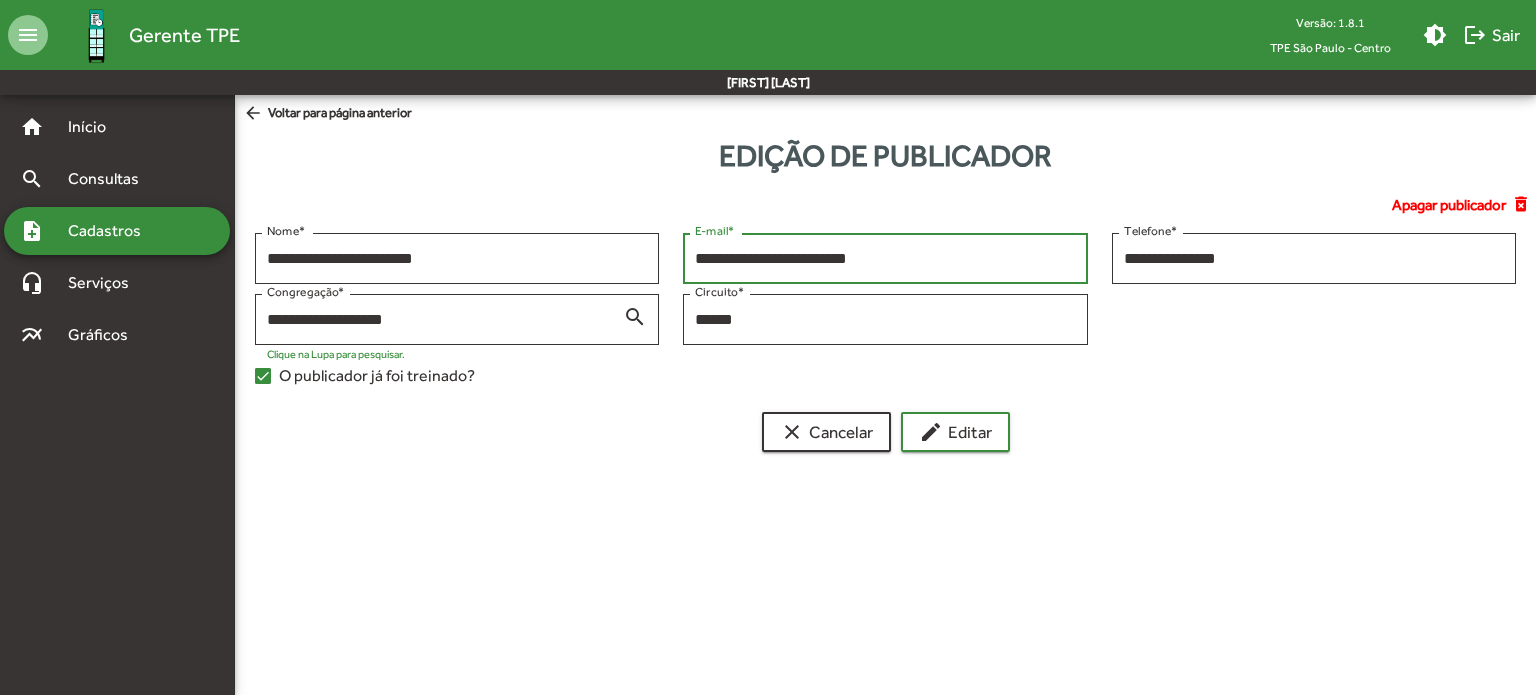type on "**********" 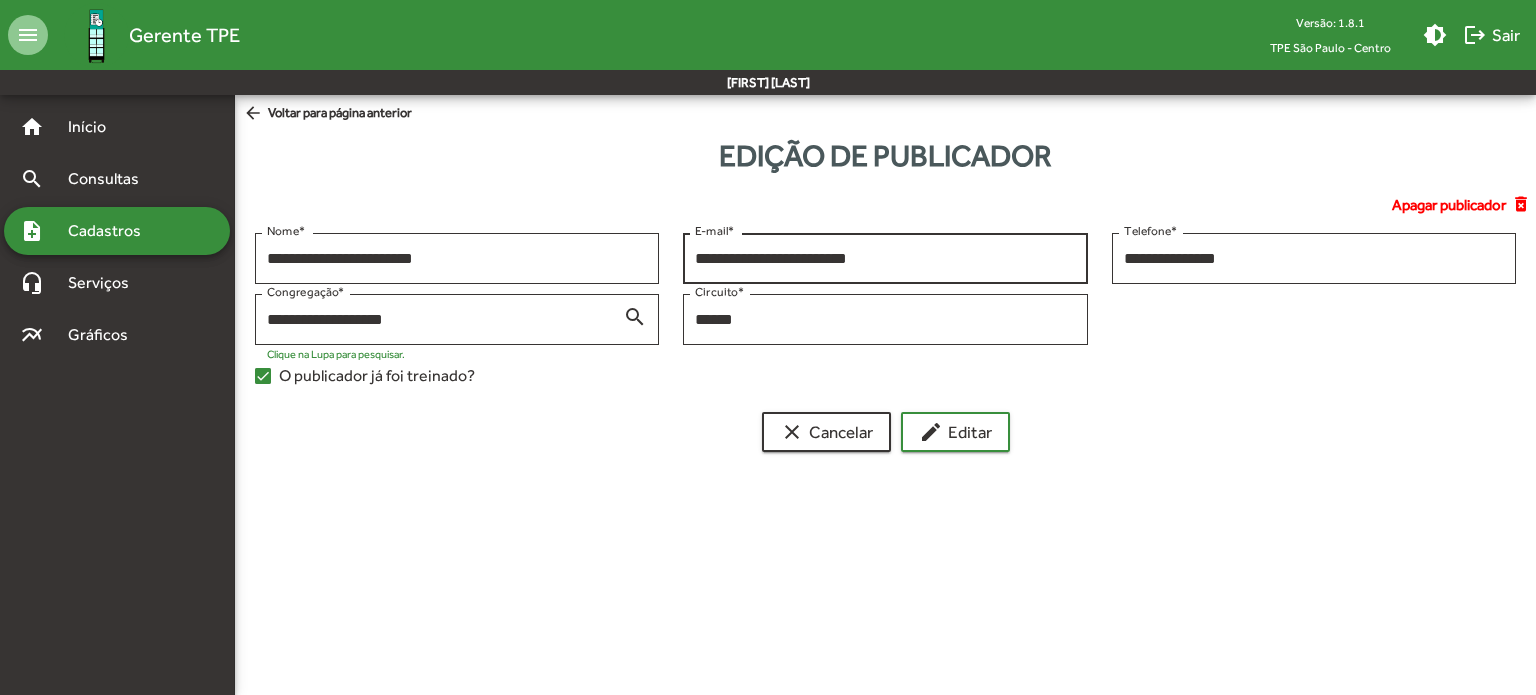 click on "**********" at bounding box center (885, 259) 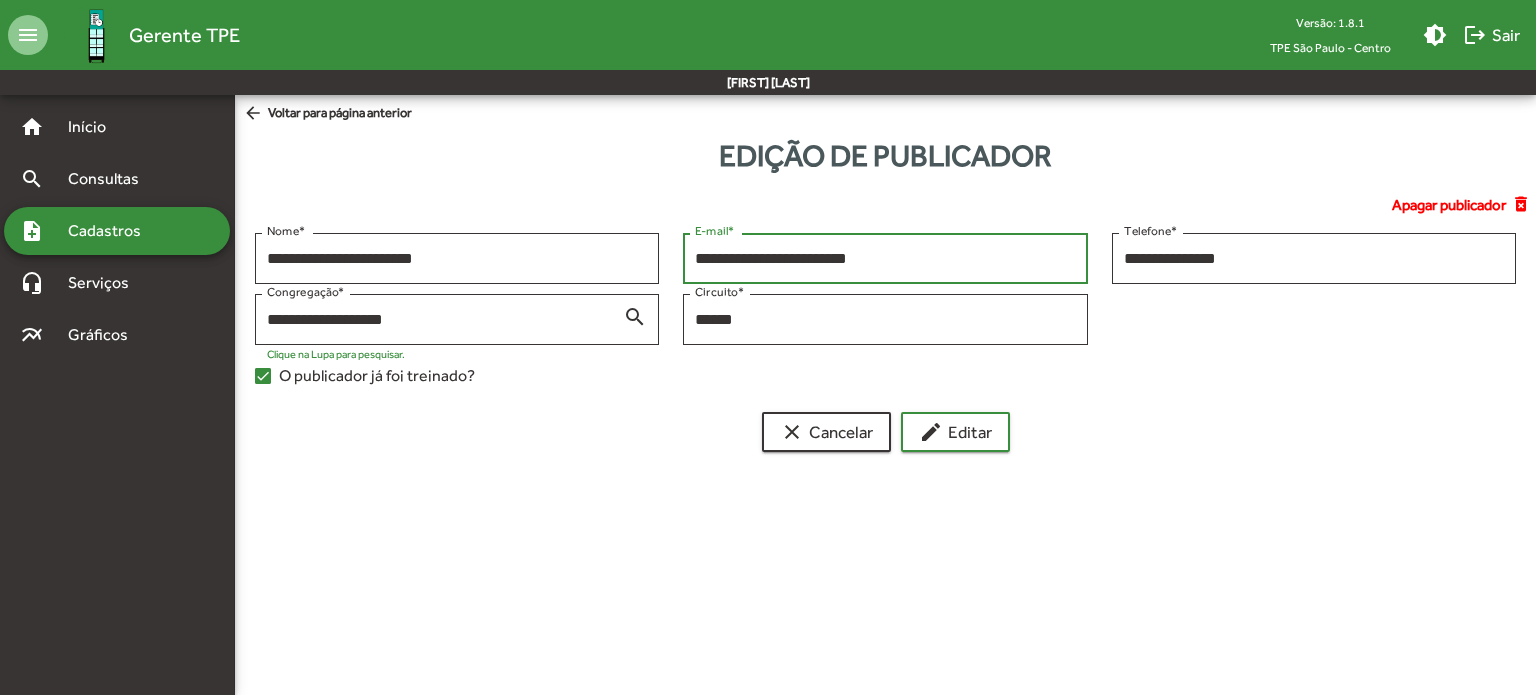 click on "**********" at bounding box center (885, 259) 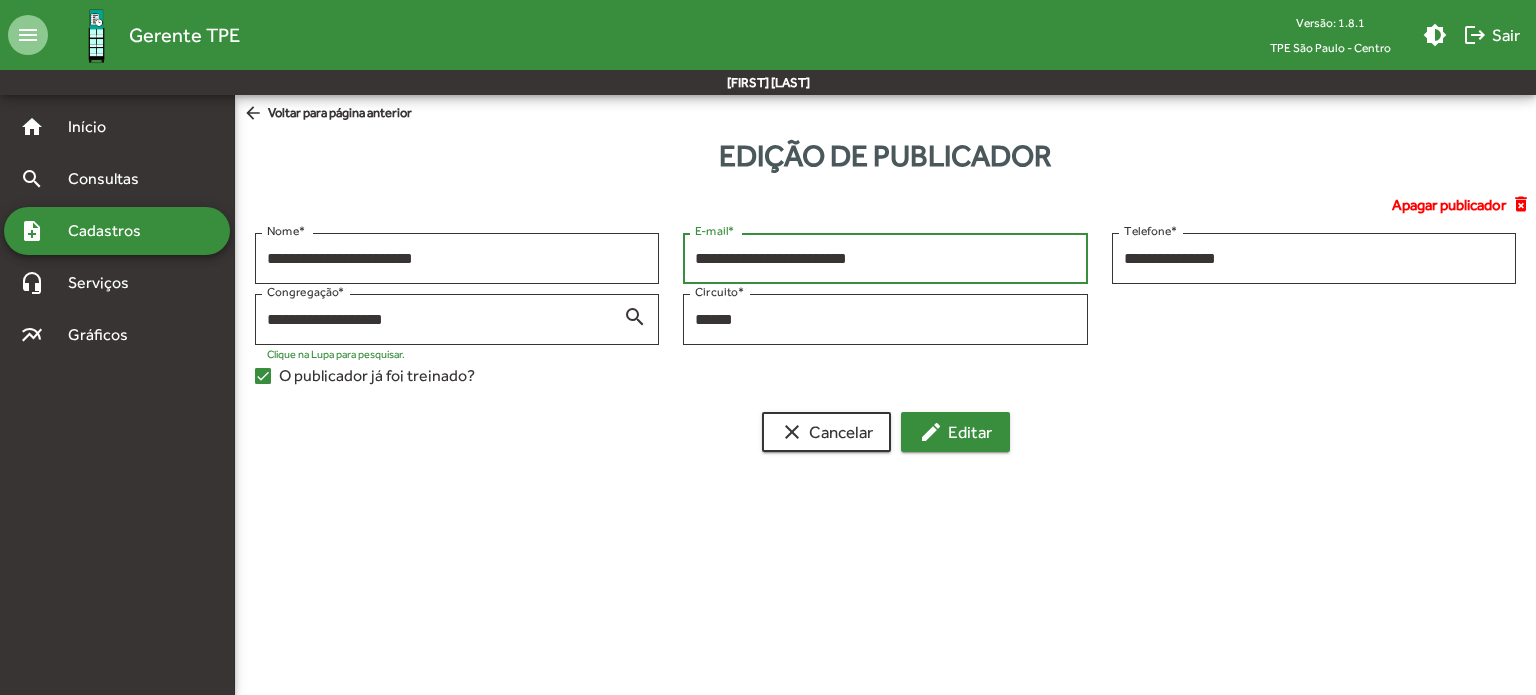 click on "edit  Editar" at bounding box center (955, 432) 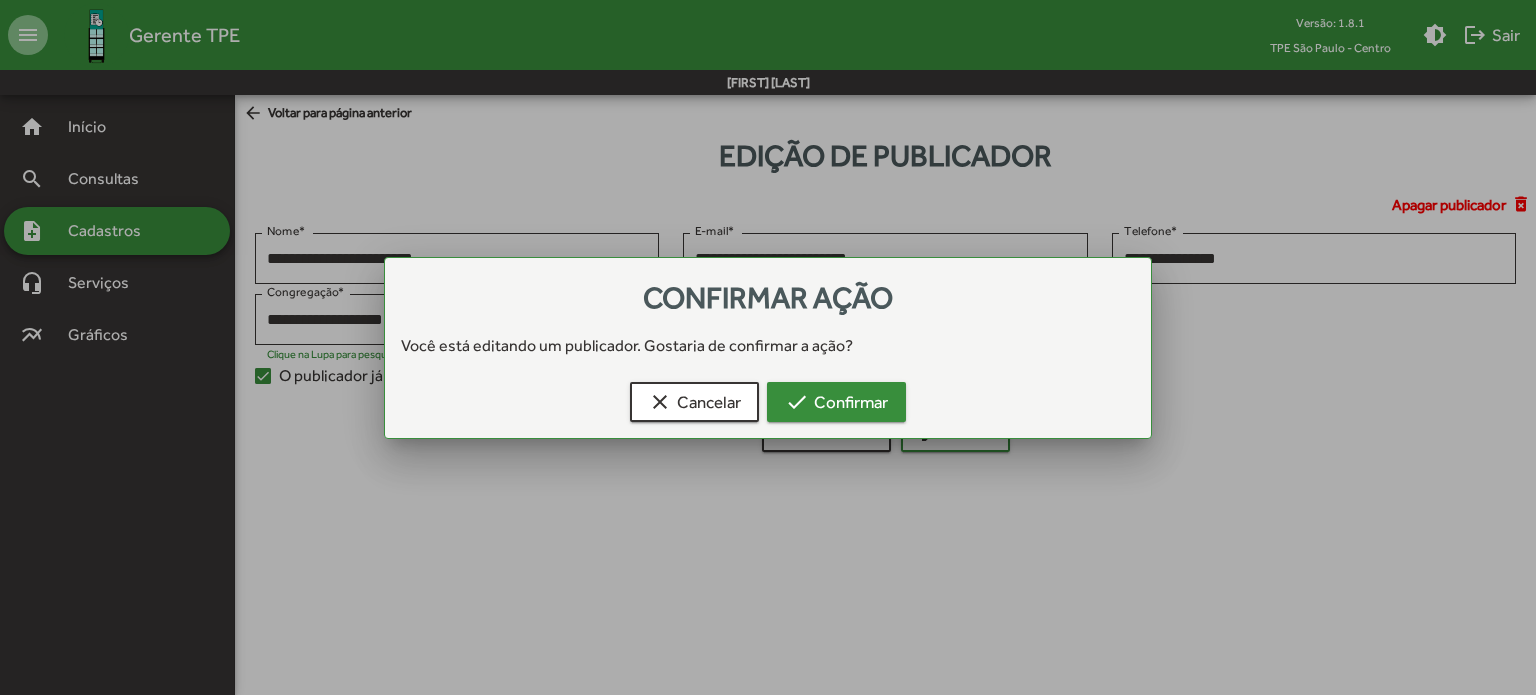 click on "check  Confirmar" at bounding box center (836, 402) 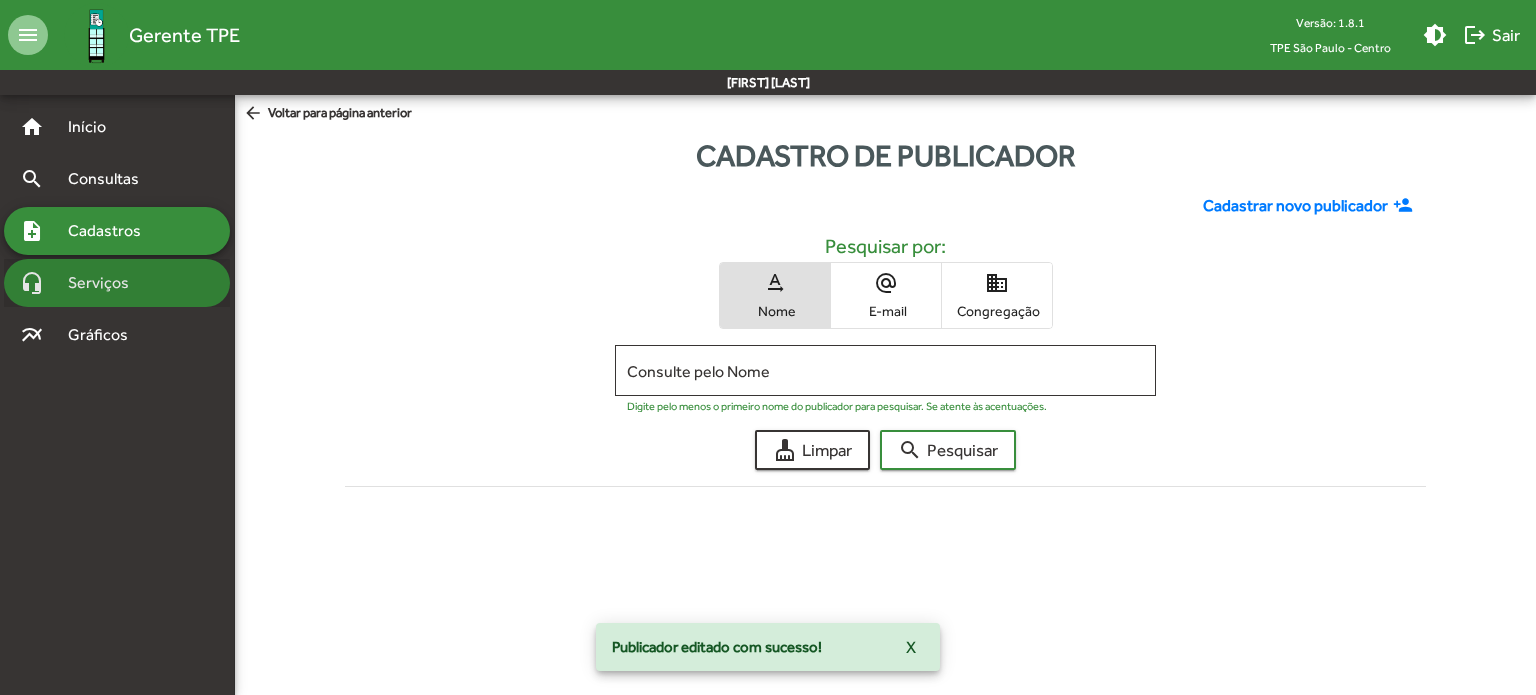 click on "headset_mic Serviços" at bounding box center [117, 127] 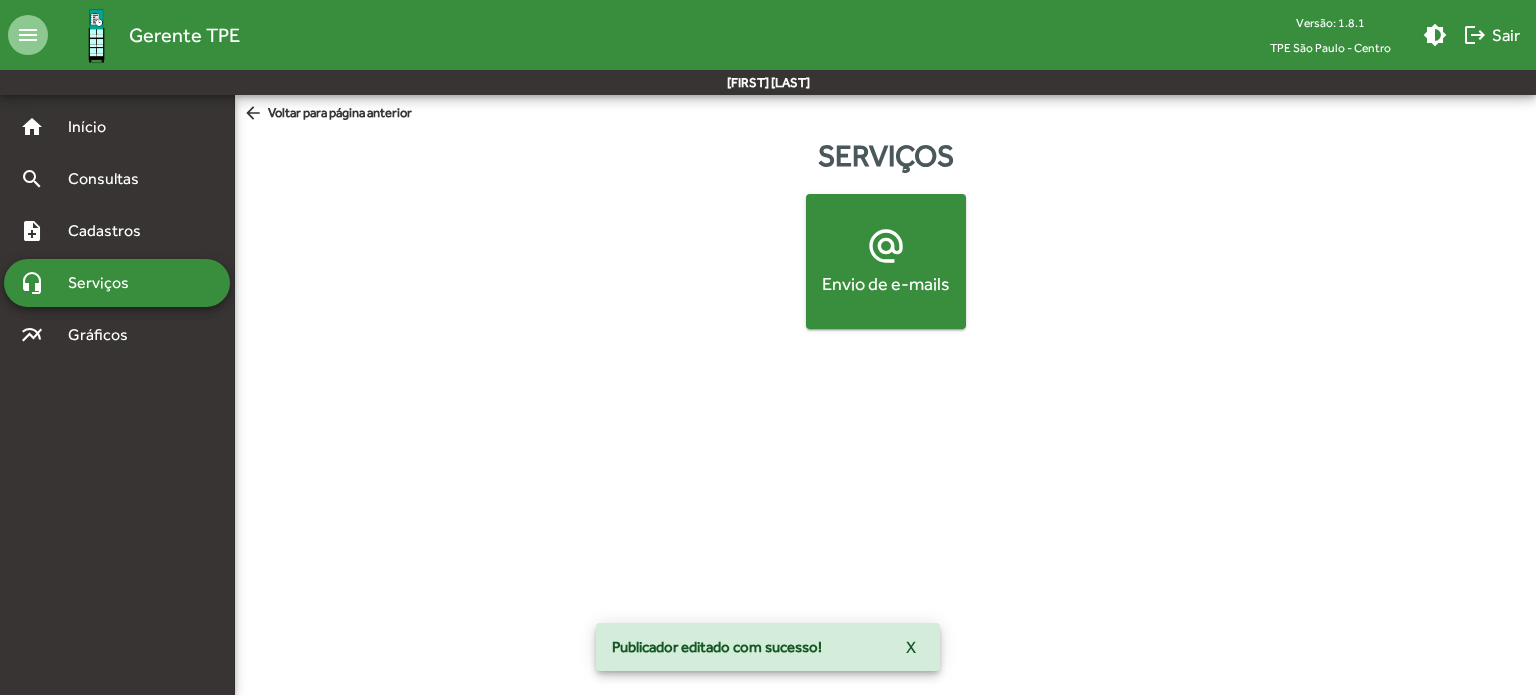 click on "alternate_email" at bounding box center (886, 246) 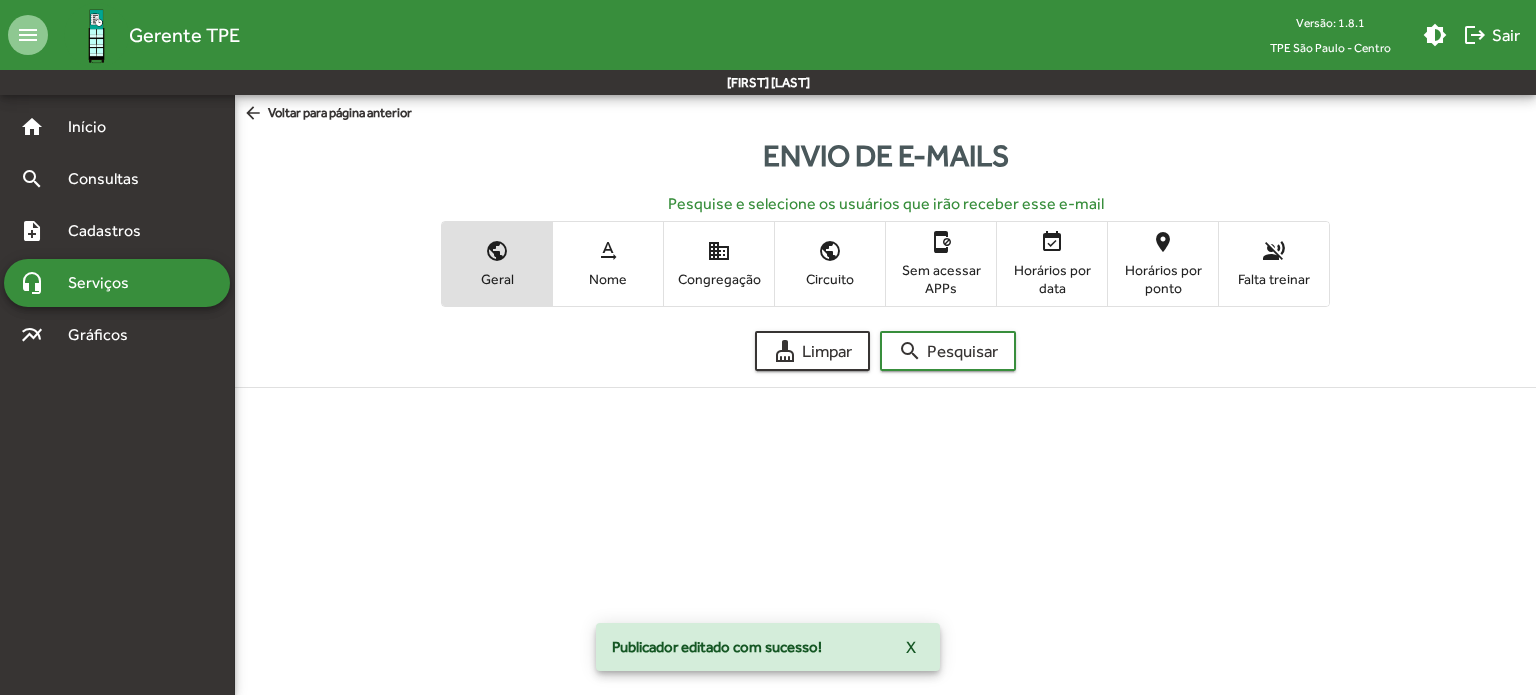 click on "text_rotation_none" at bounding box center [608, 251] 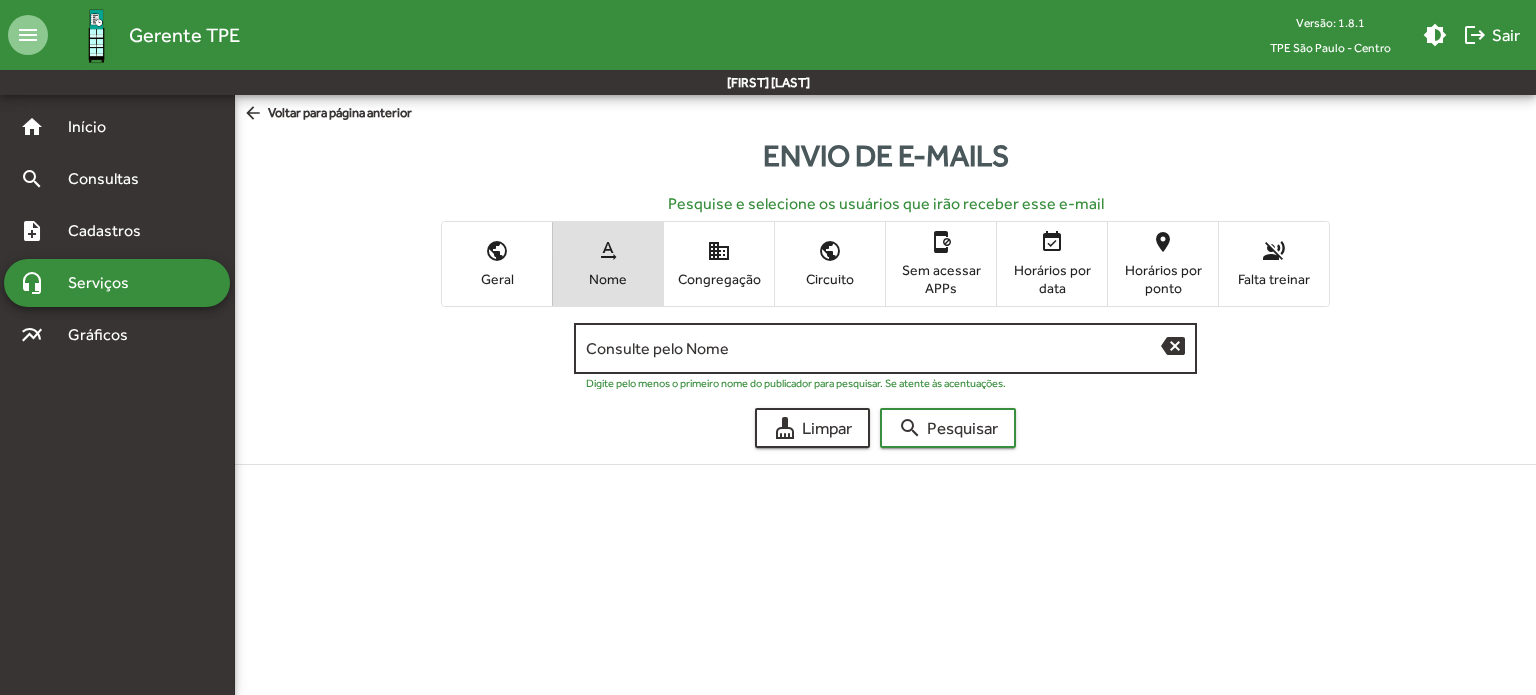 click on "Consulte pelo Nome" at bounding box center (873, 349) 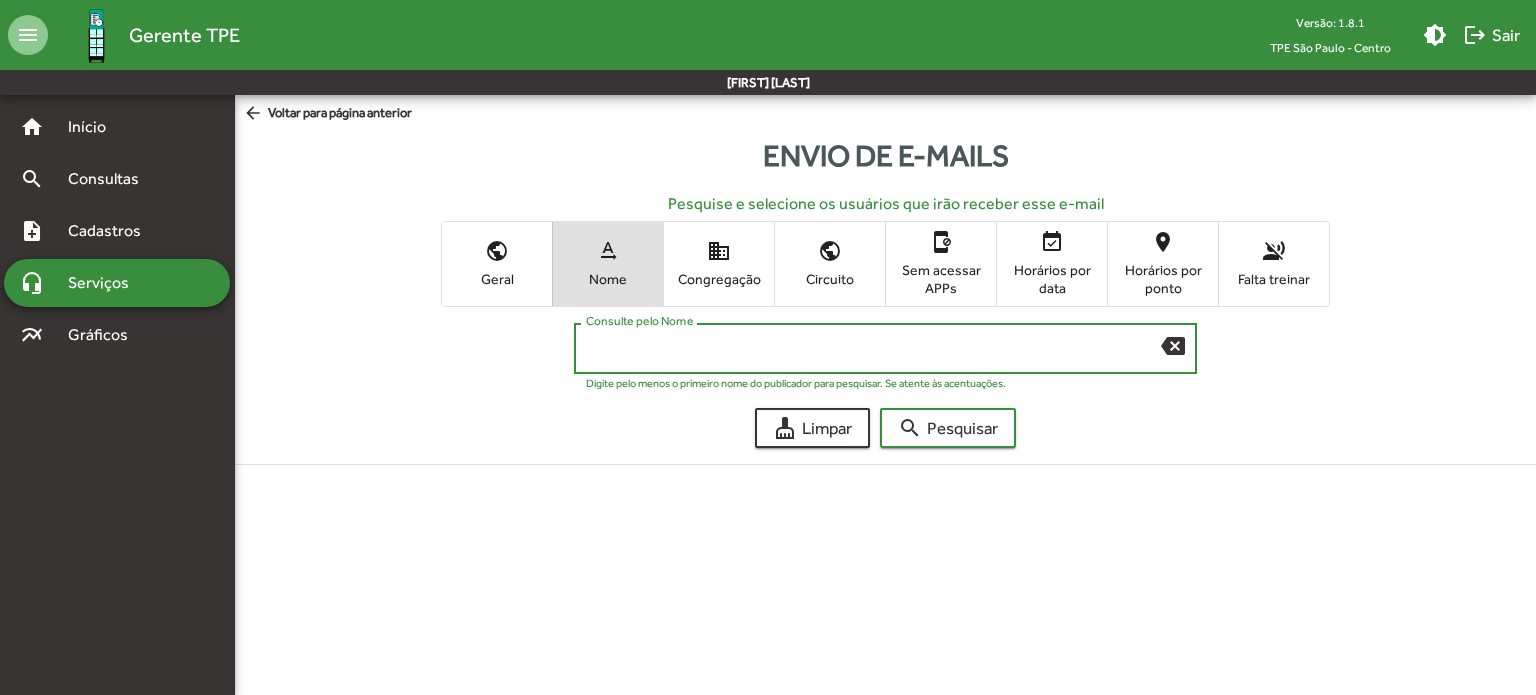paste on "**********" 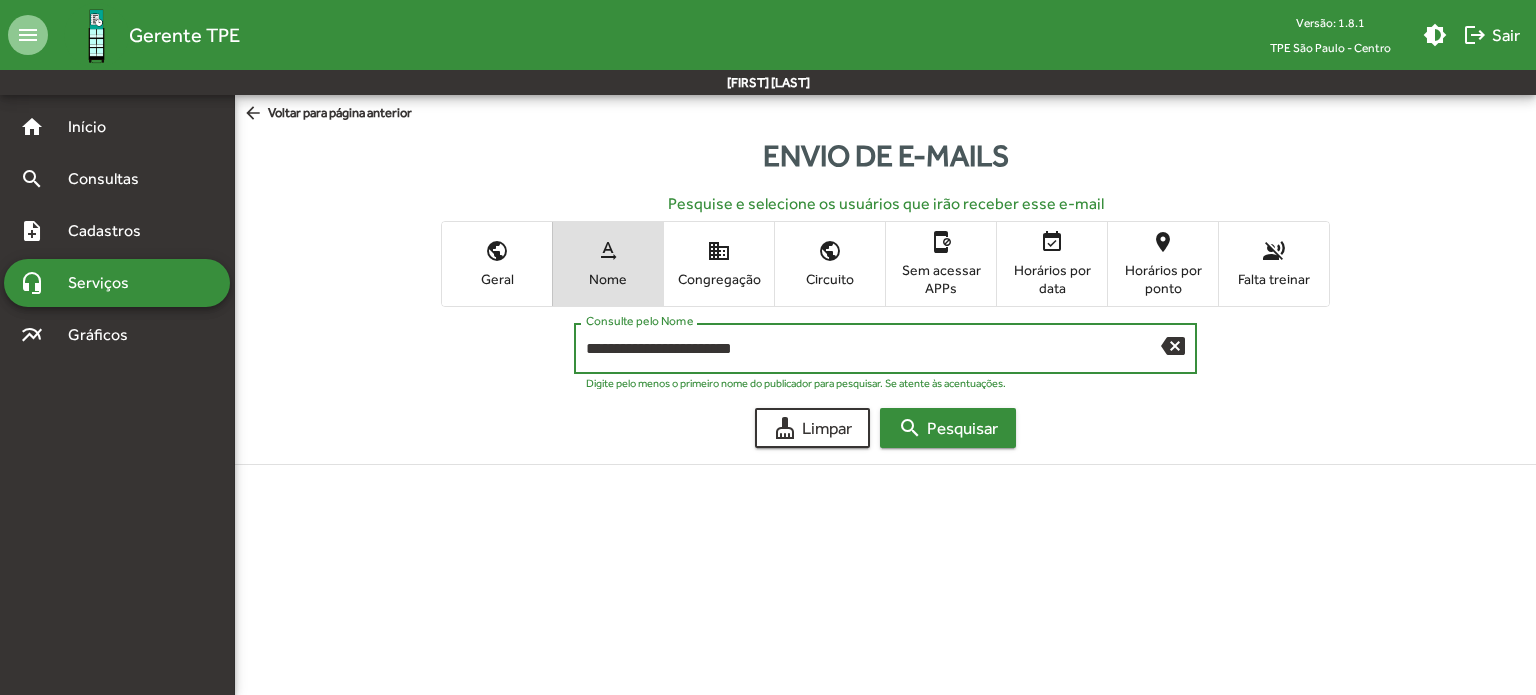 type on "**********" 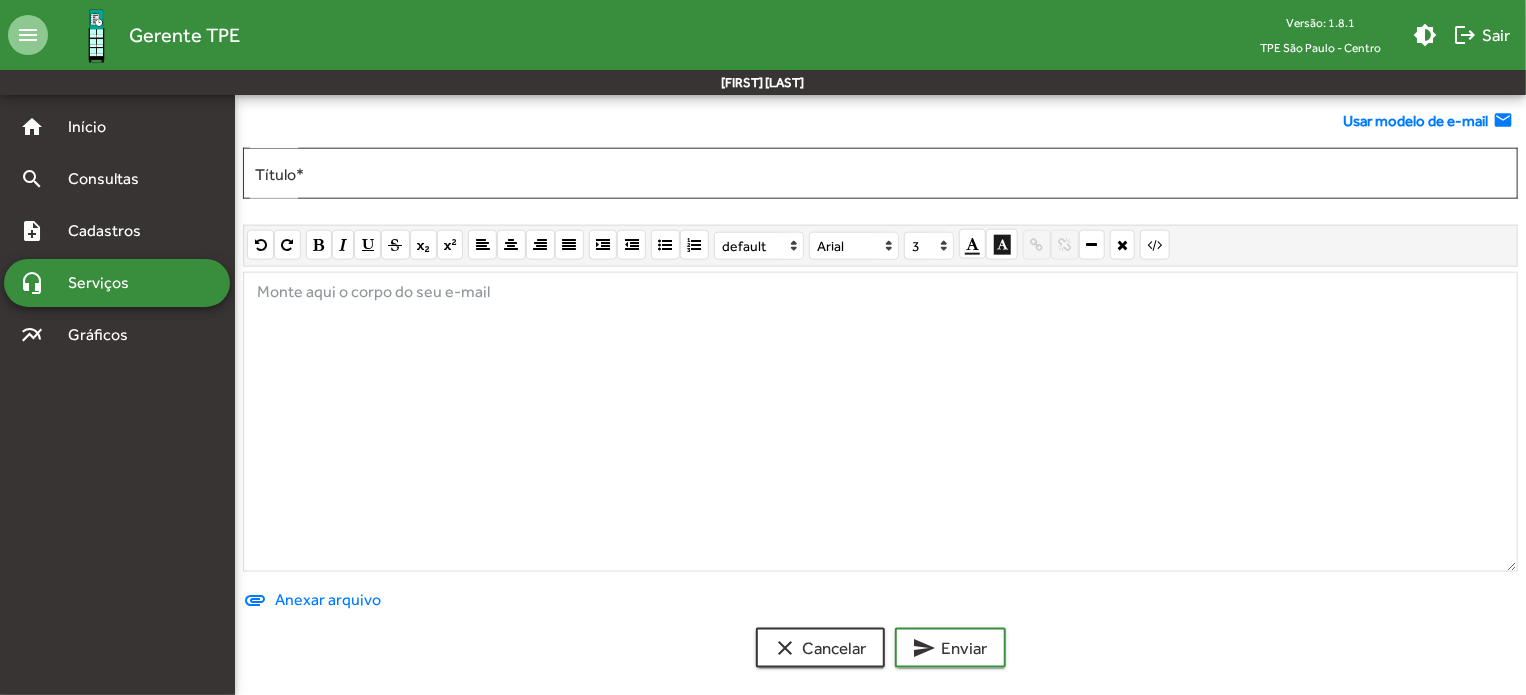 scroll, scrollTop: 1077, scrollLeft: 0, axis: vertical 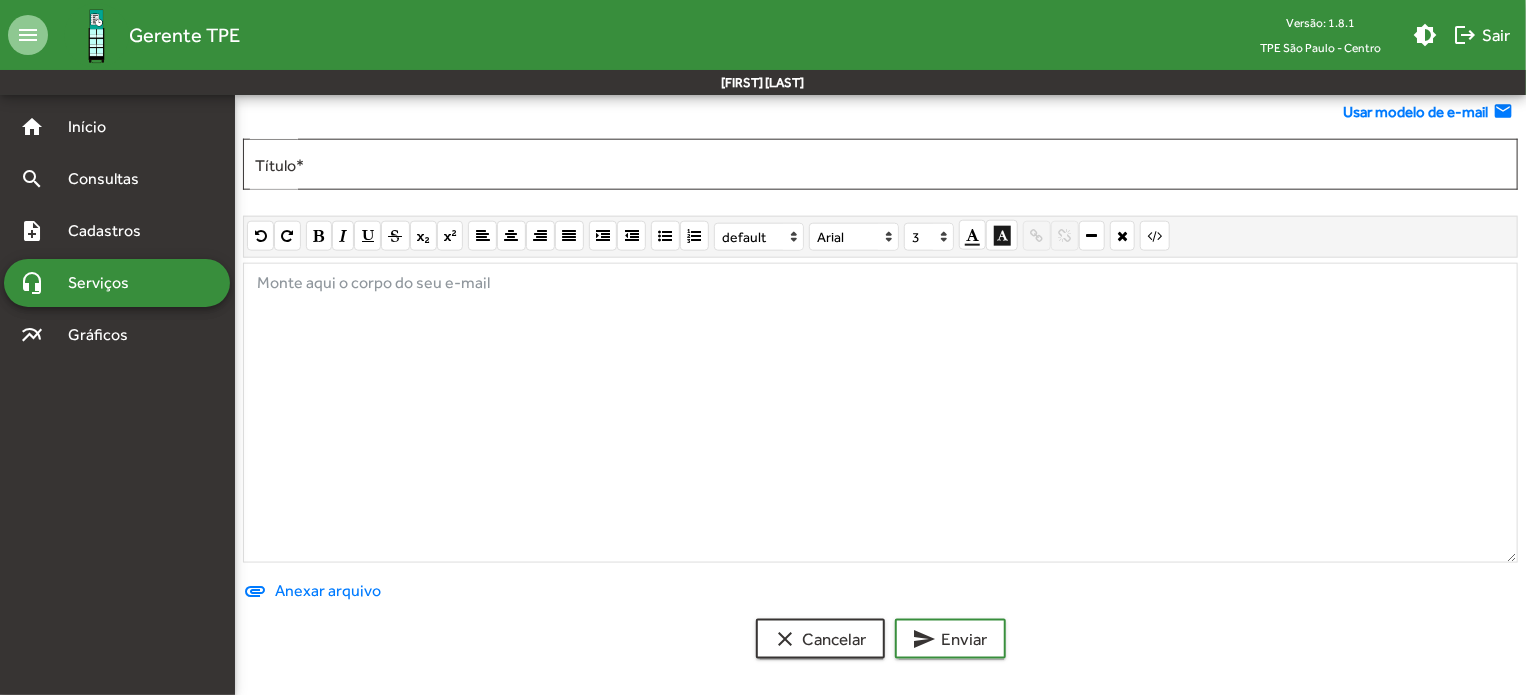 click at bounding box center [880, 413] 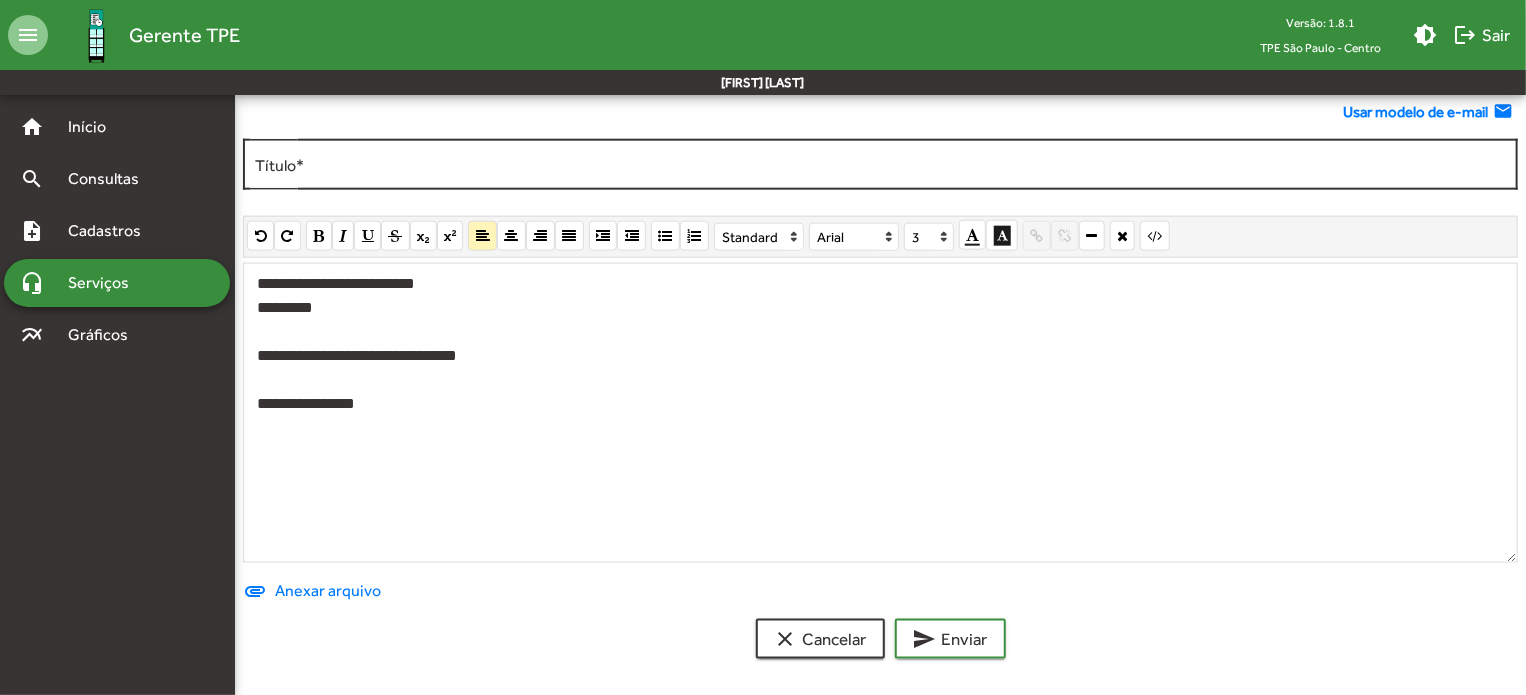 click on "Título  *" at bounding box center (880, 165) 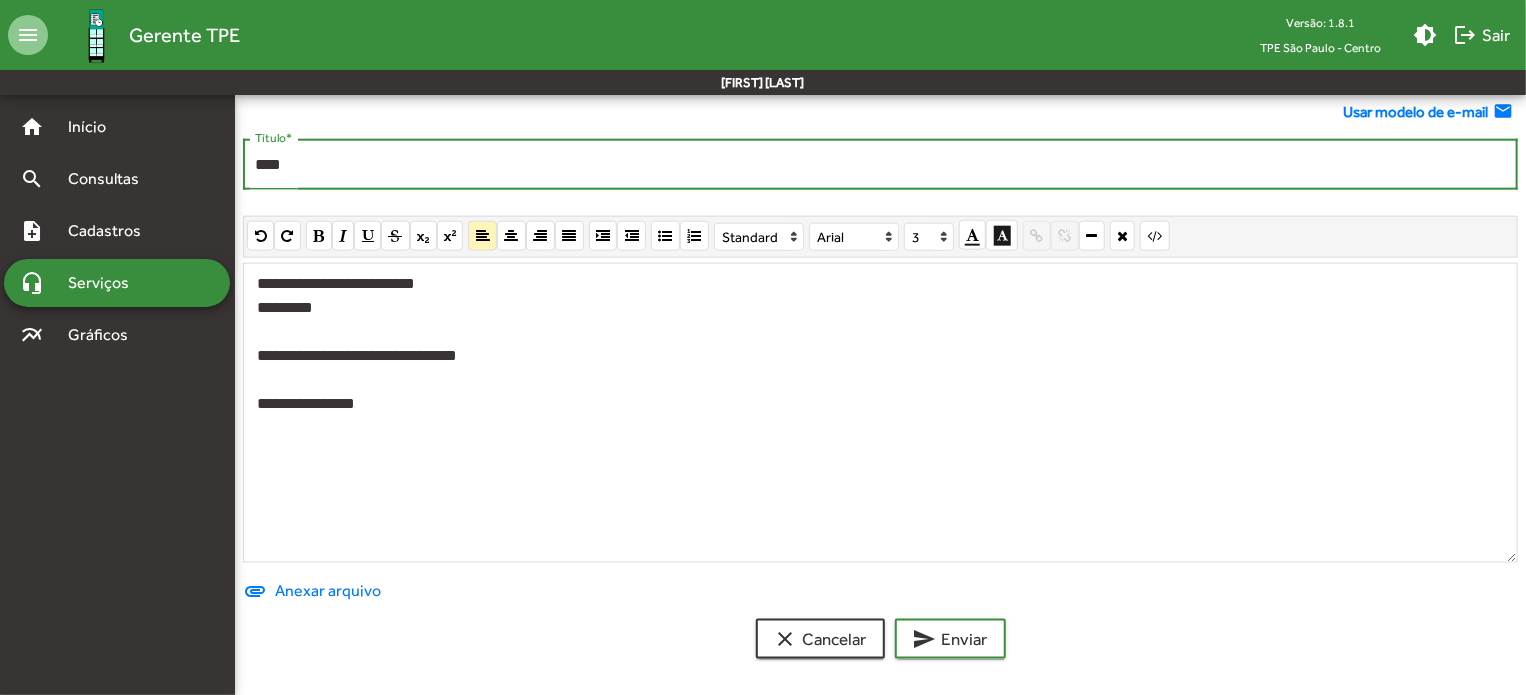 paste on "**********" 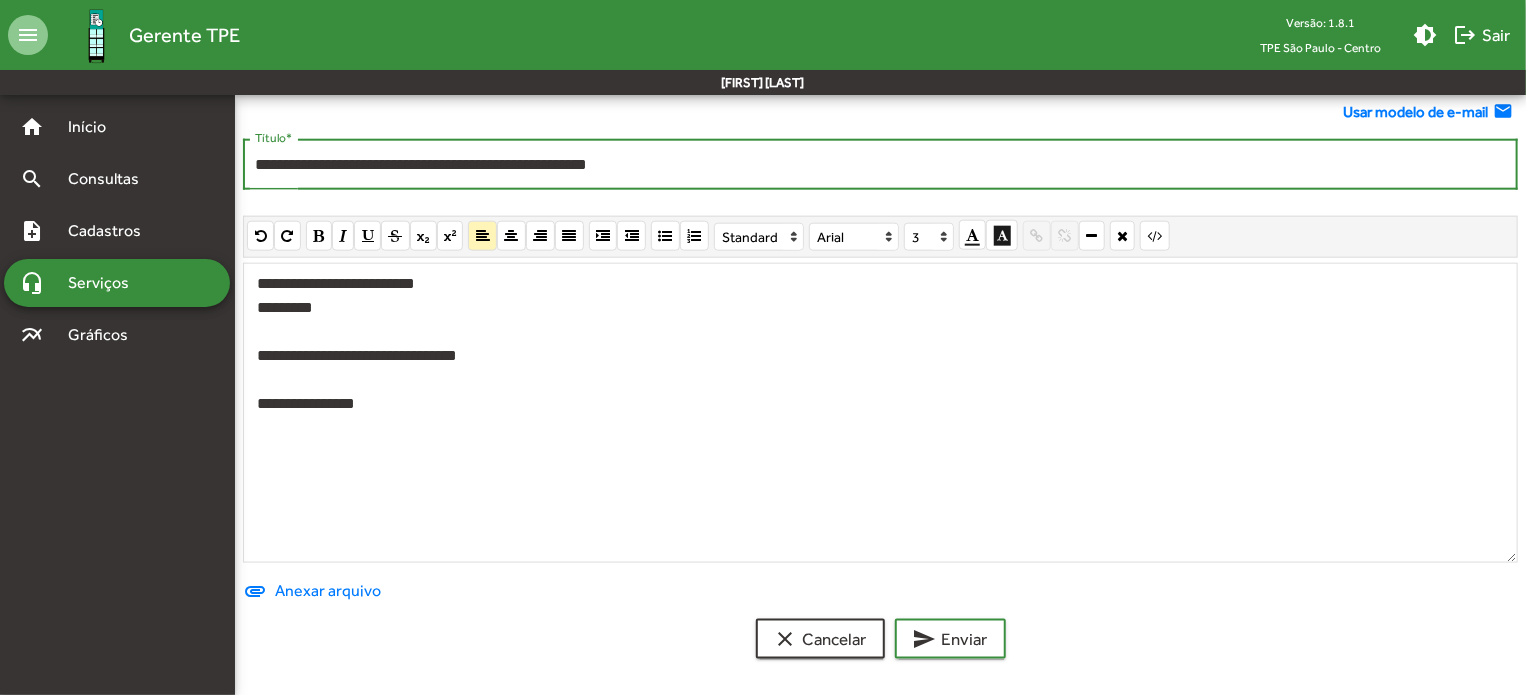 type on "**********" 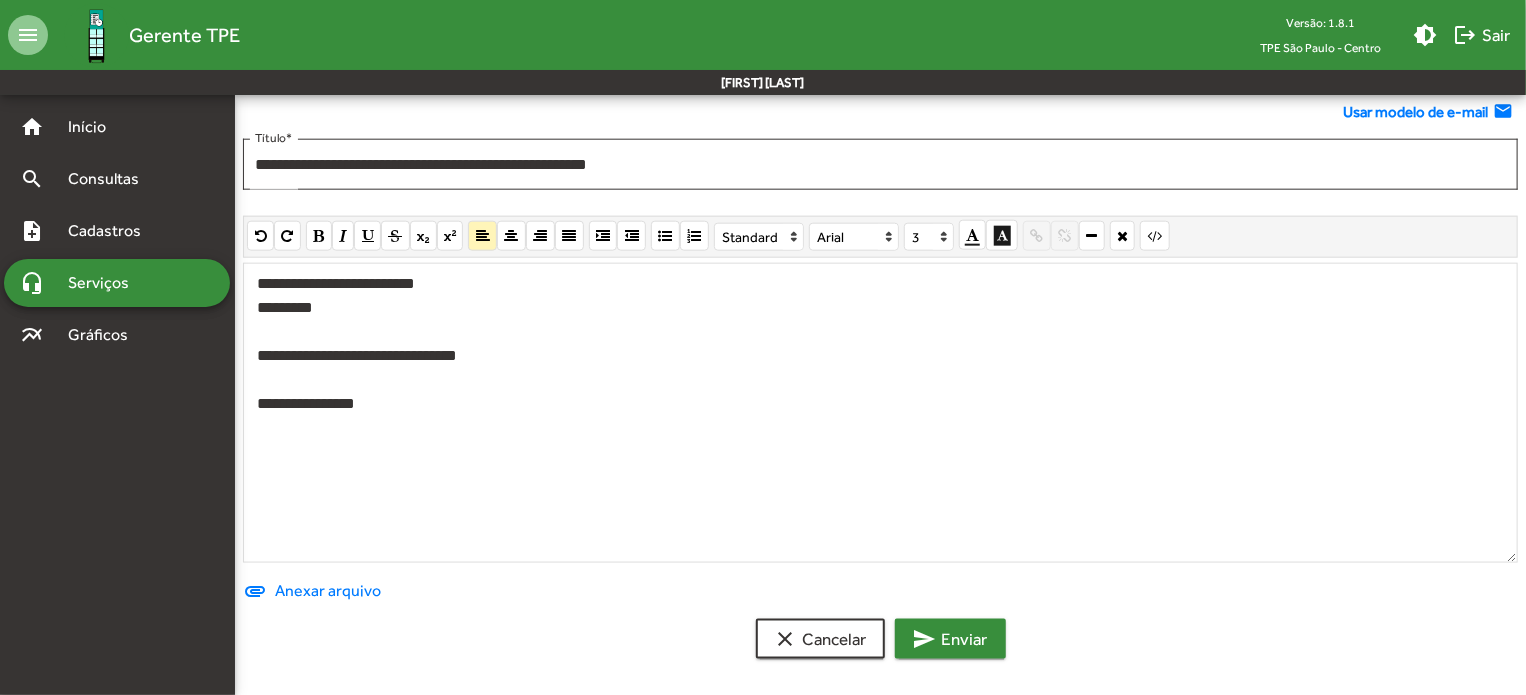 click on "send  Enviar" at bounding box center [950, 639] 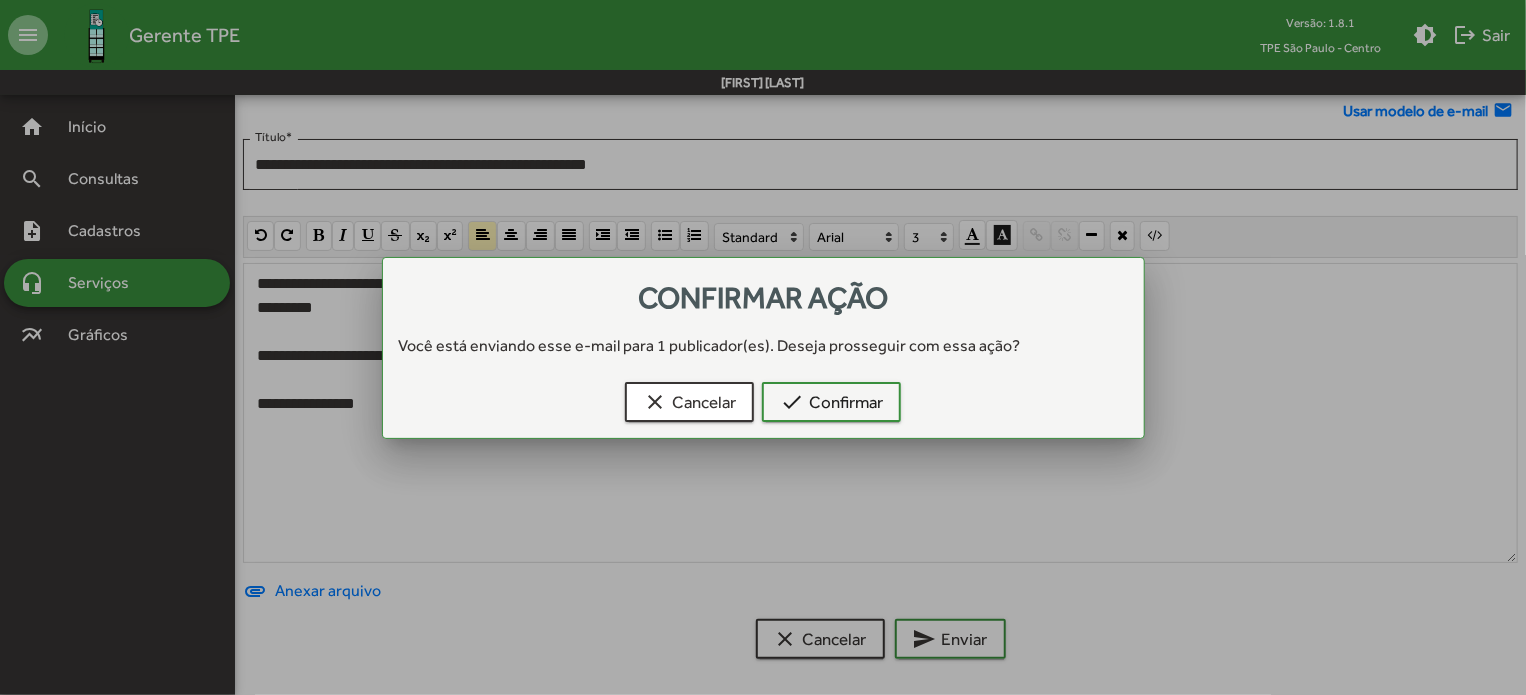 scroll, scrollTop: 0, scrollLeft: 0, axis: both 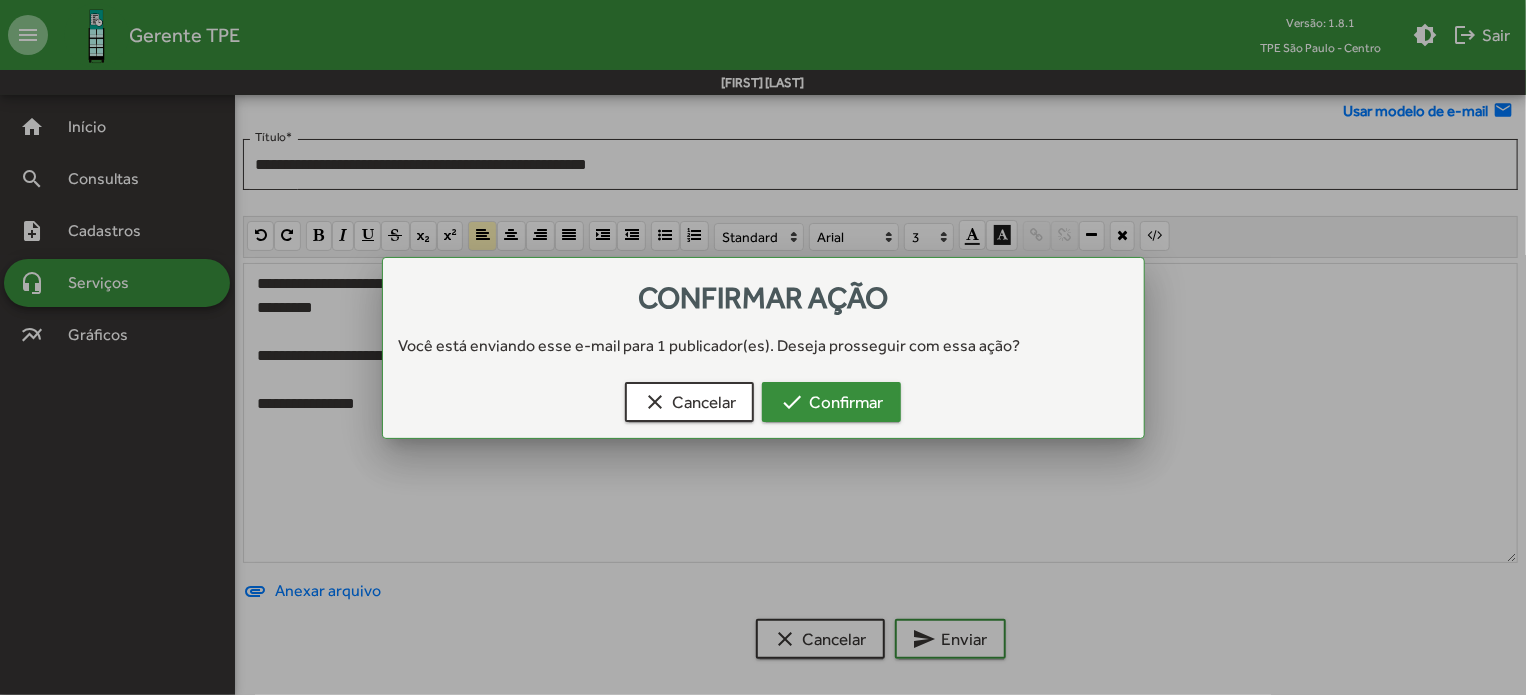 click on "check  Confirmar" at bounding box center (831, 402) 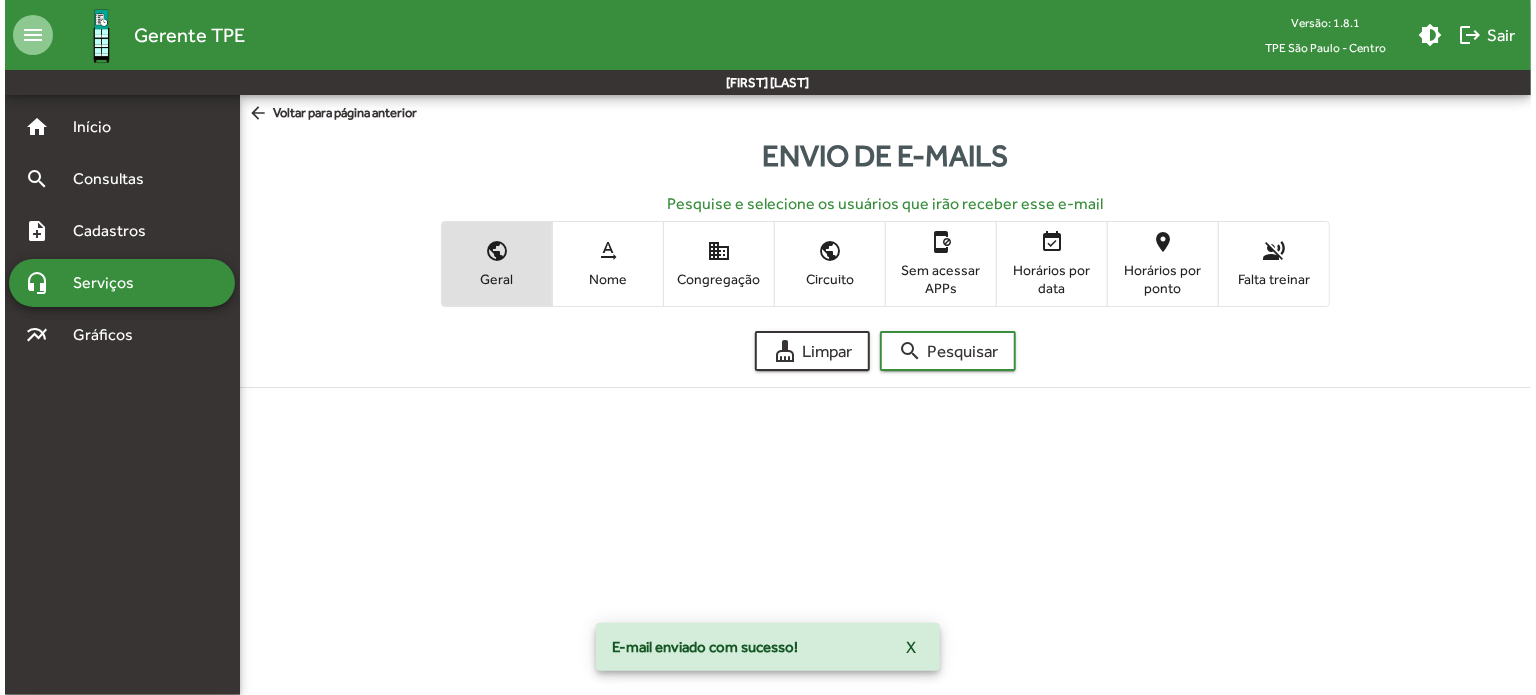 scroll, scrollTop: 0, scrollLeft: 0, axis: both 